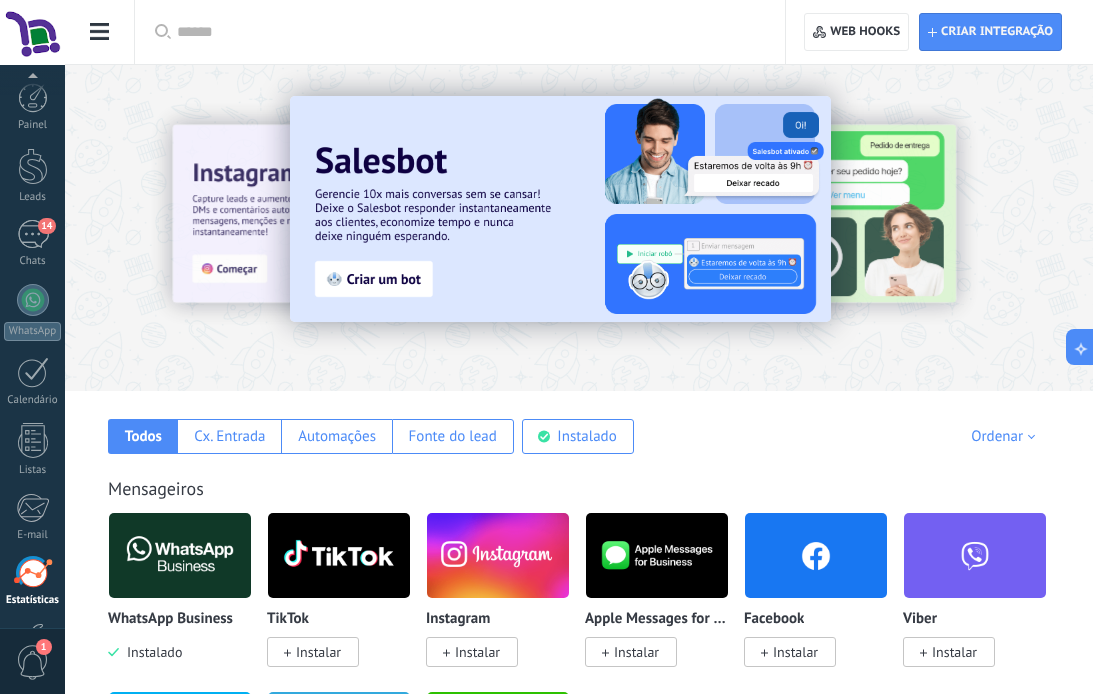 scroll, scrollTop: 0, scrollLeft: 0, axis: both 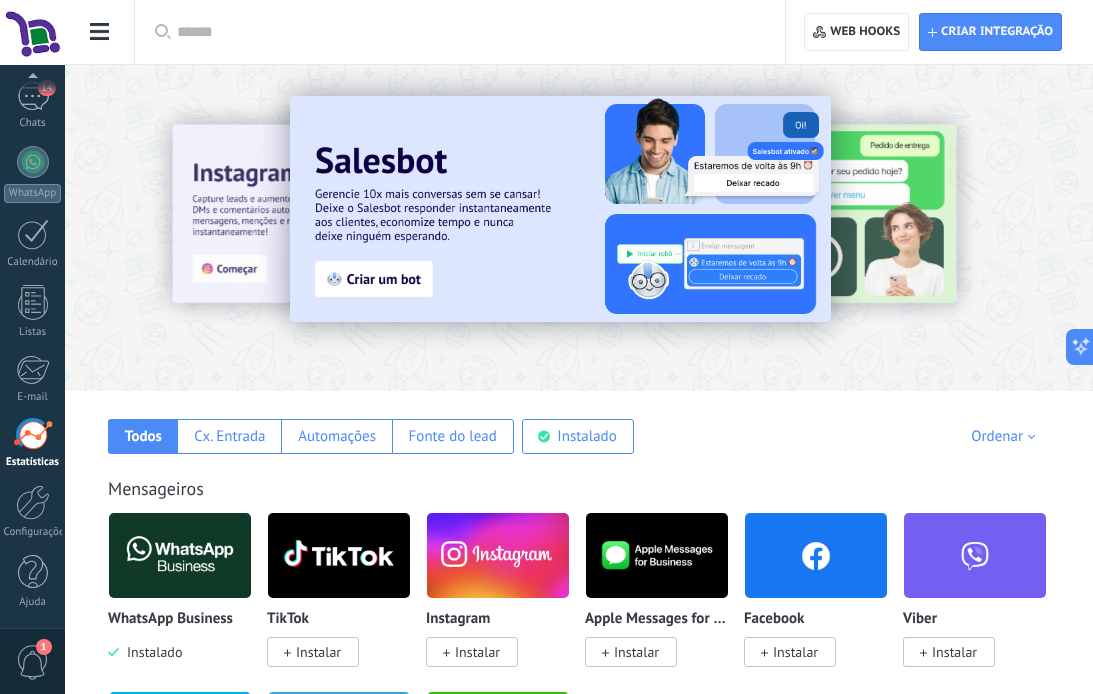 click on "Todos Cx. Entrada Automações Fonte do lead Instalado Minhas inscrições  Ordenar Escolhas da equipe Tendências Mais populares Mais recentes" at bounding box center (579, 422) 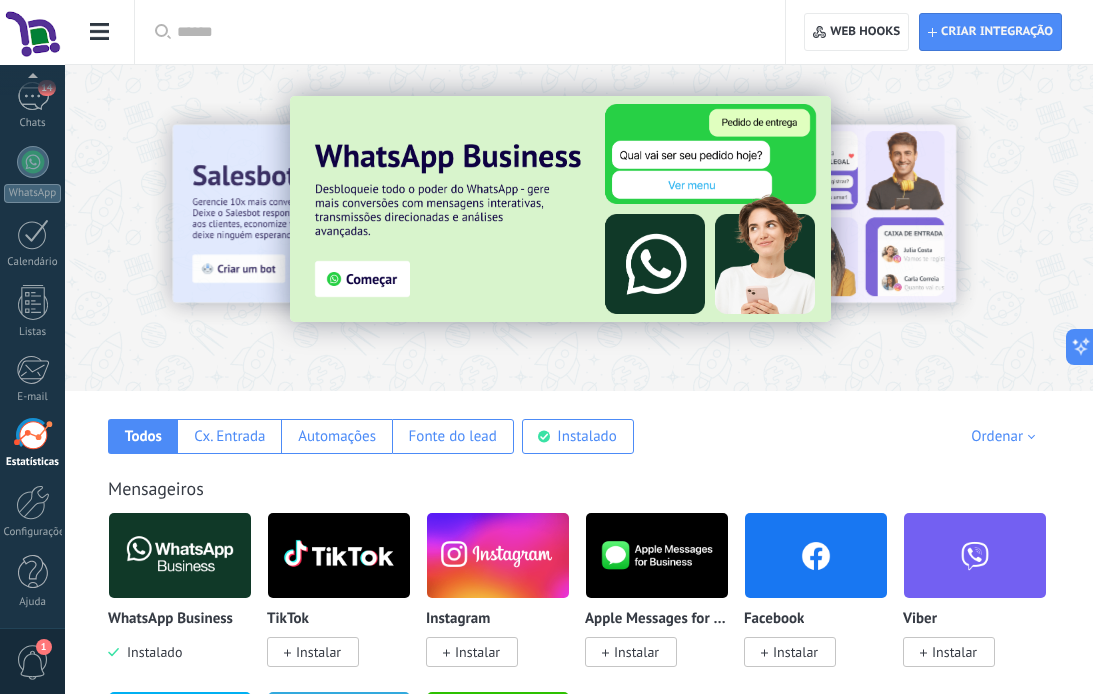 click on "Todos Cx. Entrada Automações Fonte do lead Instalado Minhas inscrições  Ordenar Escolhas da equipe Tendências Mais populares Mais recentes" at bounding box center [579, 422] 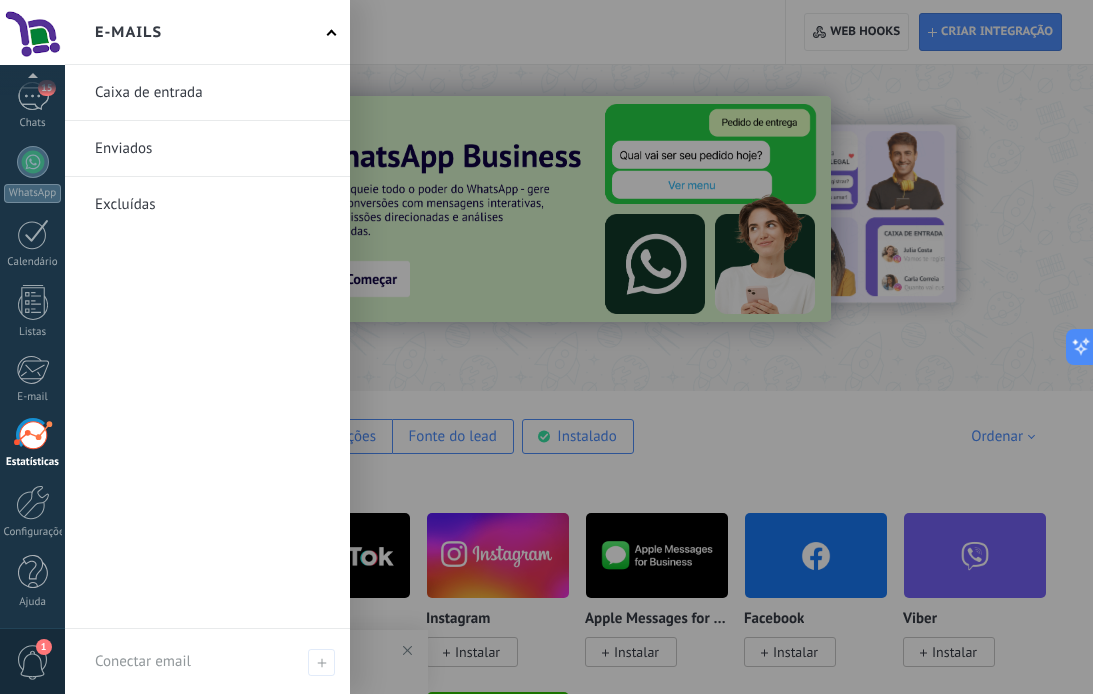 click on "Estatísticas" at bounding box center (32, 444) 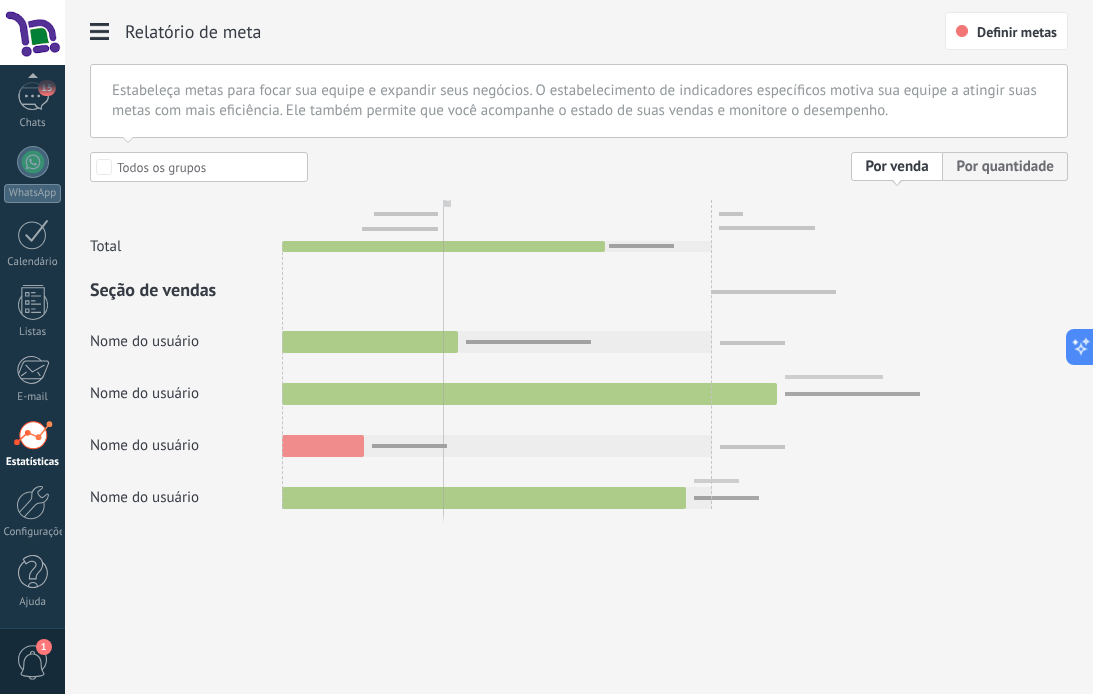click at bounding box center (579, 330) 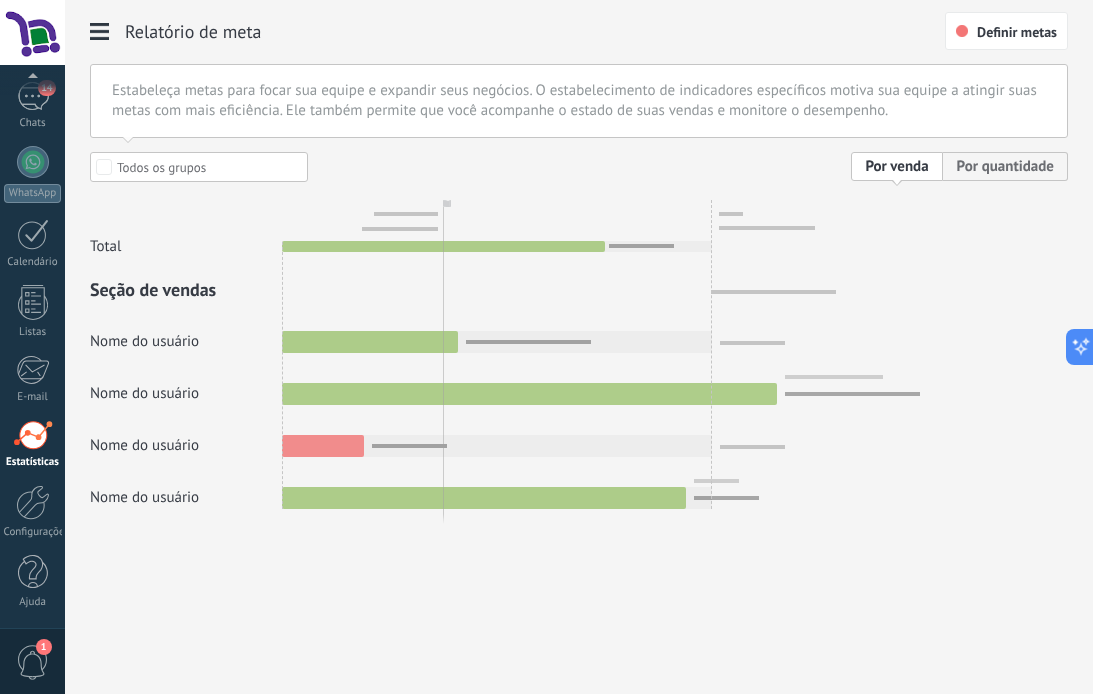 click at bounding box center [579, 330] 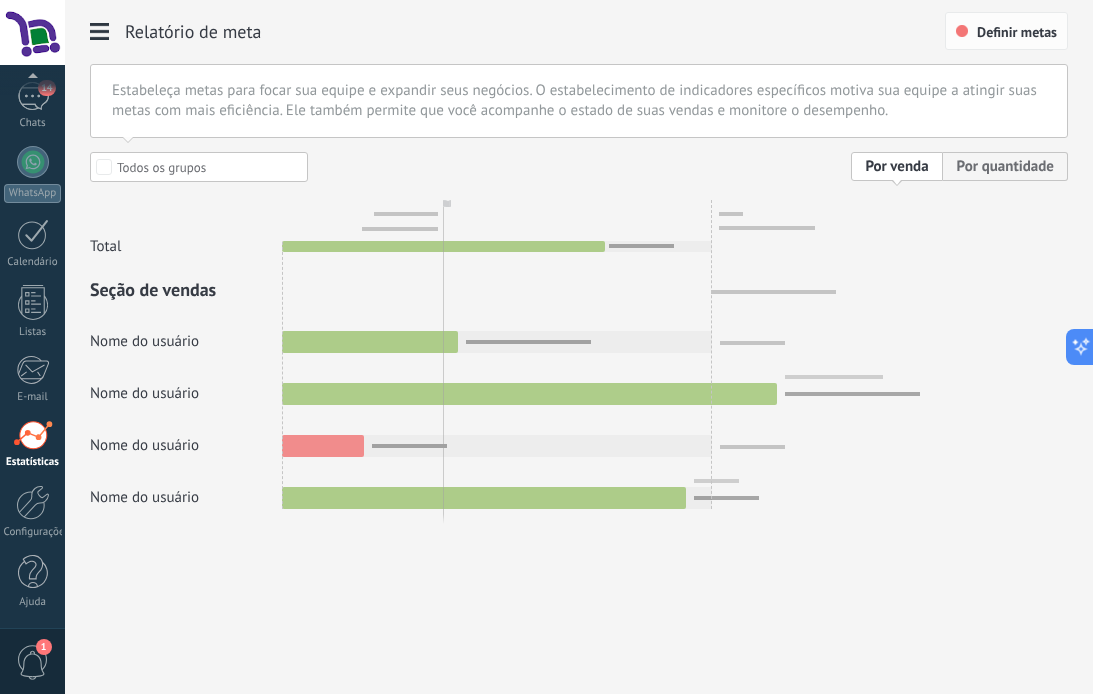 click on "Definir metas" at bounding box center (1017, 32) 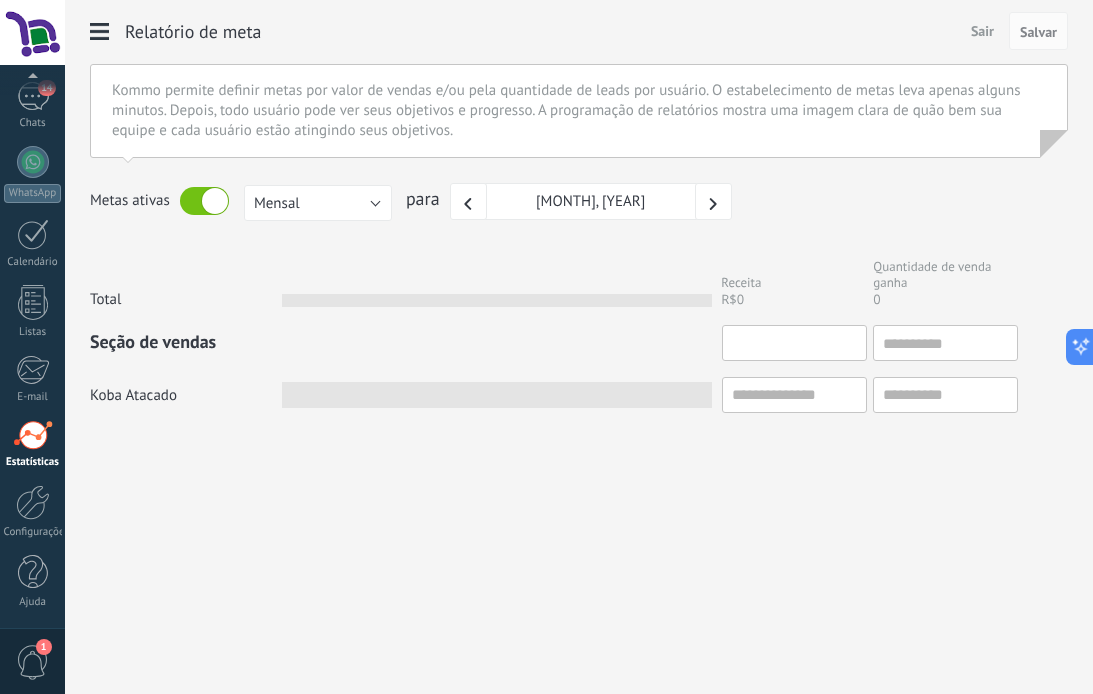 click at bounding box center [794, 343] 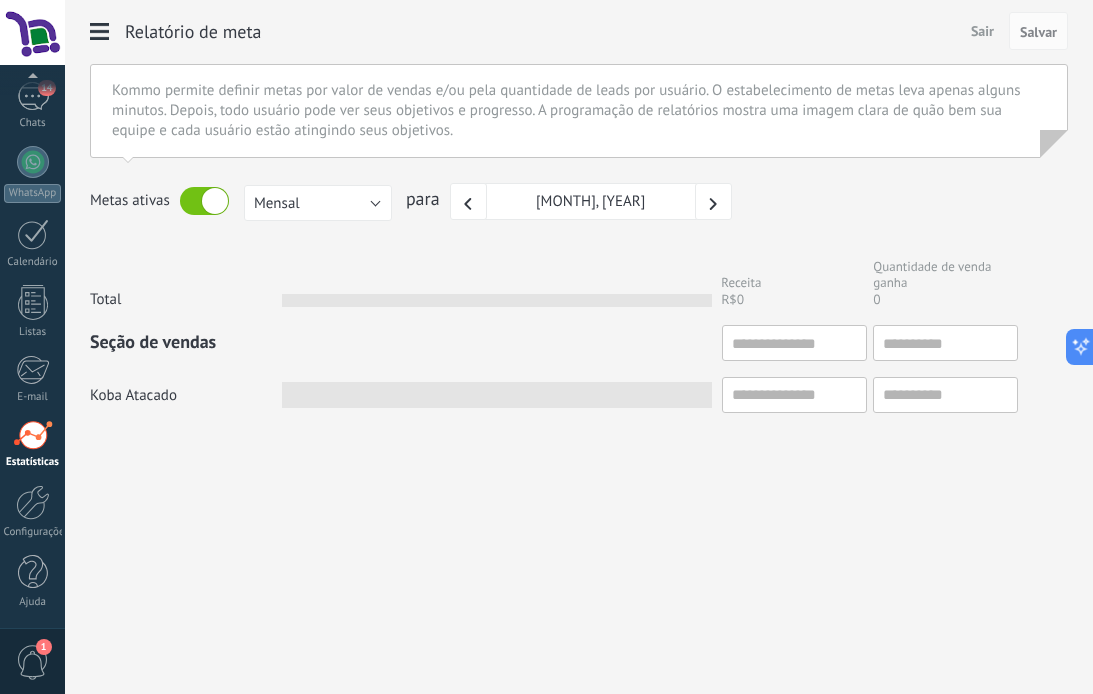 click on "Seção de vendas Koba Atacado" at bounding box center (579, 378) 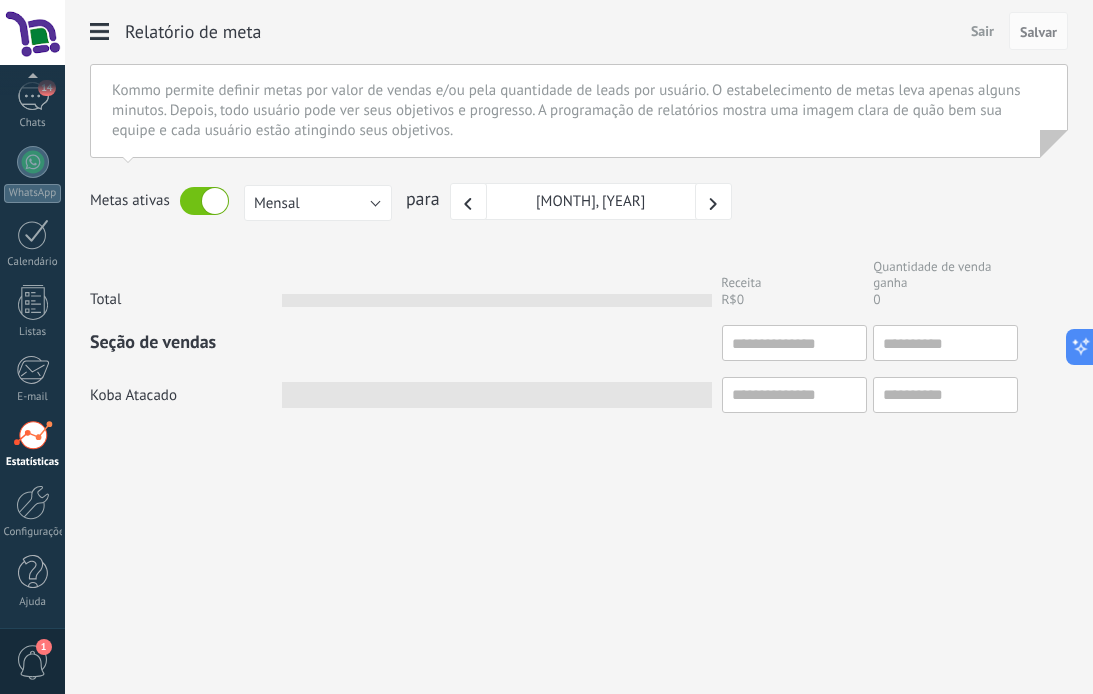 click at bounding box center [497, 395] 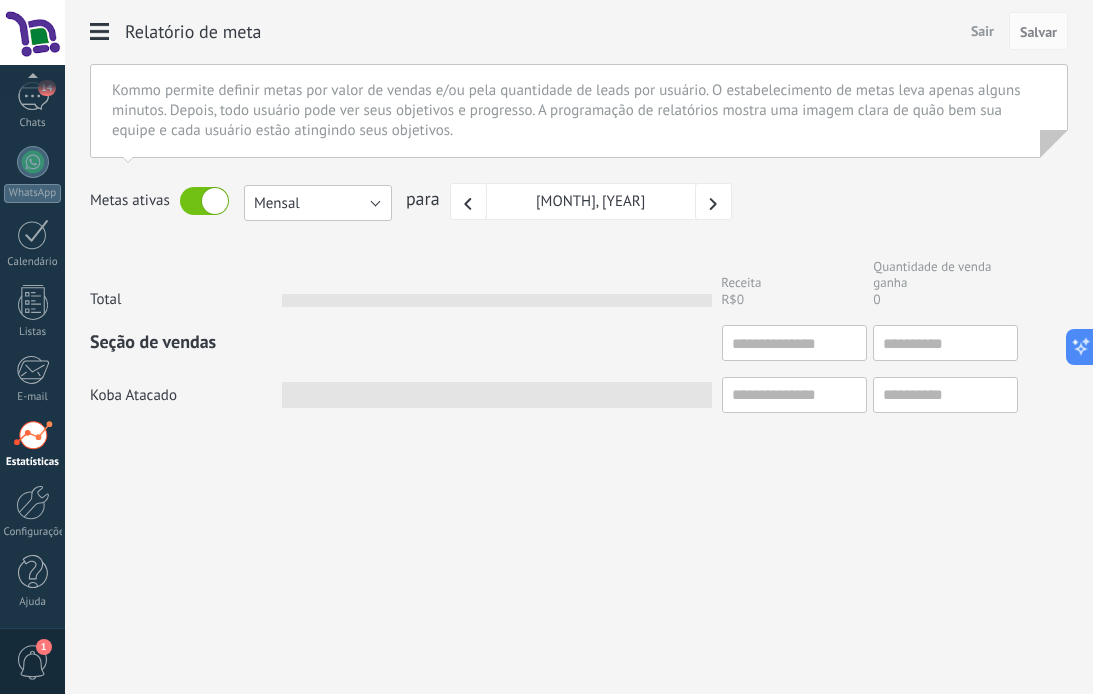 click on "Mensal" at bounding box center (318, 203) 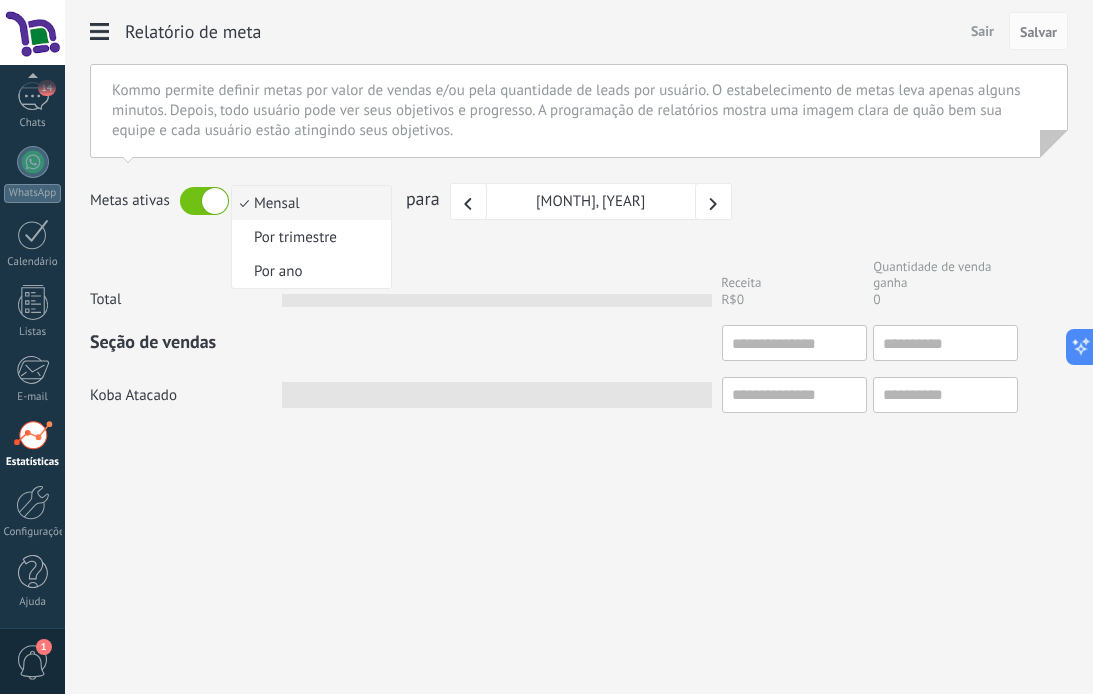 click on "Kommo permite definir metas por valor de vendas e/ou pela quantidade de leads por usuário. O estabelecimento de metas leva apenas alguns minutos. Depois, todo usuário pode ver seus objetivos e progresso. A programação de relatórios mostra uma imagem clara de quão bem sua equipe e cada usuário estão atingindo seus objetivos. Metas ativas Mensal Por trimestre Por ano Mensal para [MONTH], [YEAR] Total Receita R$0 Quantidade de venda ganha 0 Seção de vendas Koba Atacado" at bounding box center (579, 247) 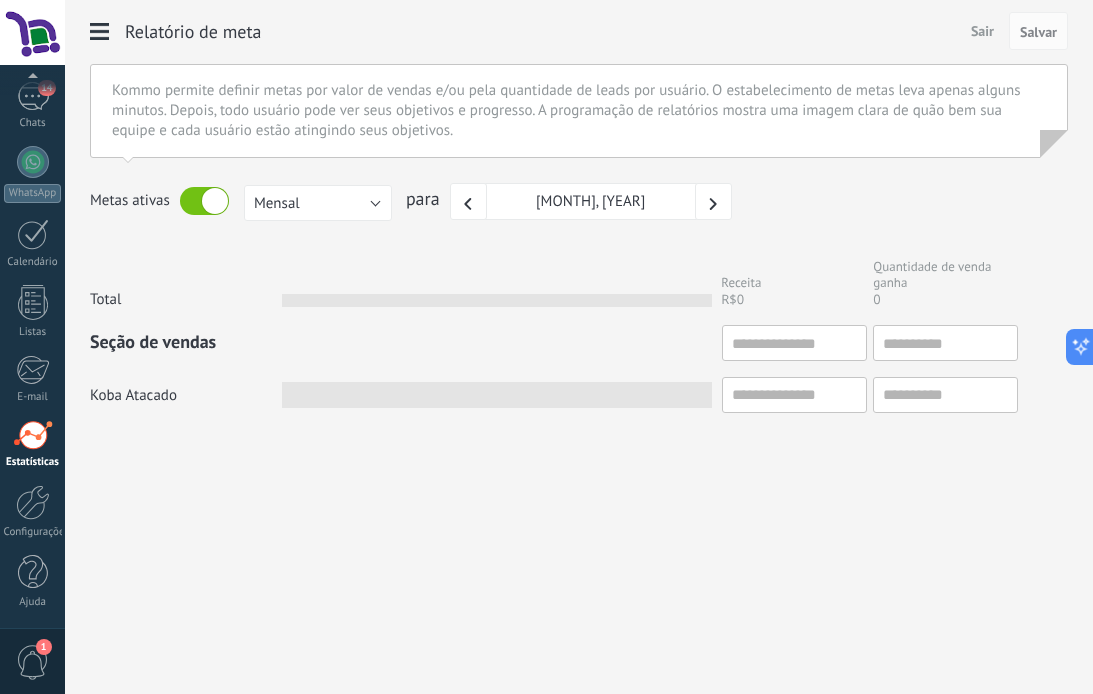 click on "Total" at bounding box center [186, 299] 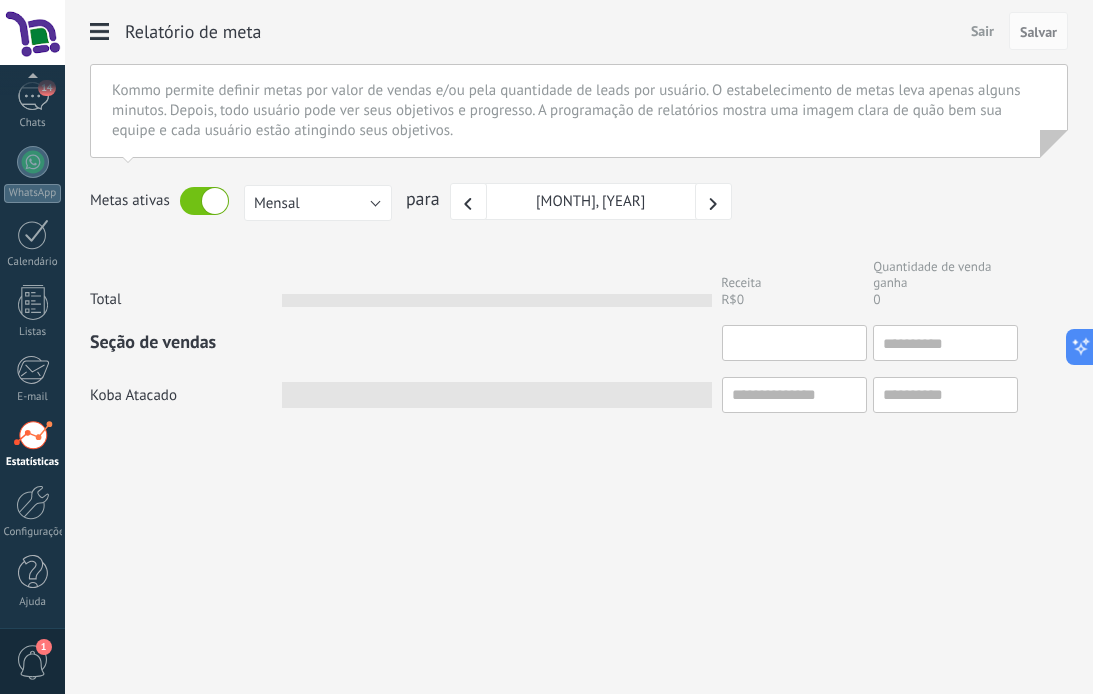 click at bounding box center (794, 343) 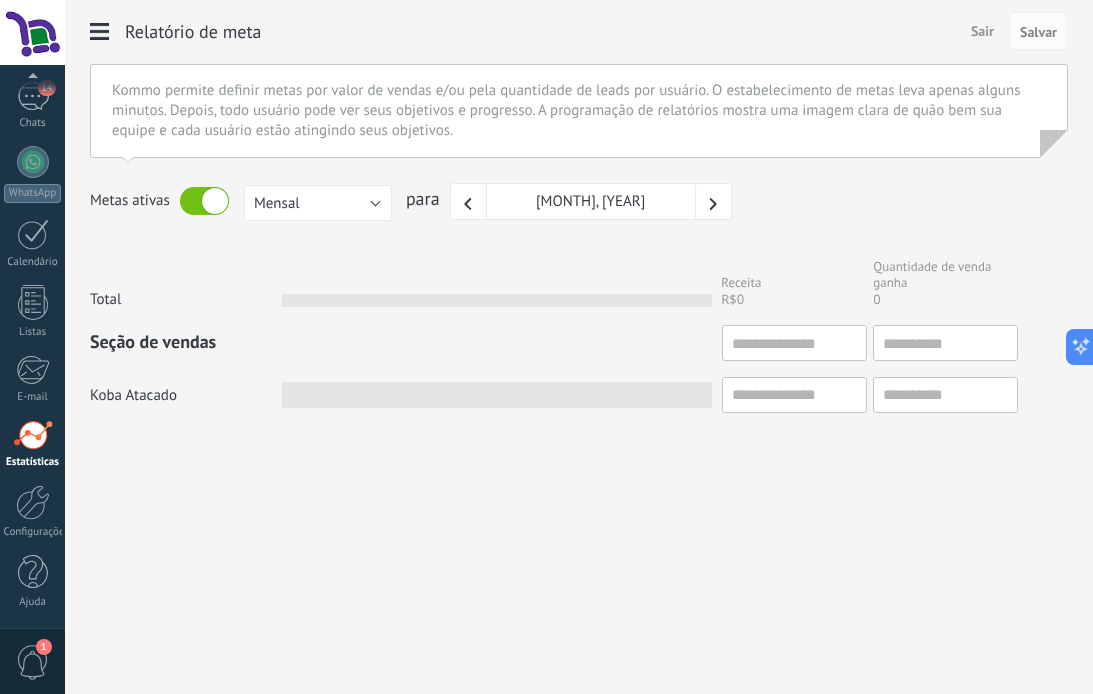 click on "Seção de vendas" at bounding box center (187, 341) 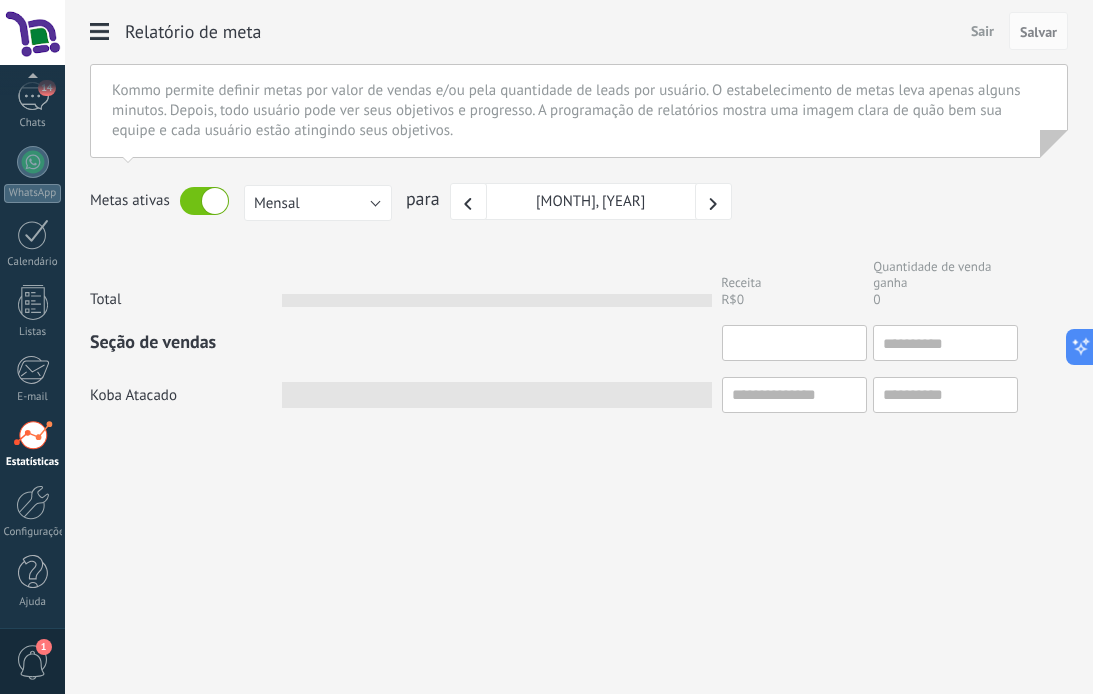 click at bounding box center (794, 343) 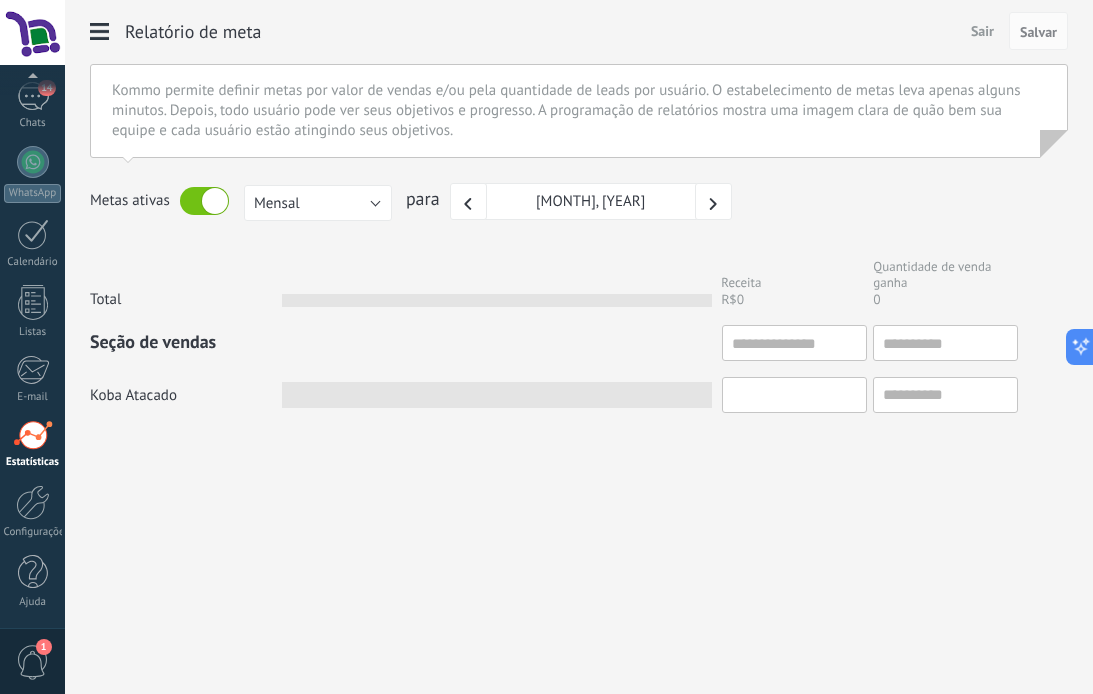 click at bounding box center [794, 395] 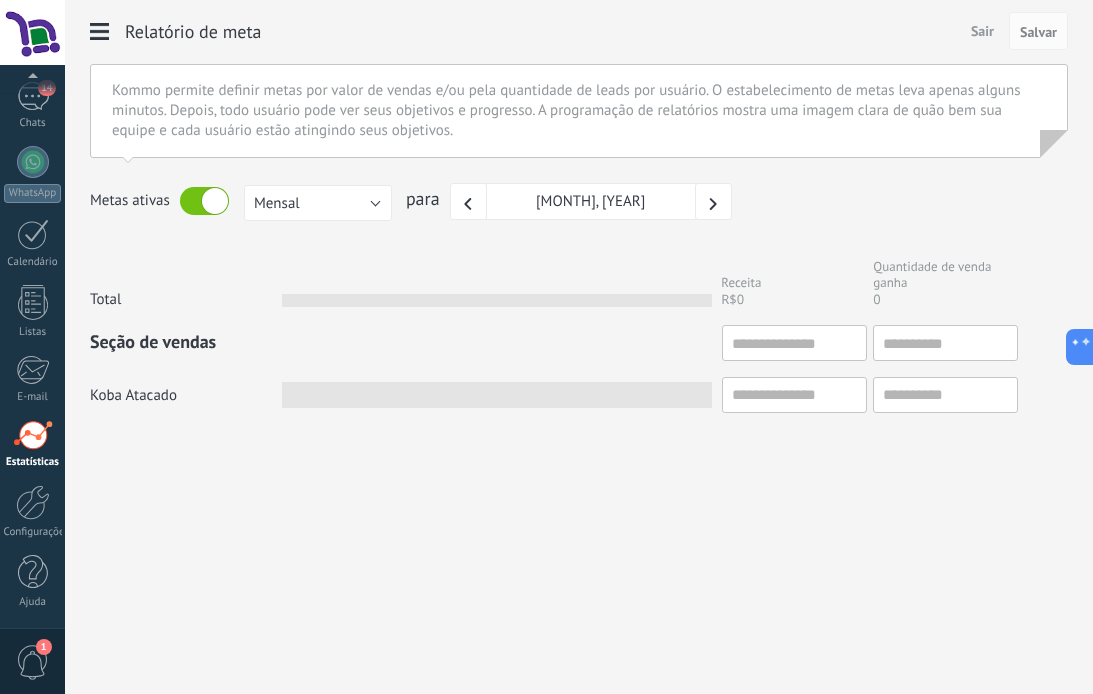 click on "Estatísticas" at bounding box center (33, 462) 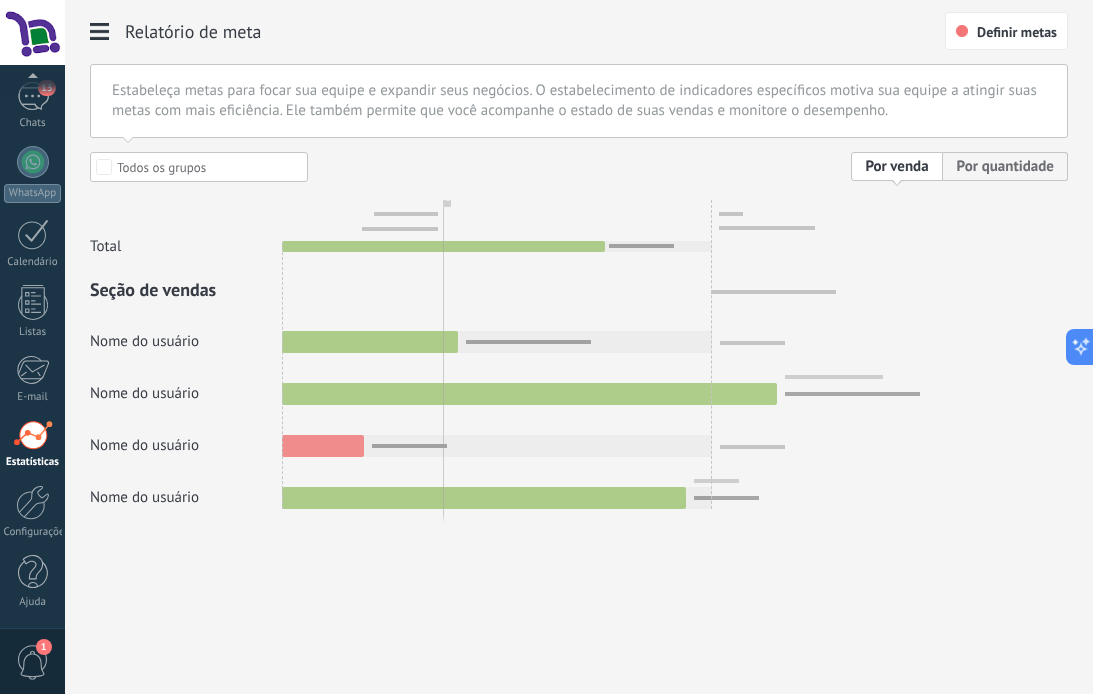 click at bounding box center (579, 330) 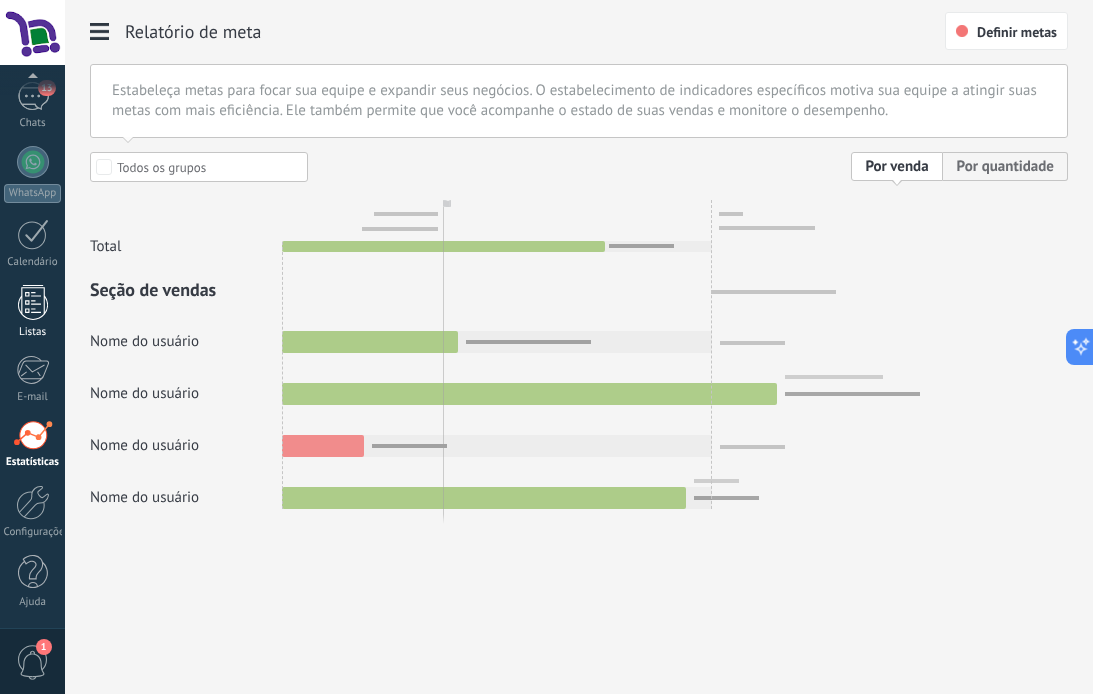 click on "Listas" at bounding box center [33, 332] 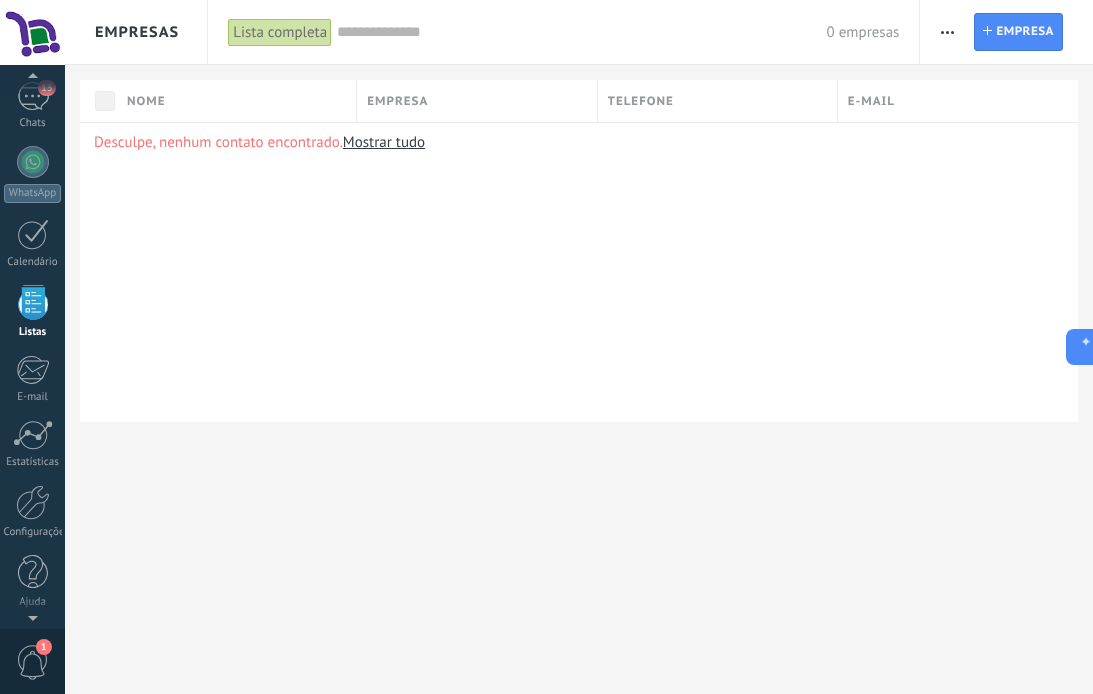 scroll, scrollTop: 124, scrollLeft: 0, axis: vertical 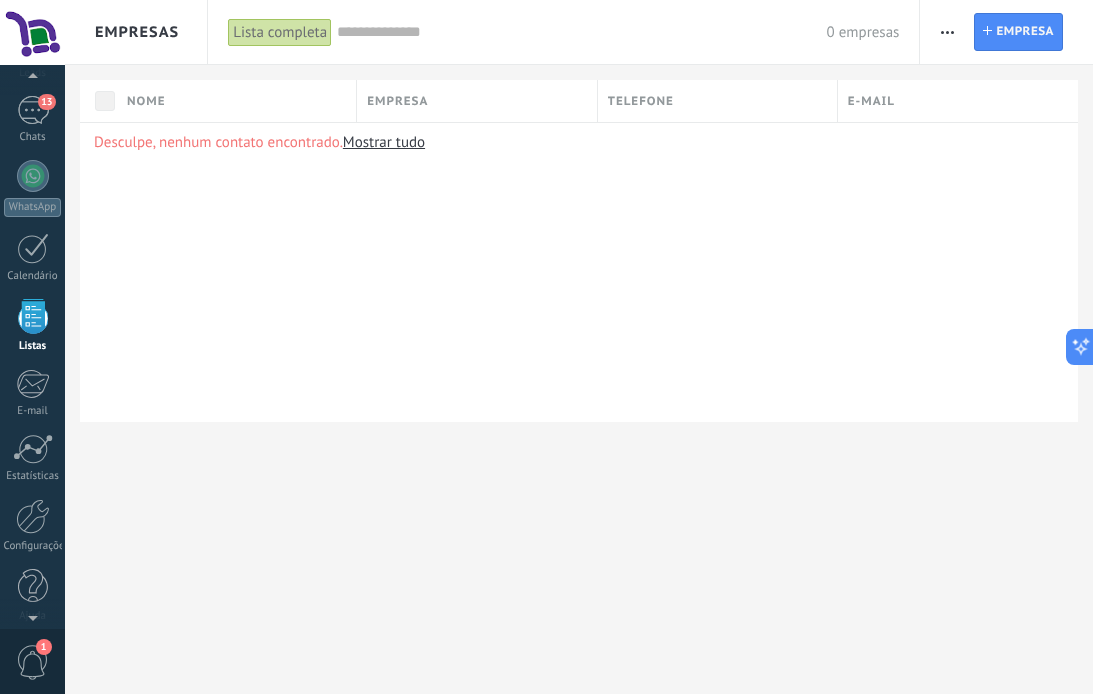 click on "Painel
Leads
13
Chats
WhatsApp
Clientes" at bounding box center [32, 301] 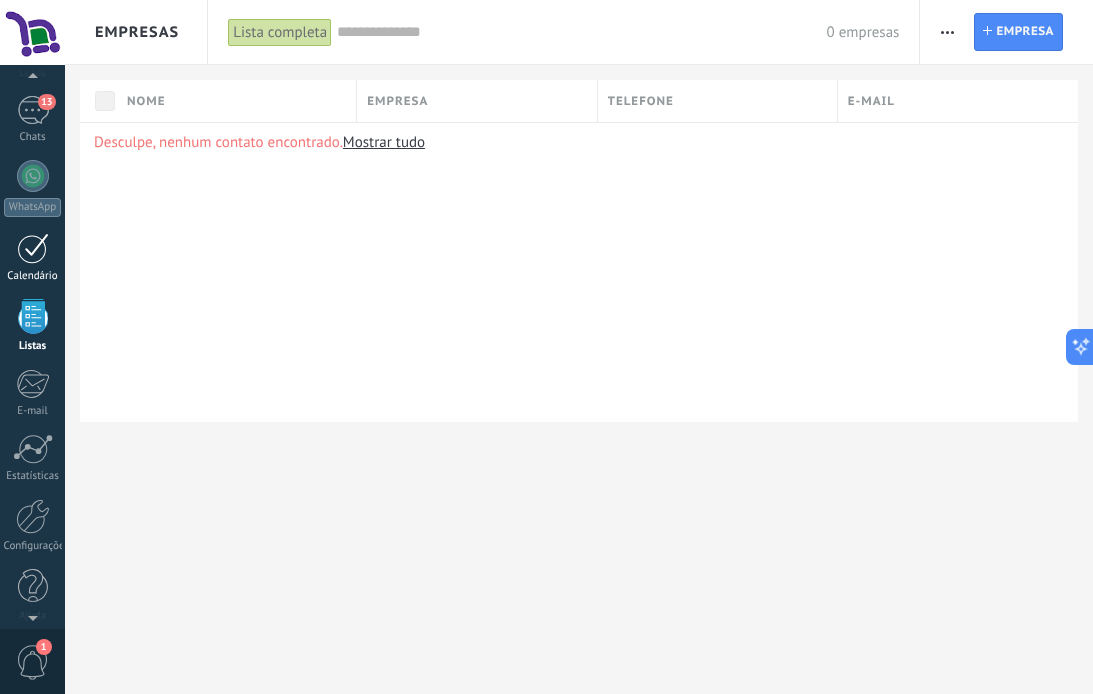 click on "Calendário" at bounding box center (33, 276) 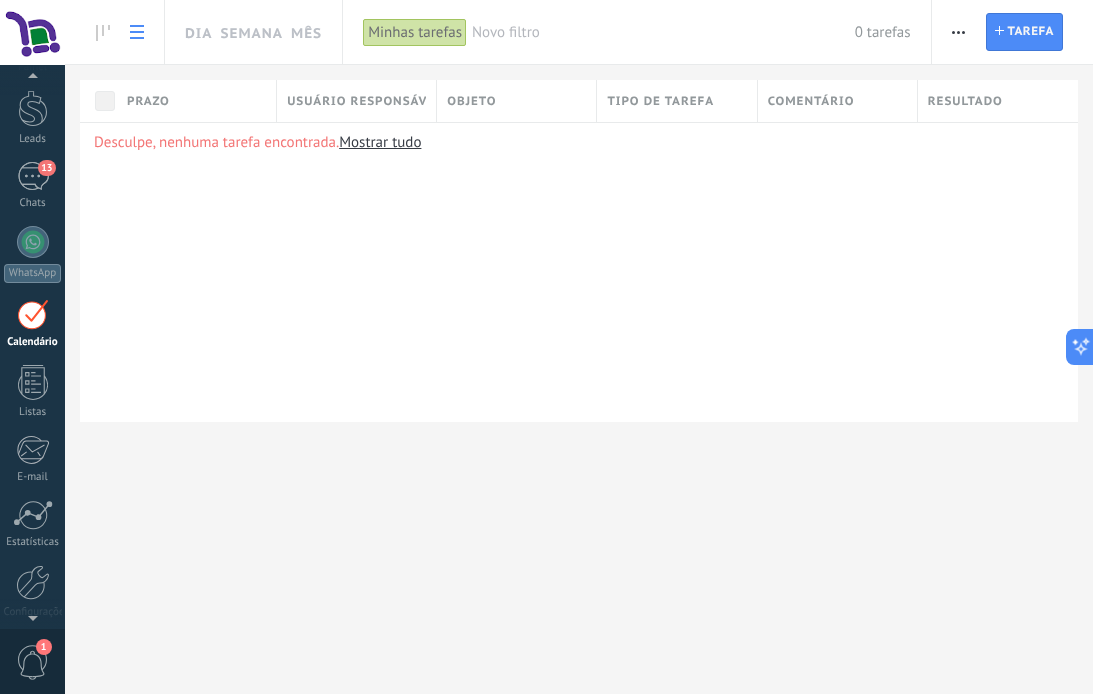 scroll, scrollTop: 0, scrollLeft: 0, axis: both 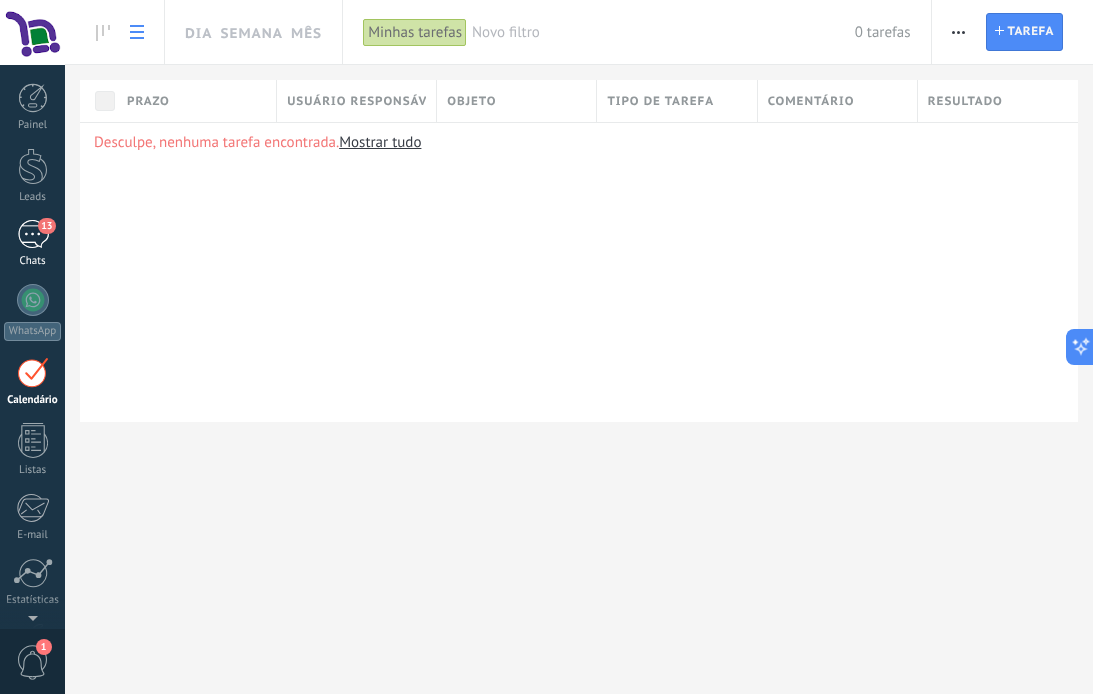 click on "Chats" at bounding box center [33, 261] 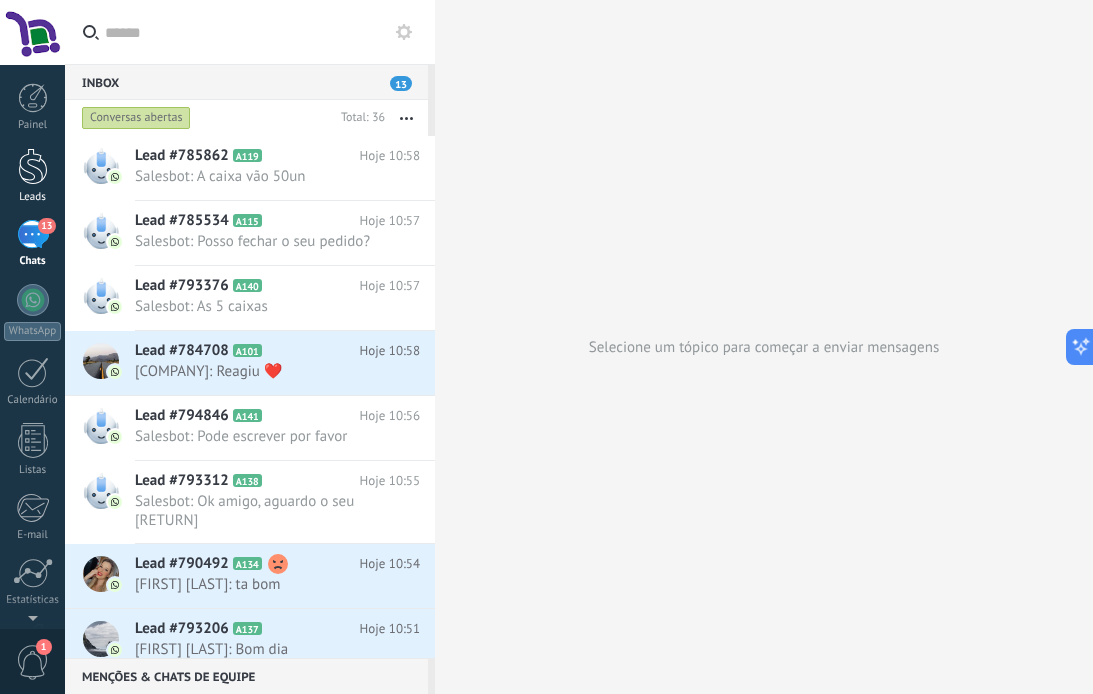 click at bounding box center [33, 166] 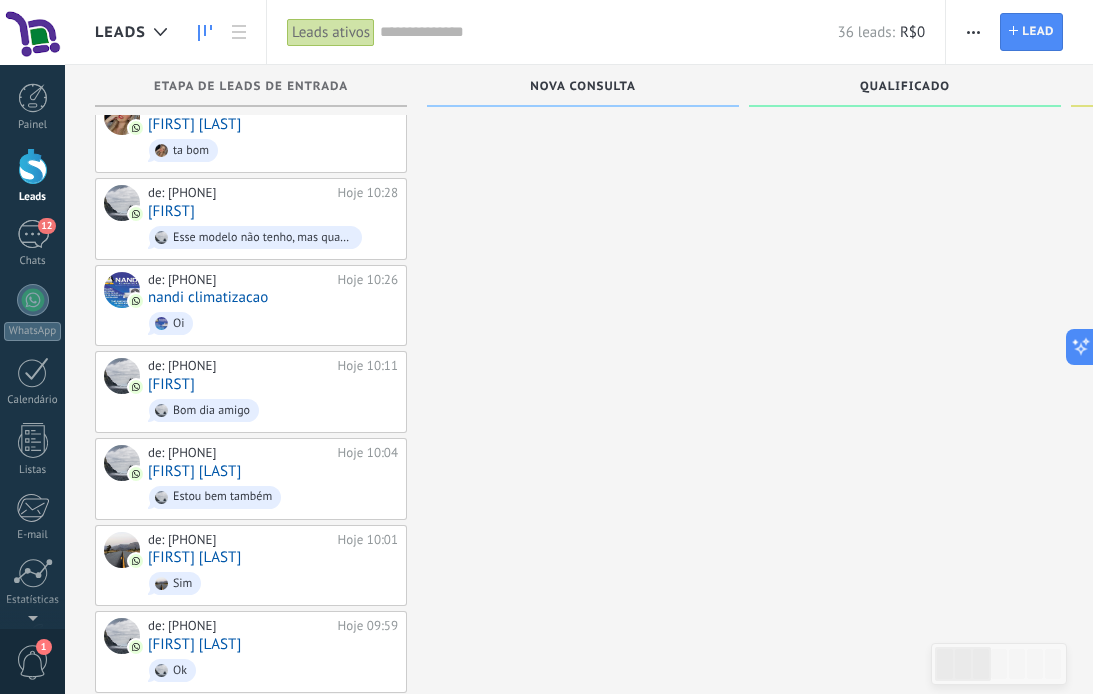 scroll, scrollTop: 0, scrollLeft: 0, axis: both 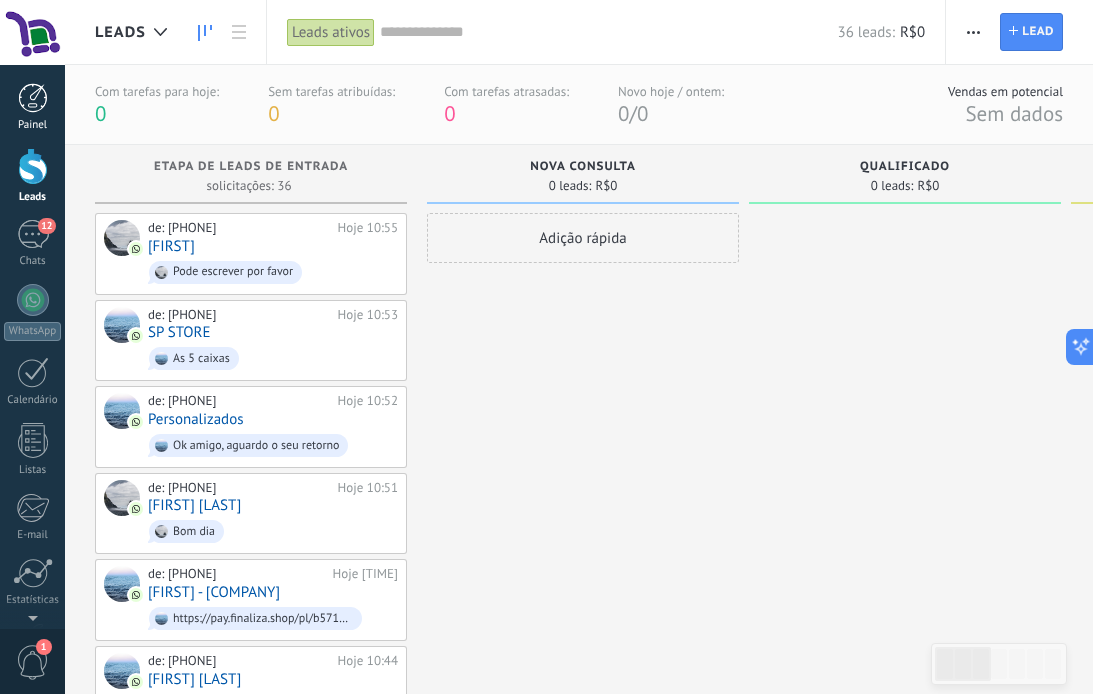 click on "Painel" at bounding box center (33, 125) 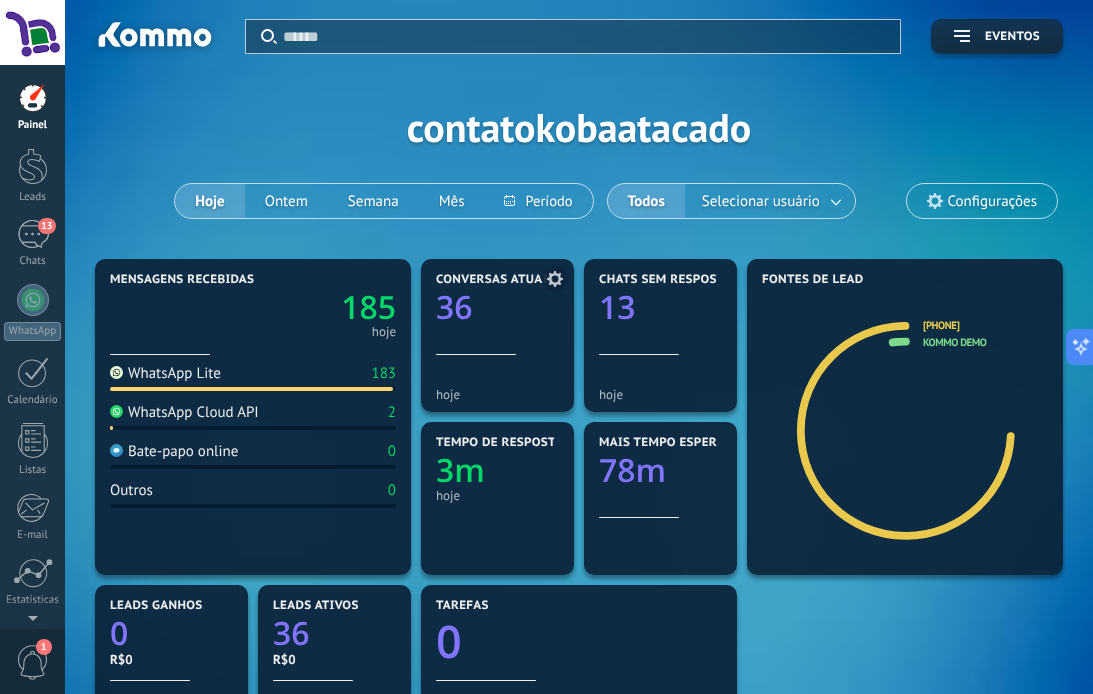 click on "hoje" at bounding box center (497, 378) 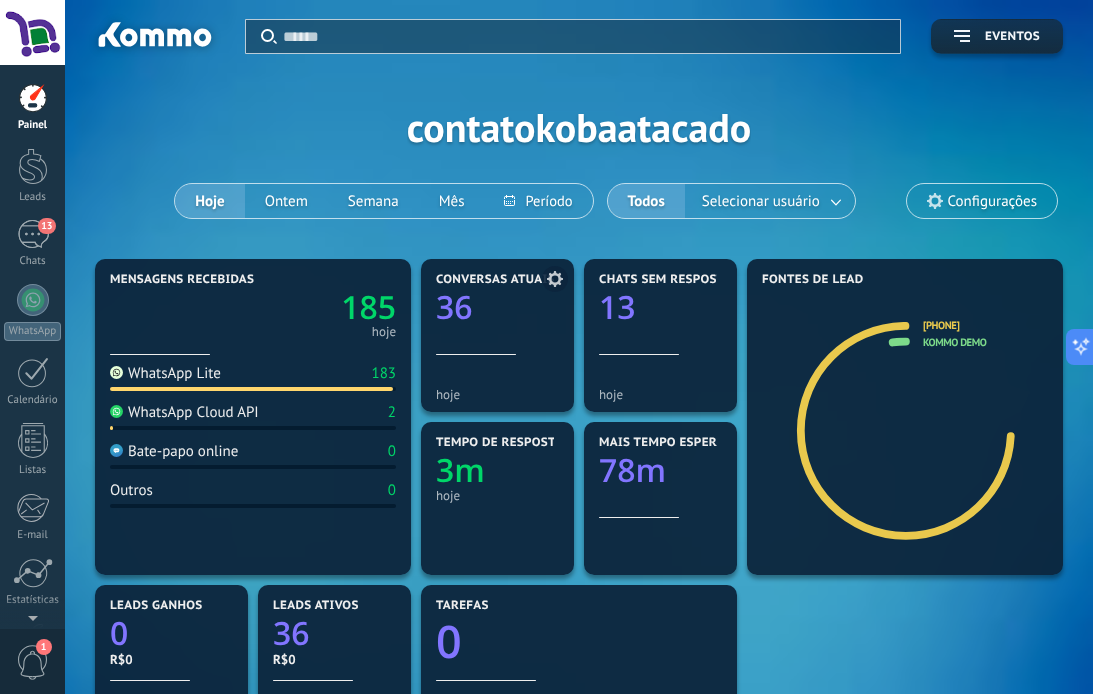 click 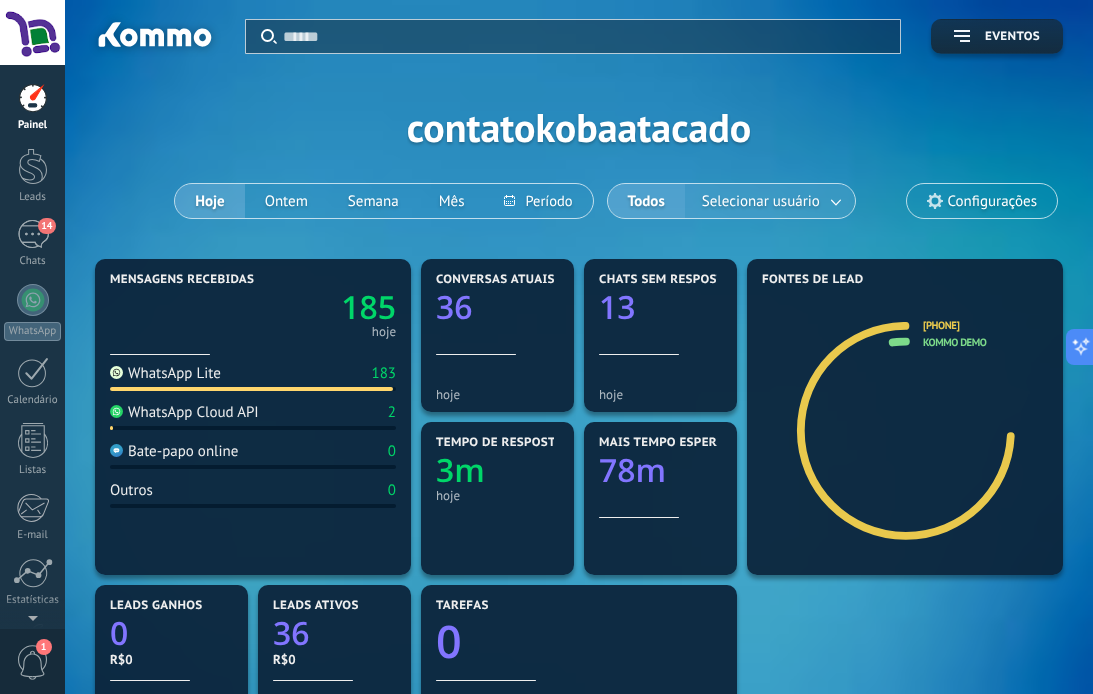 click on "Selecionar usuário" at bounding box center [761, 201] 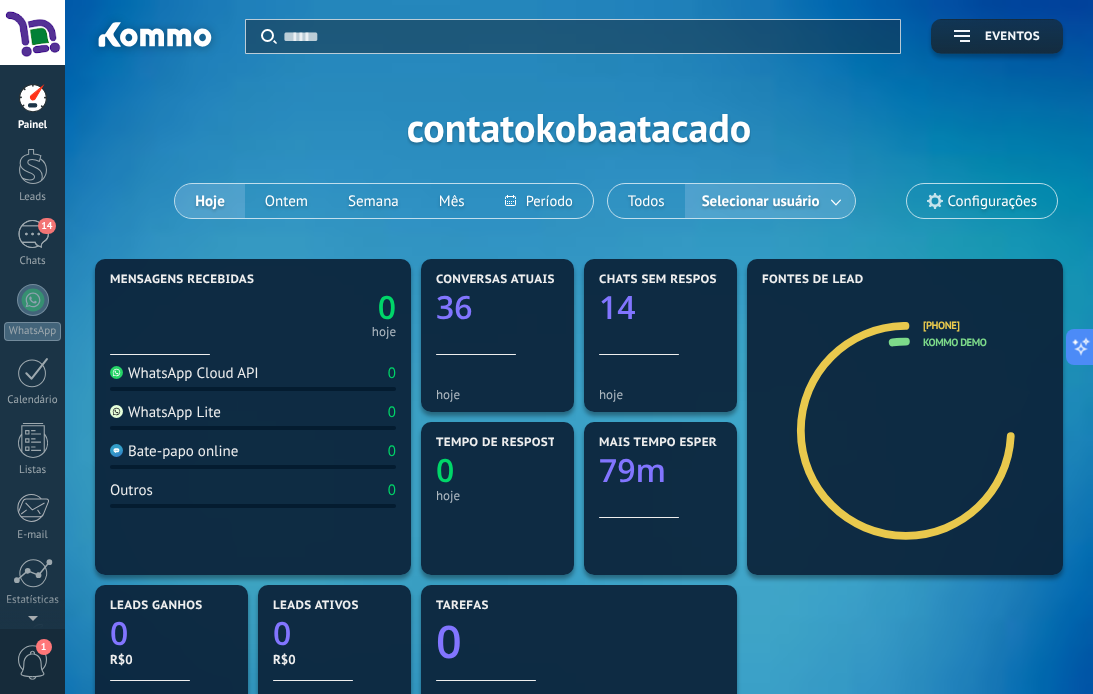 click on "Hoje" at bounding box center [209, 201] 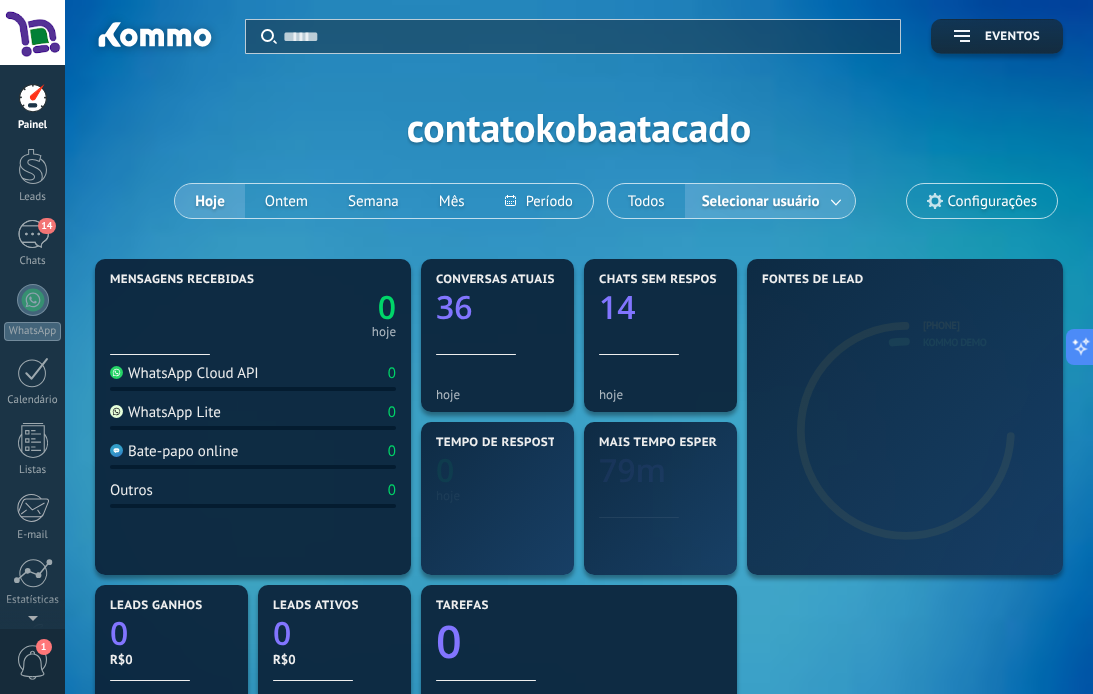 type 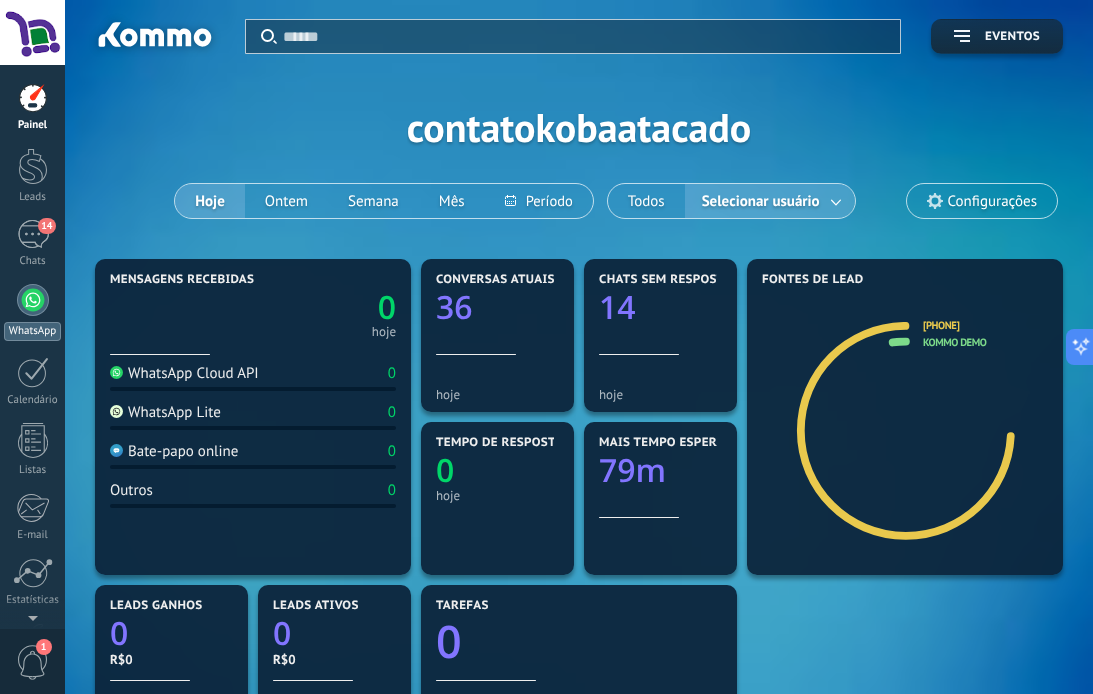 click on "WhatsApp" at bounding box center (32, 331) 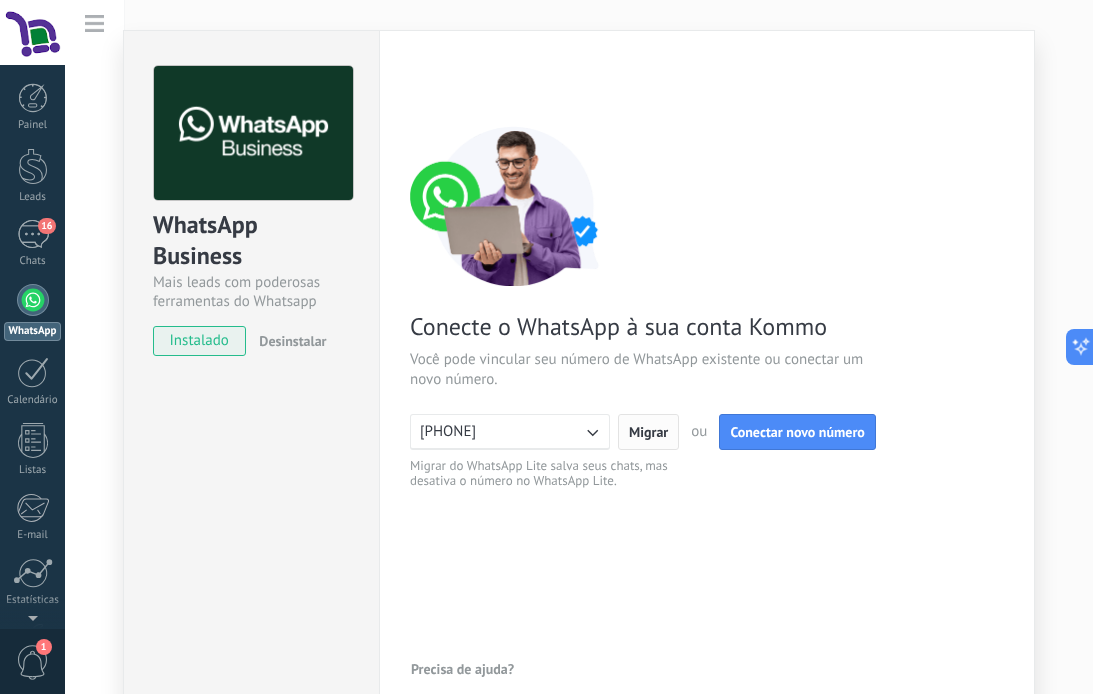 click on "Migrar" at bounding box center [648, 432] 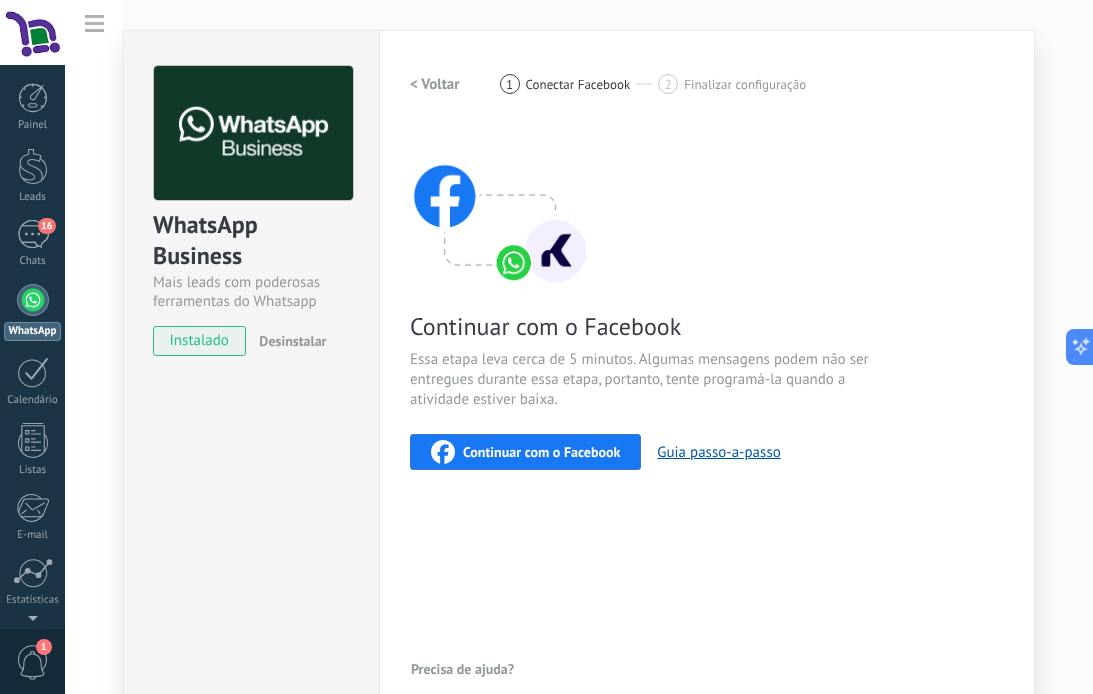 click on "Continuar com o Facebook" at bounding box center (525, 452) 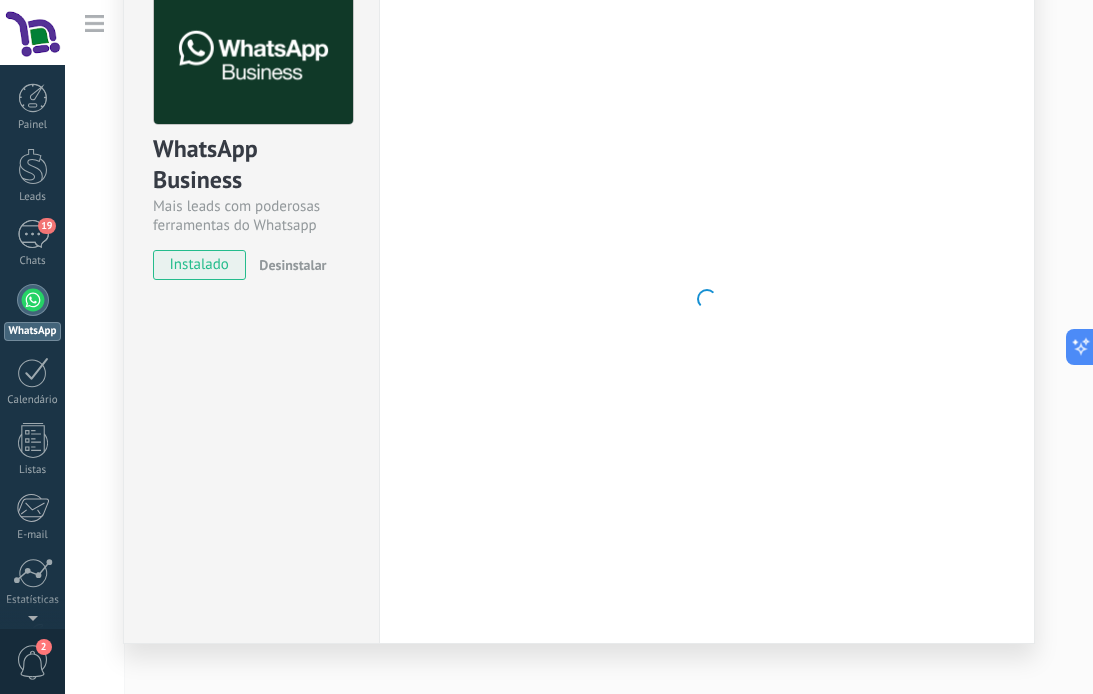 scroll, scrollTop: 79, scrollLeft: 0, axis: vertical 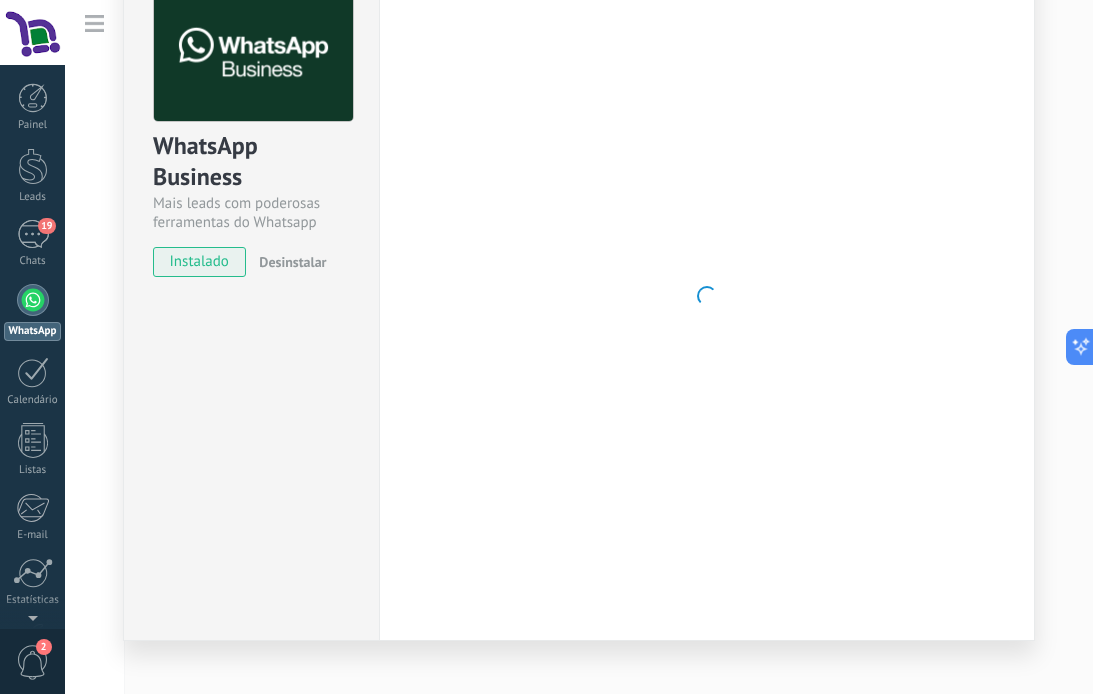 click at bounding box center [707, 296] 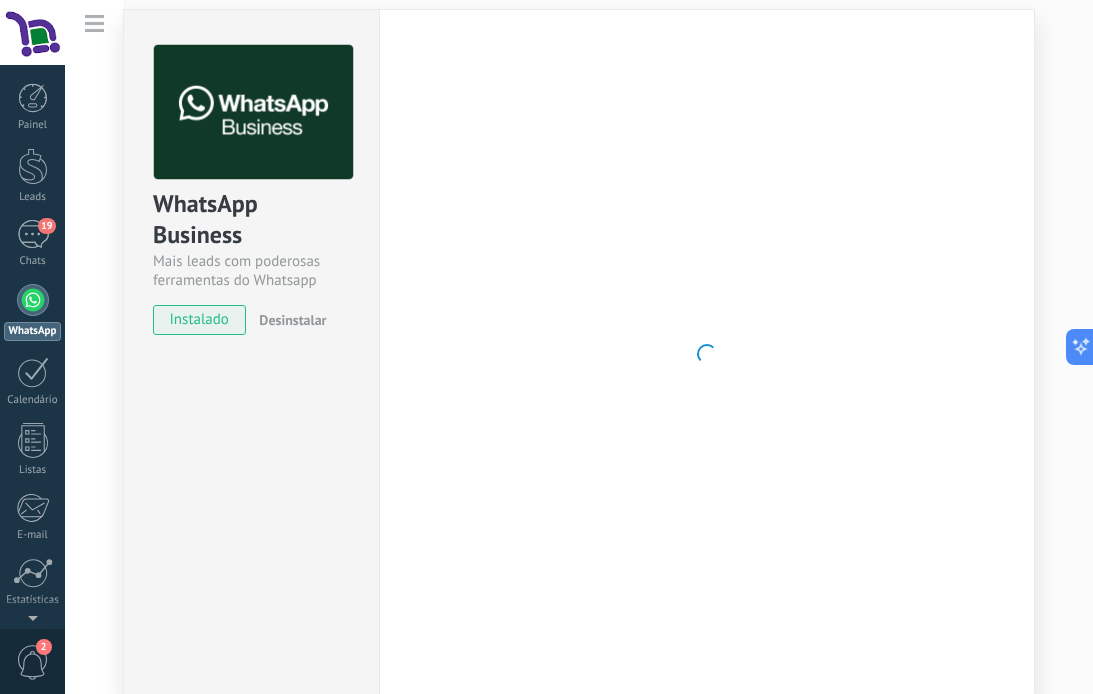 scroll, scrollTop: 0, scrollLeft: 0, axis: both 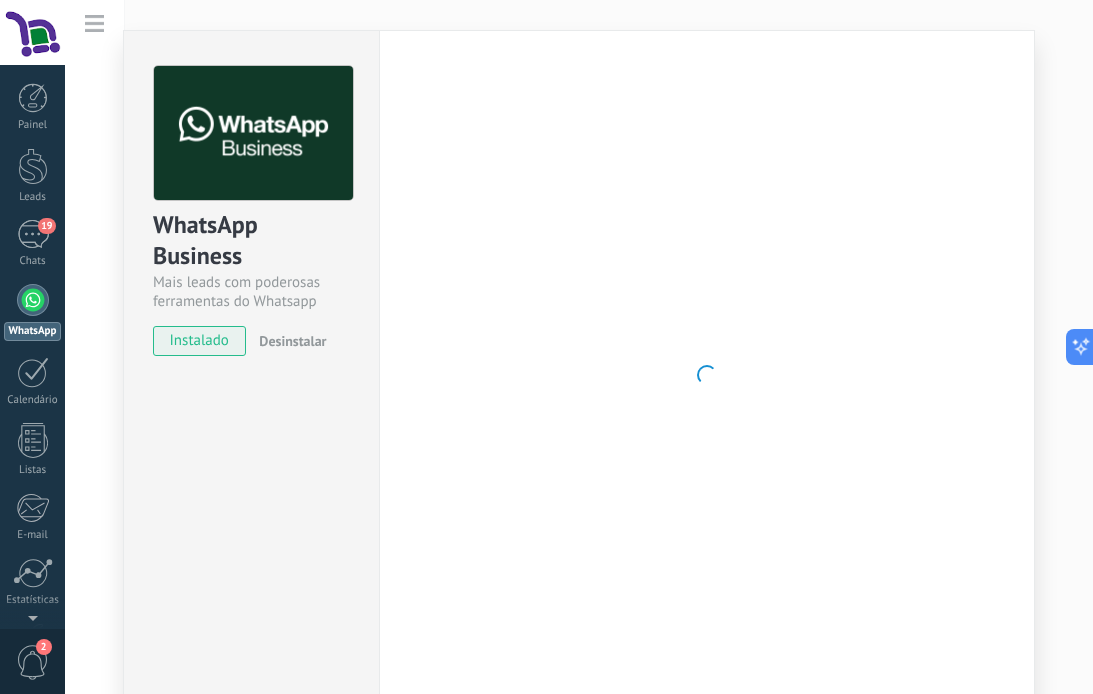 click at bounding box center (707, 375) 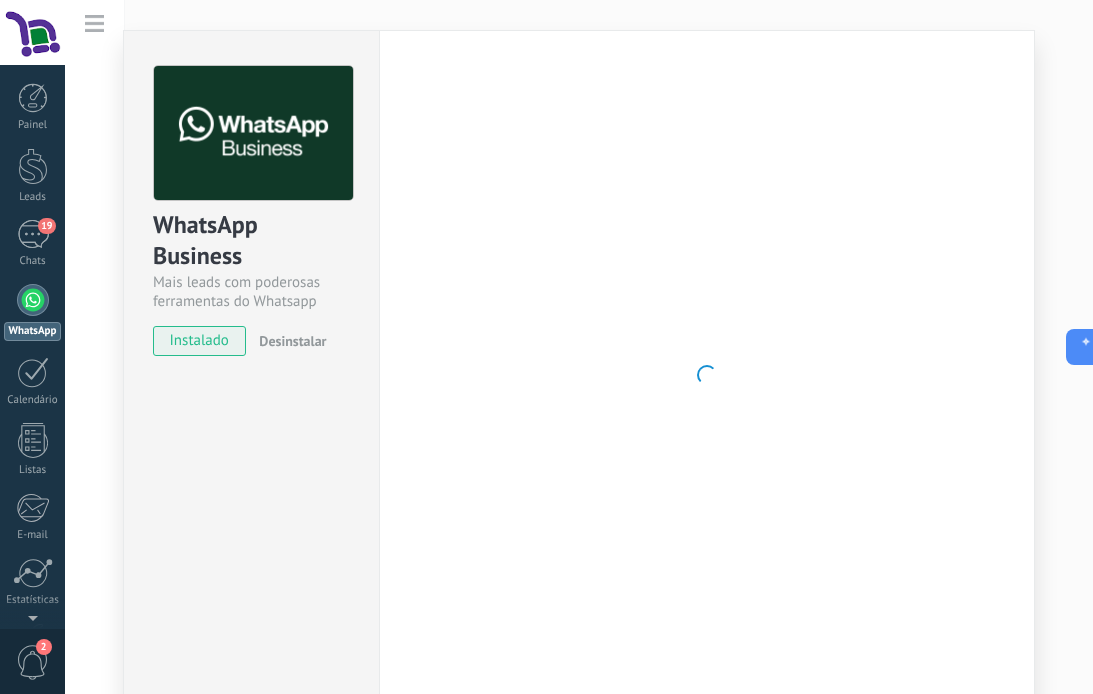 click at bounding box center [33, 300] 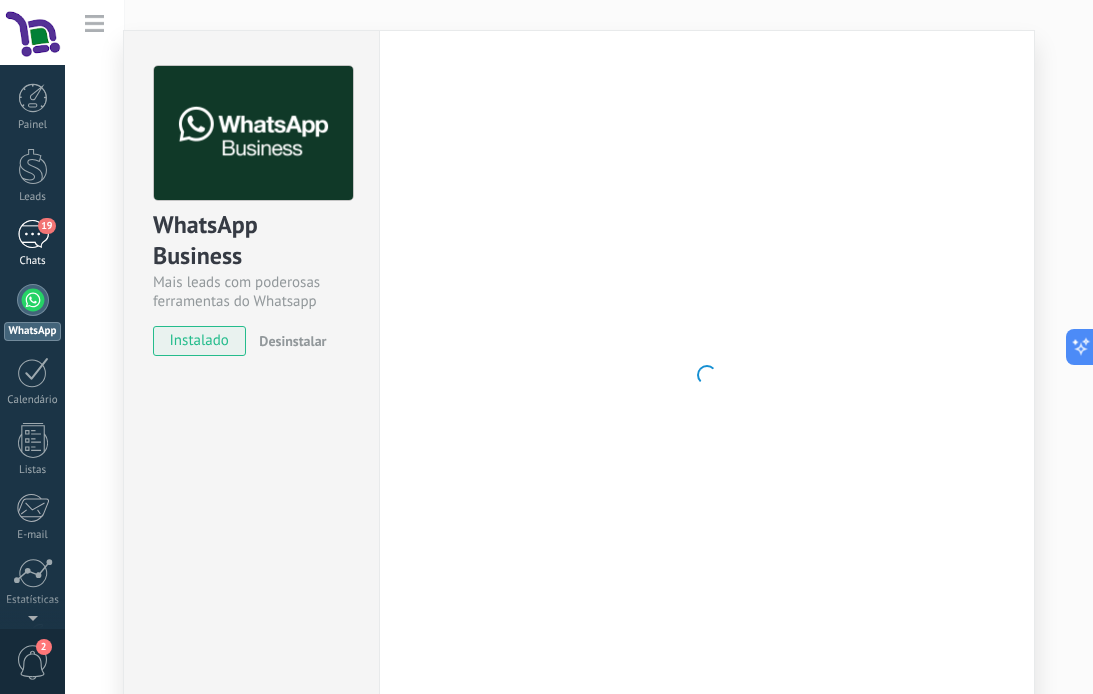 click on "19" at bounding box center (33, 234) 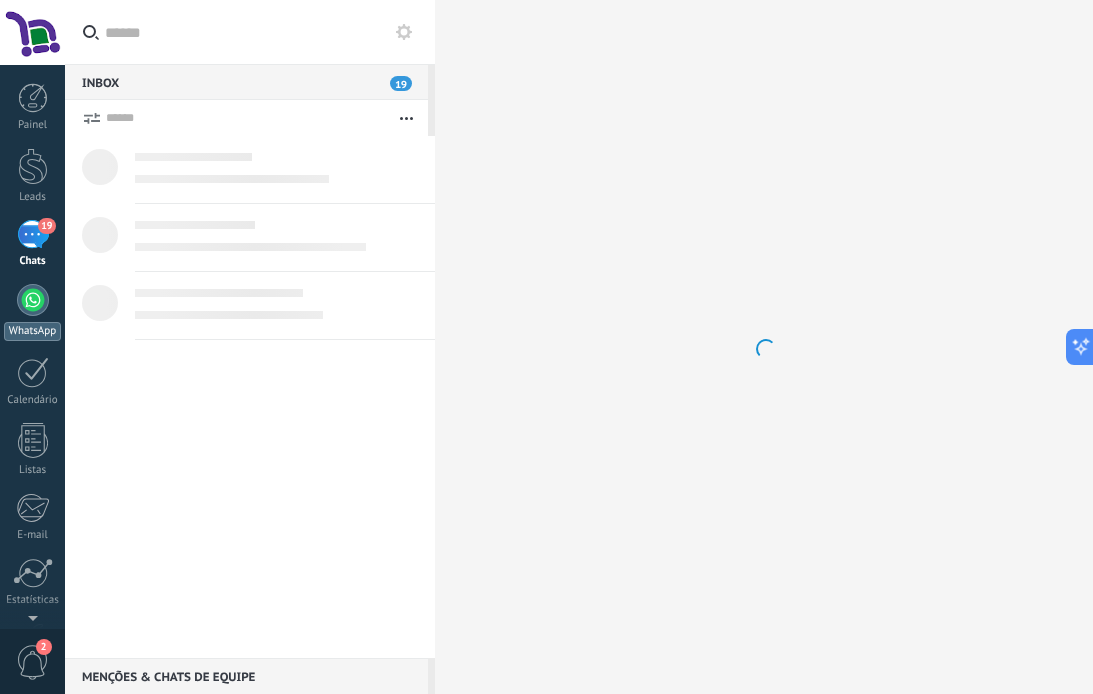 click at bounding box center (33, 300) 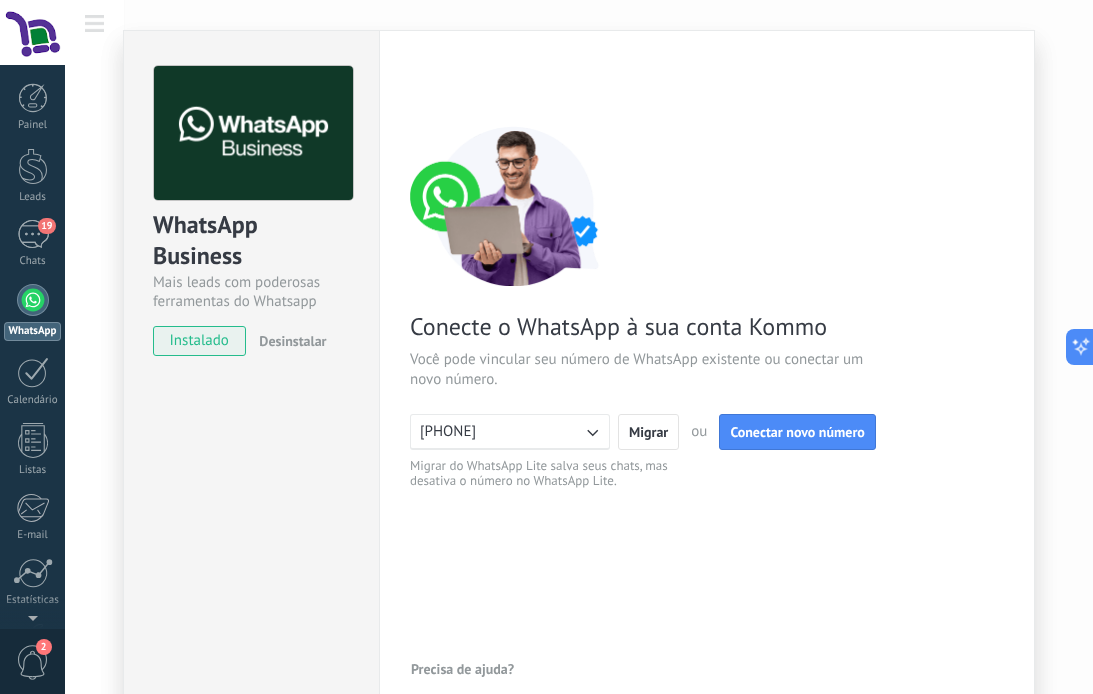 click on "[PHONE]" at bounding box center [510, 432] 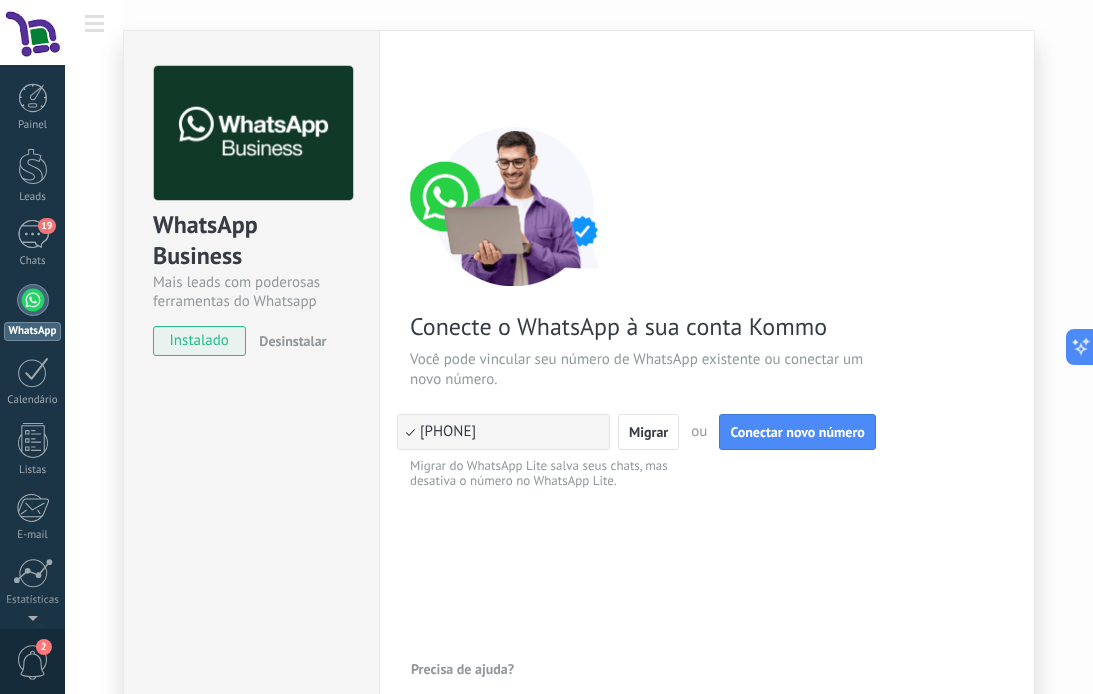 click on "[PHONE]" at bounding box center (503, 432) 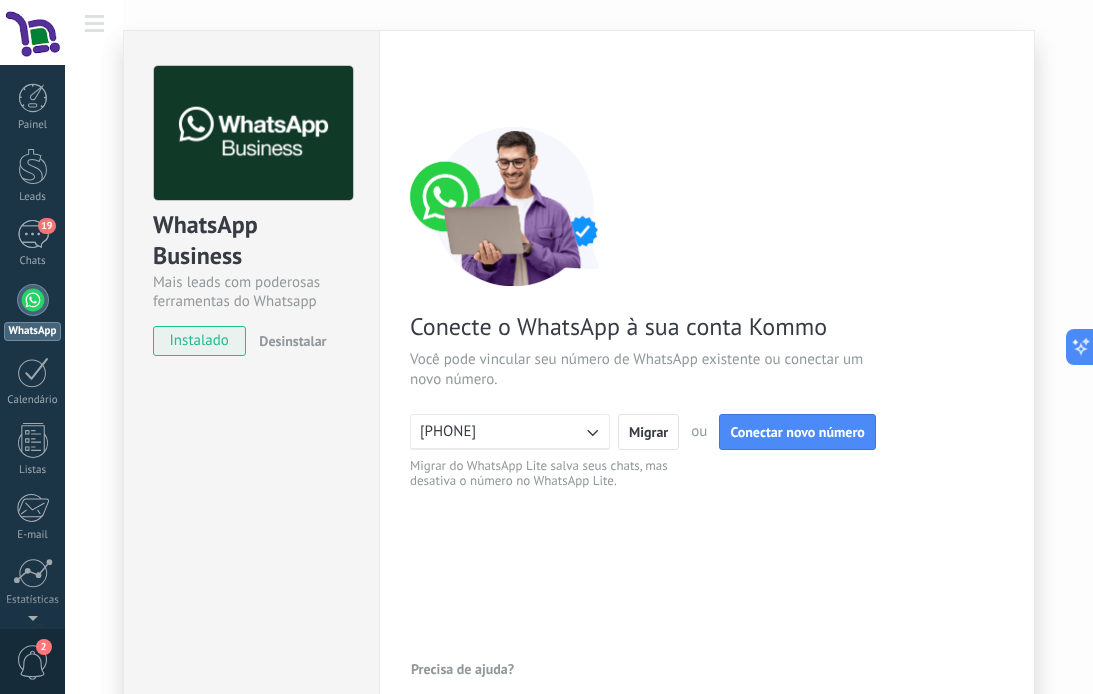 click on "[PHONE]" at bounding box center (510, 432) 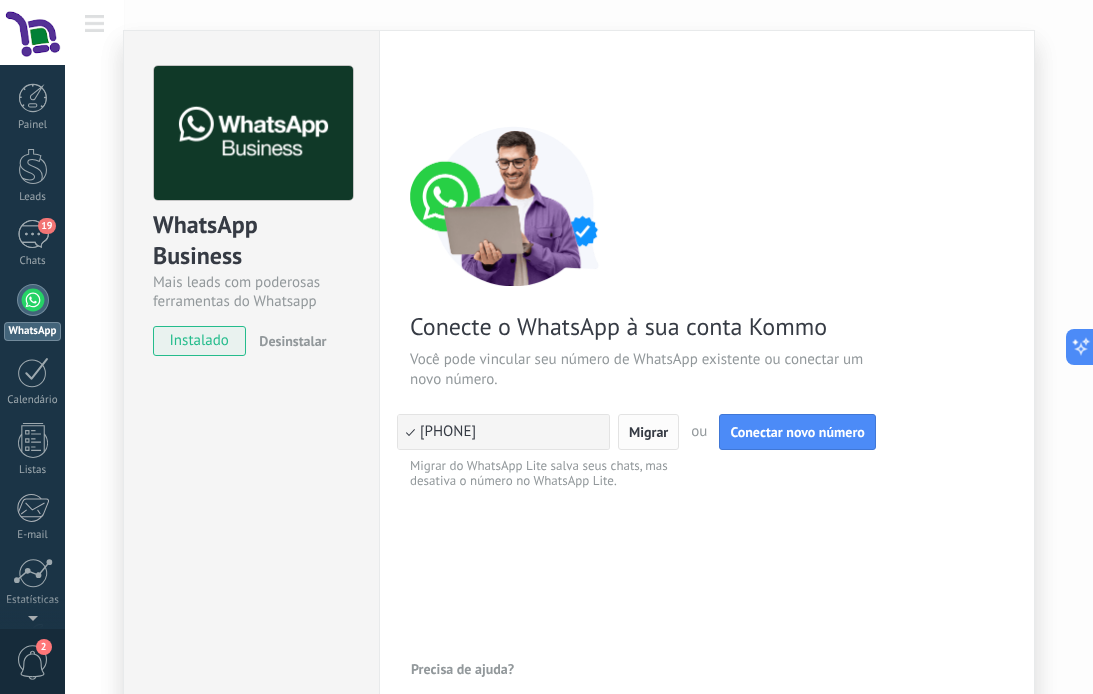 click on "Migrar" at bounding box center (648, 432) 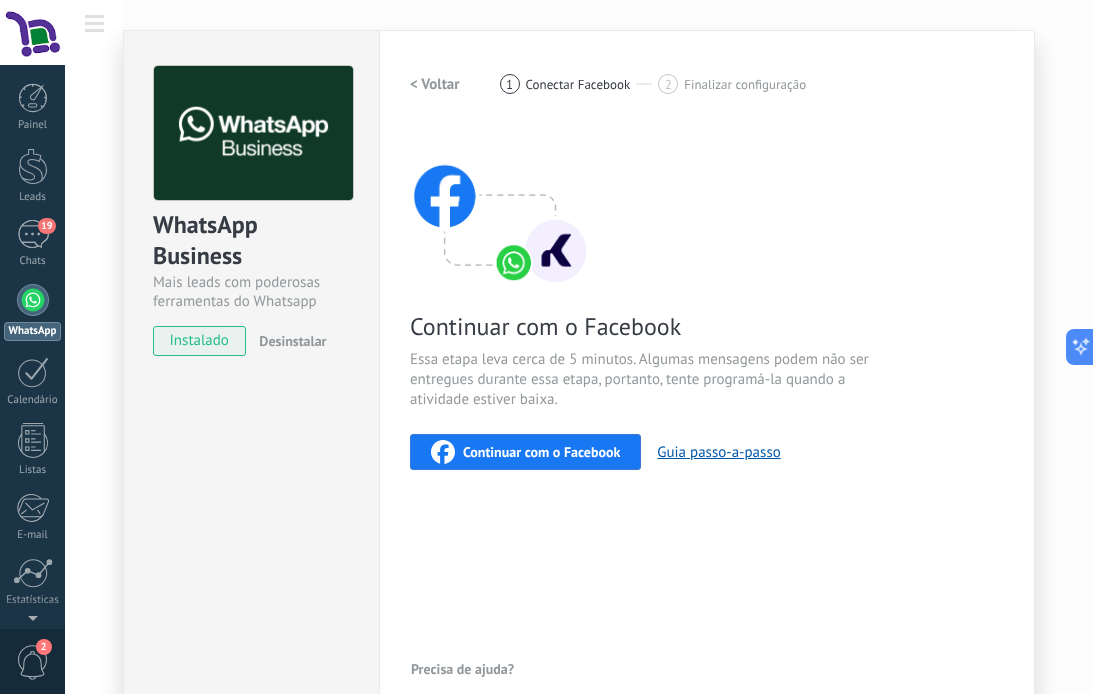 click on "Continuar com o Facebook" at bounding box center [541, 452] 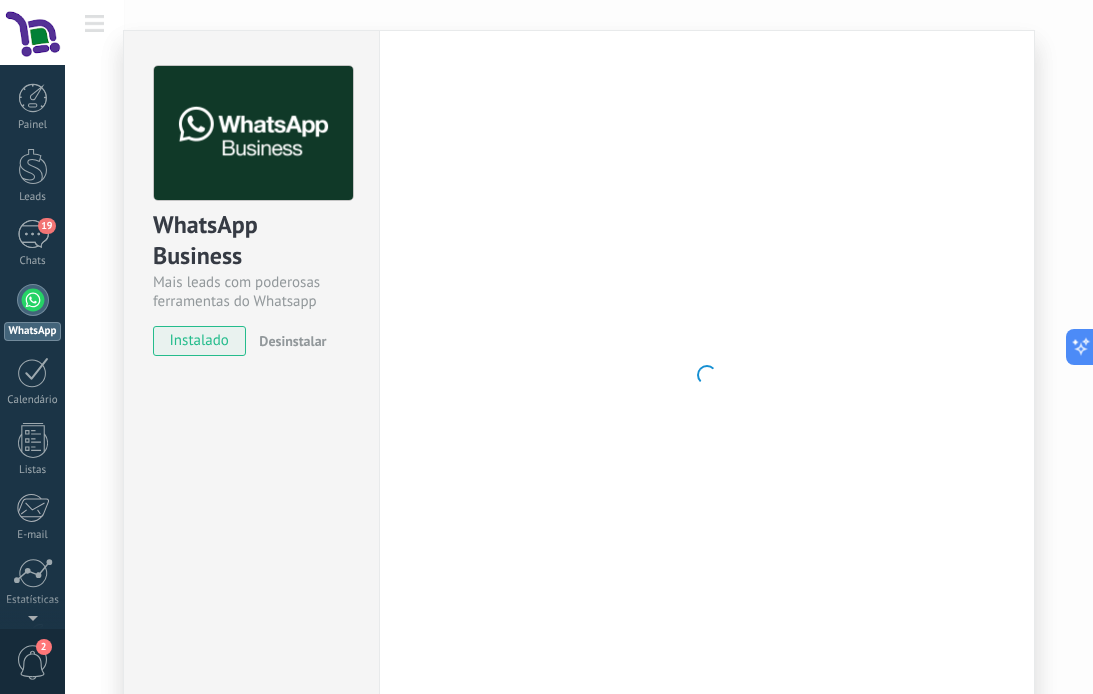 click on "Configurações Autorização Esta aba registra os usuários que permitiram acesso à esta conta. Se você quiser remover a possibilidade de um usuário de enviar solicitações para a conta em relação a esta integração, você pode revogar o acesso. Se o acesso de todos os usuários for revogado, a integração parará de funcionar. Este app está instalado, mas ninguém concedeu acesso ainda. WhatsApp Cloud API Mais _:  Salvar < Voltar 1 Conectar Facebook 2 Finalizar configuração Continuar com o Facebook Essa etapa leva cerca de 5 minutos. Algumas mensagens podem não ser entregues durante essa etapa, portanto, tente programá-la quando a atividade estiver baixa. Continuar com o Facebook Guia passo-a-passo Precisa de ajuda?" at bounding box center (707, 375) 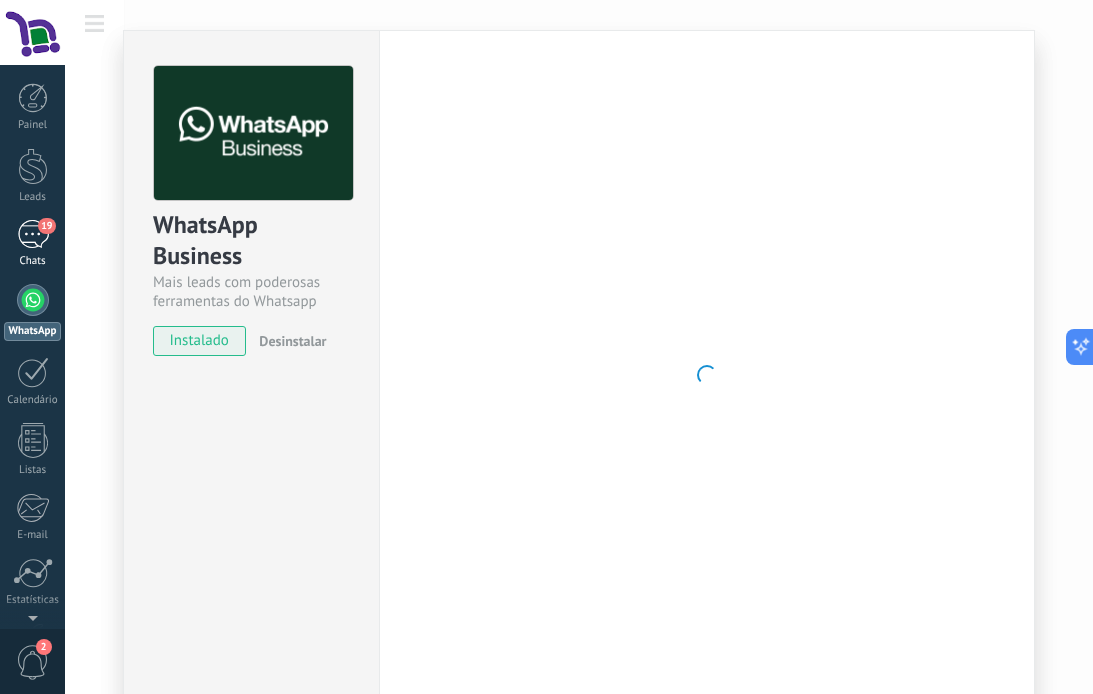 click on "19" at bounding box center (46, 226) 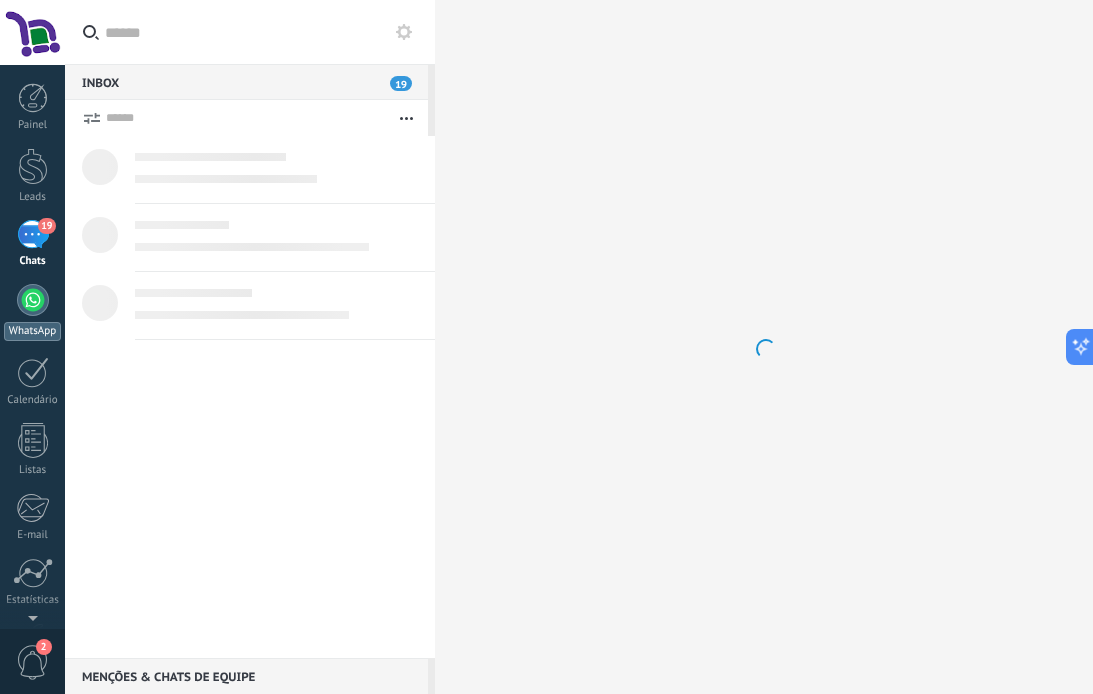 click on "WhatsApp" at bounding box center [32, 312] 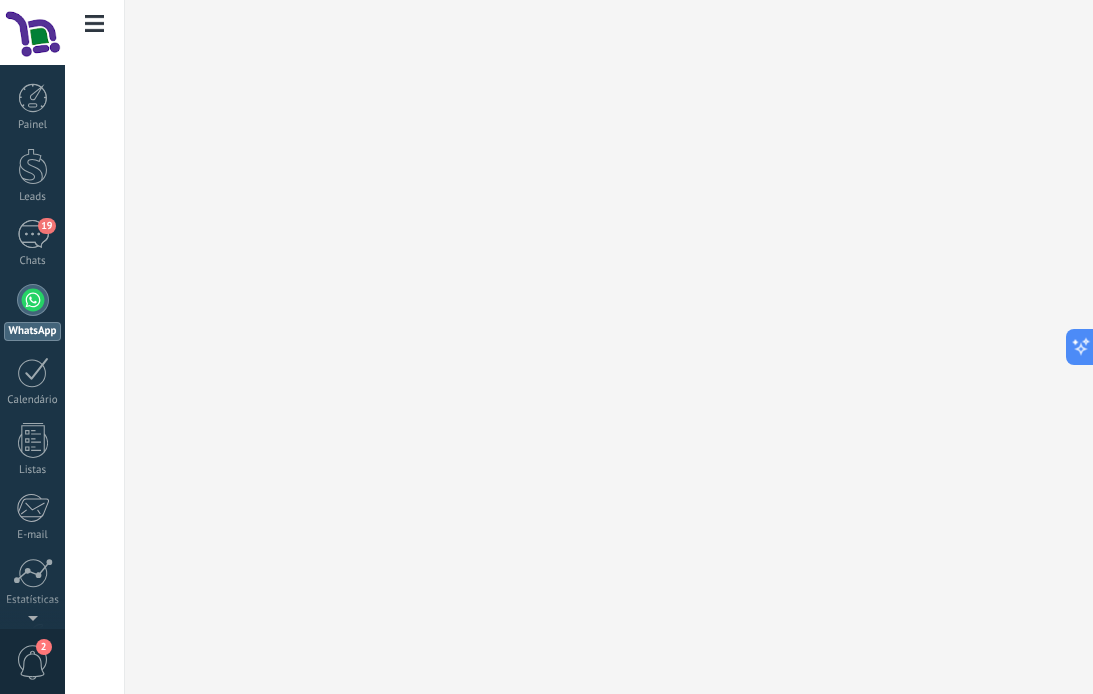 click on "WhatsApp" at bounding box center (32, 312) 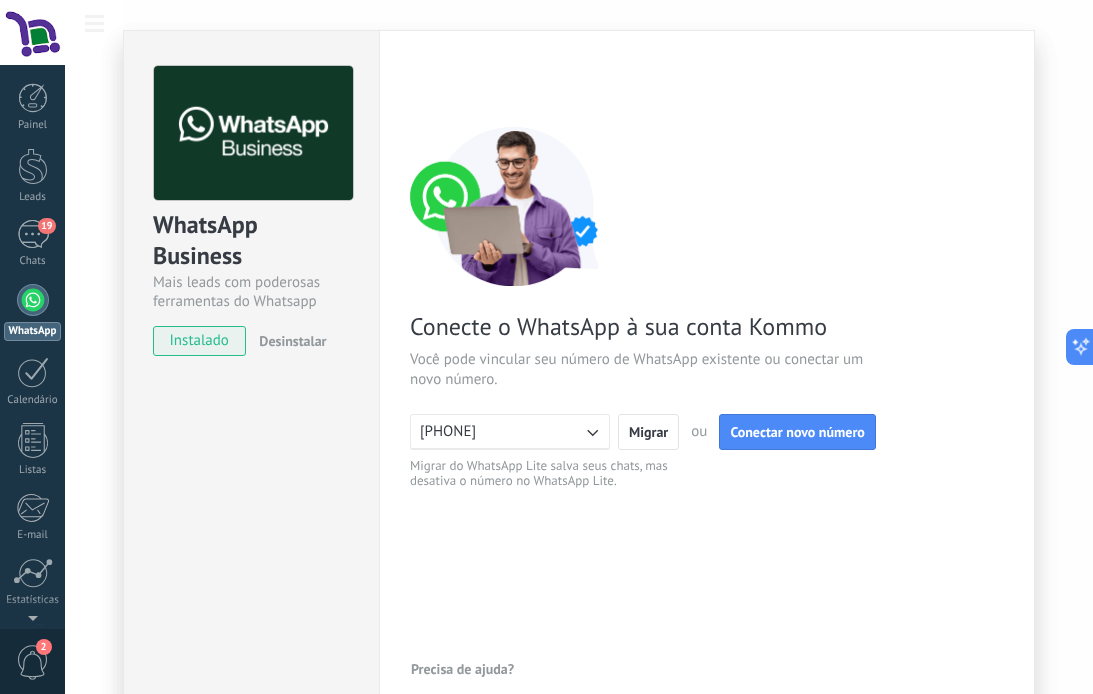 click on "[PHONE]" at bounding box center (510, 432) 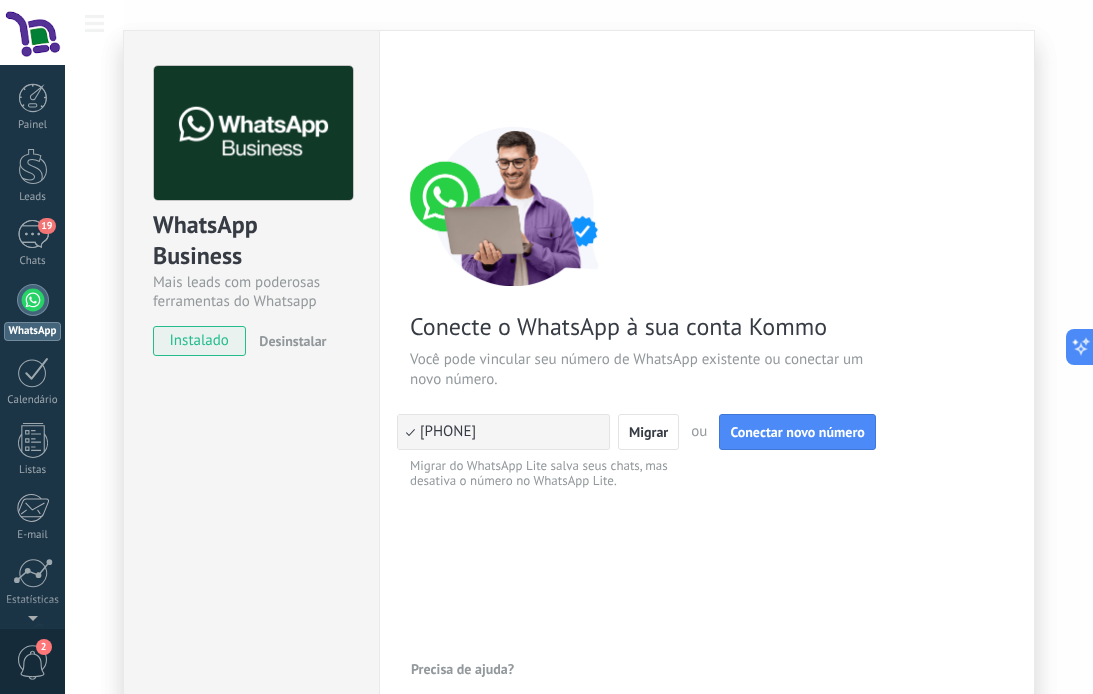 scroll, scrollTop: 101, scrollLeft: 0, axis: vertical 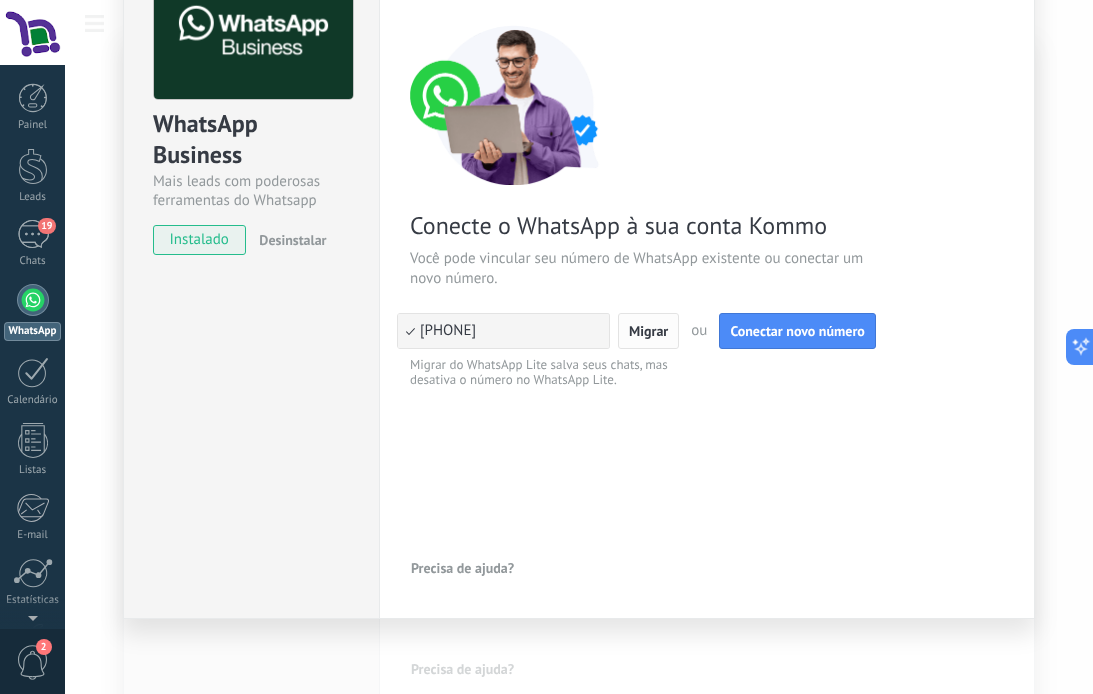 click on "Migrar" at bounding box center [648, 331] 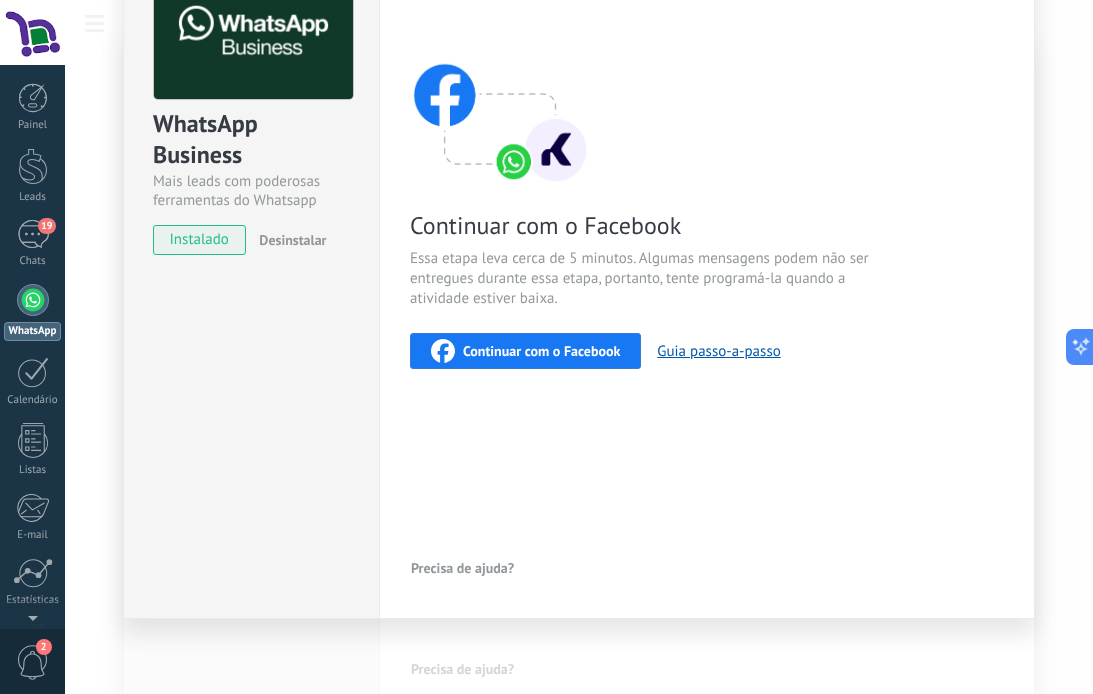 click on "Continuar com o Facebook" at bounding box center (541, 351) 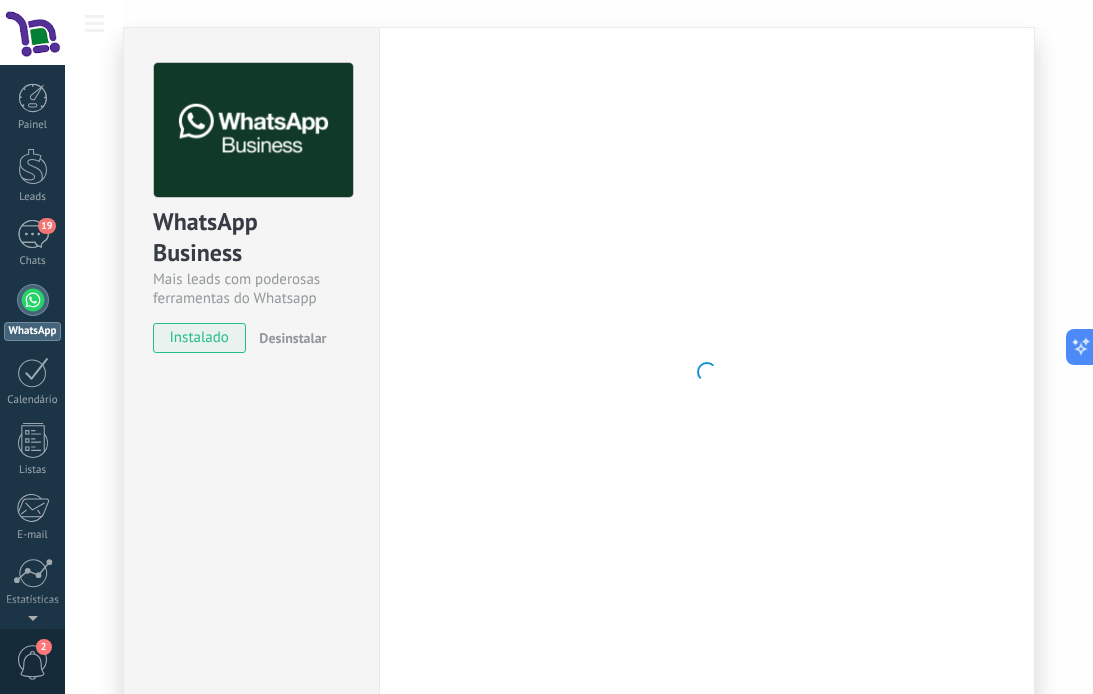 scroll, scrollTop: 18, scrollLeft: 0, axis: vertical 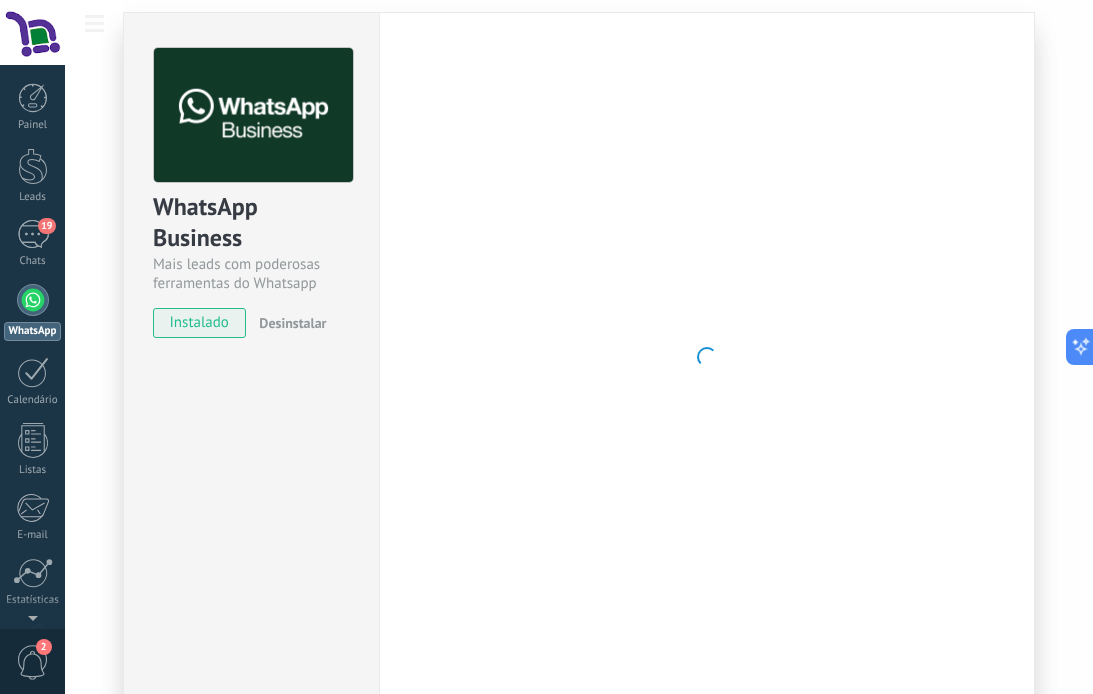 click at bounding box center [707, 357] 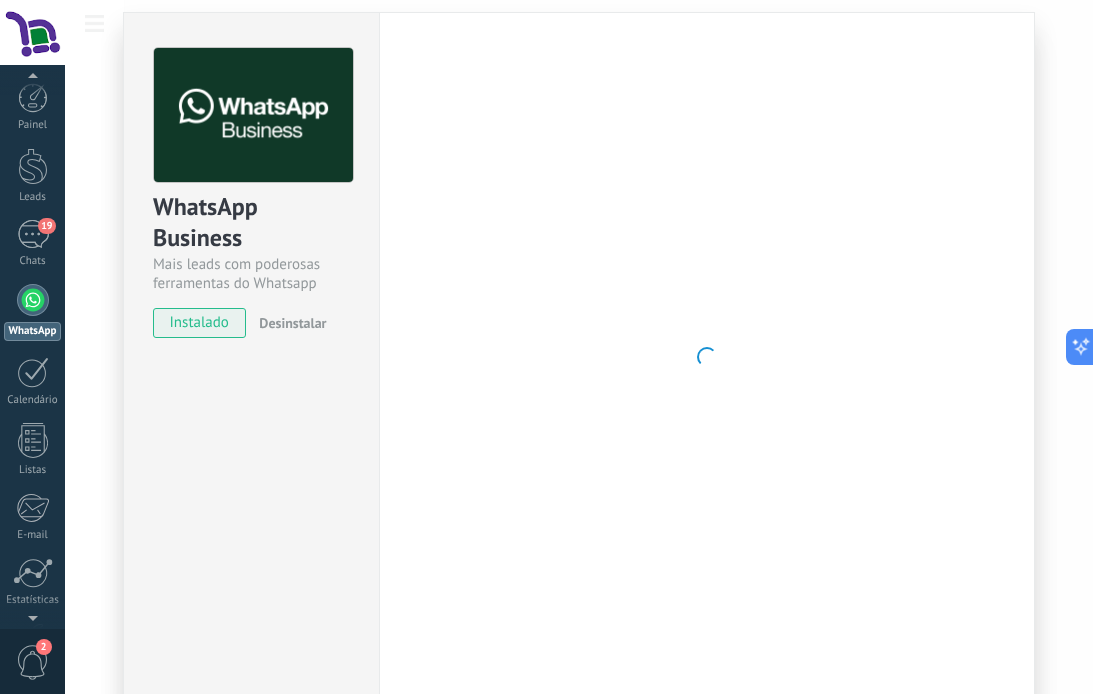 scroll, scrollTop: 138, scrollLeft: 0, axis: vertical 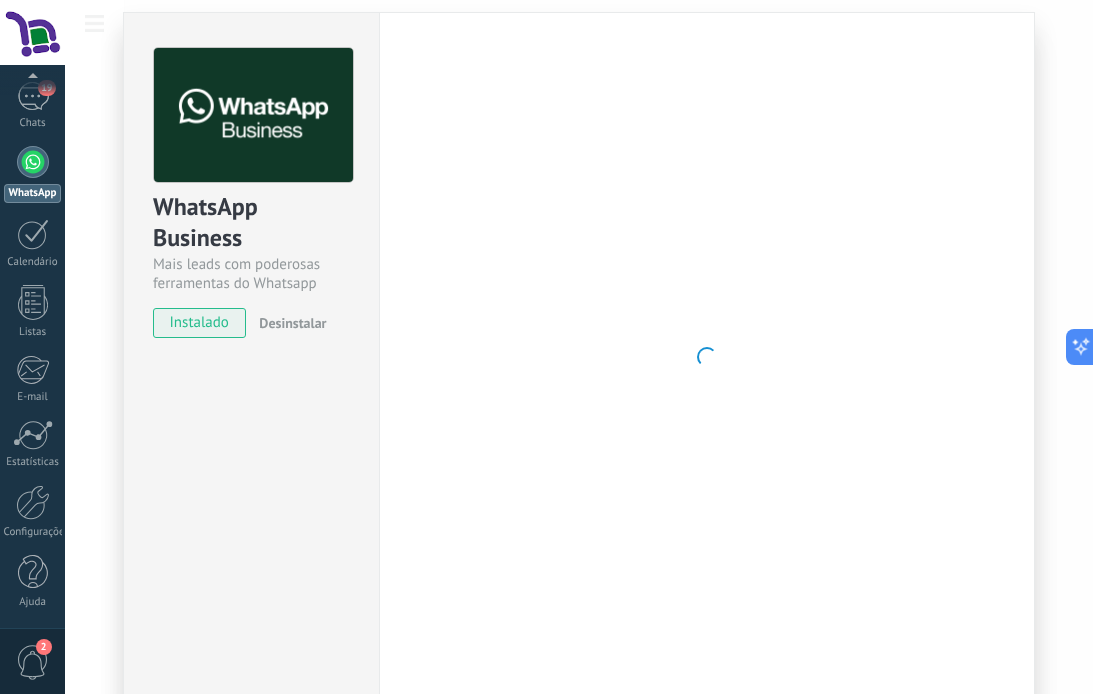 click on "2" at bounding box center [32, 661] 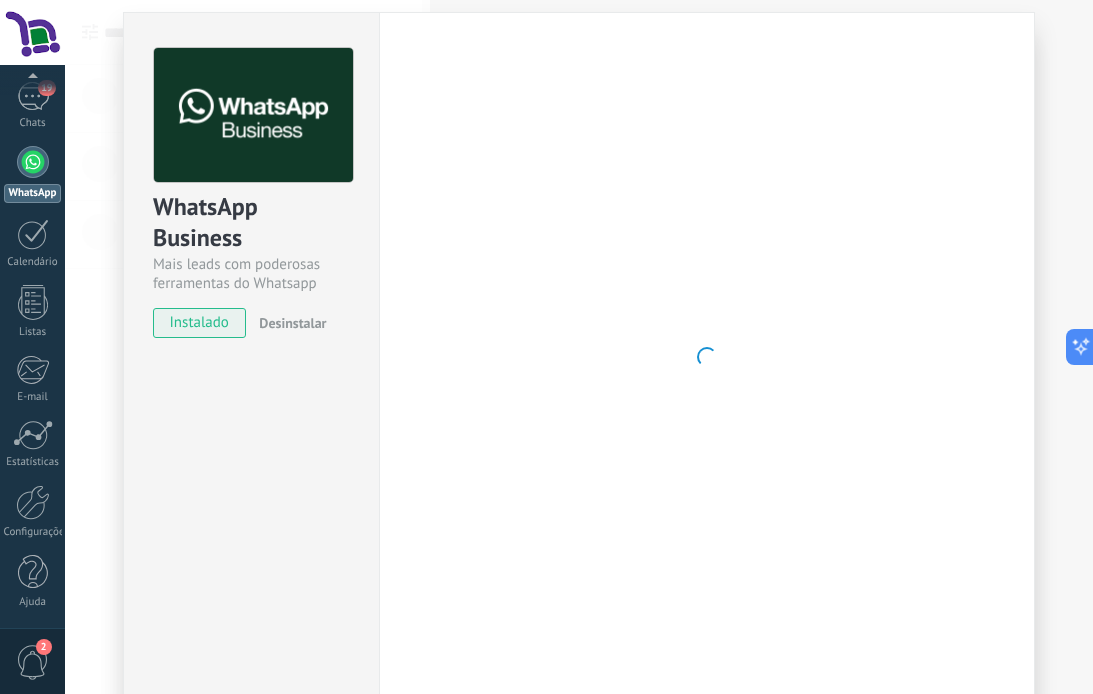 click on "2" at bounding box center [33, 662] 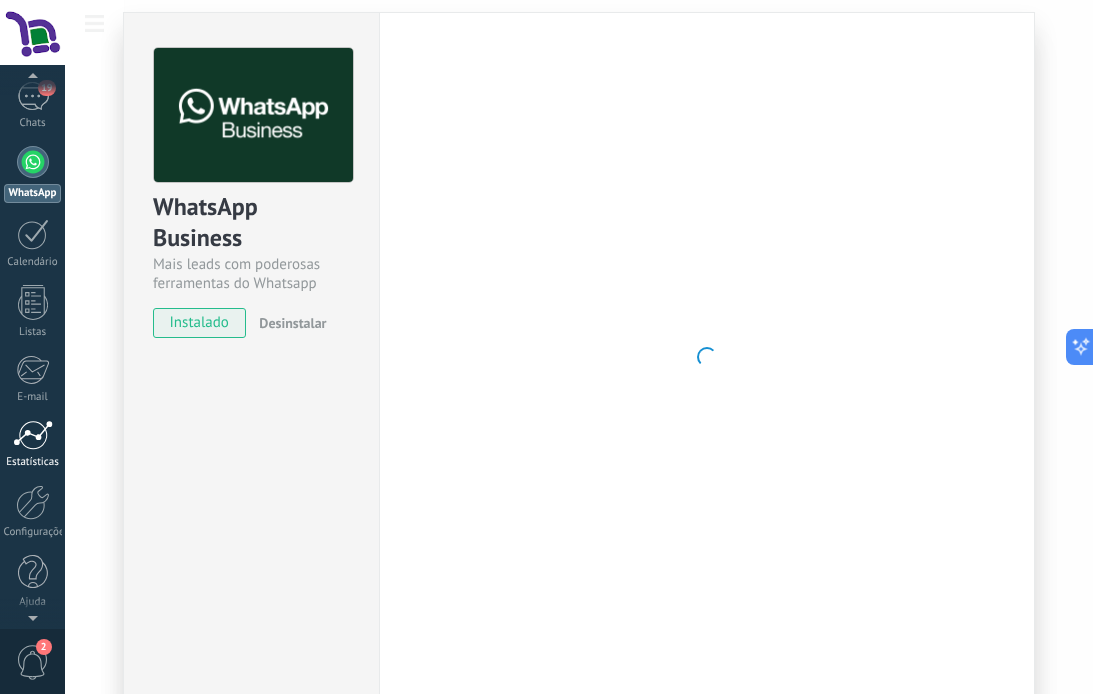 scroll, scrollTop: 0, scrollLeft: 0, axis: both 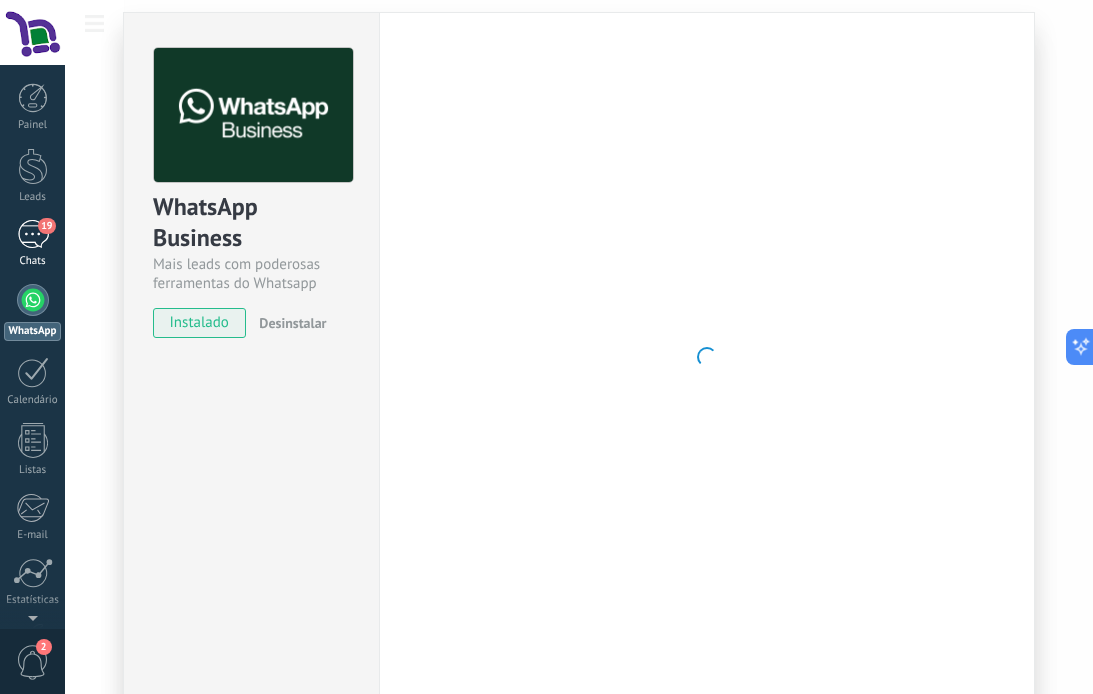 click on "19
Chats" at bounding box center [32, 244] 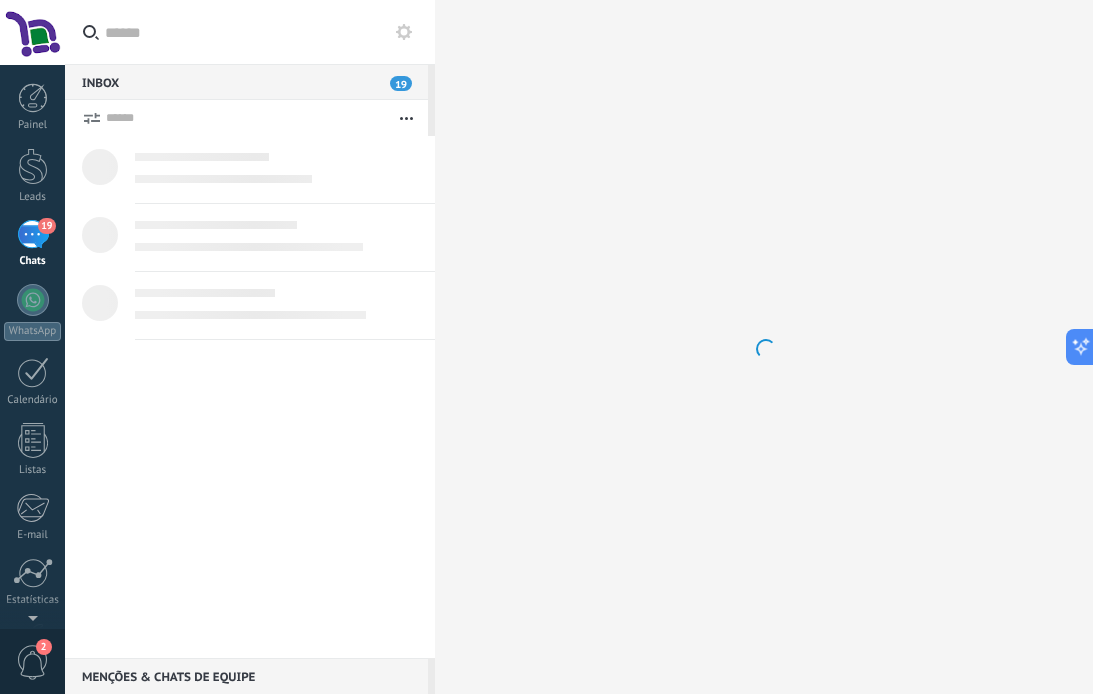 scroll, scrollTop: 0, scrollLeft: 0, axis: both 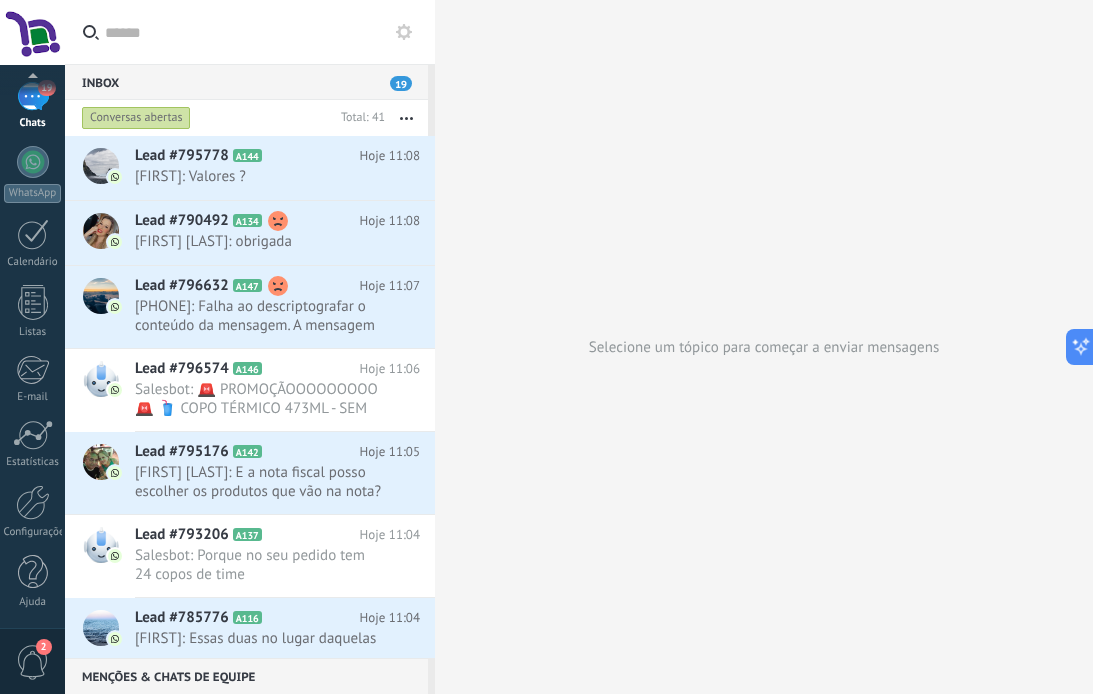 click on "2" at bounding box center [32, 661] 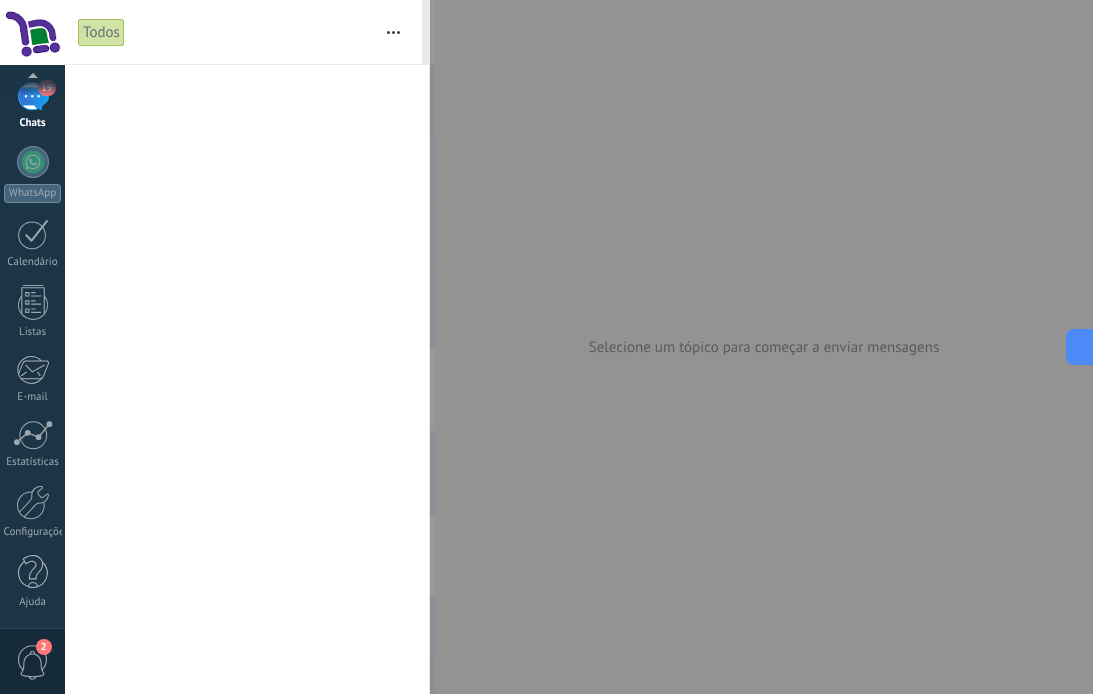 scroll, scrollTop: 0, scrollLeft: 0, axis: both 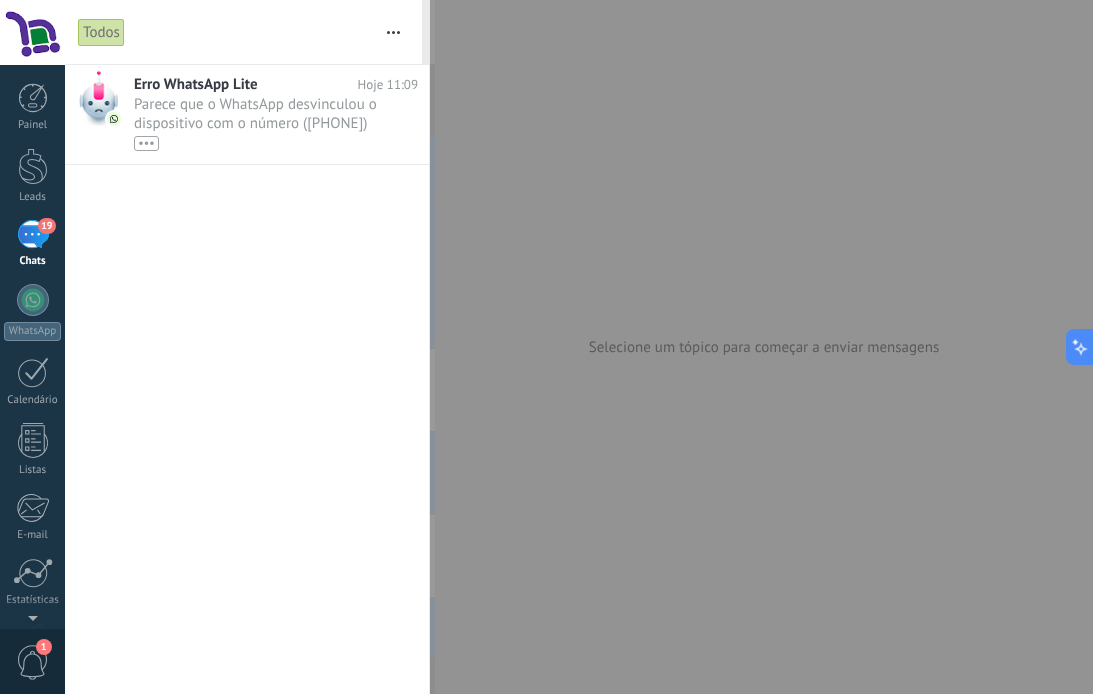 click at bounding box center [546, 347] 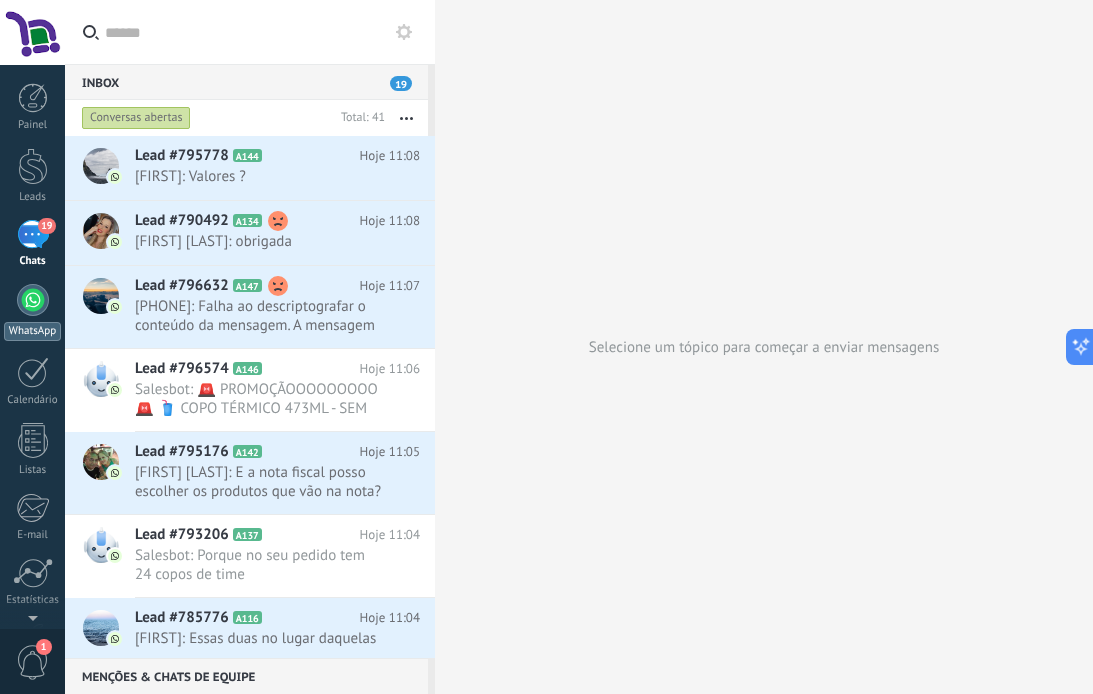 click on "WhatsApp" at bounding box center [32, 331] 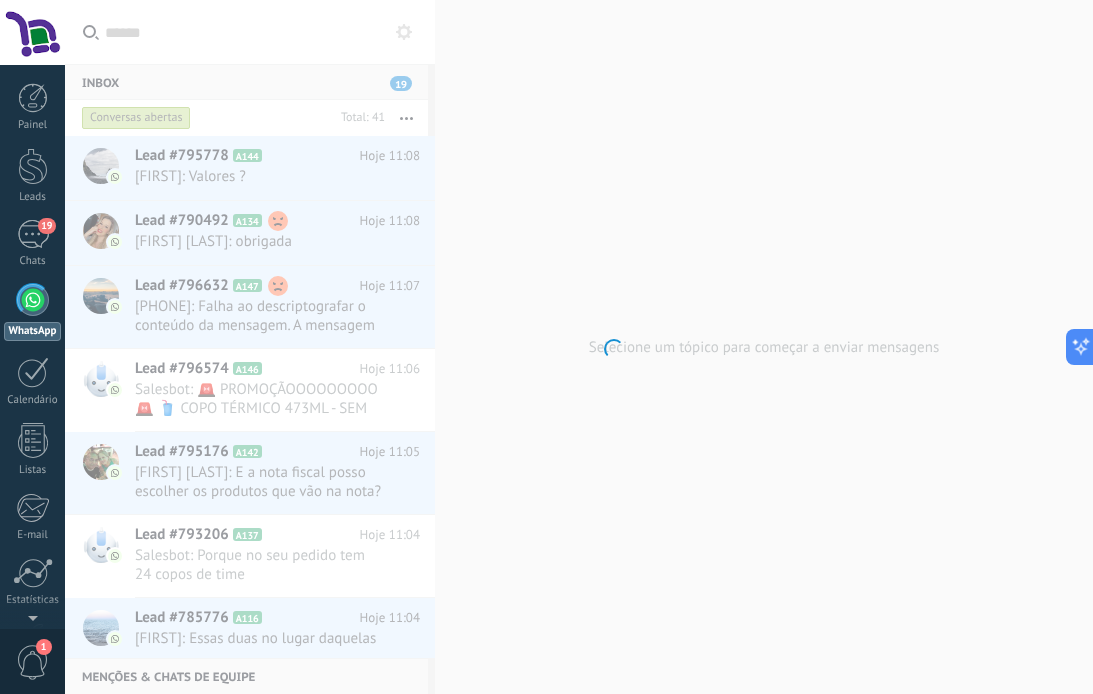 click at bounding box center [32, 32] 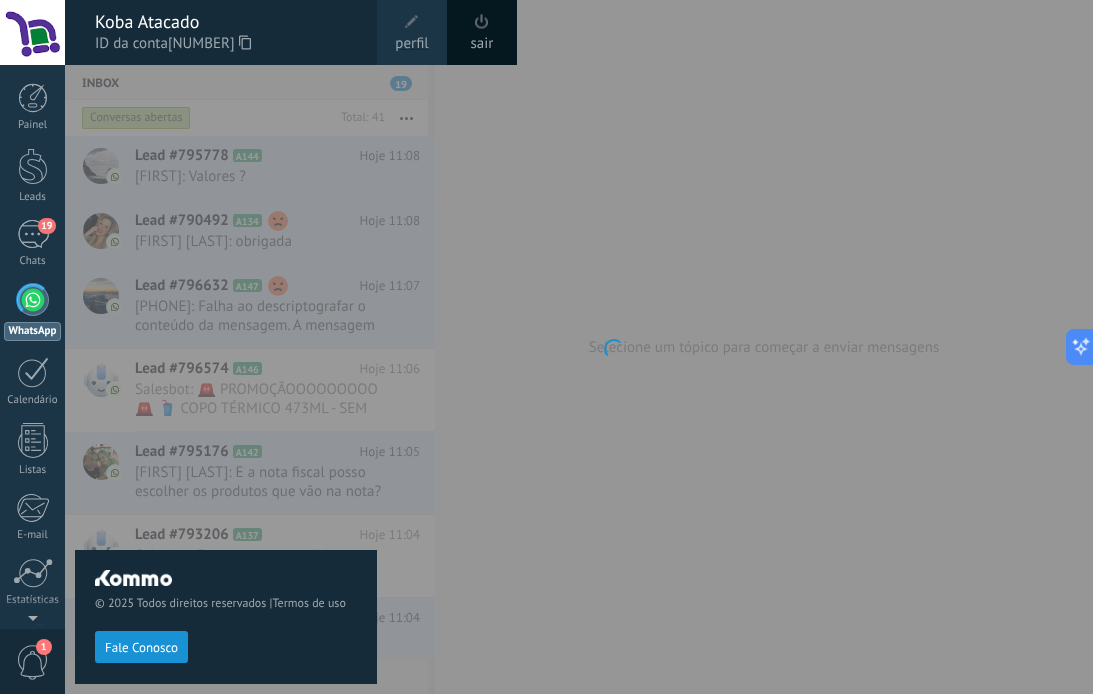 click at bounding box center [32, 32] 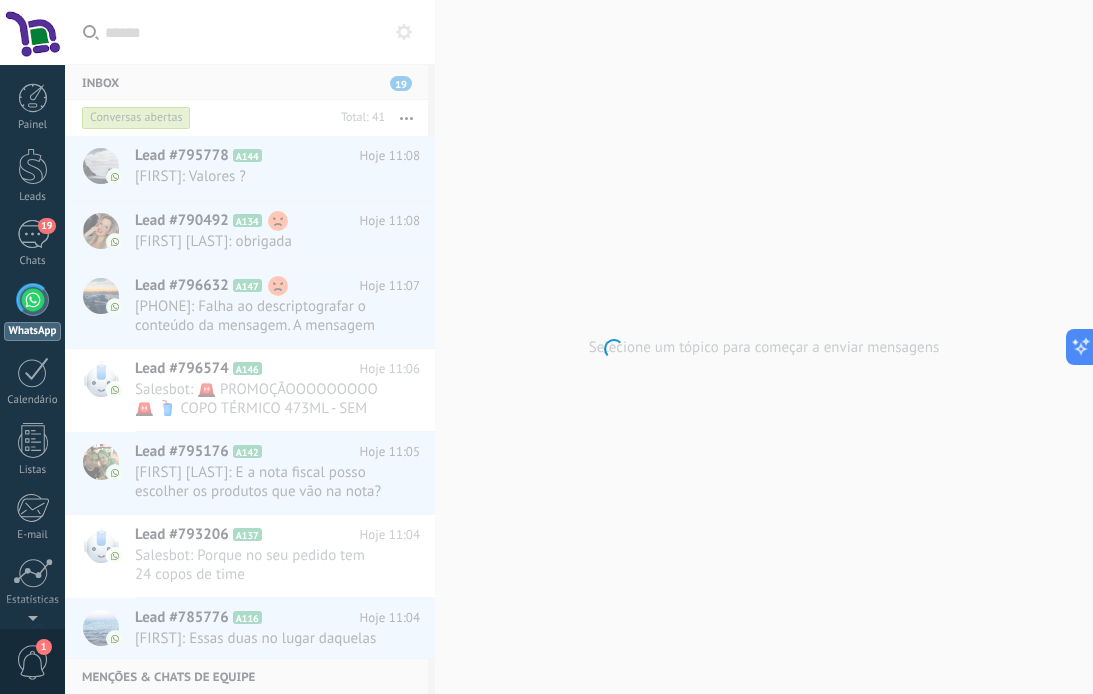 click at bounding box center (32, 32) 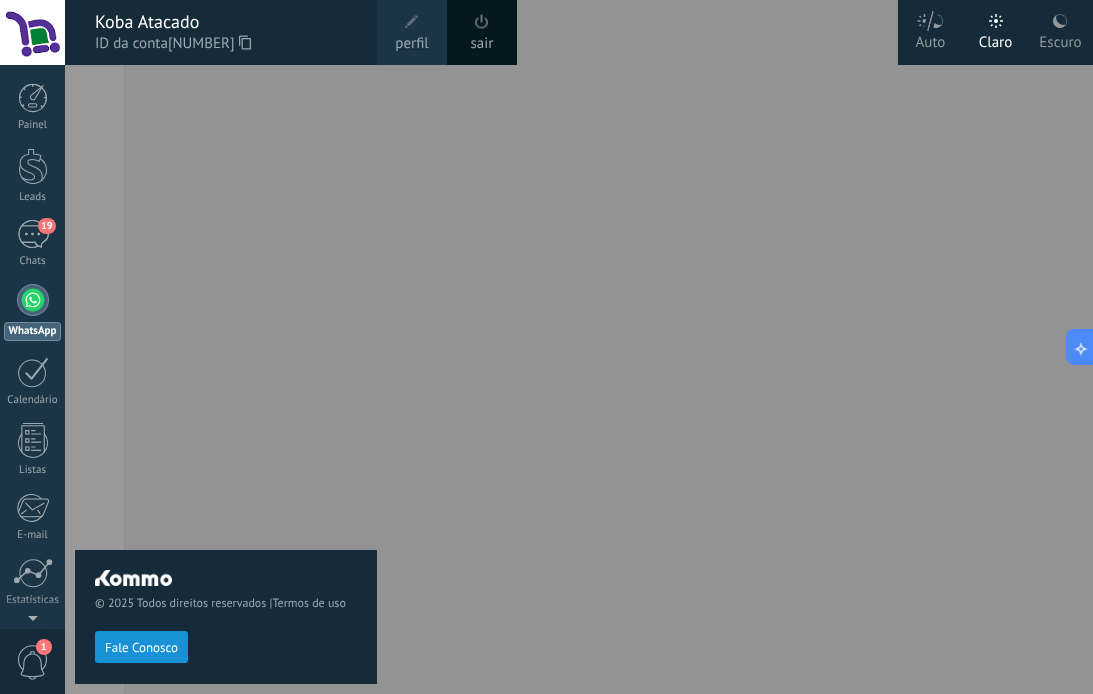 click at bounding box center (611, 347) 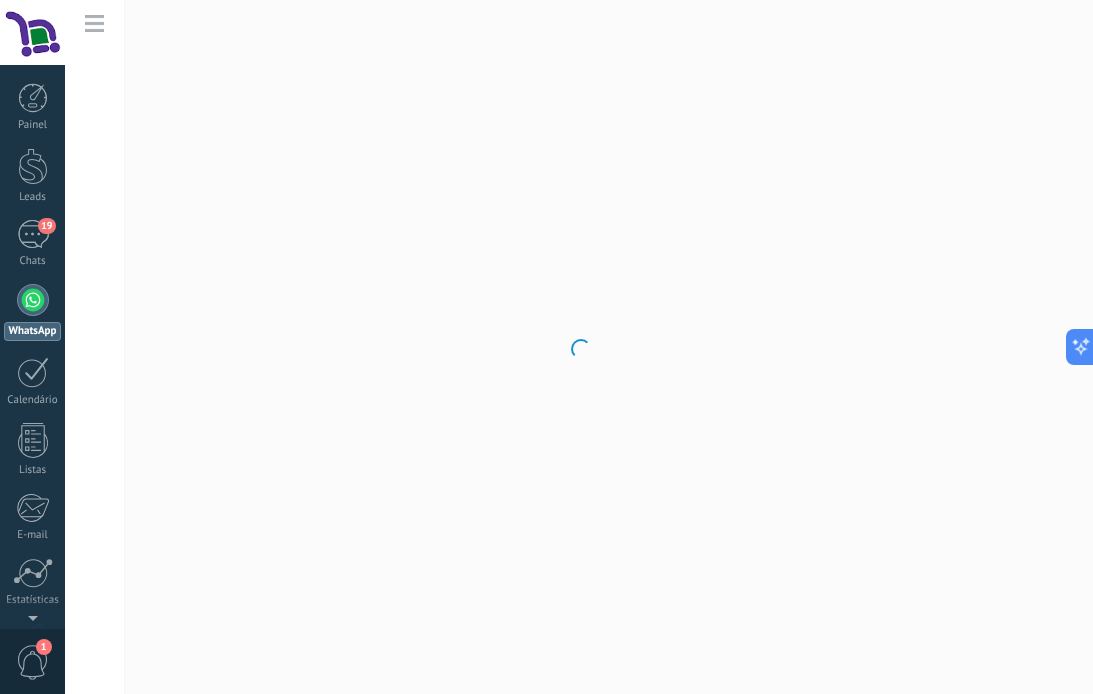 click at bounding box center [579, 347] 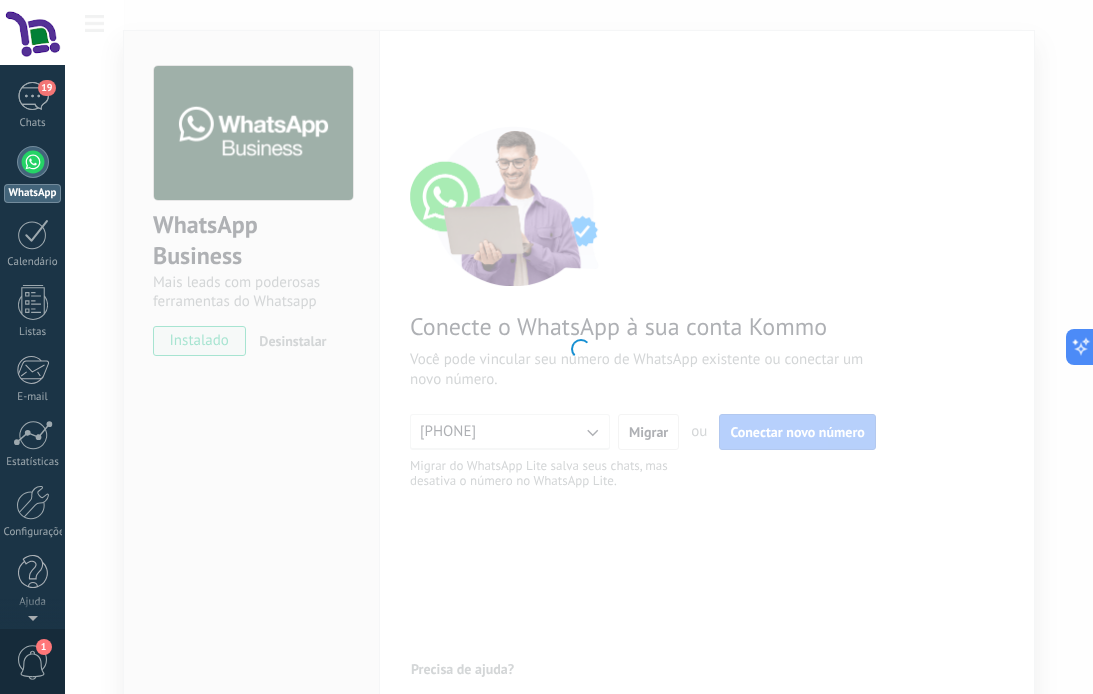 scroll, scrollTop: 0, scrollLeft: 0, axis: both 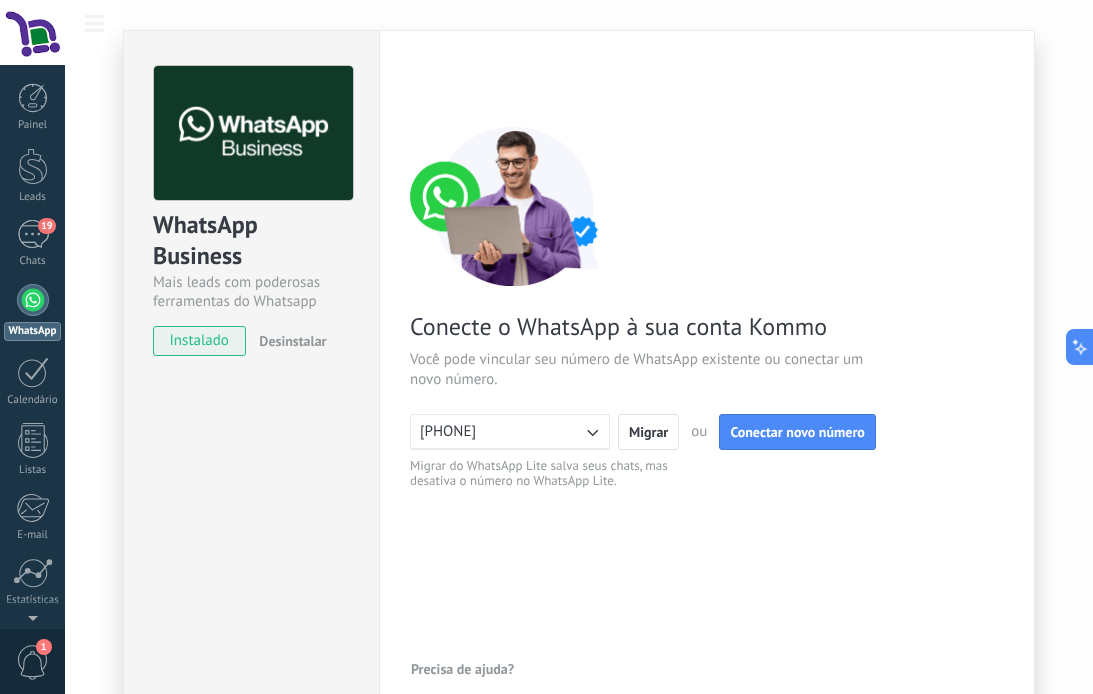 click 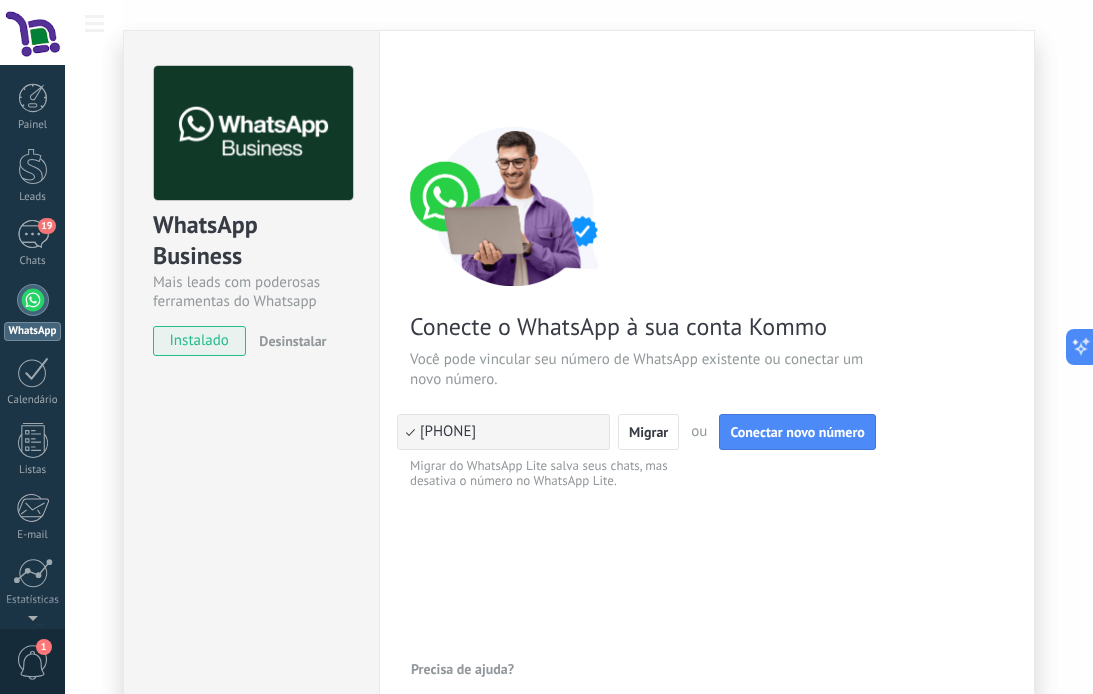 click on "[PHONE]" at bounding box center [503, 432] 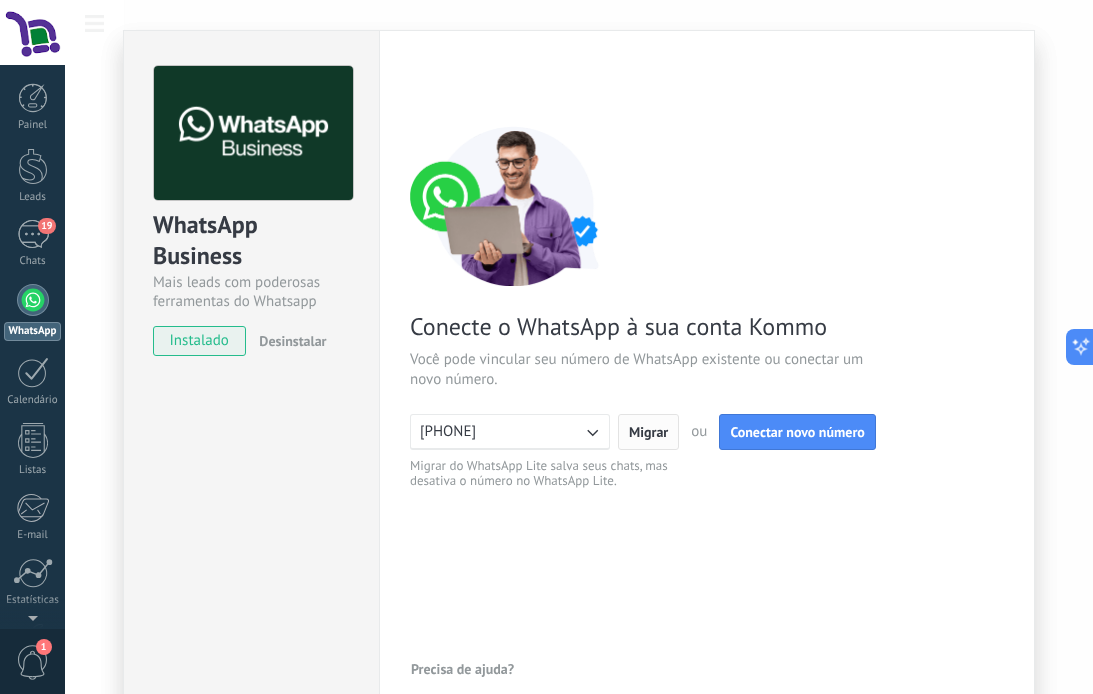 click on "Migrar" at bounding box center [648, 432] 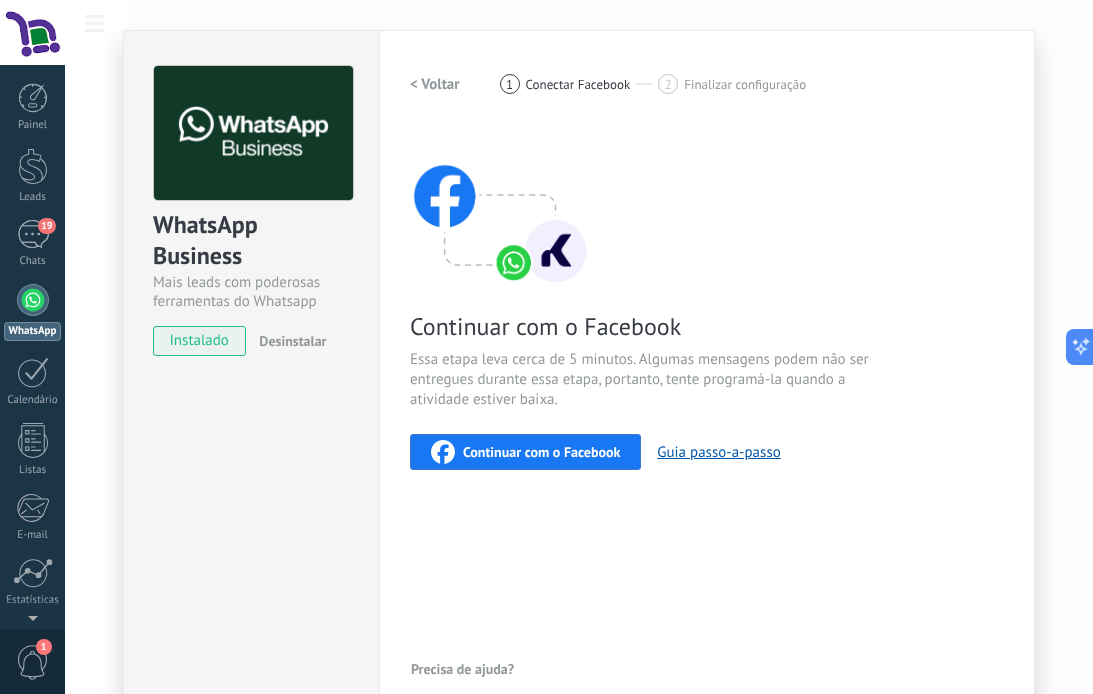 click on "Continuar com o Facebook" at bounding box center (525, 452) 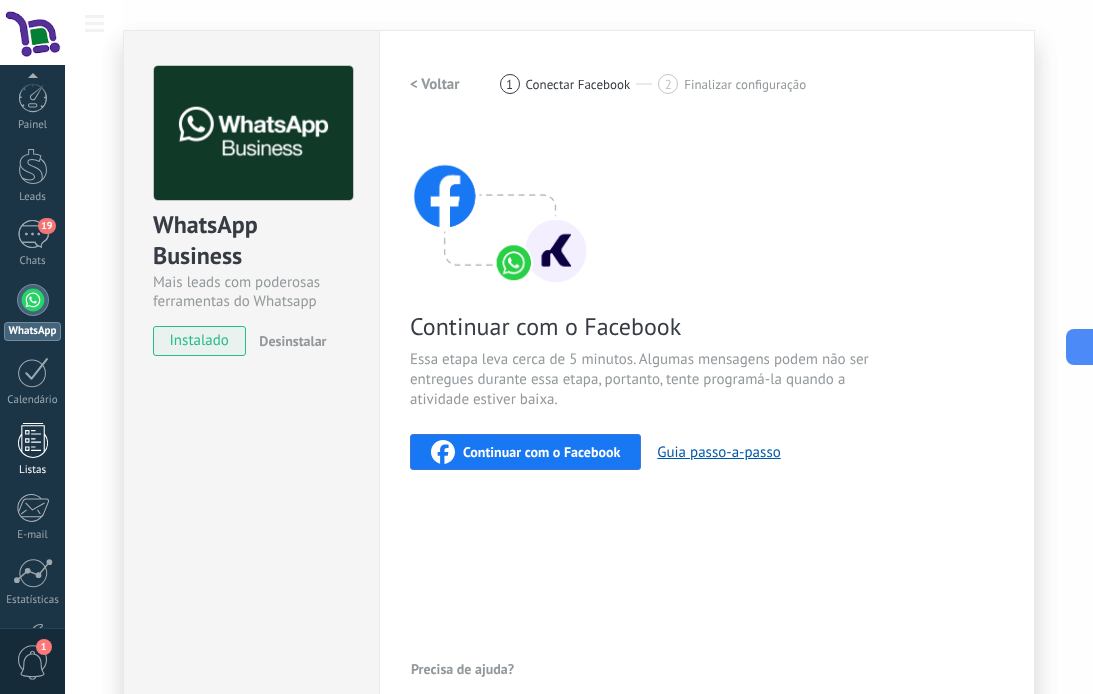 scroll, scrollTop: 138, scrollLeft: 0, axis: vertical 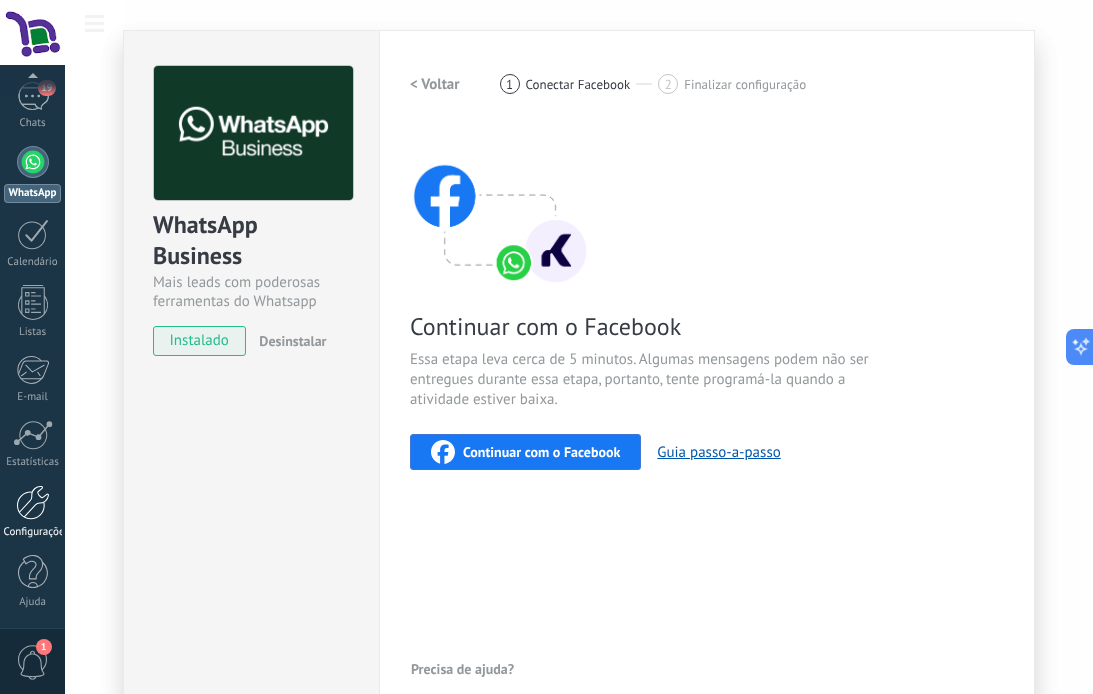 click on "Configurações" at bounding box center [33, 532] 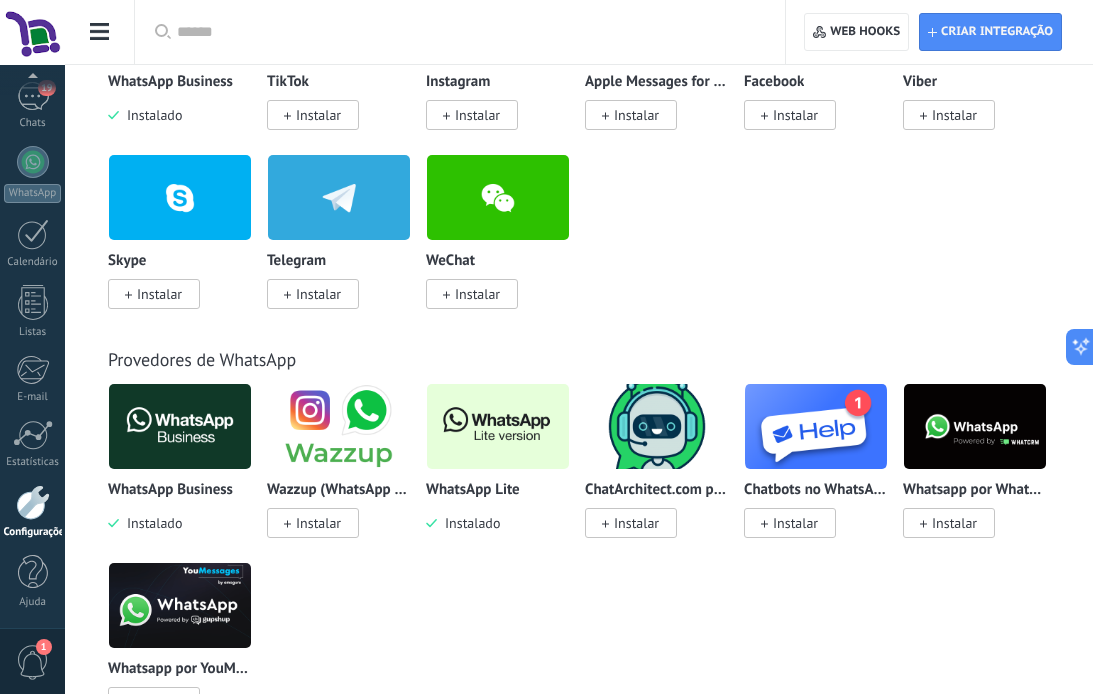 scroll, scrollTop: 536, scrollLeft: 0, axis: vertical 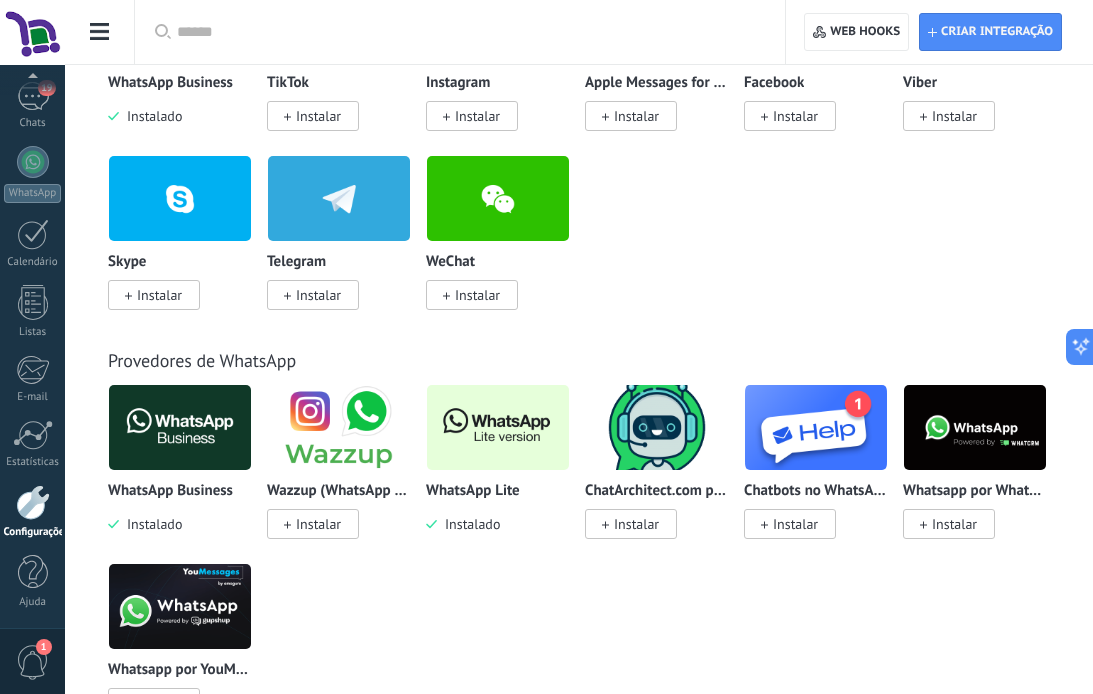 click on "Instalado" at bounding box center (468, 524) 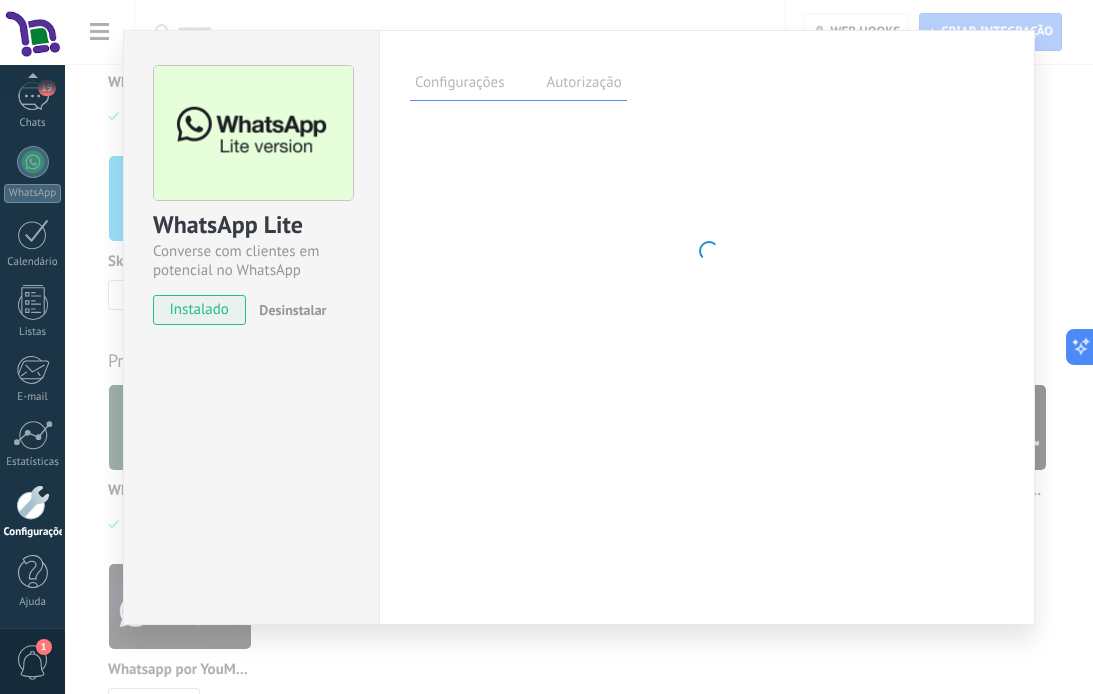 click on "WhatsApp Lite Converse com clientes em potencial no WhatsApp instalado Desinstalar Configurações Autorização Esta aba registra os usuários que permitiram acesso à esta conta. Se você quiser remover a possibilidade de um usuário de enviar solicitações para a conta em relação a esta integração, você pode revogar o acesso. Se o acesso de todos os usuários for revogado, a integração parará de funcionar. Este app está instalado, mas ninguém concedeu acesso ainda. Mais de 2 bilhões de pessoas usam ativamente o WhatsApp para se conectar com amigos, familiares e empresas. Essa integração adiciona o app de mensagem mais popular ao seu arsenal de comunicação: capture automaticamente leads em mensagens recebidas, compartilhe o acesso de bate-papo com toda a equipe e aprimore tudo isso com as ferramentas integradas da Kommo, como o botão de engajamento e o Robô de vendas. Mais _:  Salvar
Lembre-se de usar o celular uma" at bounding box center (579, 347) 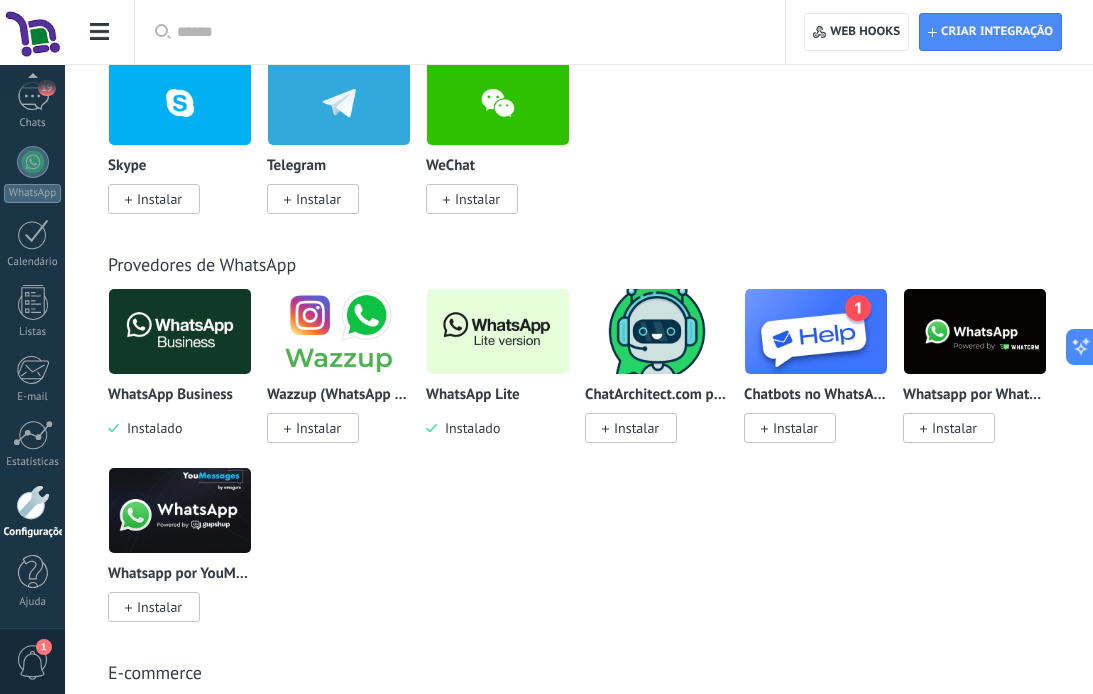 scroll, scrollTop: 0, scrollLeft: 0, axis: both 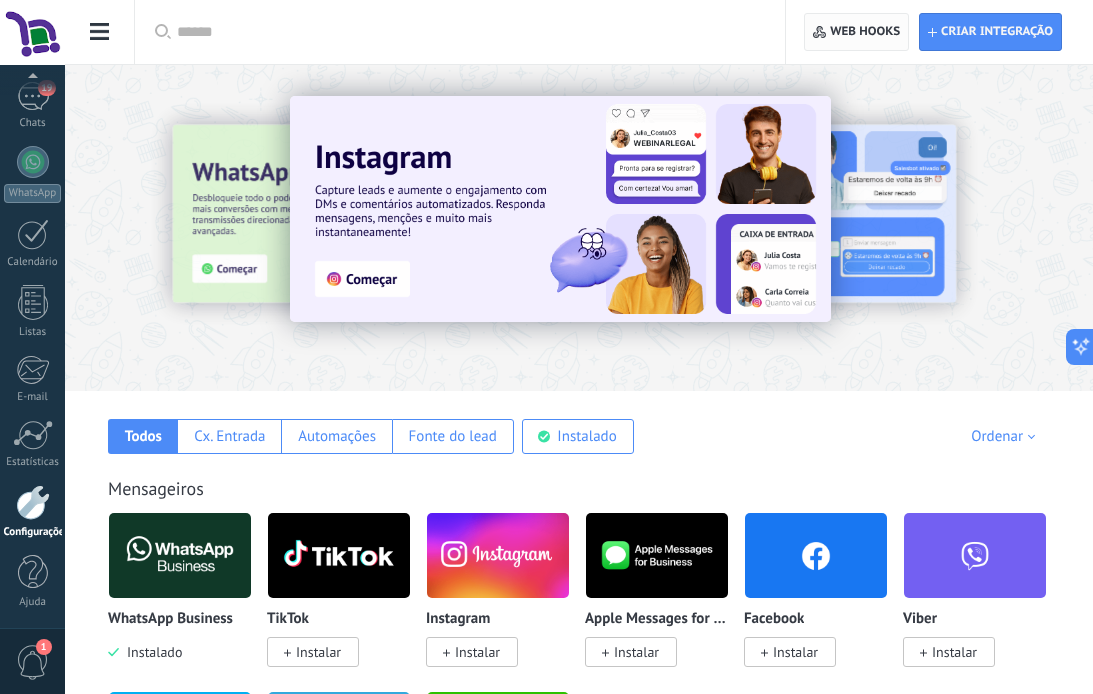 click on "Web hooks  0" at bounding box center (865, 32) 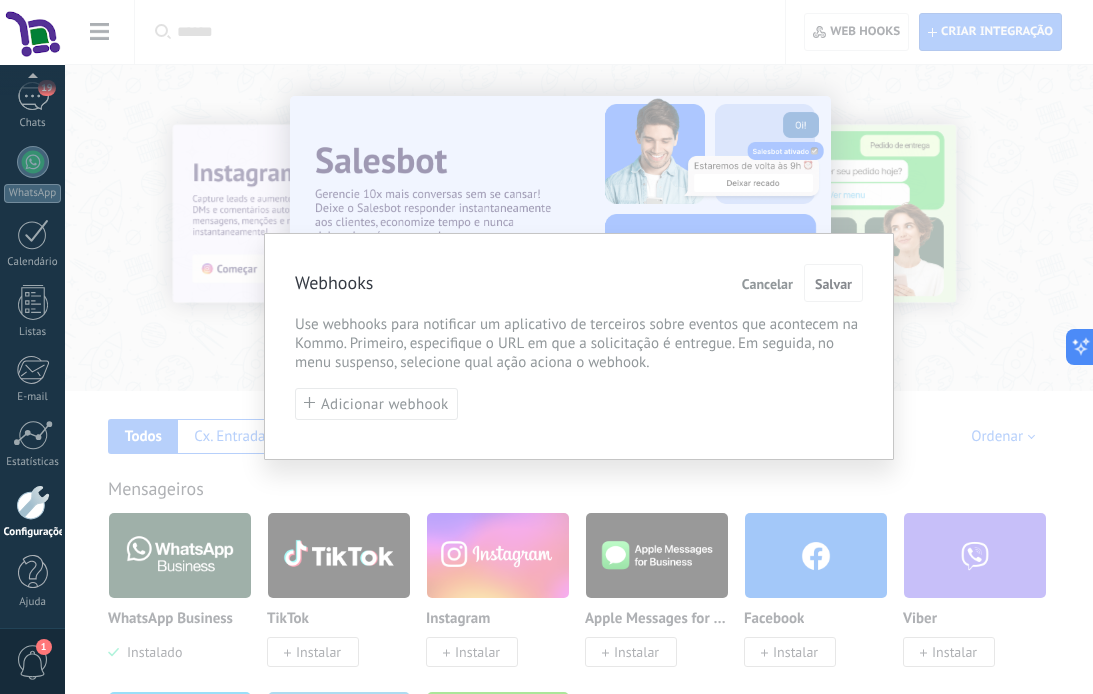 click on "Cancelar" at bounding box center [767, 284] 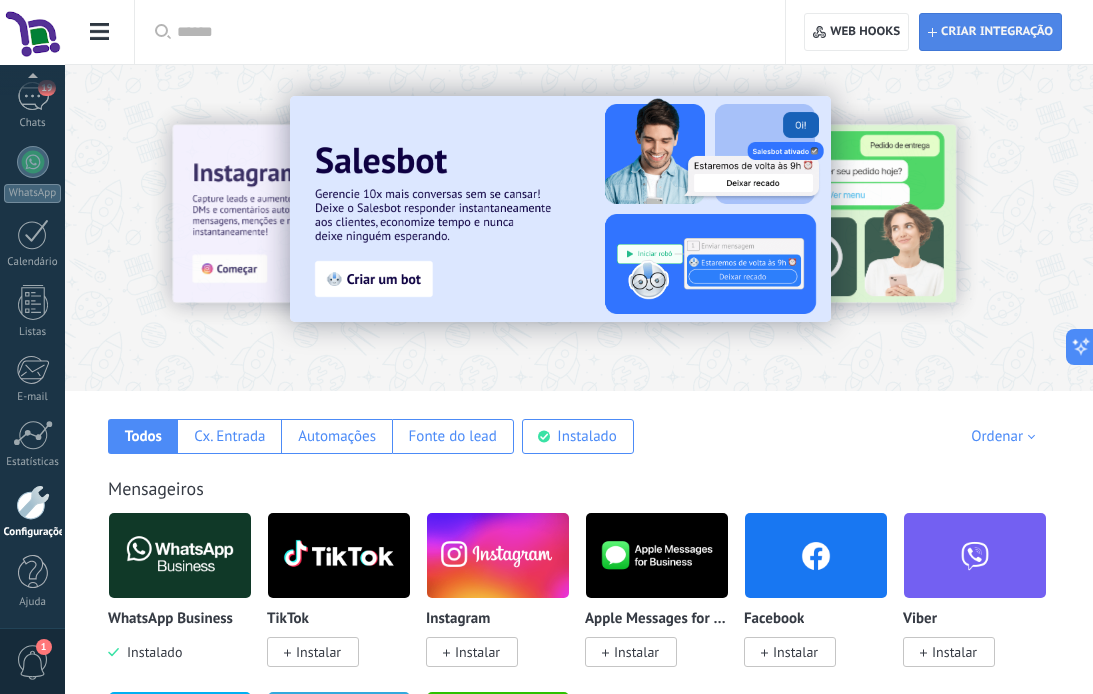 click on "Criar integração" at bounding box center [997, 32] 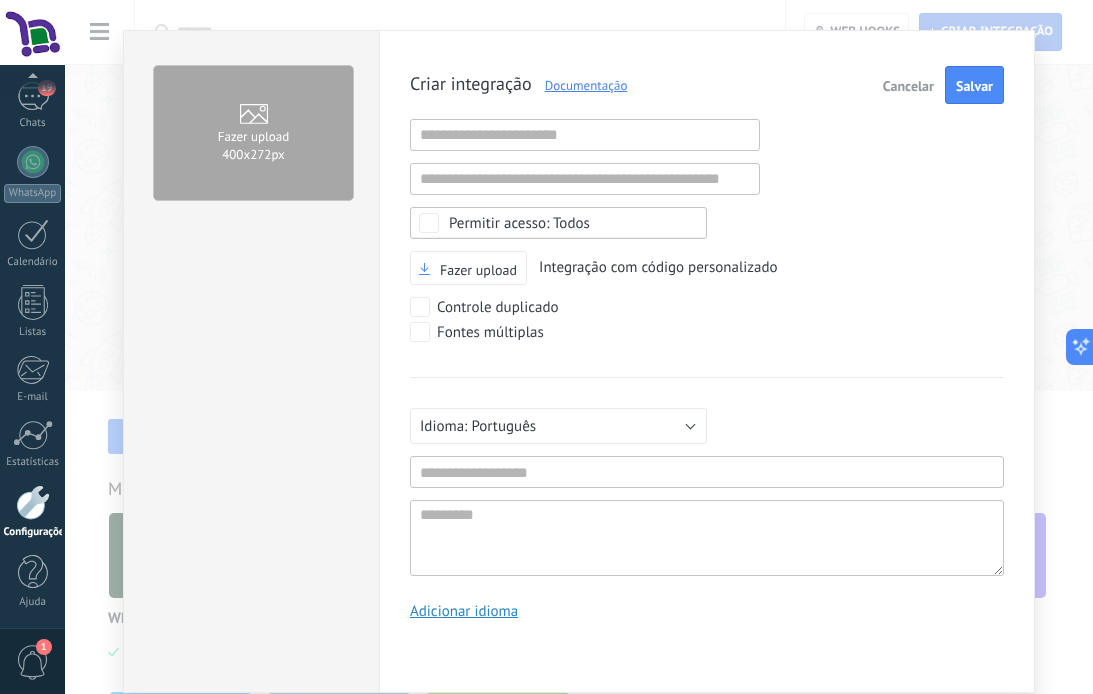 scroll, scrollTop: 19, scrollLeft: 0, axis: vertical 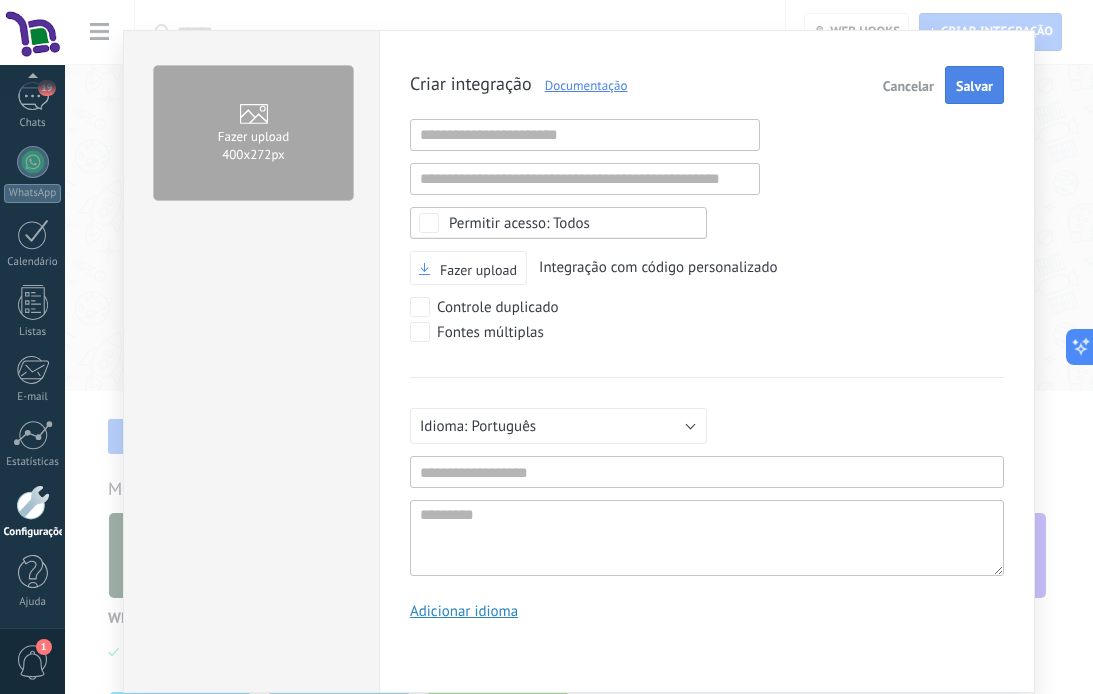 type 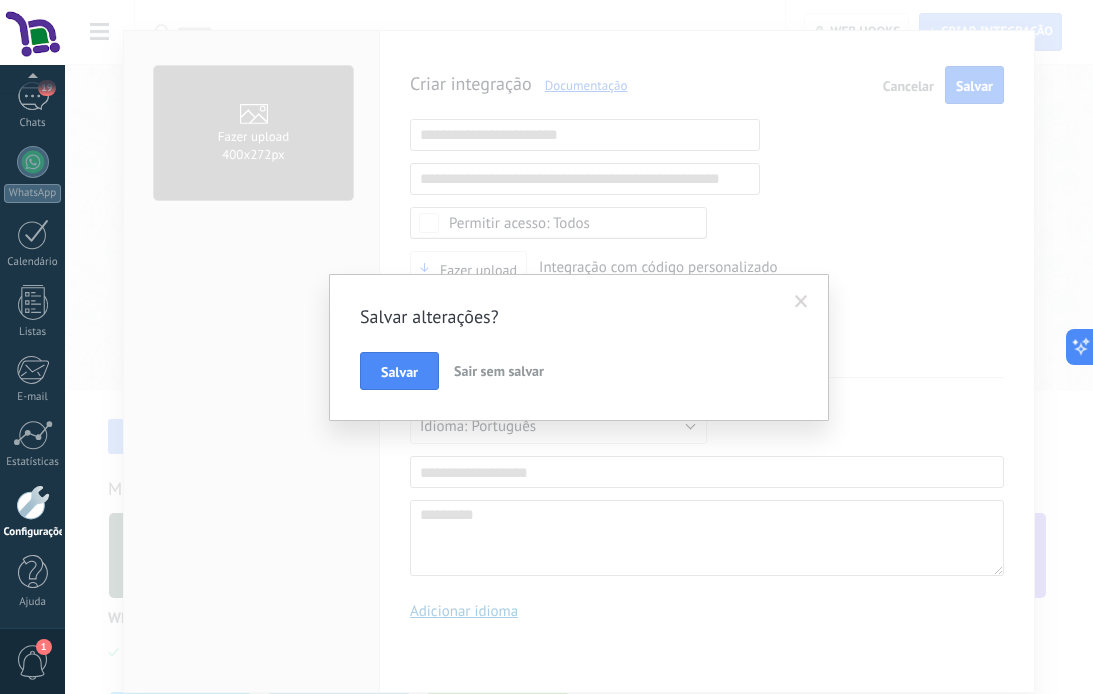 click on "Sair sem salvar" at bounding box center (499, 371) 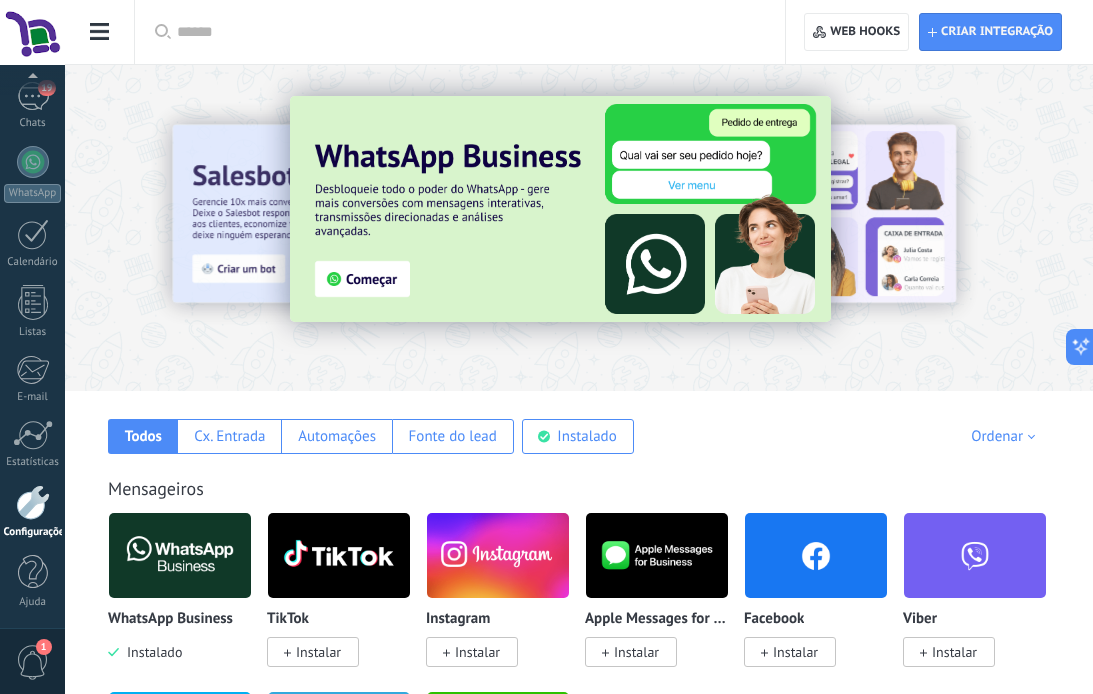 click at bounding box center [560, 209] 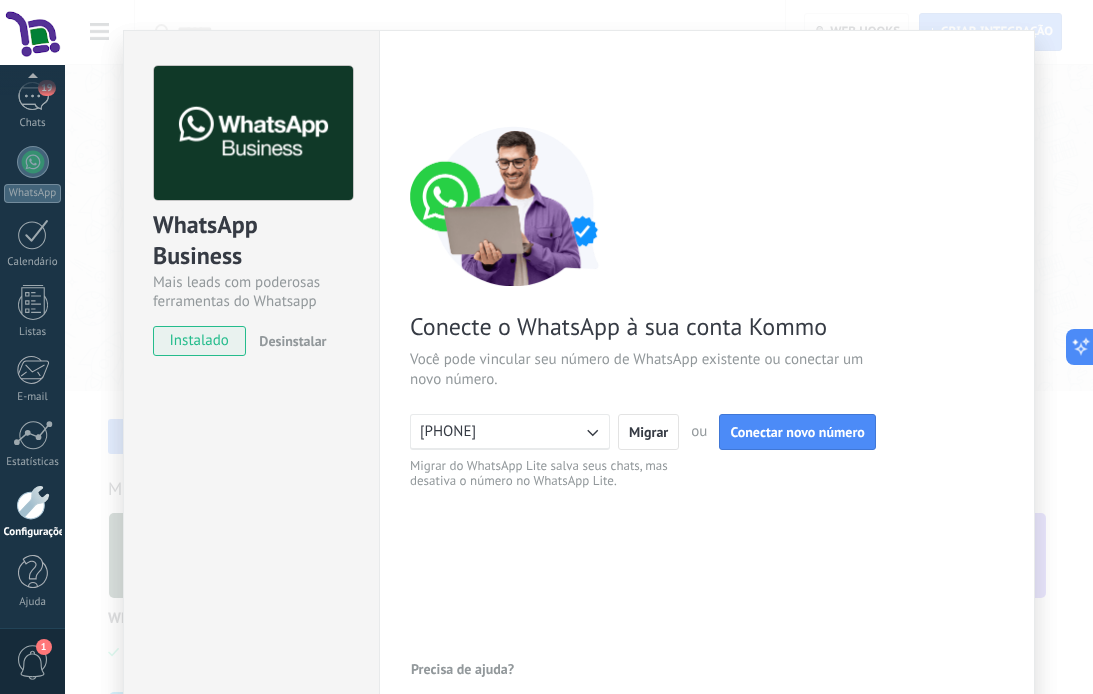 click on "Painel
Leads
19
Chats
WhatsApp
Clientes" at bounding box center (32, 287) 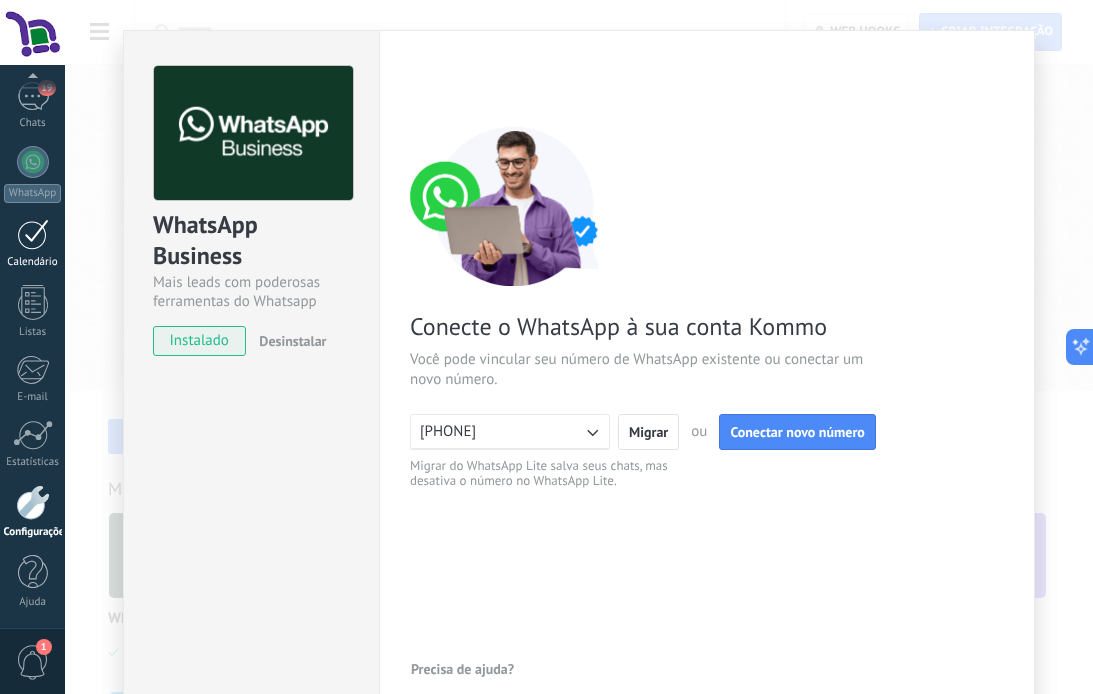 click on "Calendário" at bounding box center (33, 262) 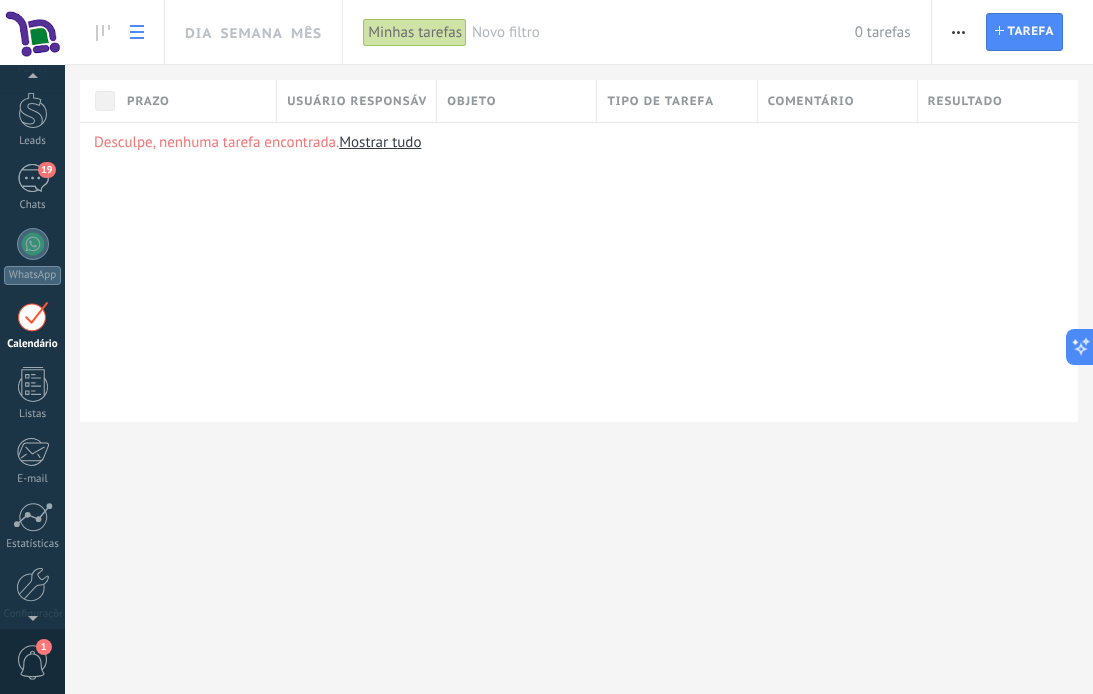 scroll, scrollTop: 58, scrollLeft: 0, axis: vertical 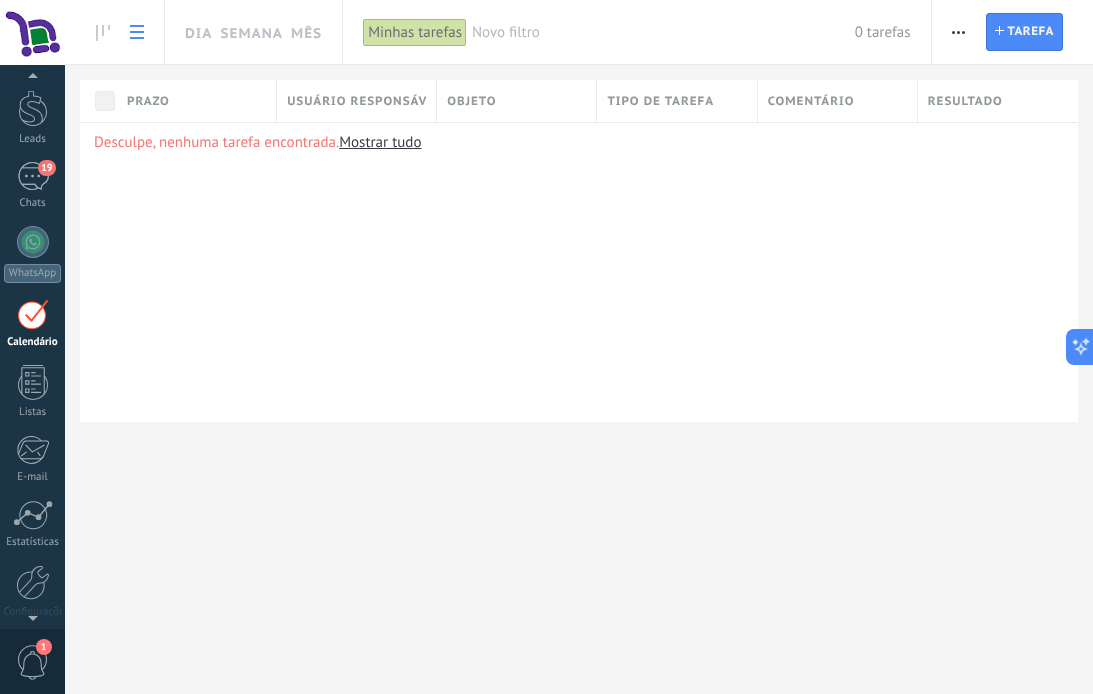 click on "Painel
Leads
13
Chats
WhatsApp
Clientes" at bounding box center (579, 347) 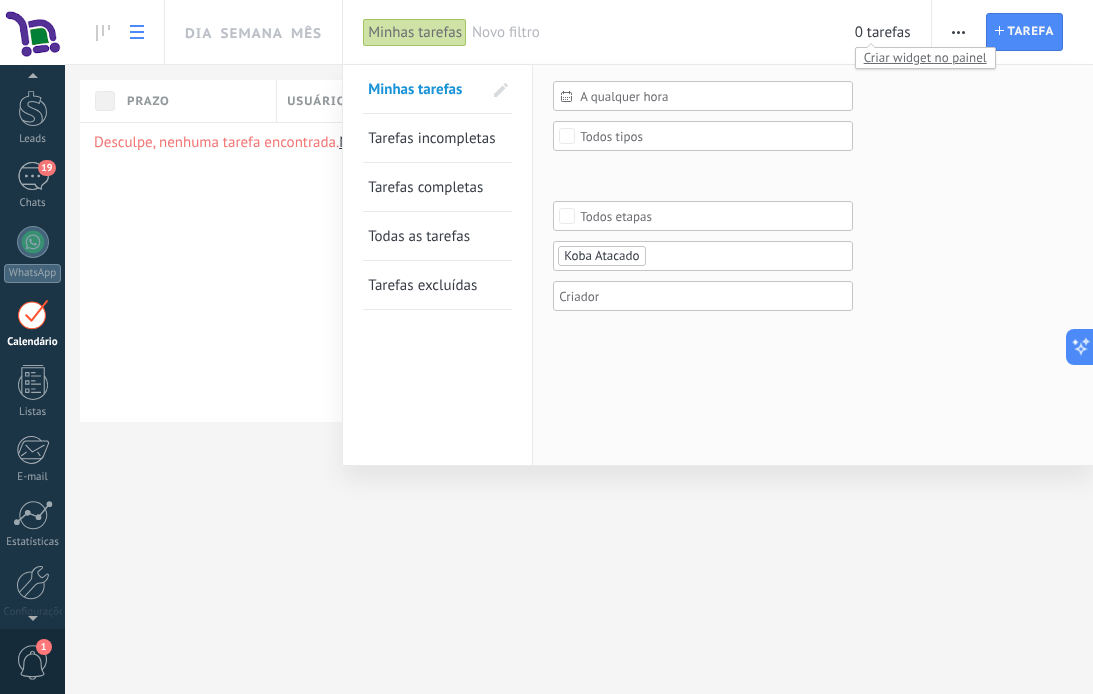 click on "0 tarefas" at bounding box center [883, 32] 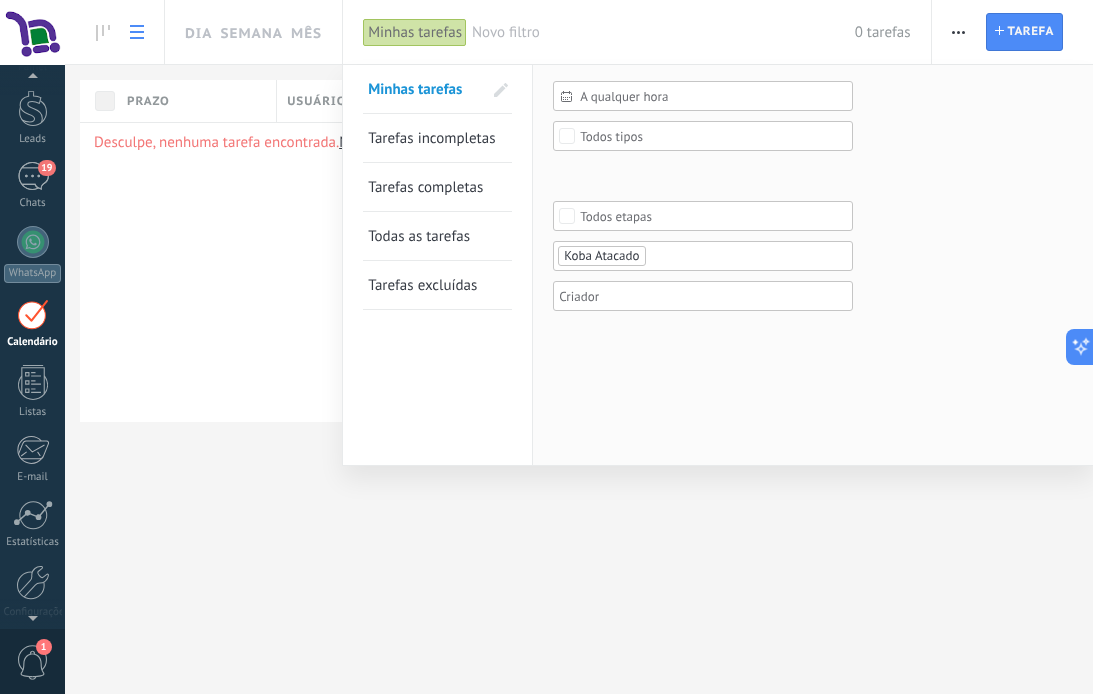 click on "Leads de entrada Nova consulta Qualificado Orçamento enviado Pedido realizado Pedido processado Pedido enviado Pedido entregue – ganho Pedido cancelado – perdido" at bounding box center (0, 0) 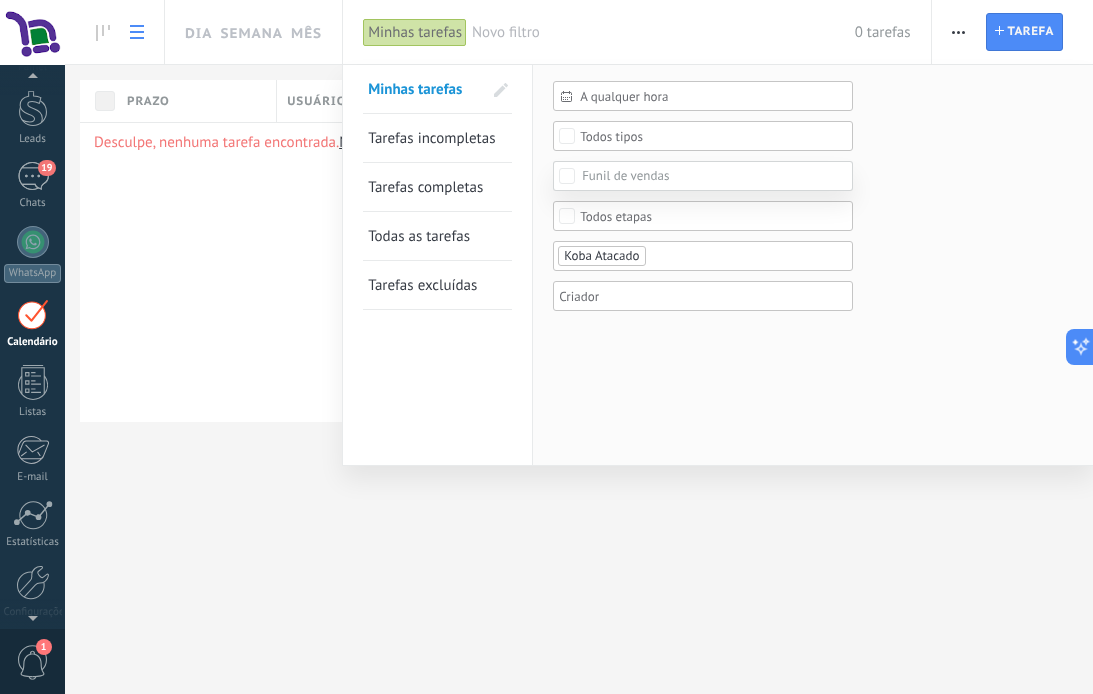 click at bounding box center [579, 347] 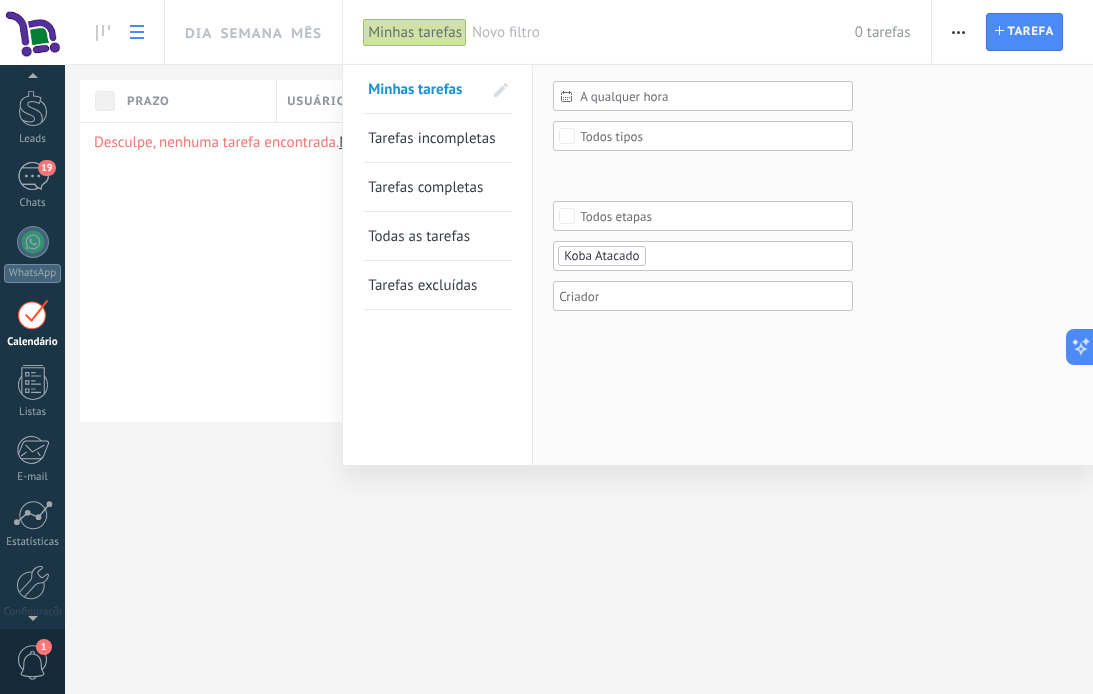 click on "Tarefas incompletas" at bounding box center [437, 138] 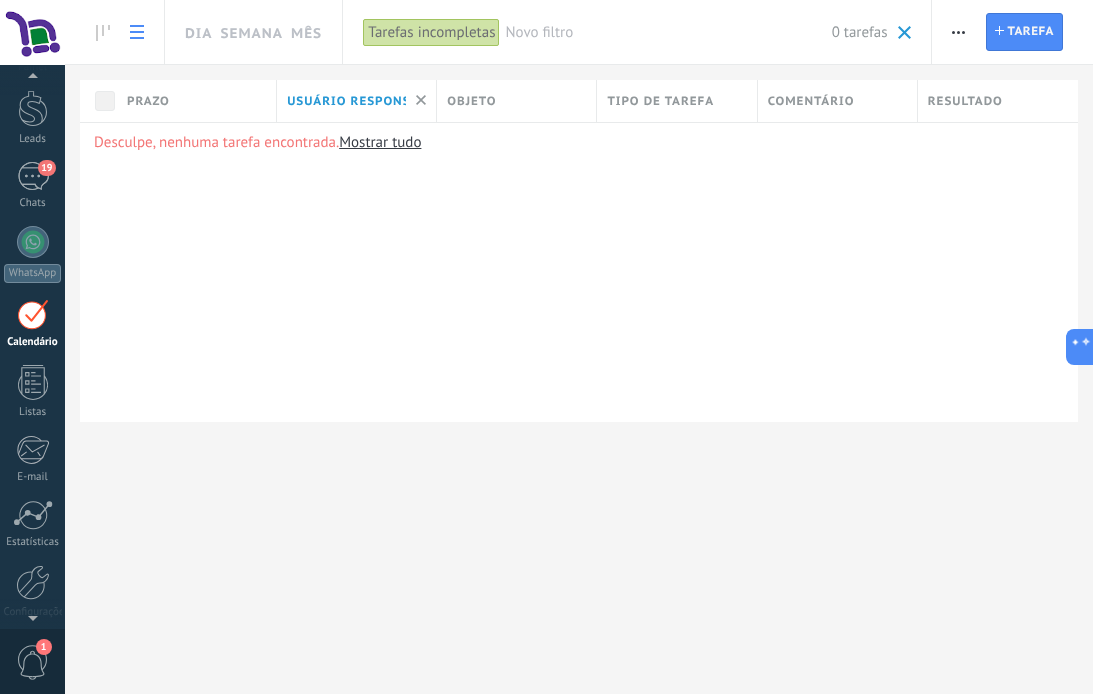 scroll, scrollTop: 16, scrollLeft: 0, axis: vertical 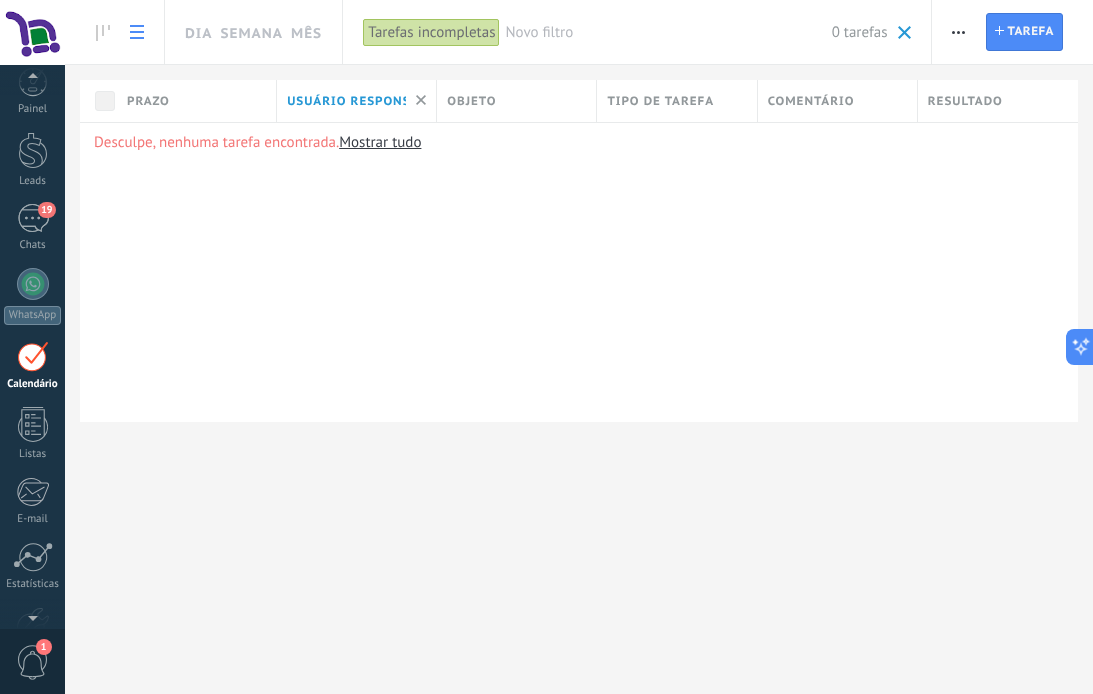 click at bounding box center (32, 32) 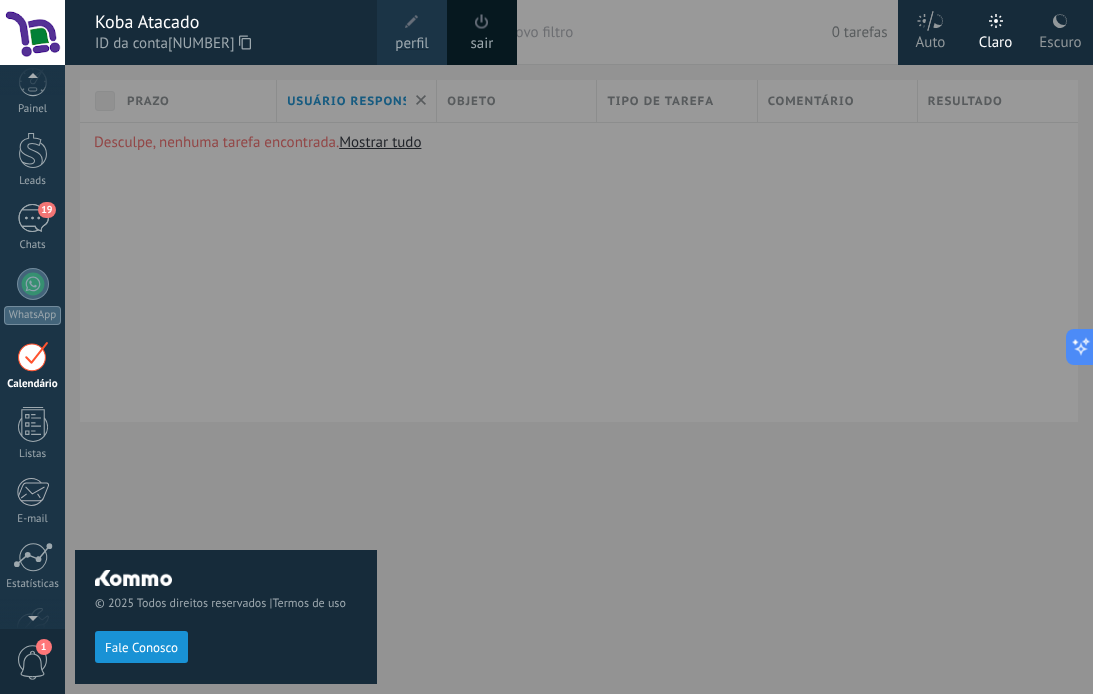 scroll, scrollTop: 58, scrollLeft: 0, axis: vertical 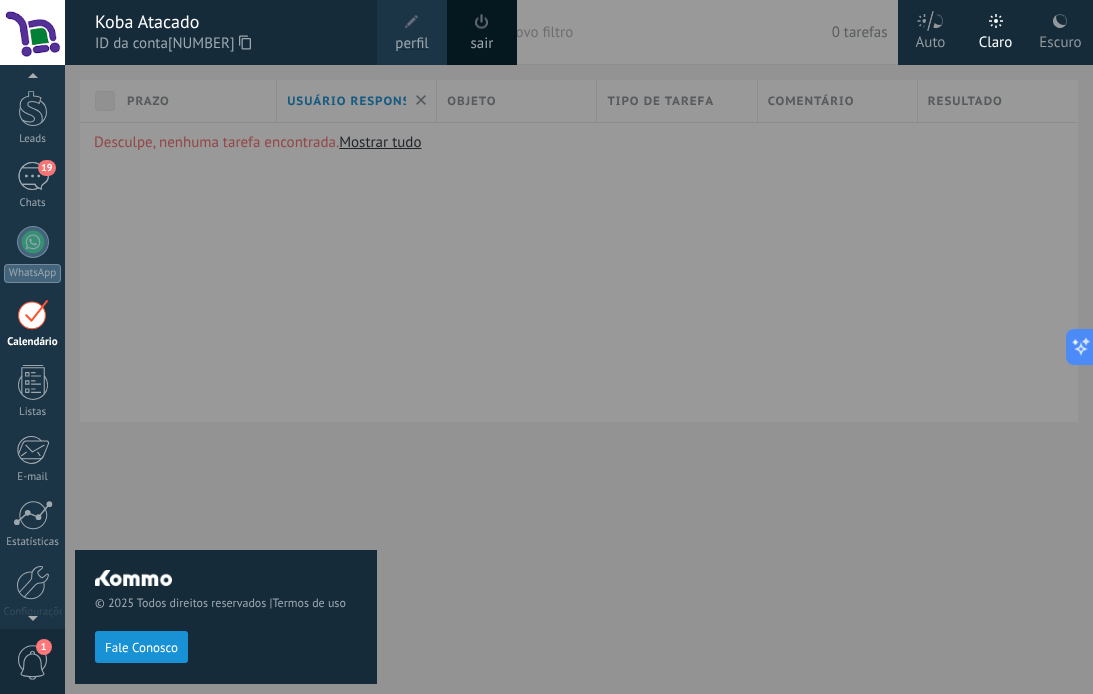 click on "Fale Conosco" at bounding box center [141, 648] 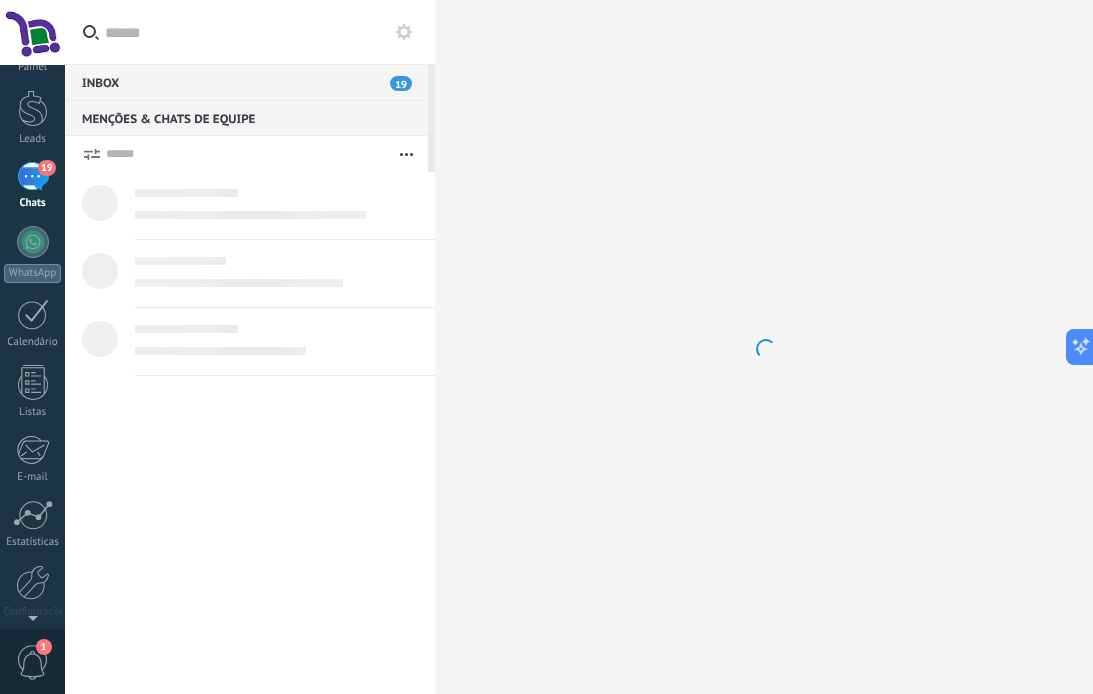 scroll, scrollTop: 0, scrollLeft: 0, axis: both 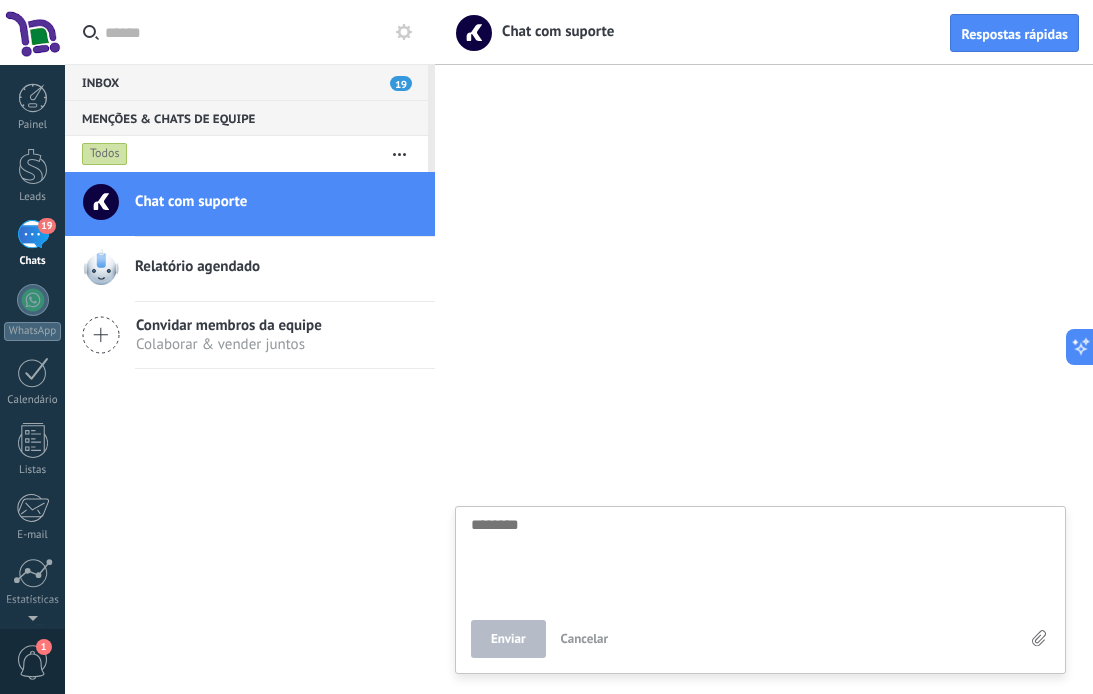 type on "*" 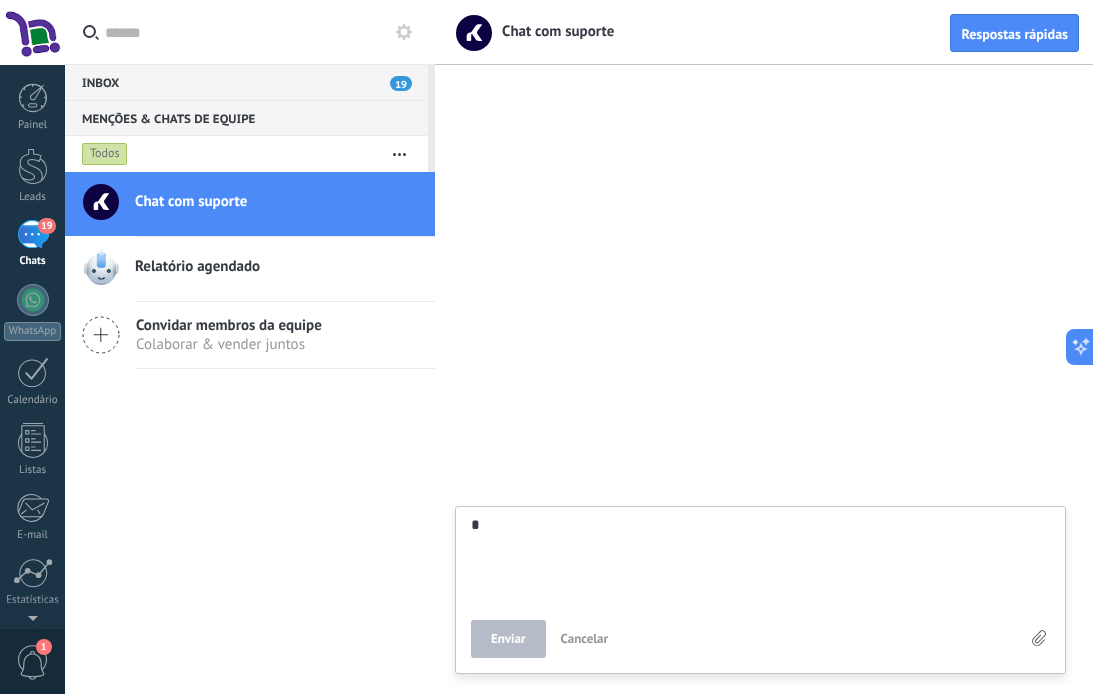 type on "**" 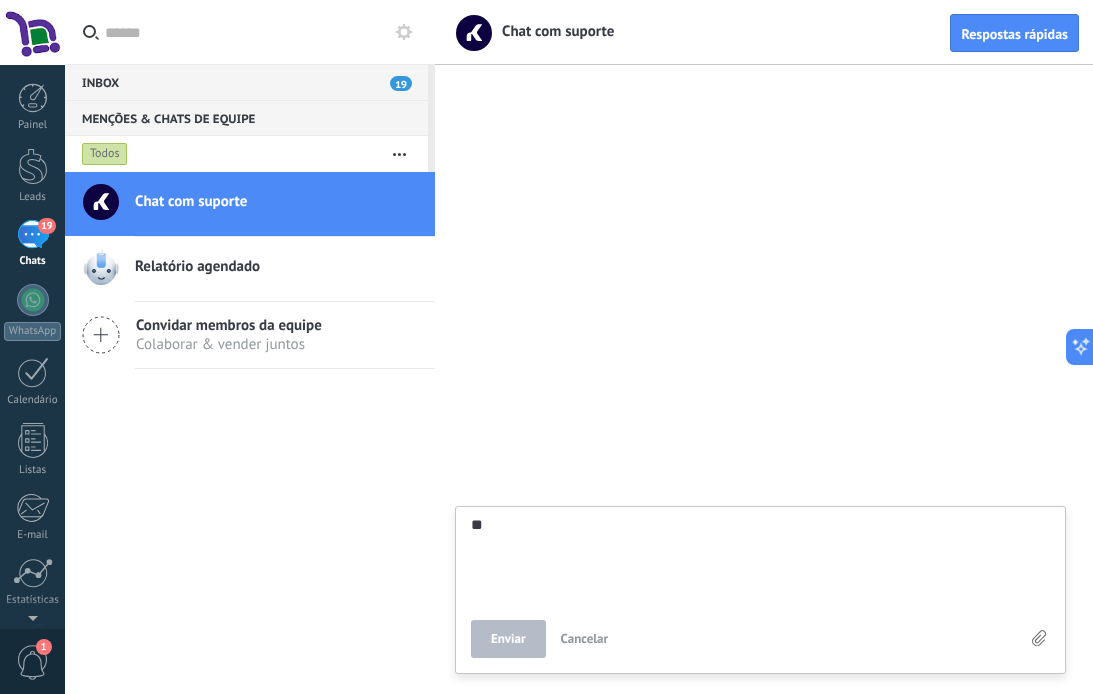 type on "***" 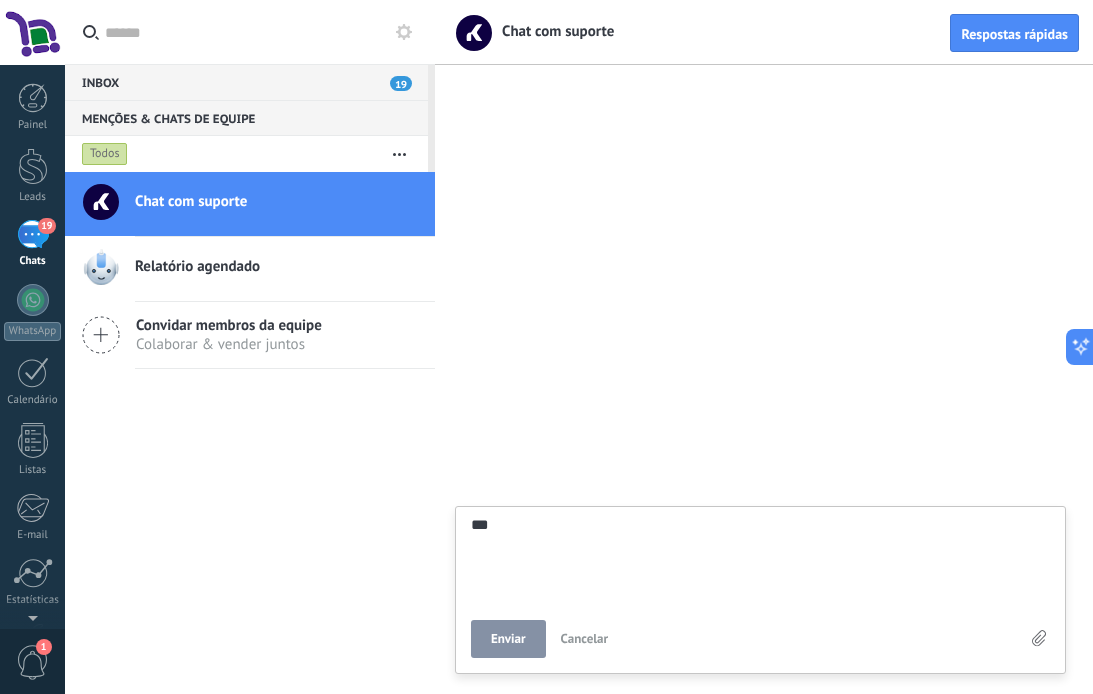 type on "****" 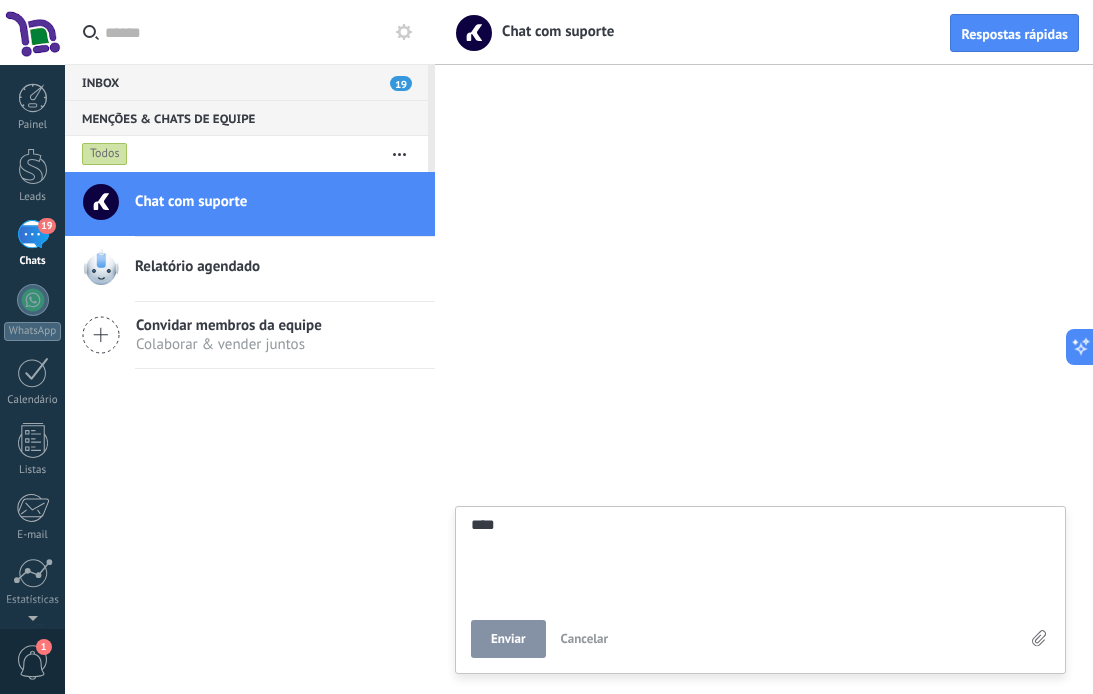 type on "*****" 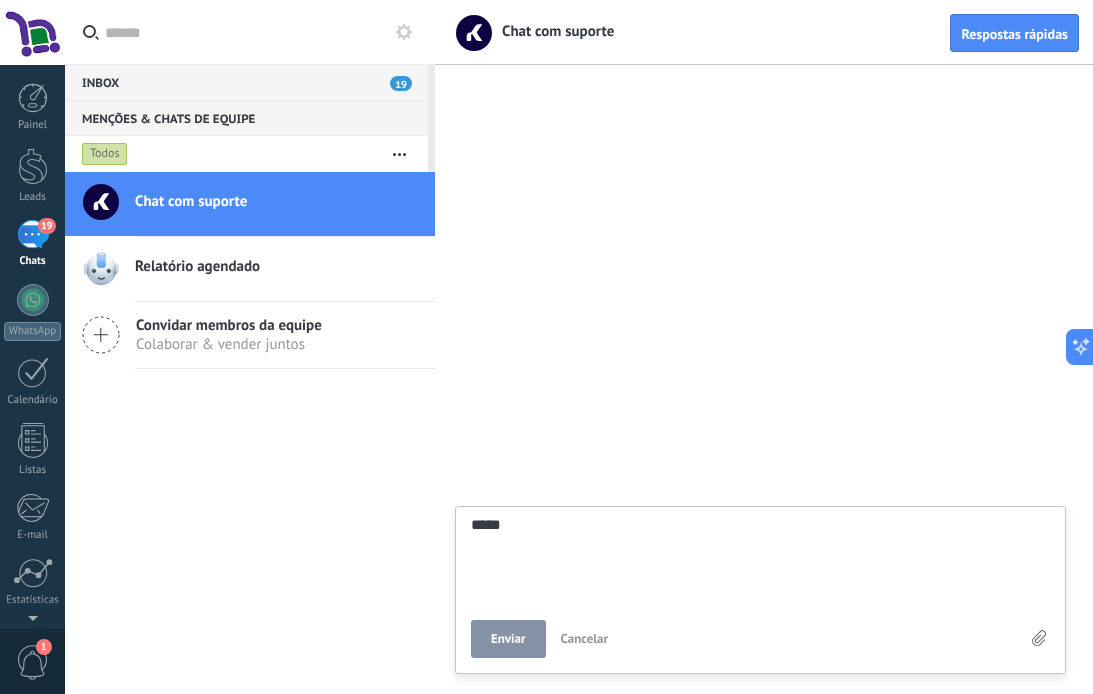 type on "******" 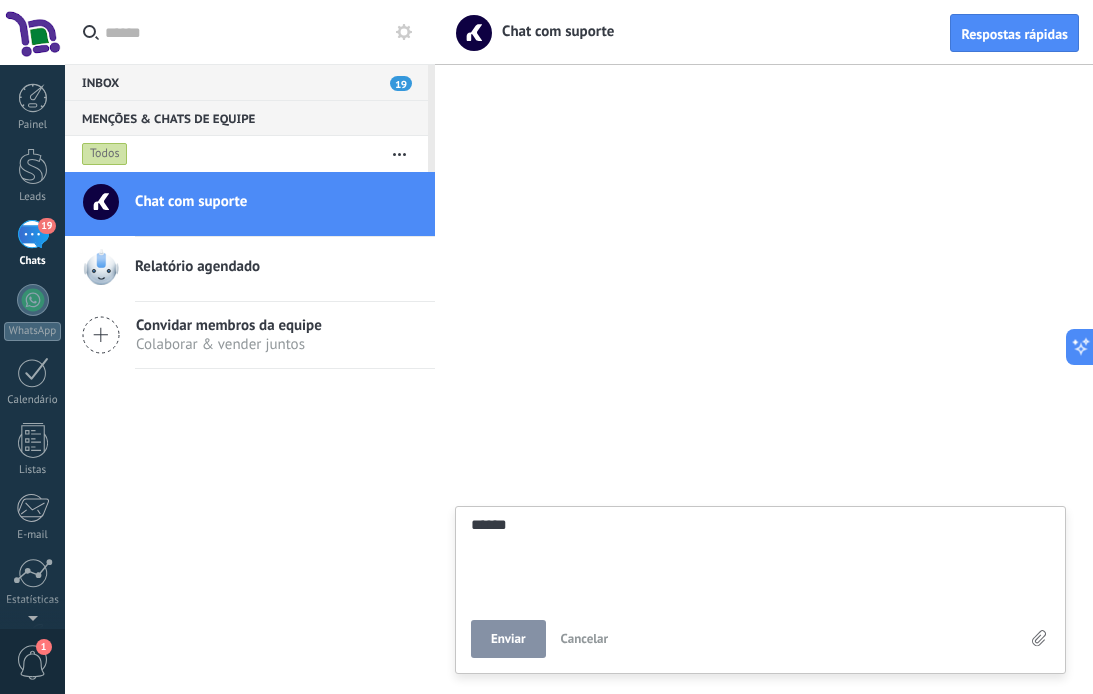 type on "*******" 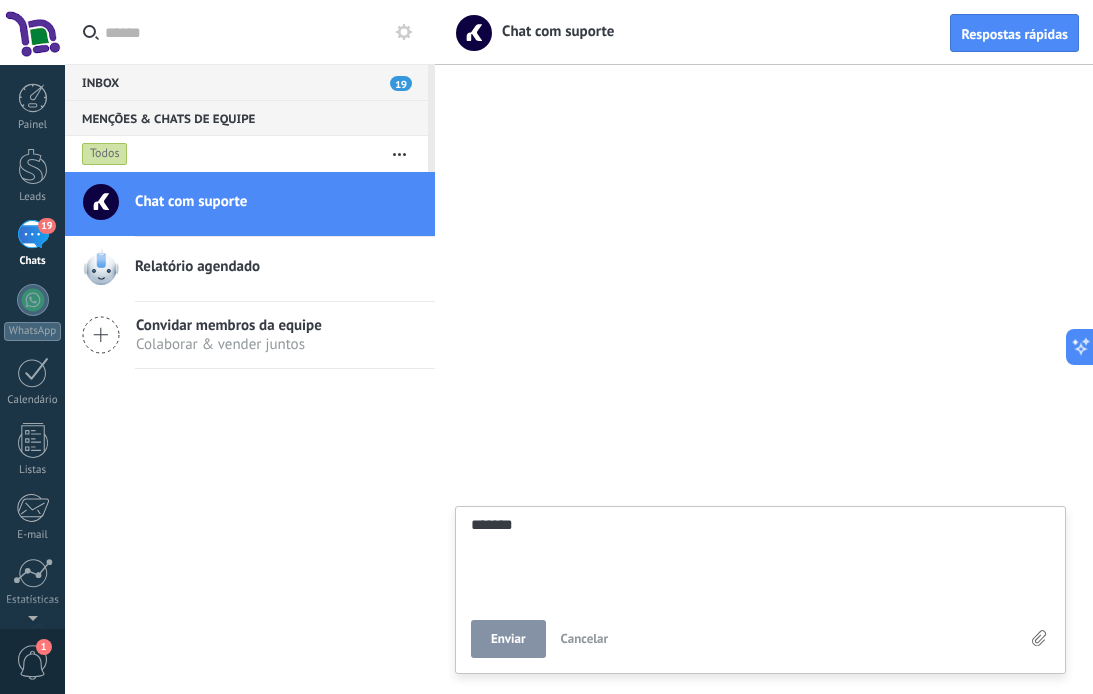 type on "*******" 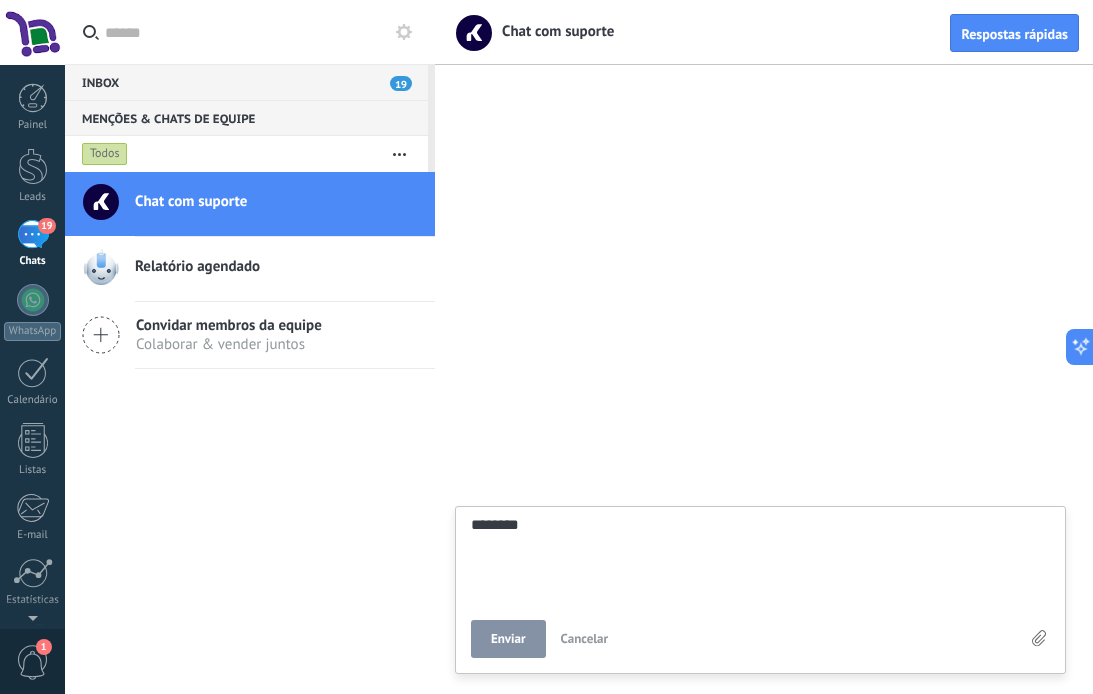 type on "*********" 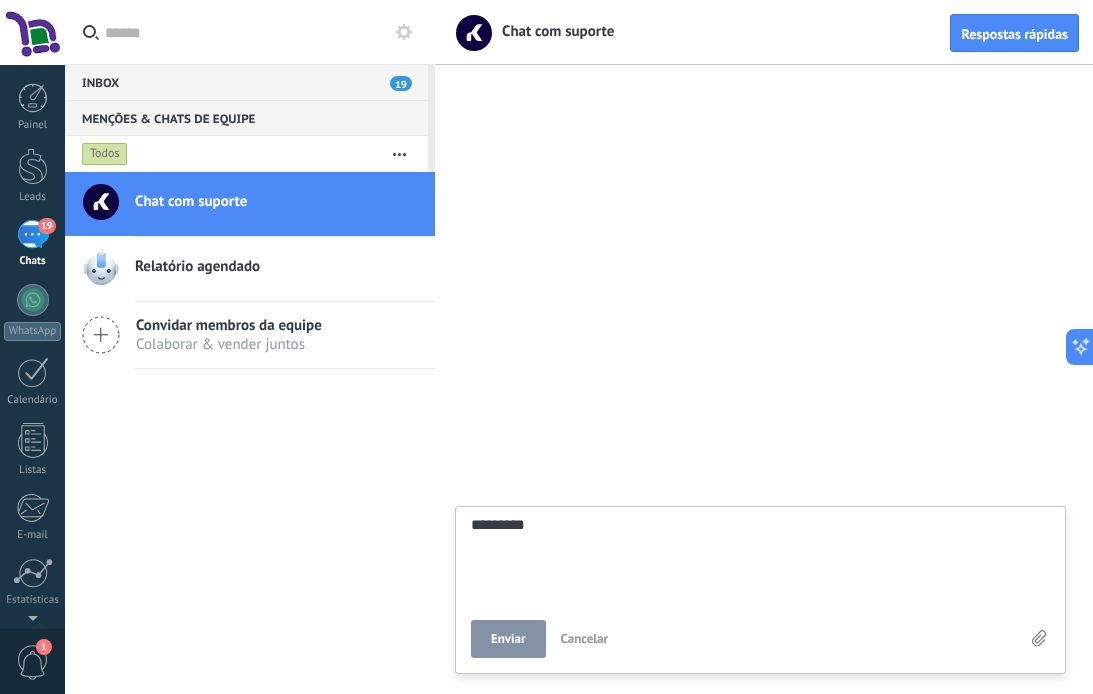 type on "**********" 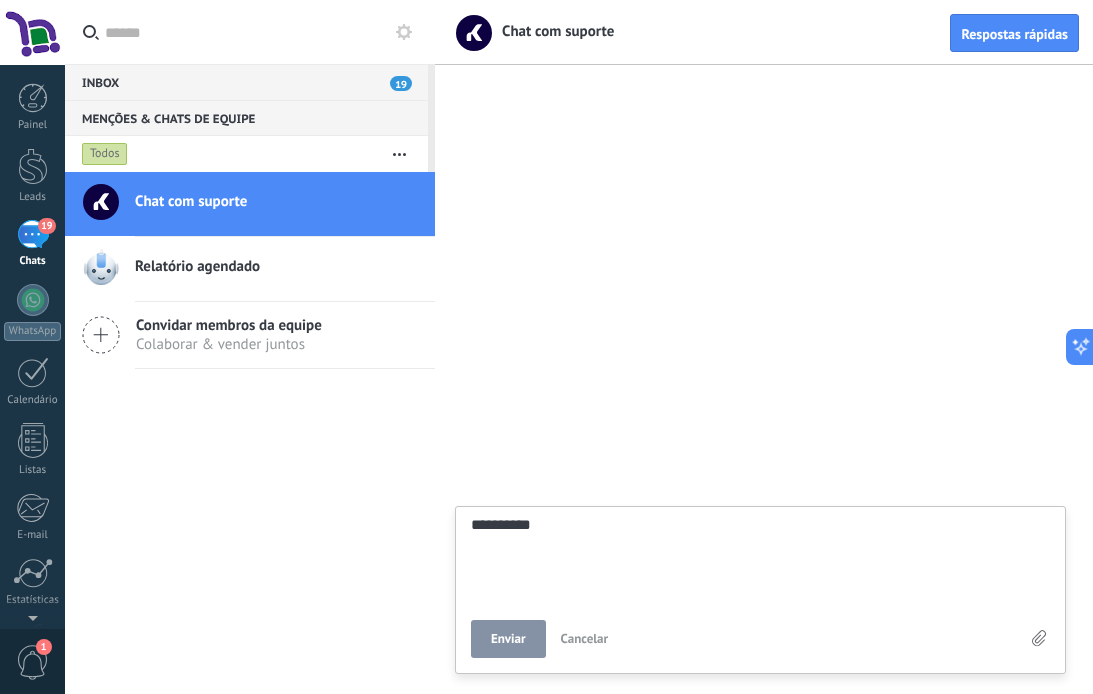 type on "**********" 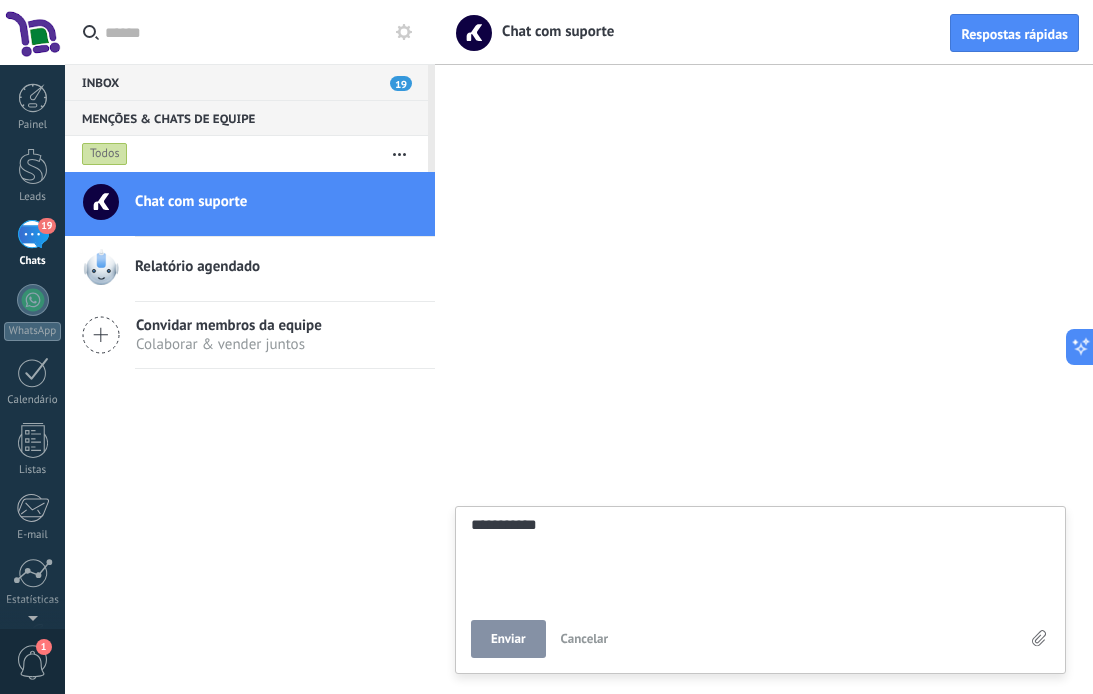 type on "**********" 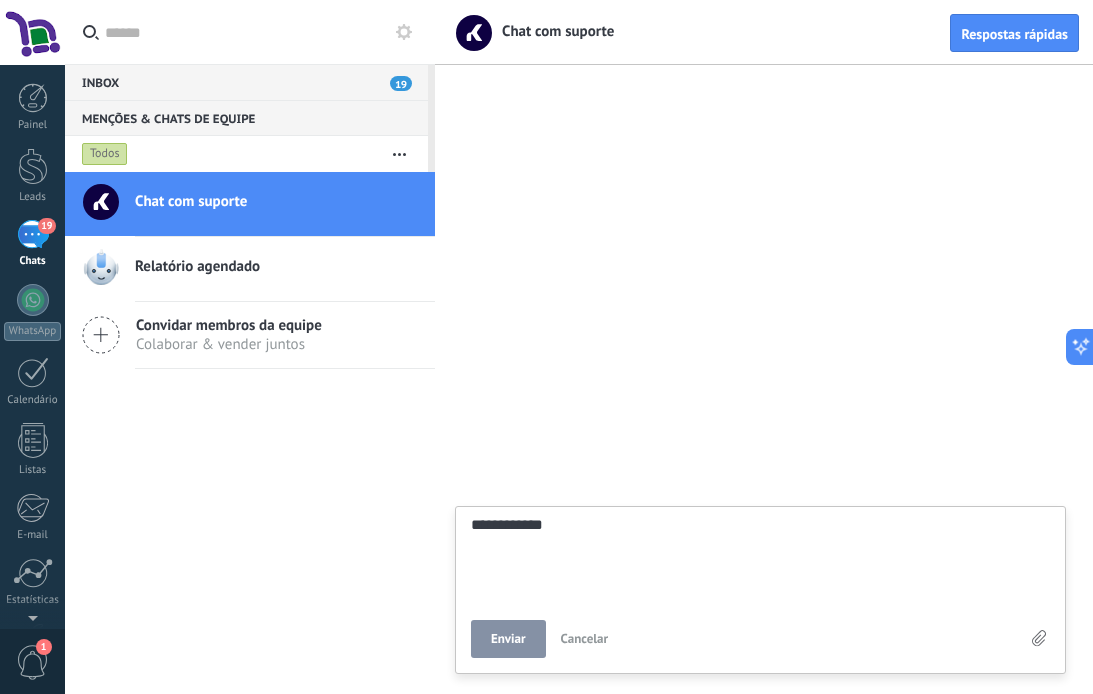 type on "**********" 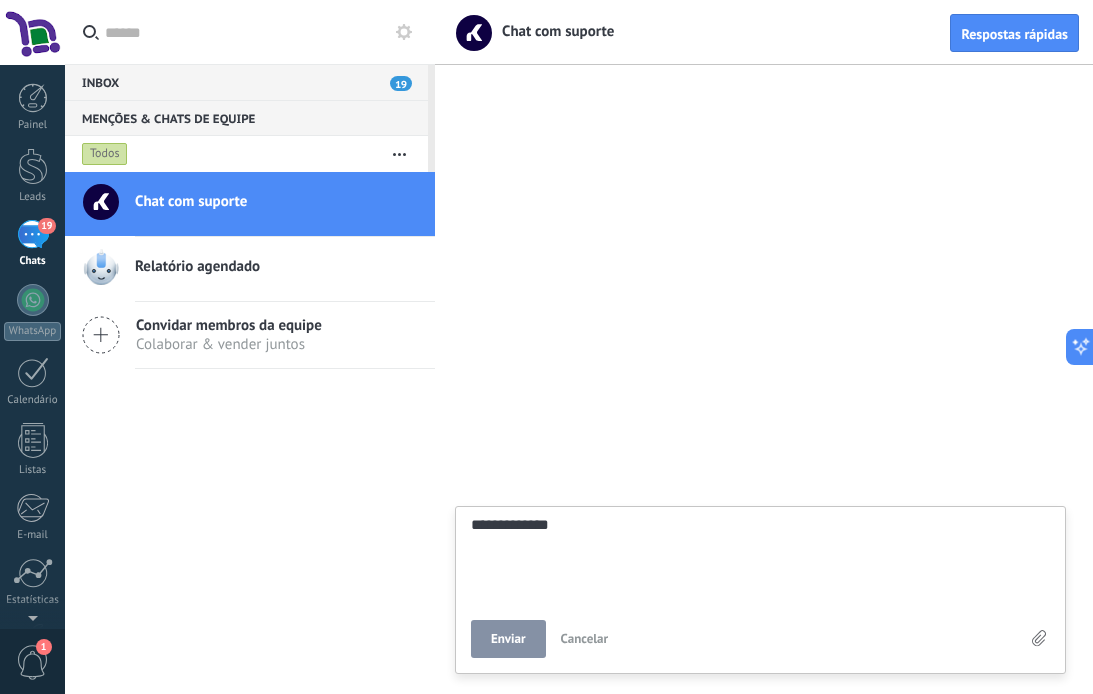 type on "**********" 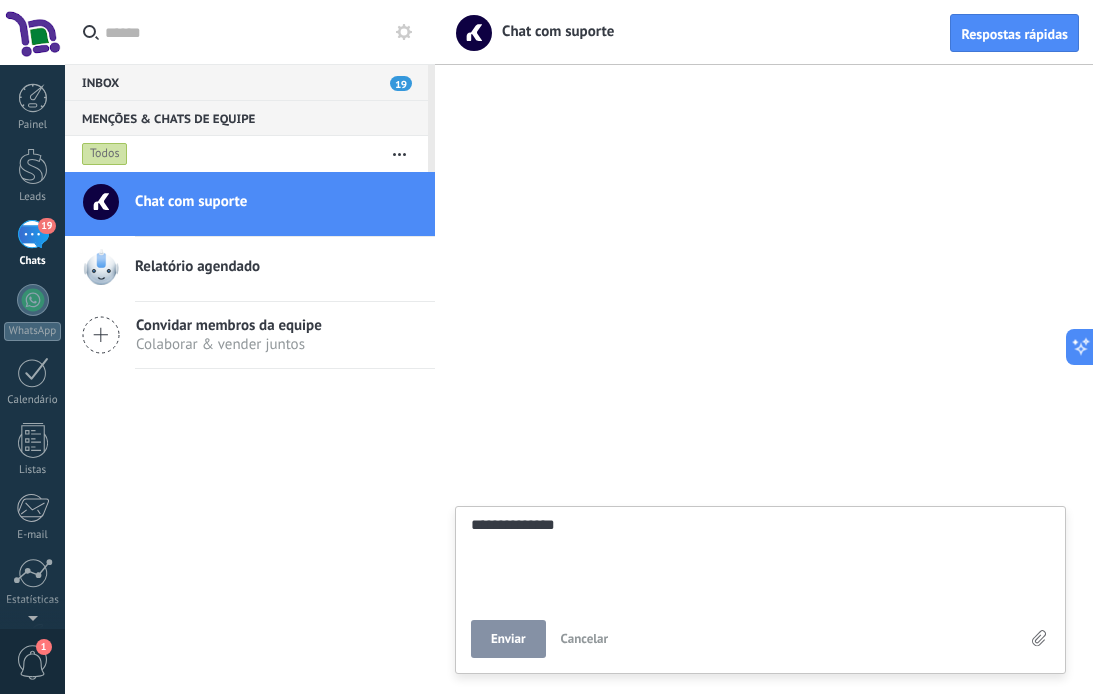 type on "**********" 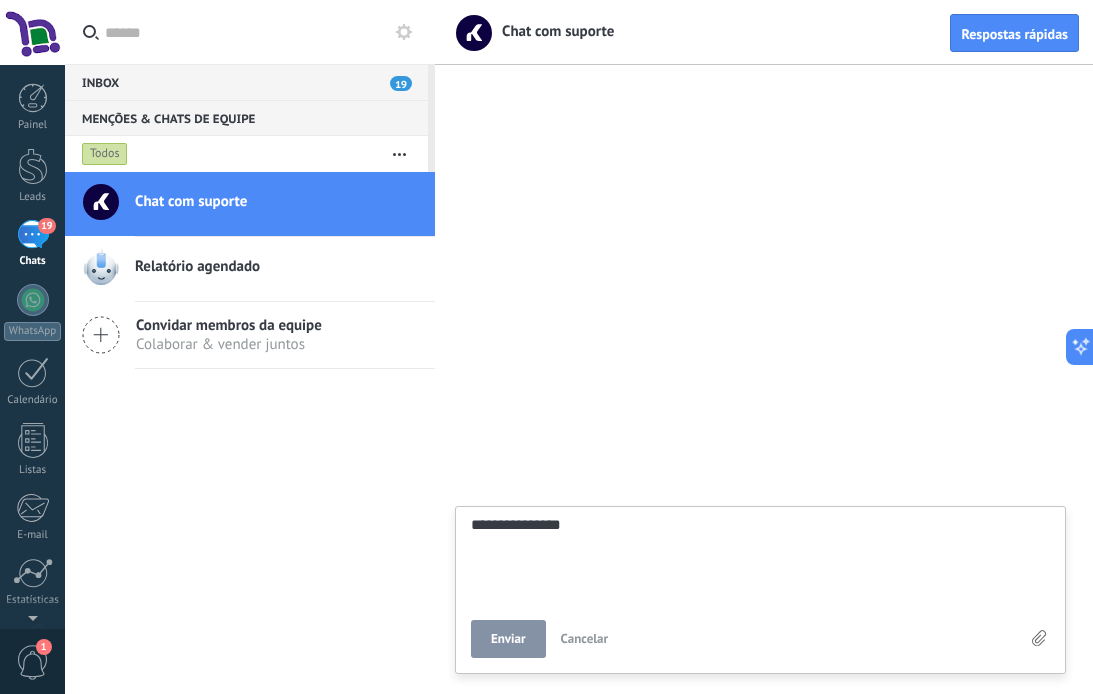 type on "**********" 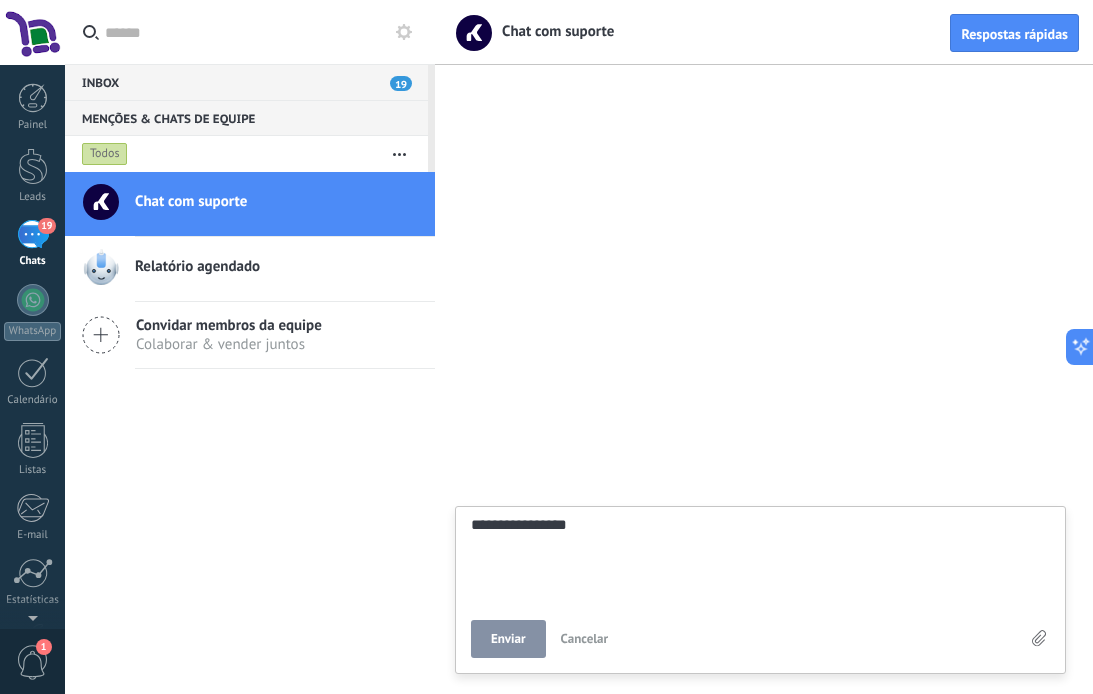 type on "**********" 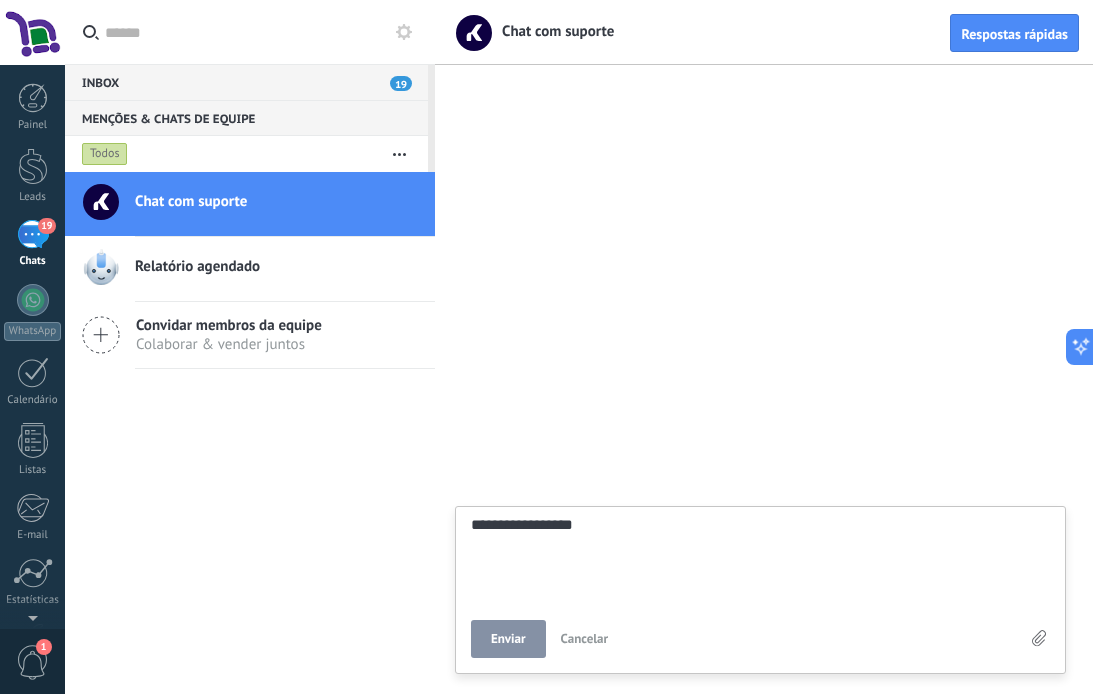 type on "**********" 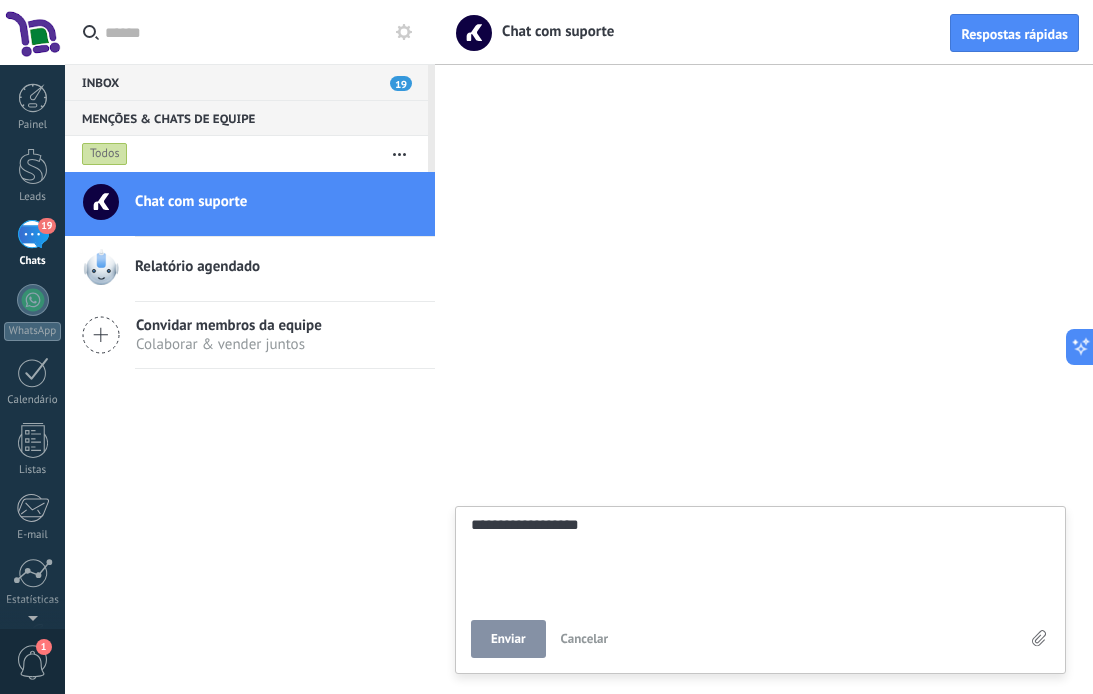 type on "**********" 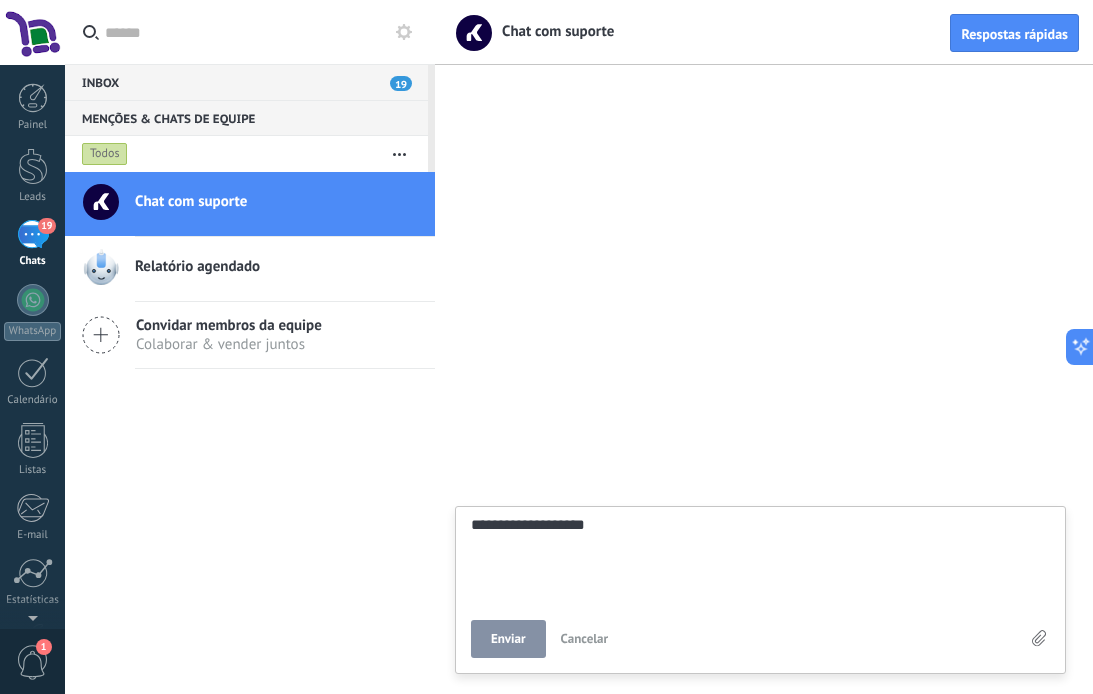 type on "**********" 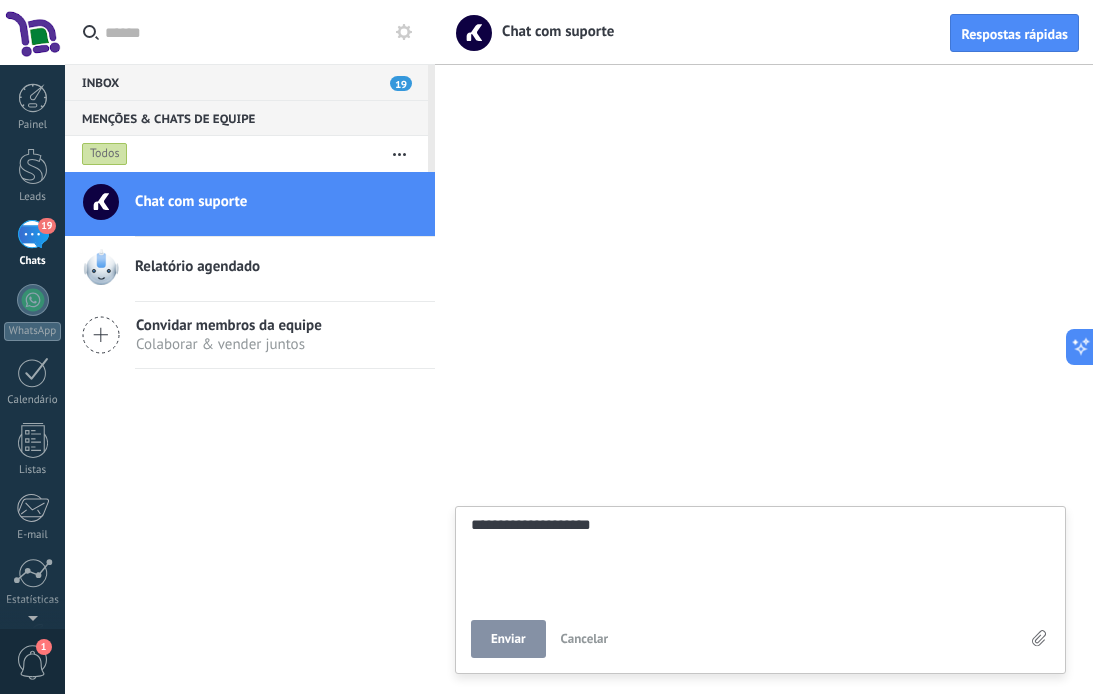 scroll, scrollTop: 19, scrollLeft: 0, axis: vertical 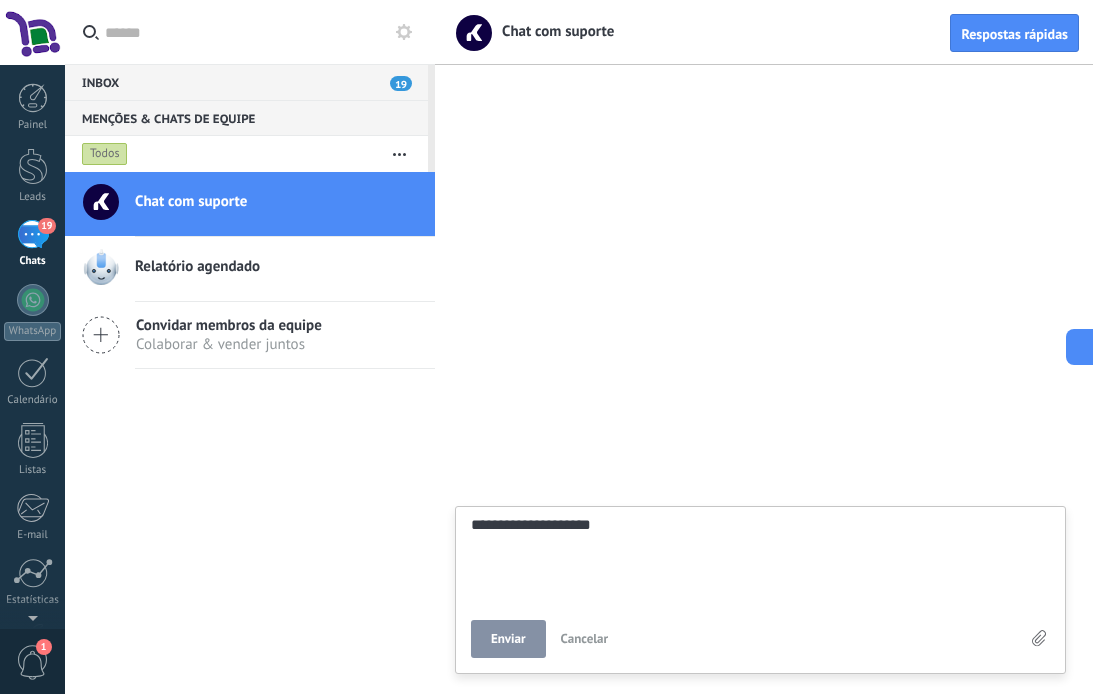type on "**********" 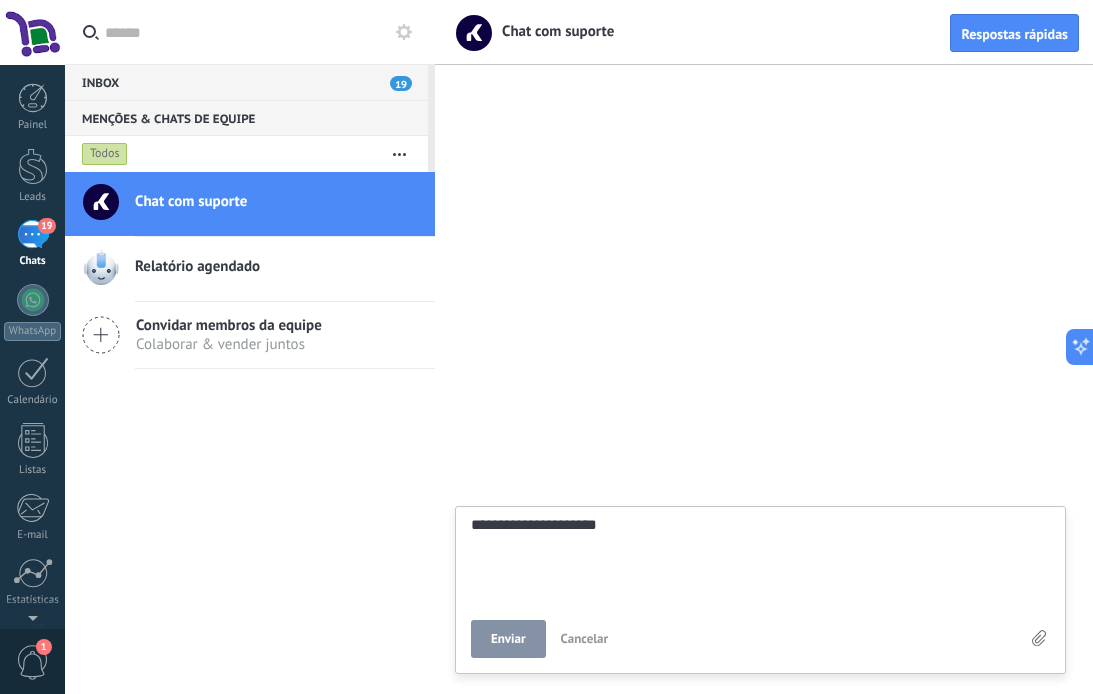 type on "**********" 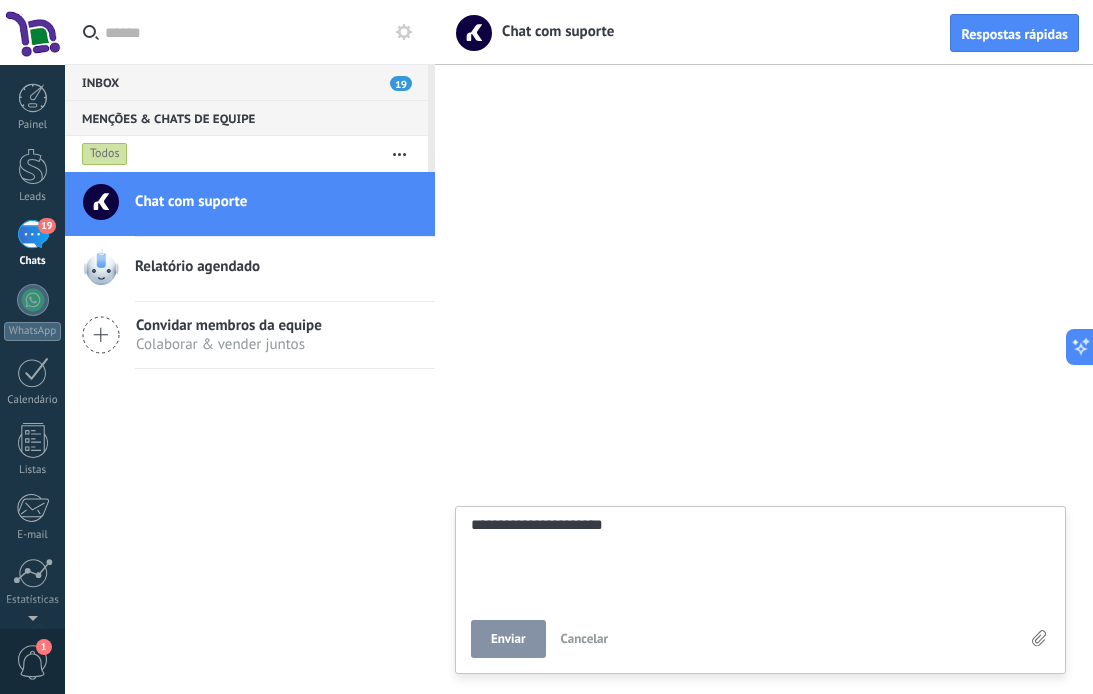 type on "**********" 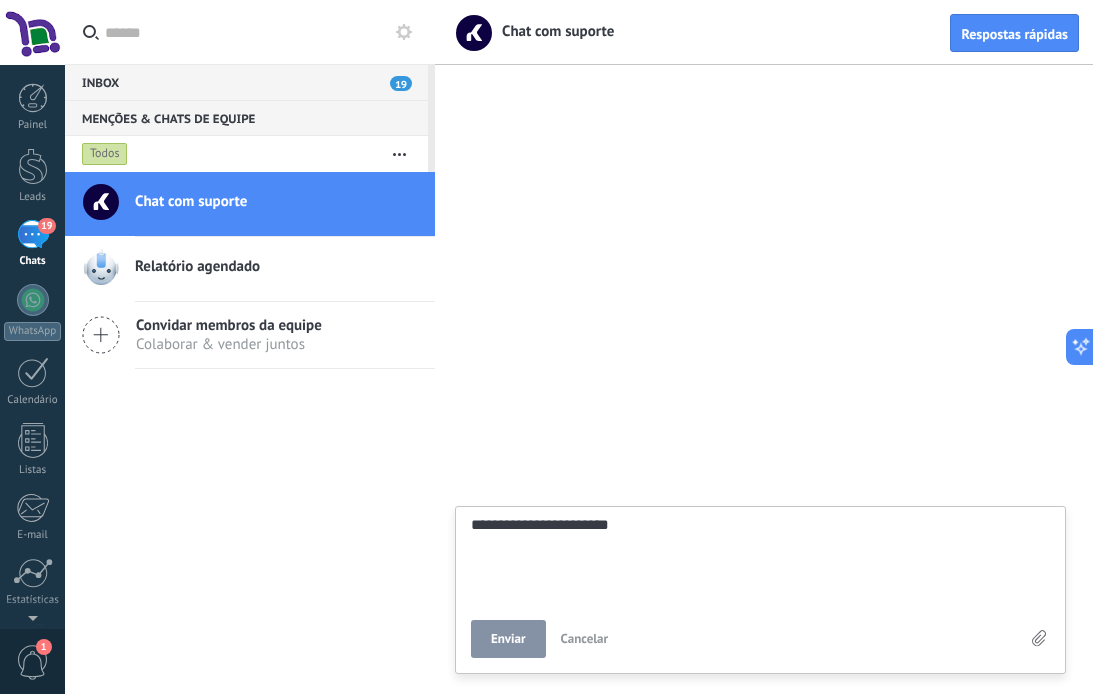 type on "**********" 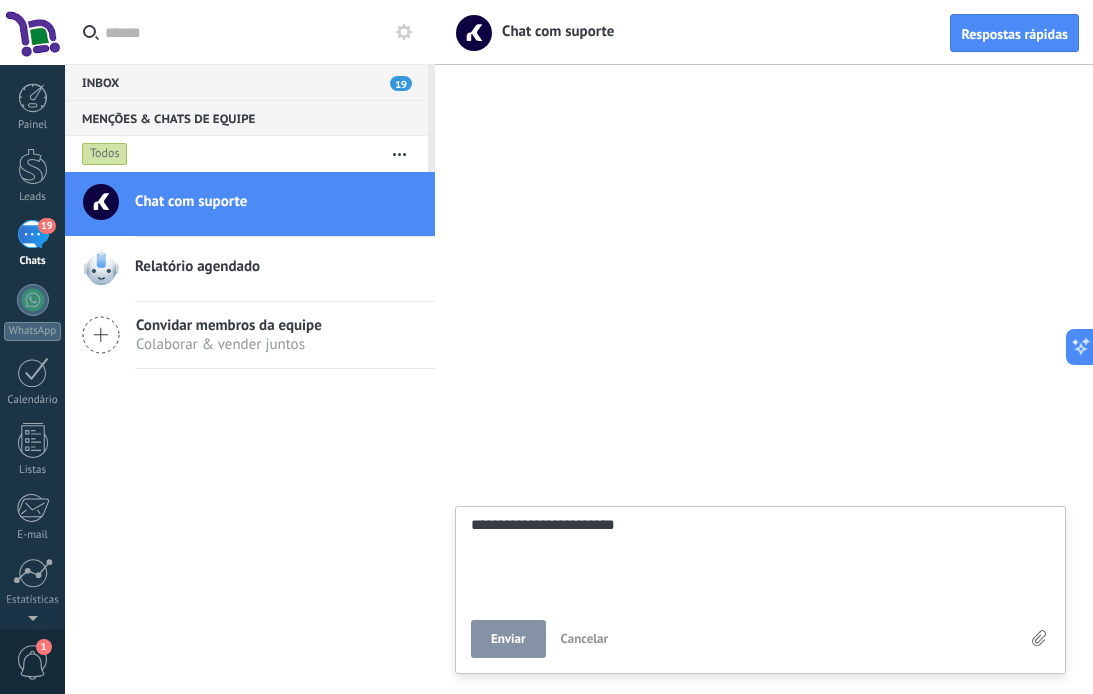 type on "**********" 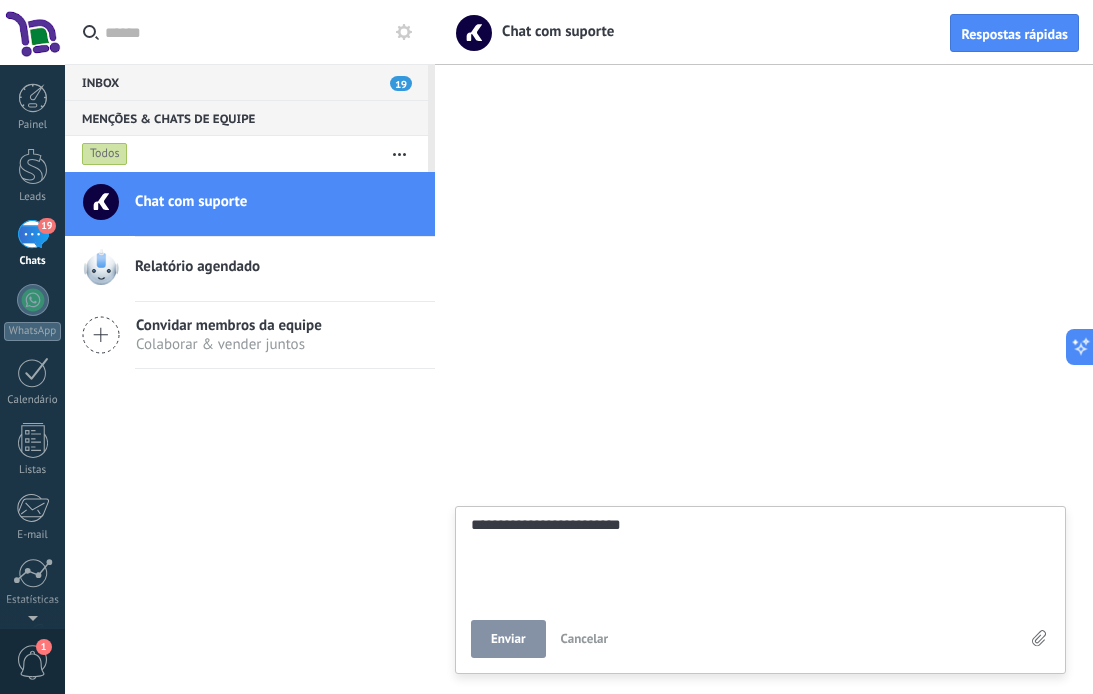 type on "**********" 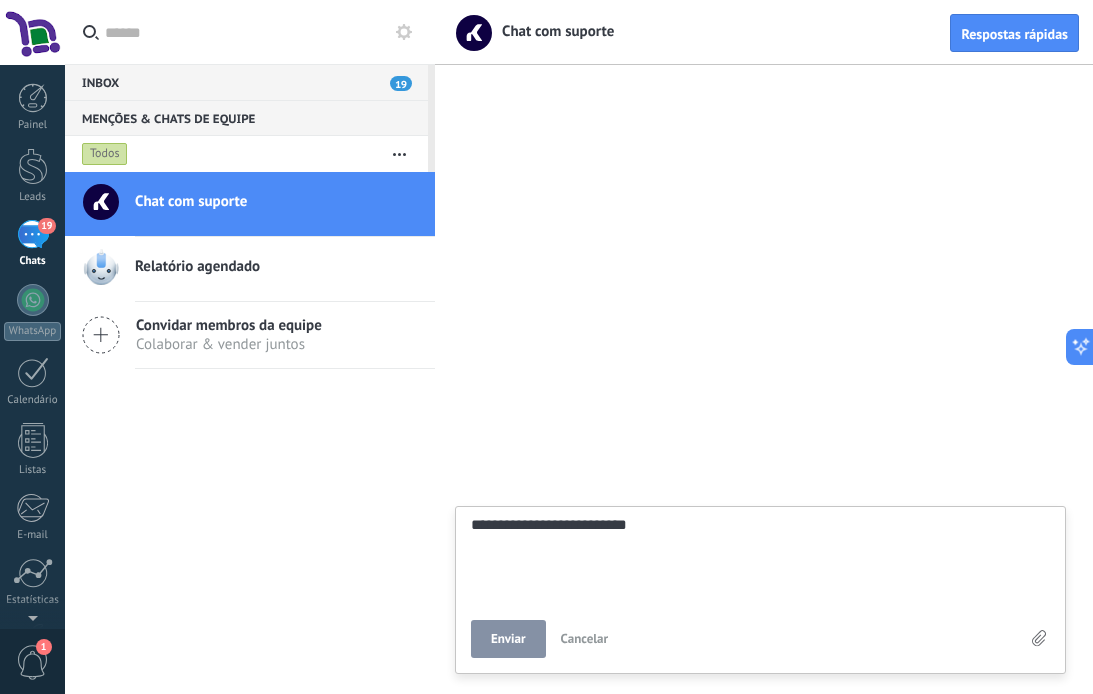 type on "**********" 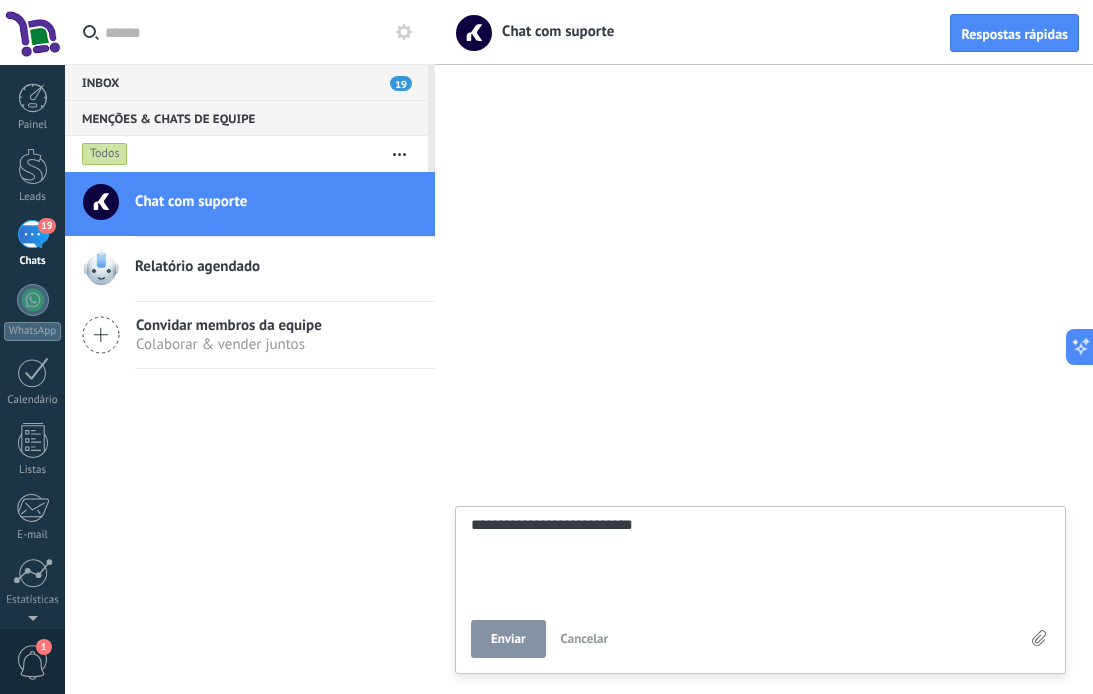 type on "**********" 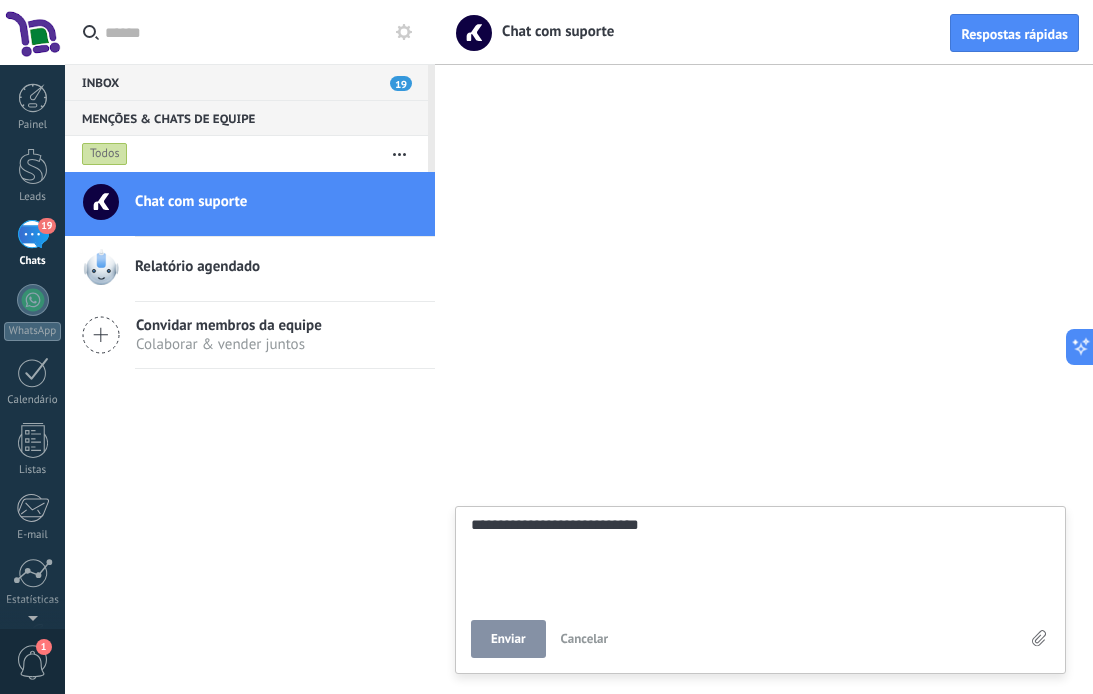 type on "**********" 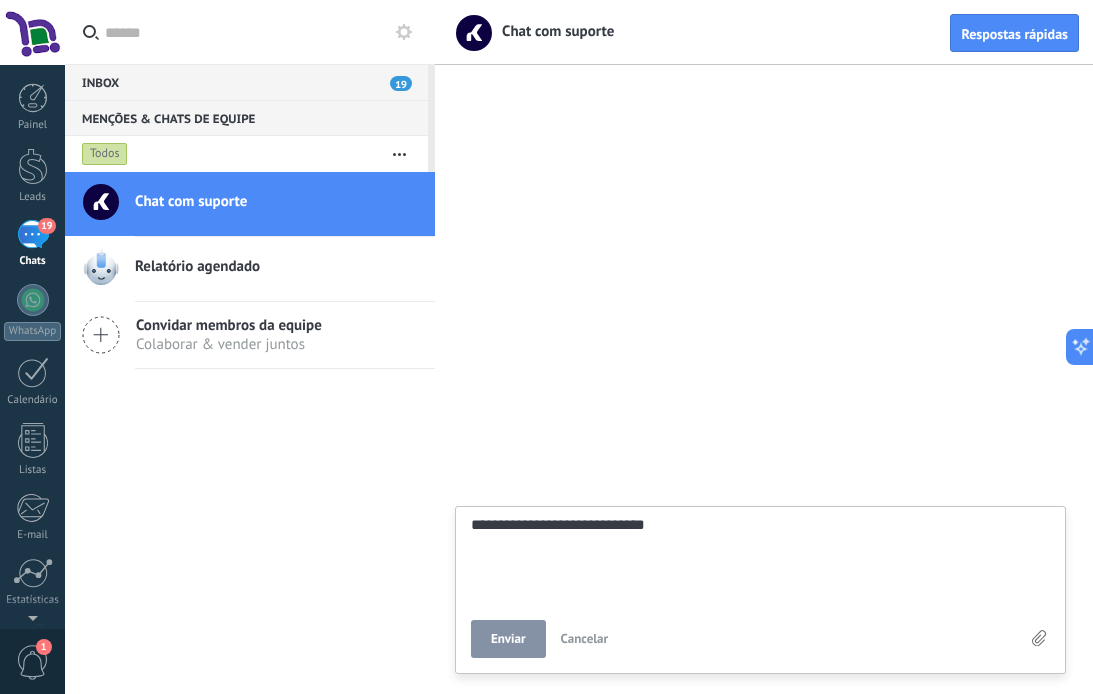type on "**********" 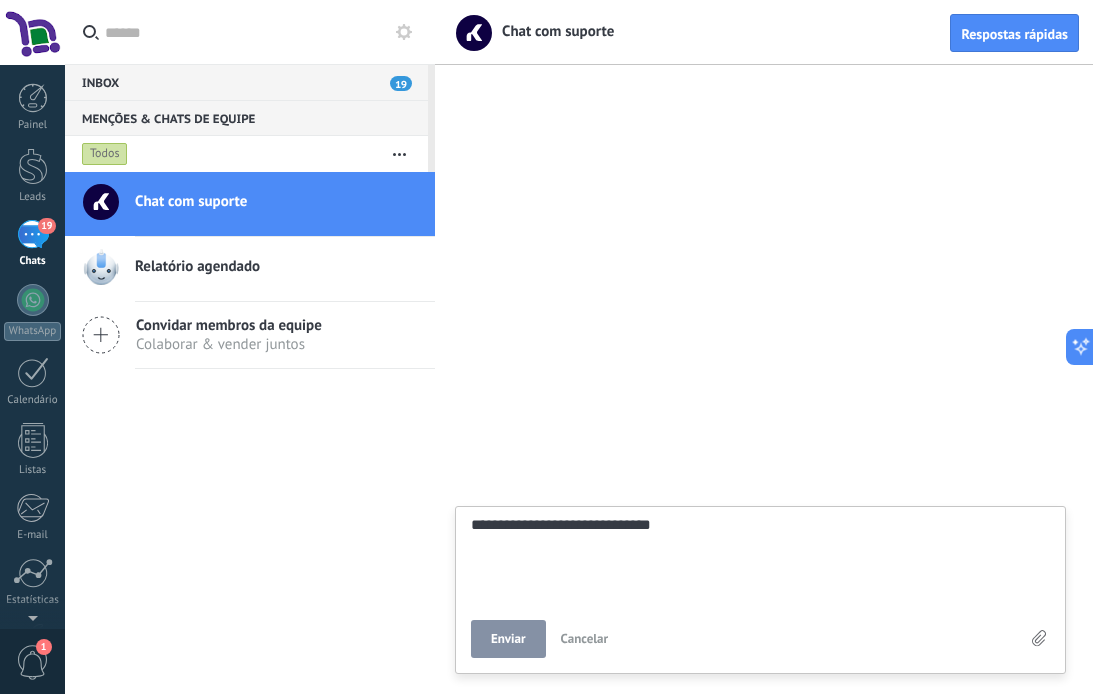 type on "**********" 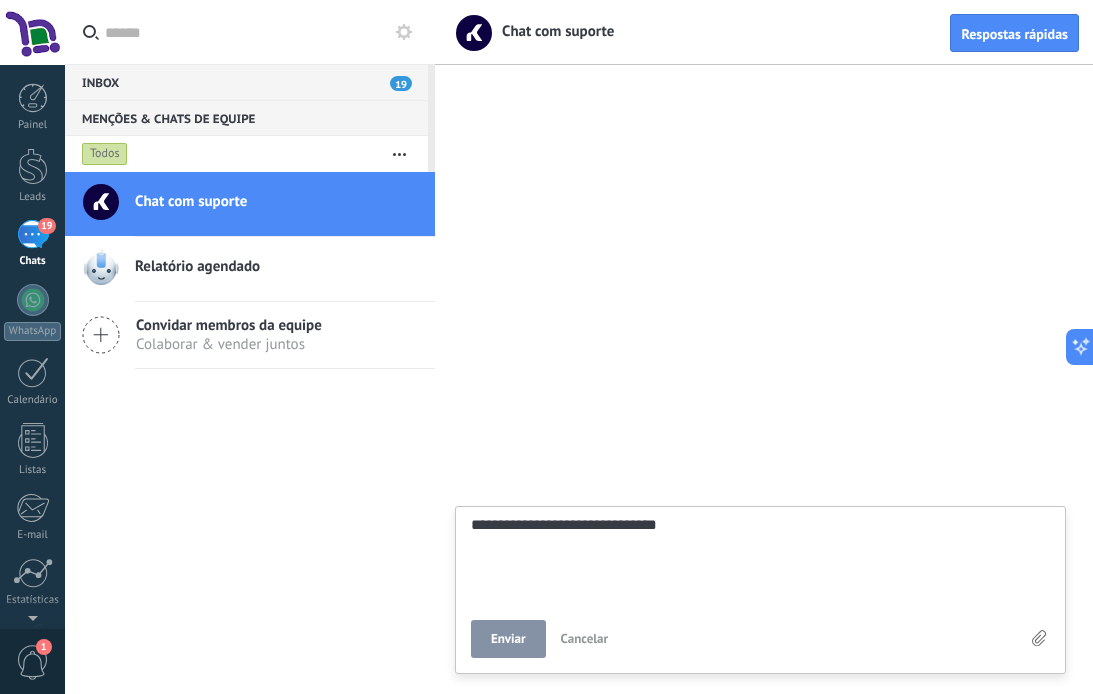 type on "**********" 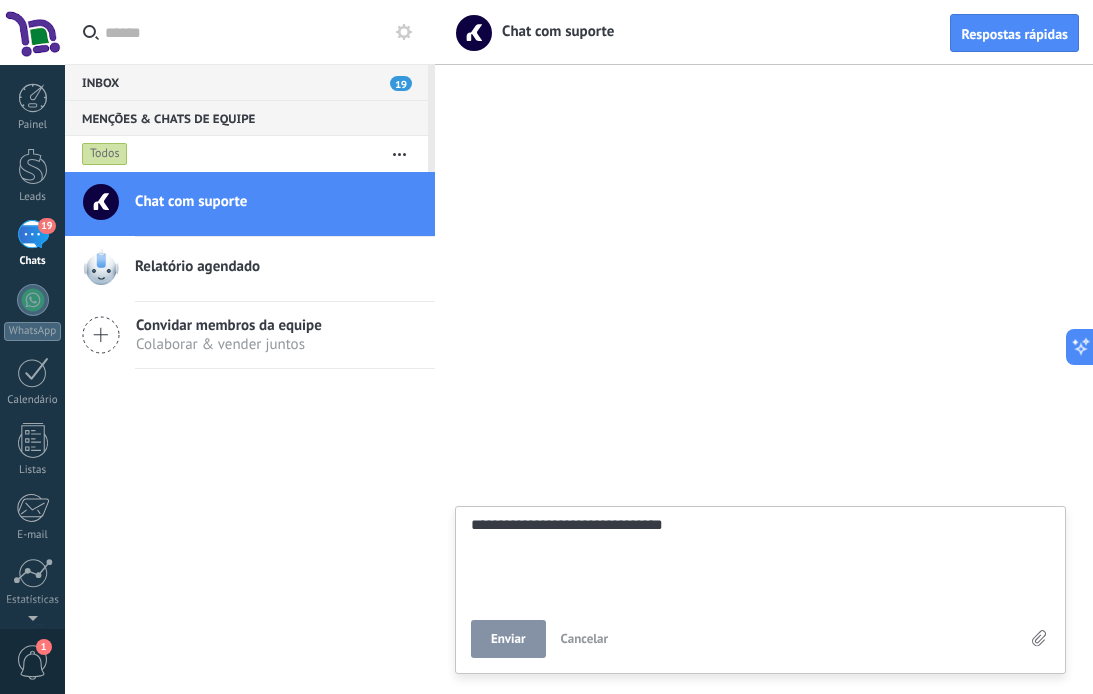 type on "**********" 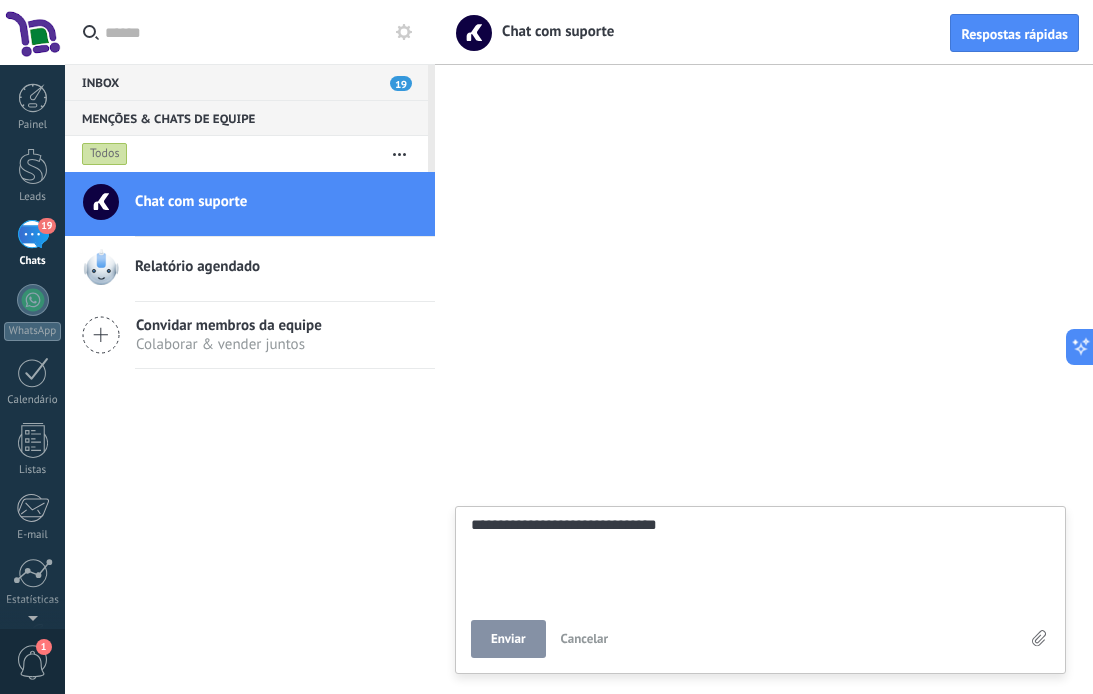 type on "**********" 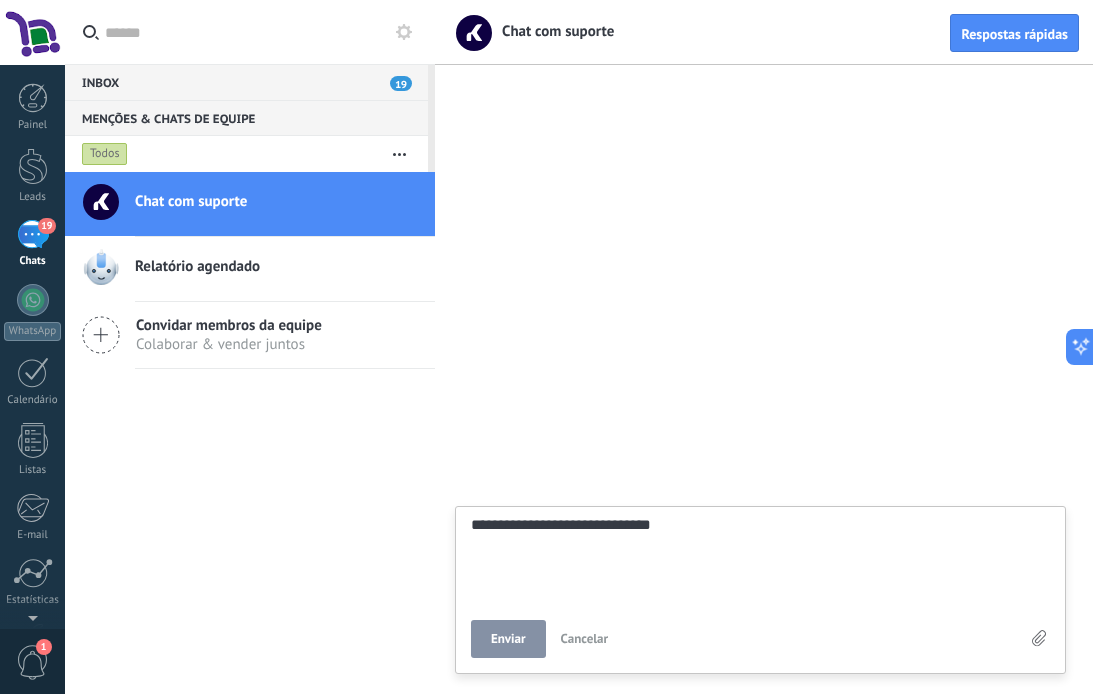 type on "**********" 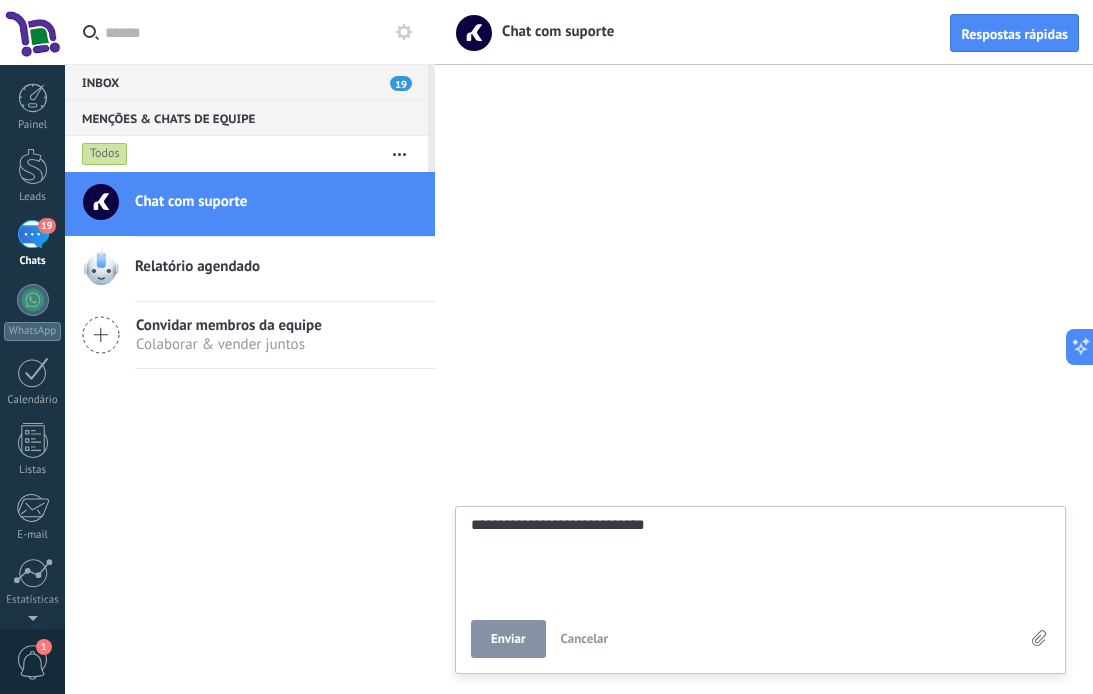 type on "**********" 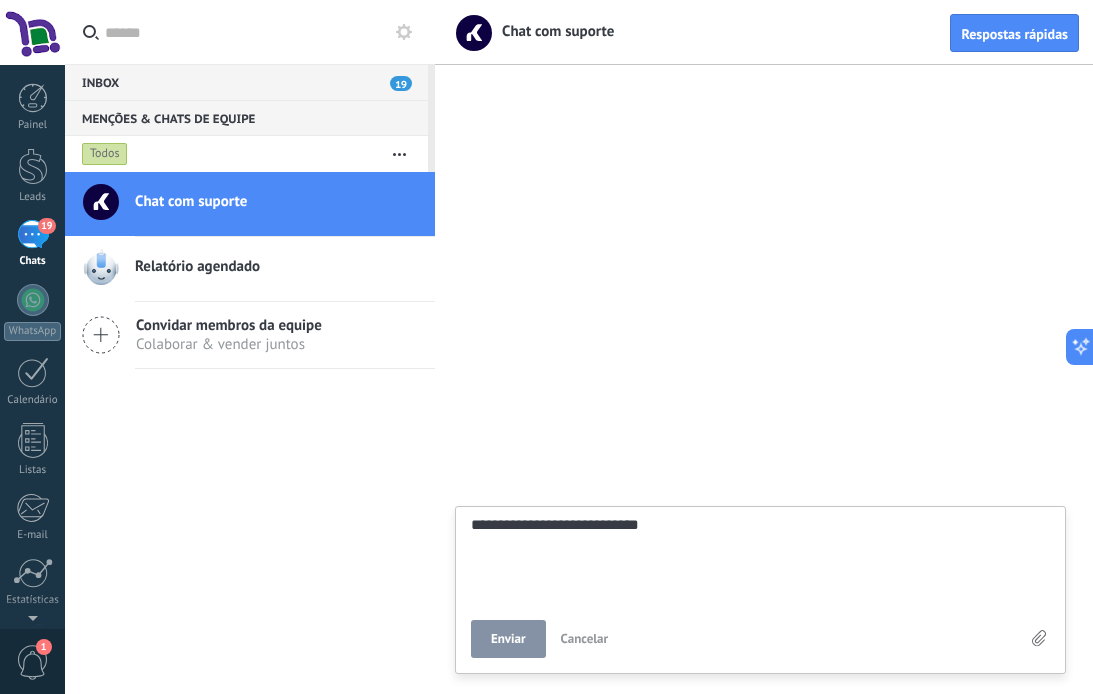 type on "**********" 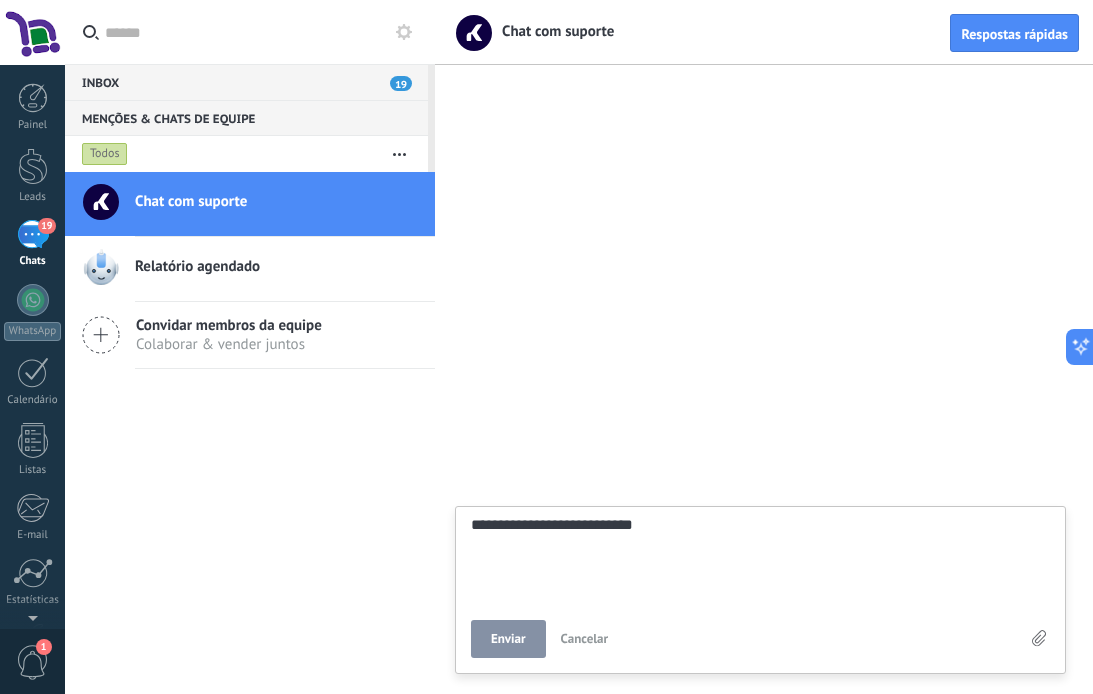 type on "**********" 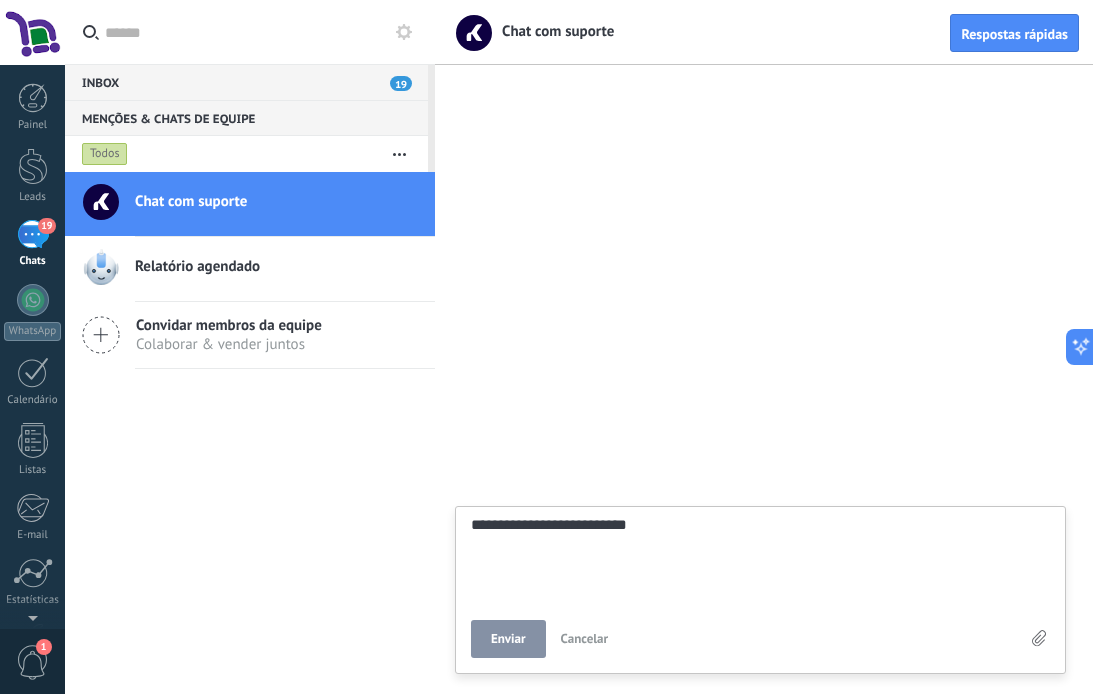 type on "**********" 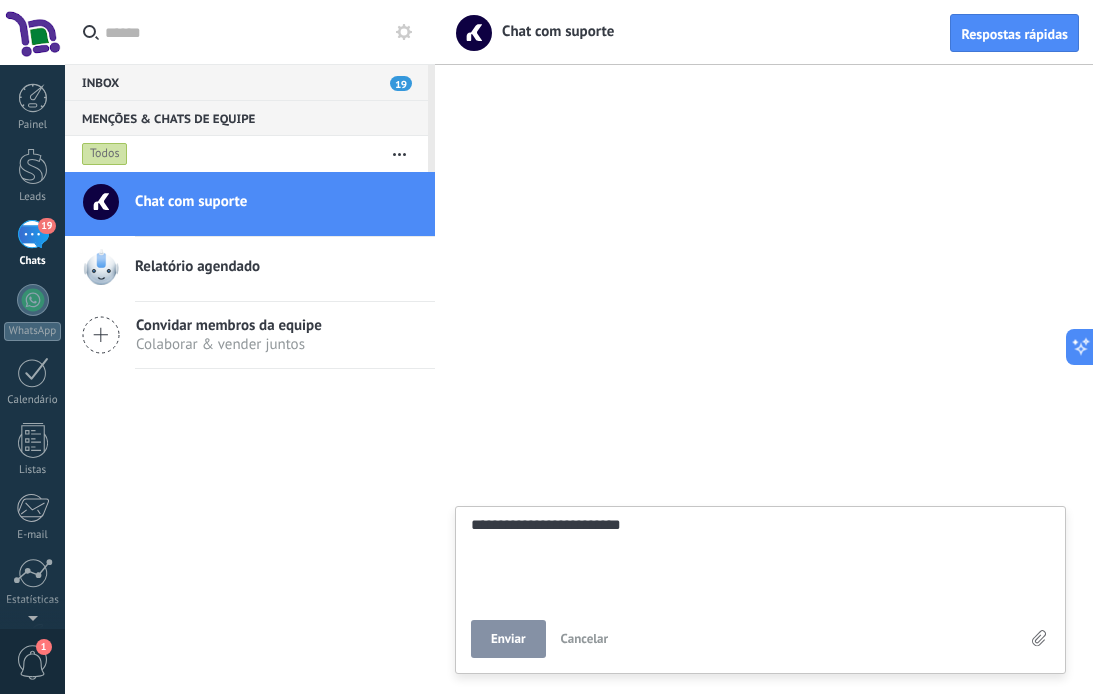 type on "**********" 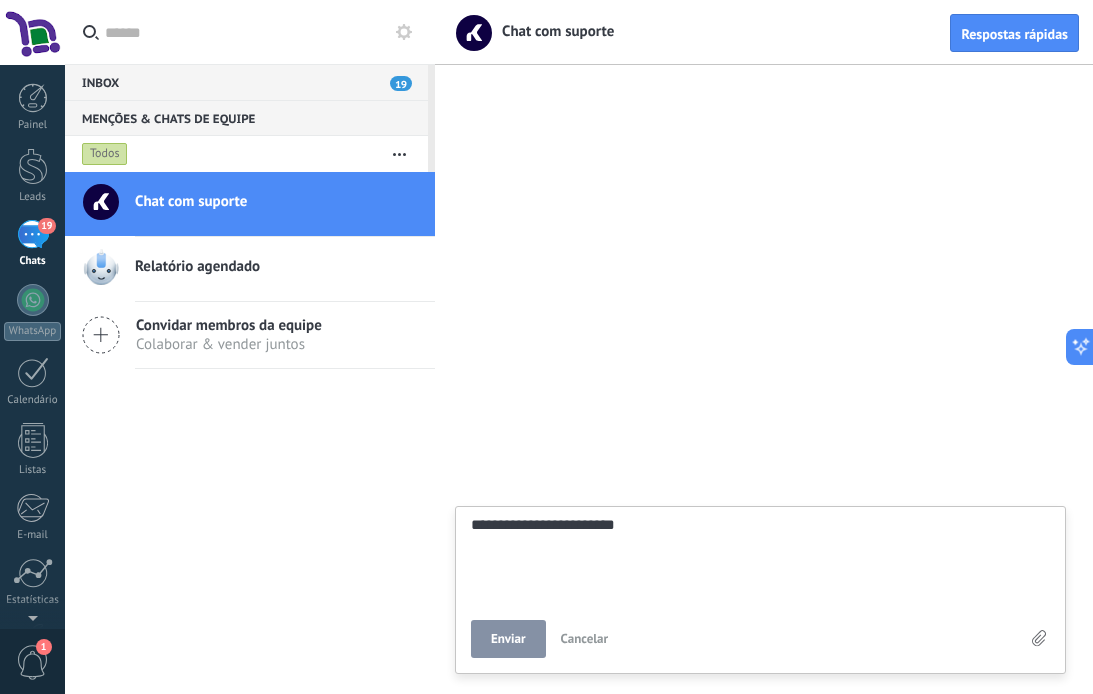 type 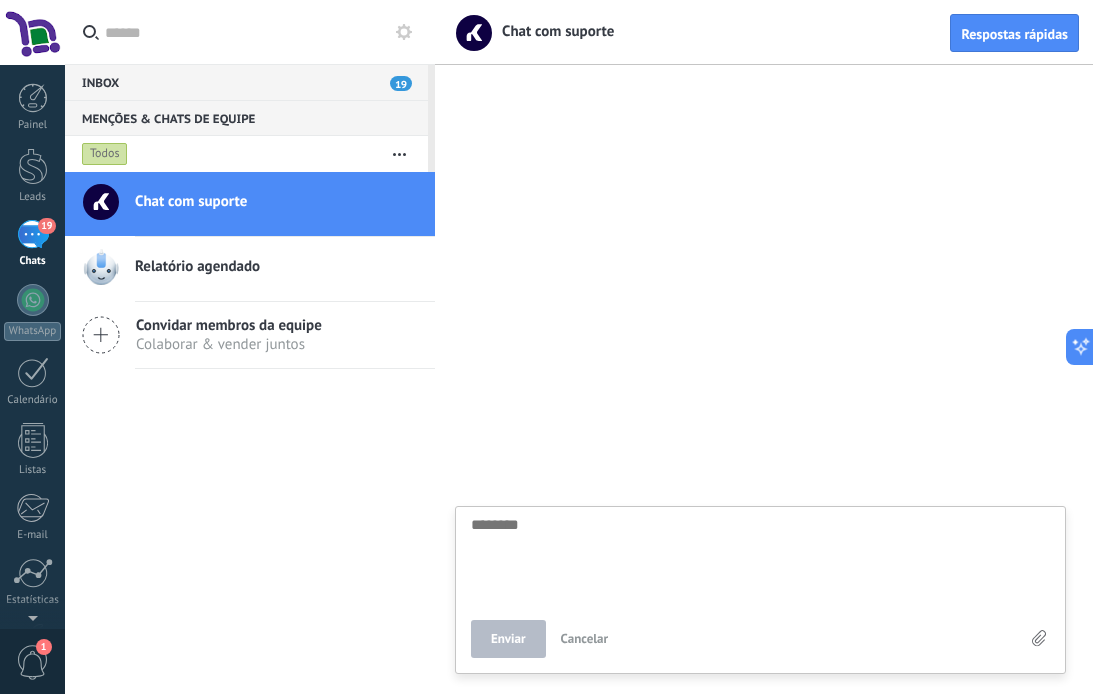 type on "*" 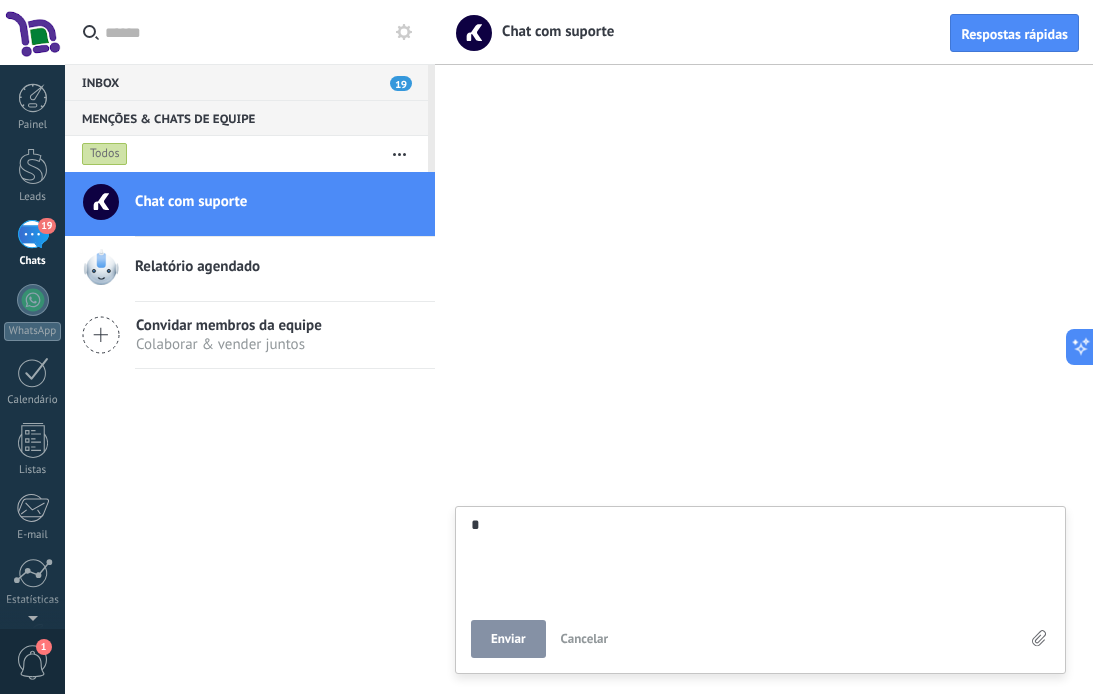 type on "**" 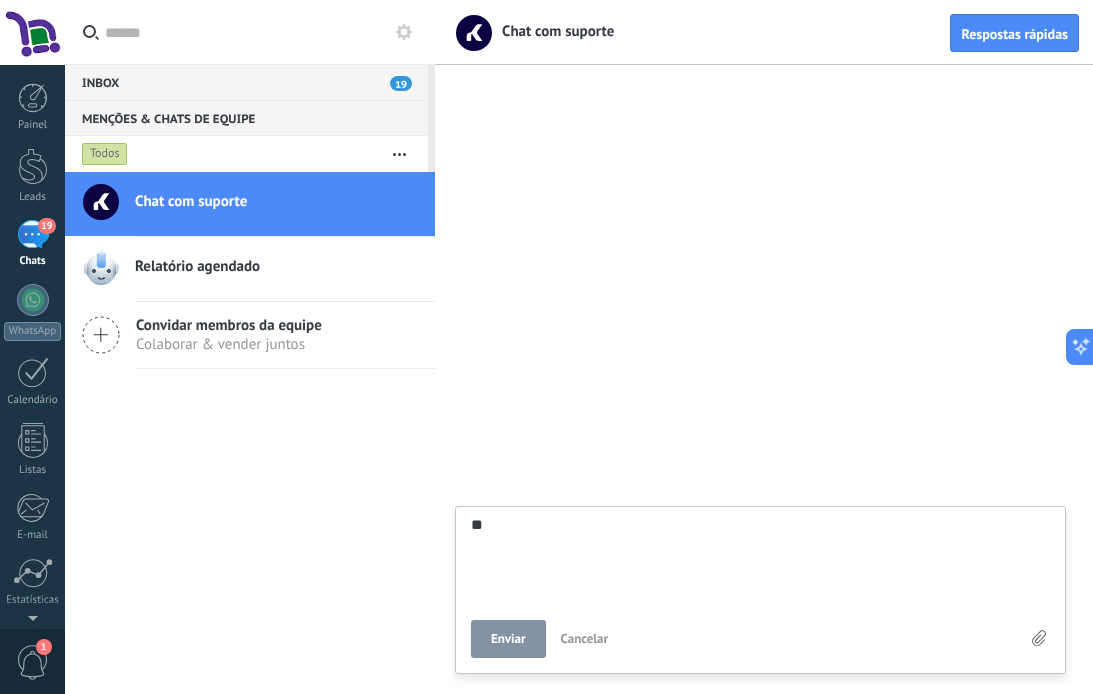 type on "***" 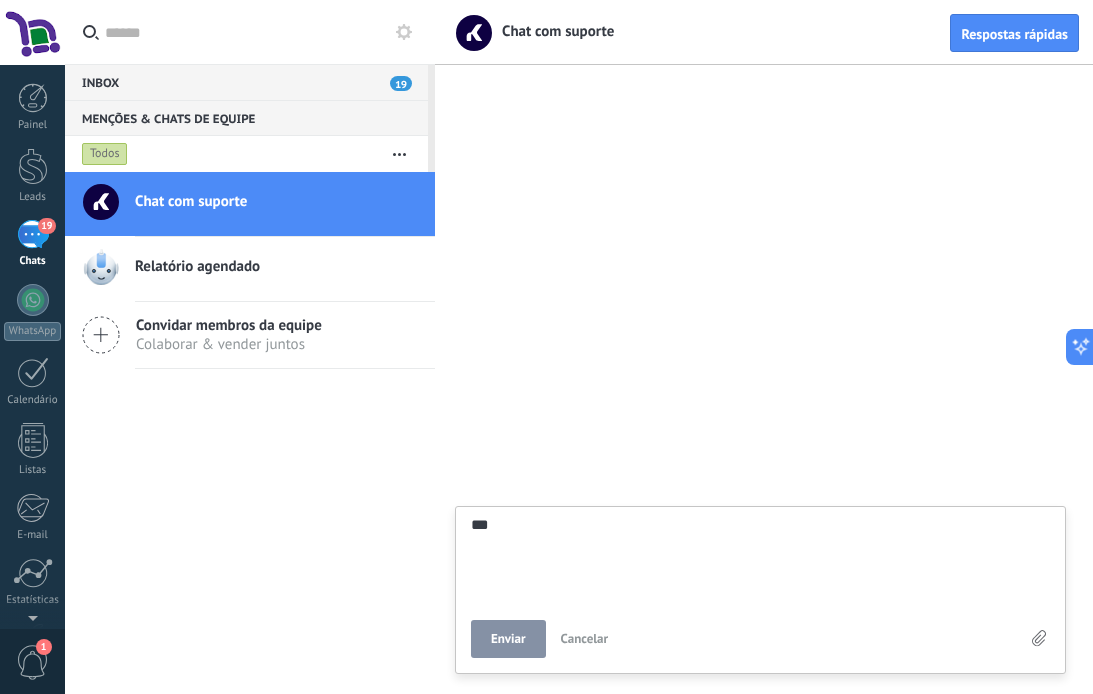 type on "****" 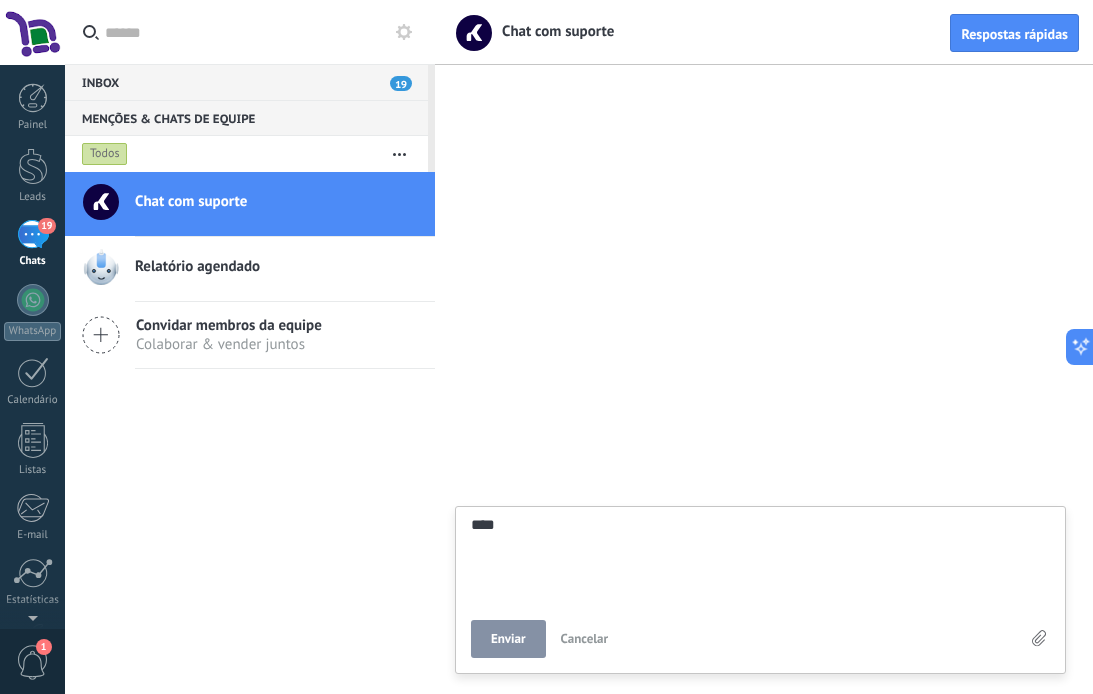 type on "*****" 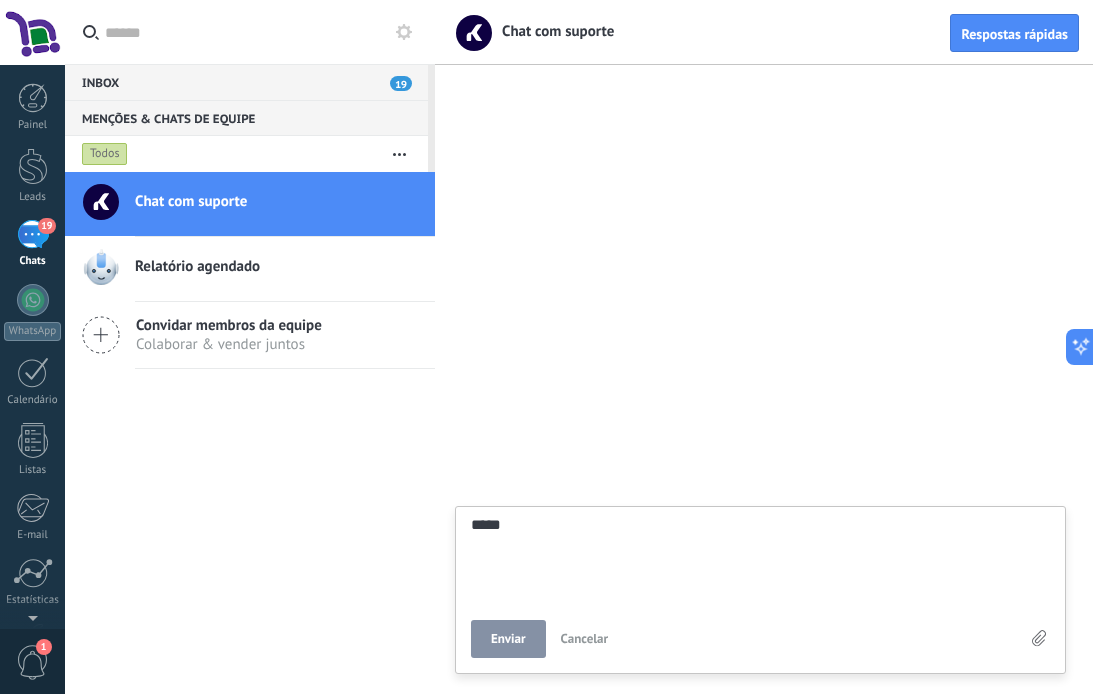 type on "*****" 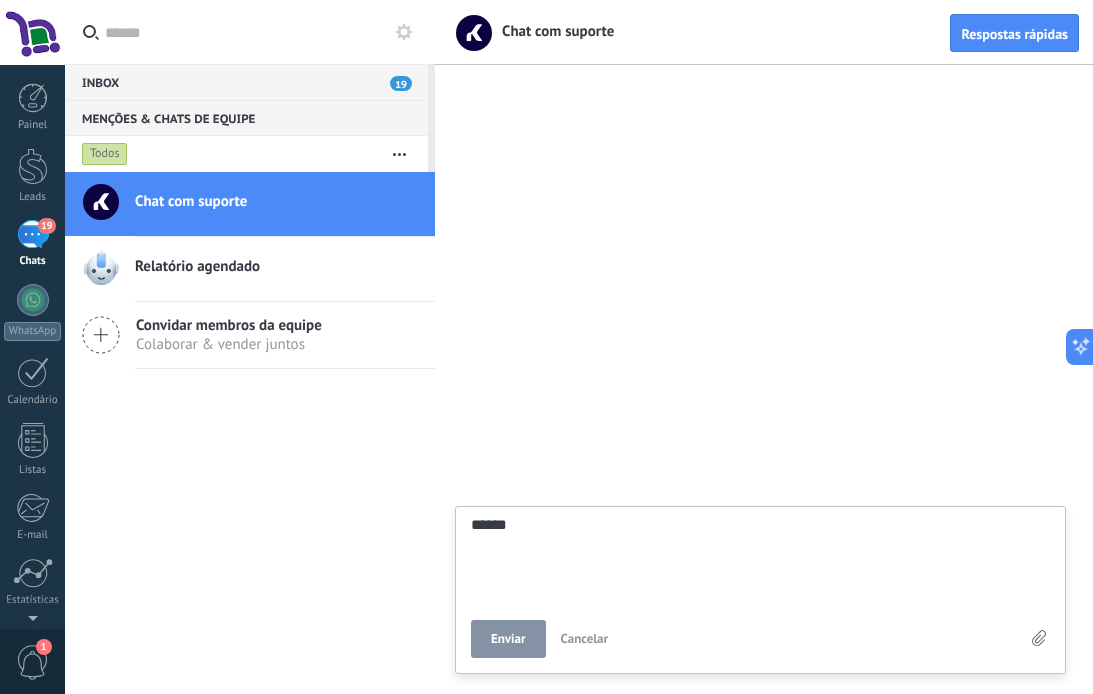 type on "*******" 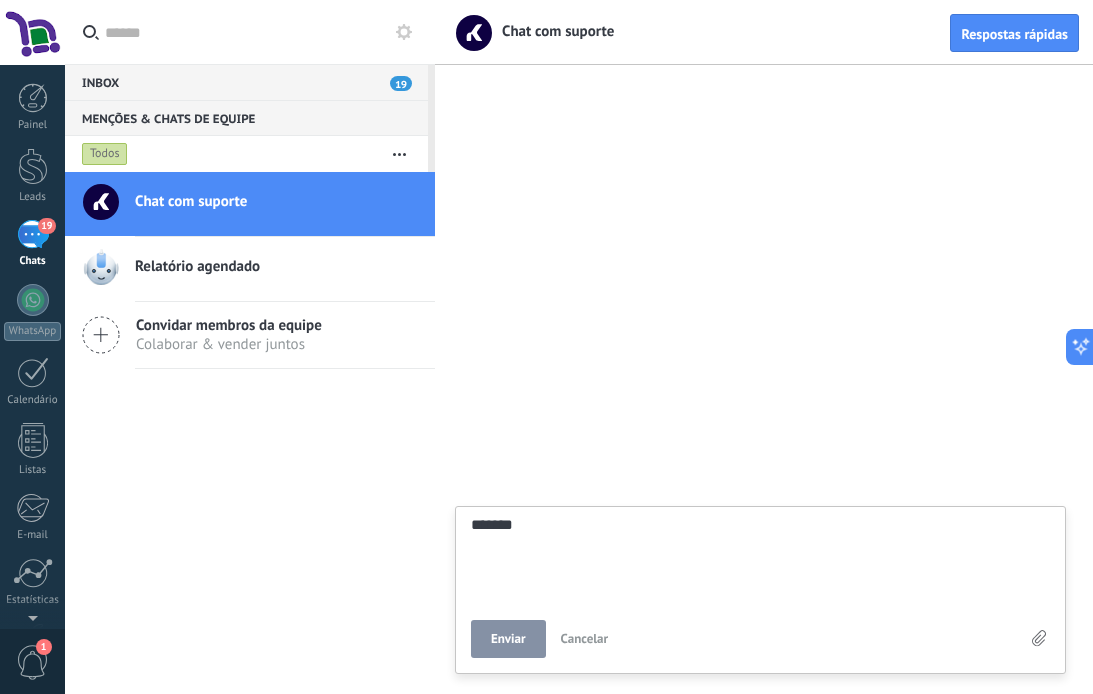type on "*****" 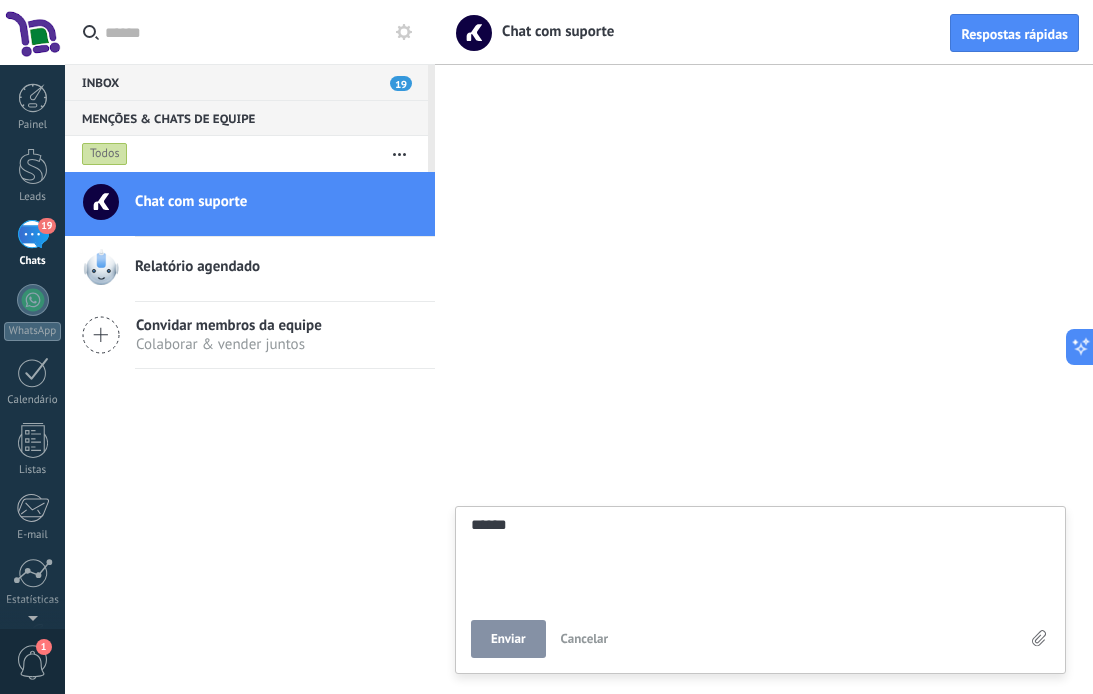 type on "*****" 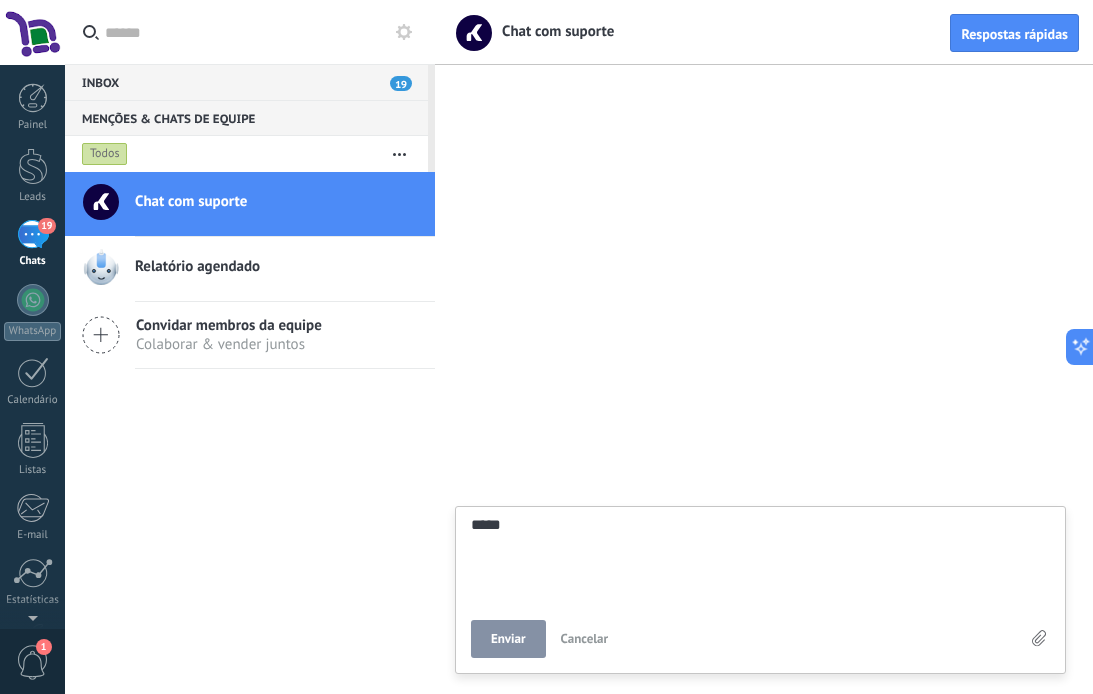 type on "****" 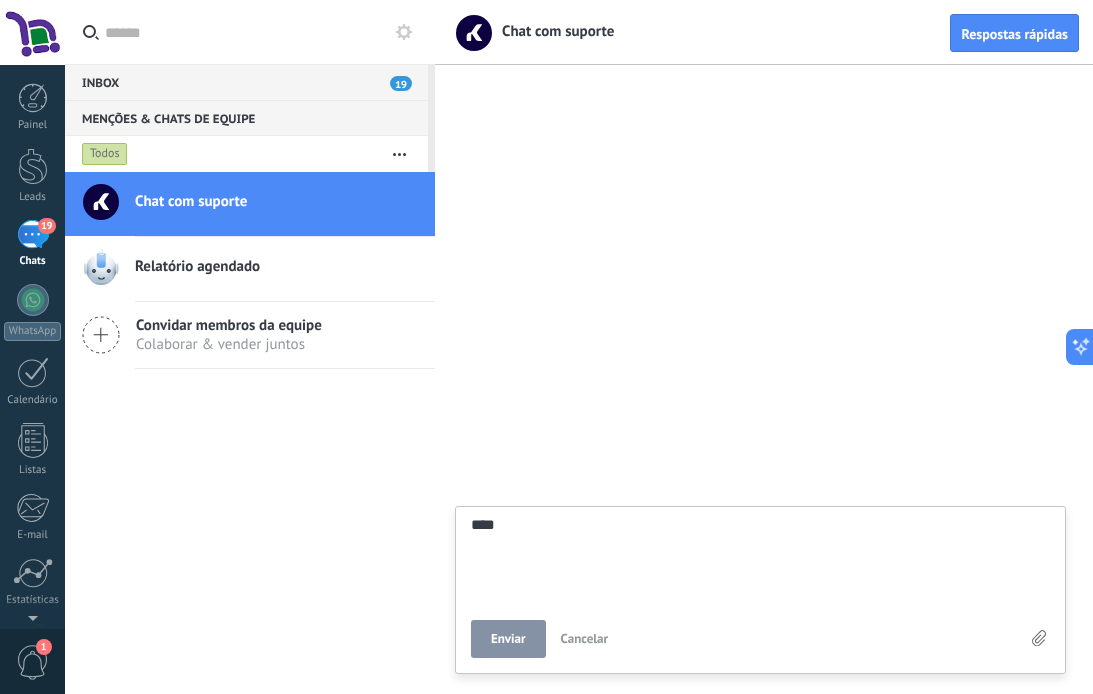 type on "***" 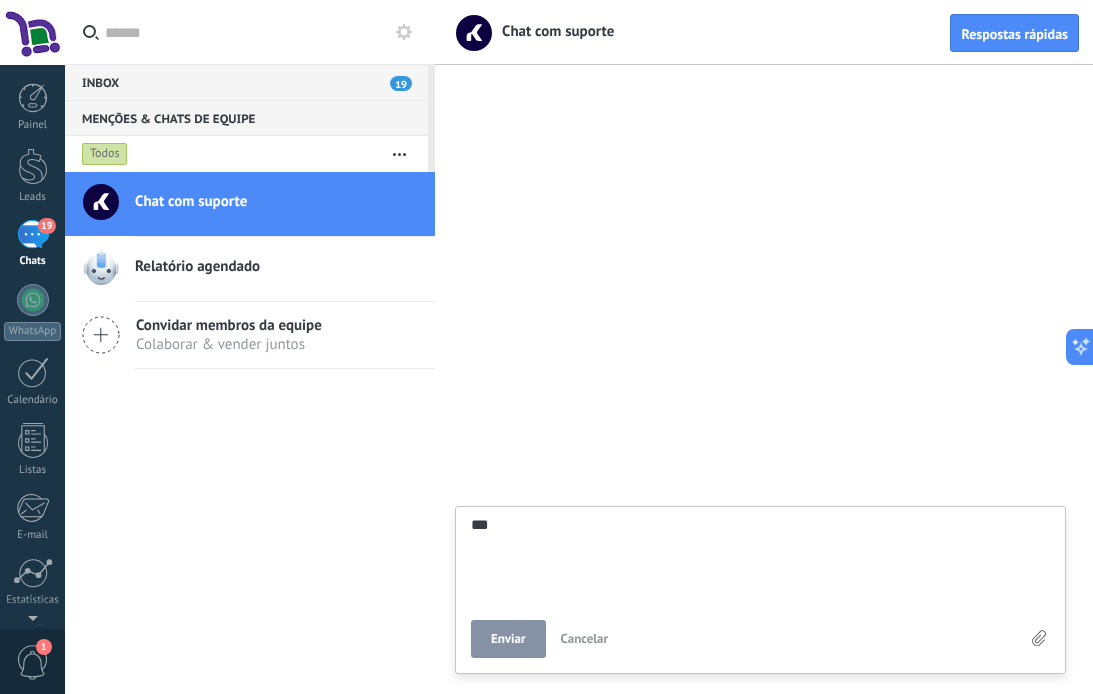 type on "****" 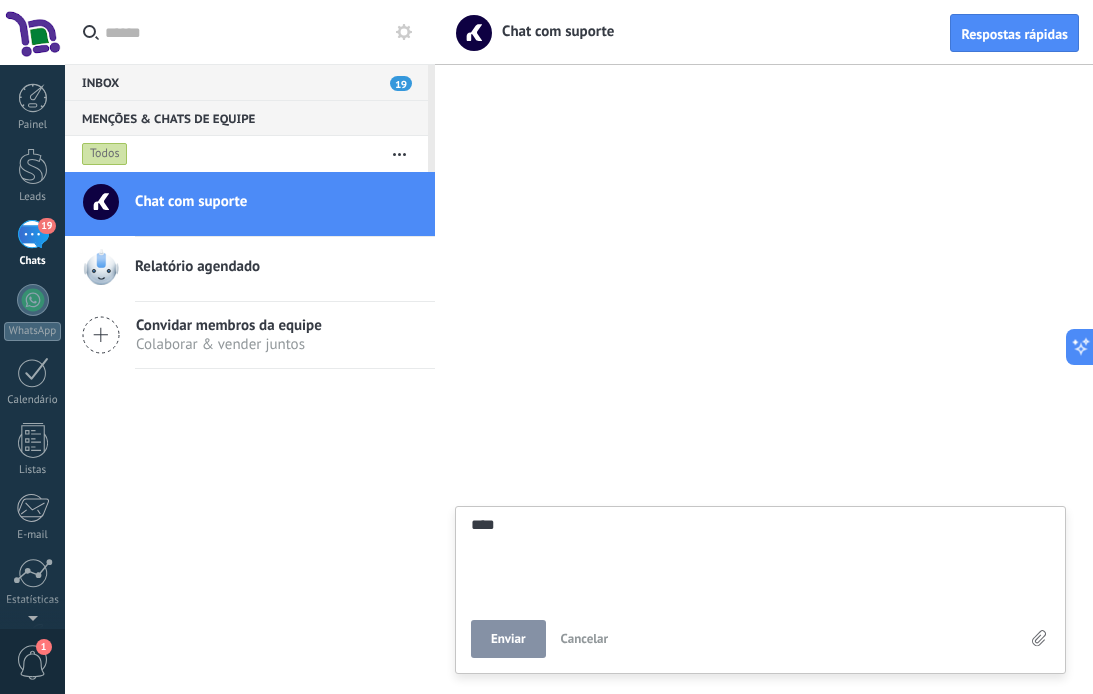type on "*****" 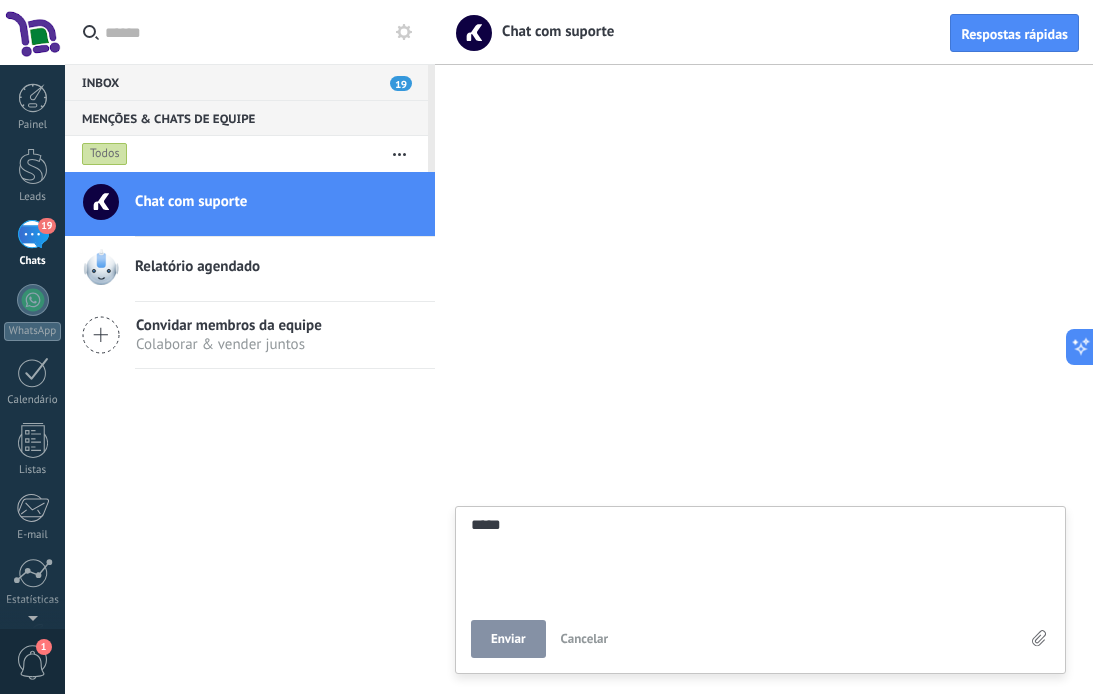 type on "*****" 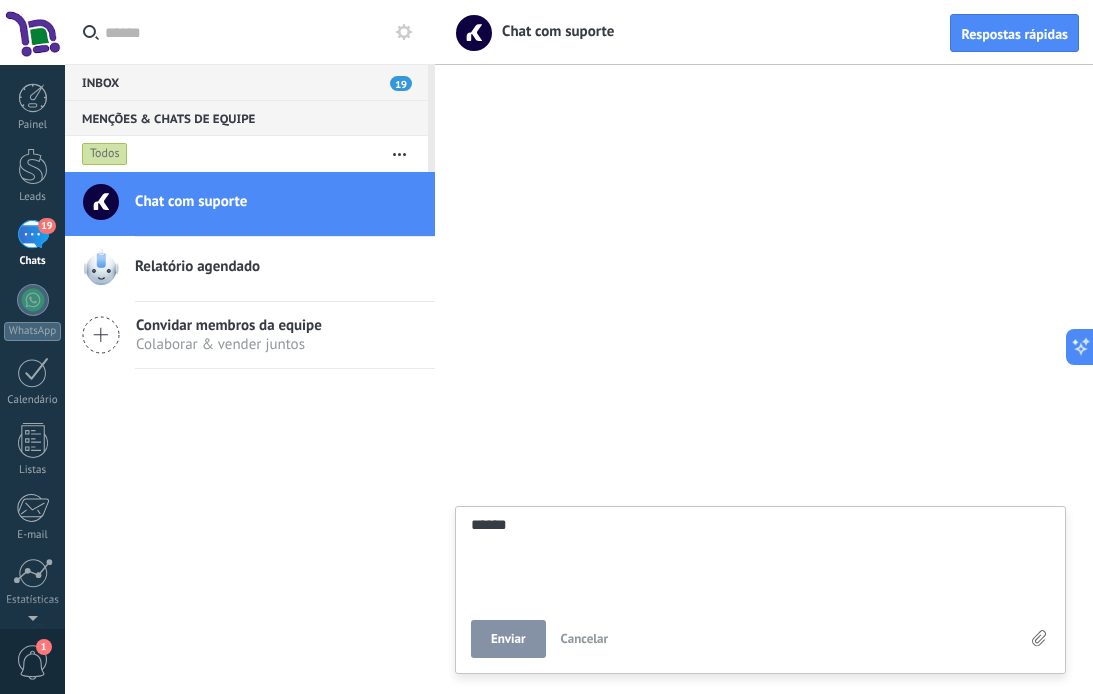type on "*******" 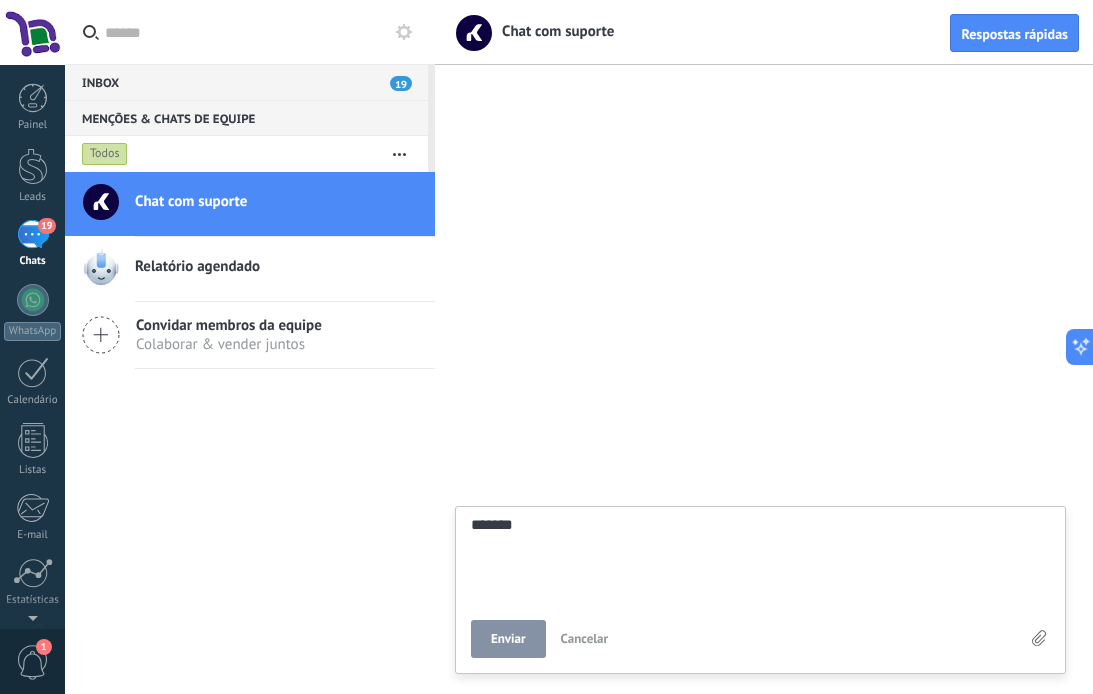type on "********" 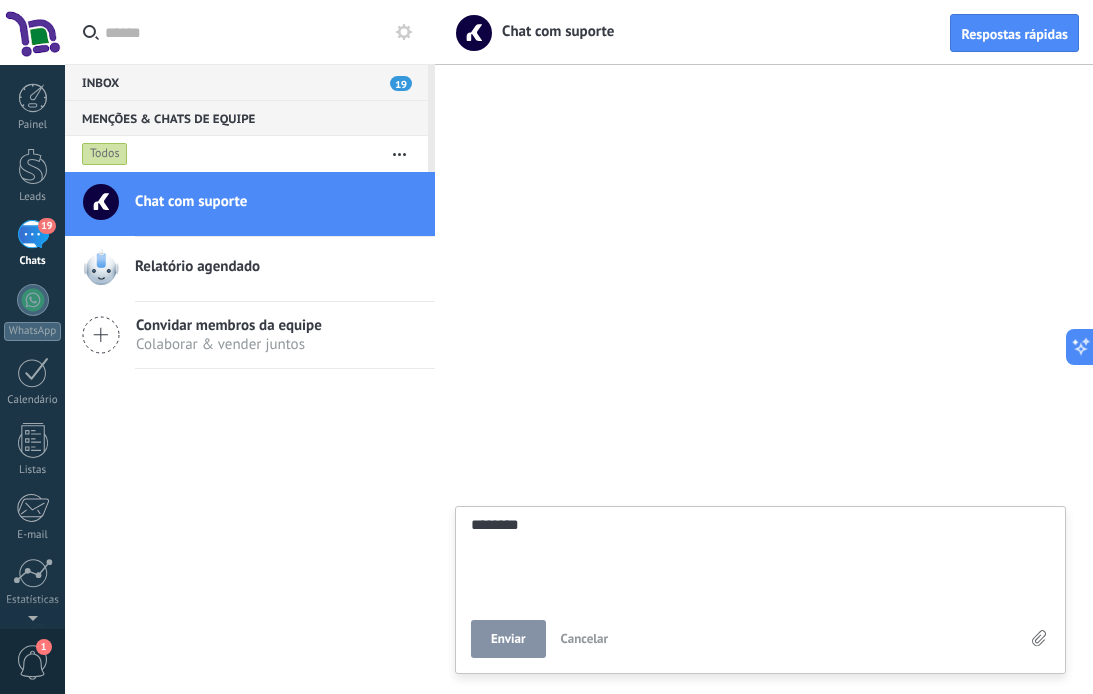 type on "*********" 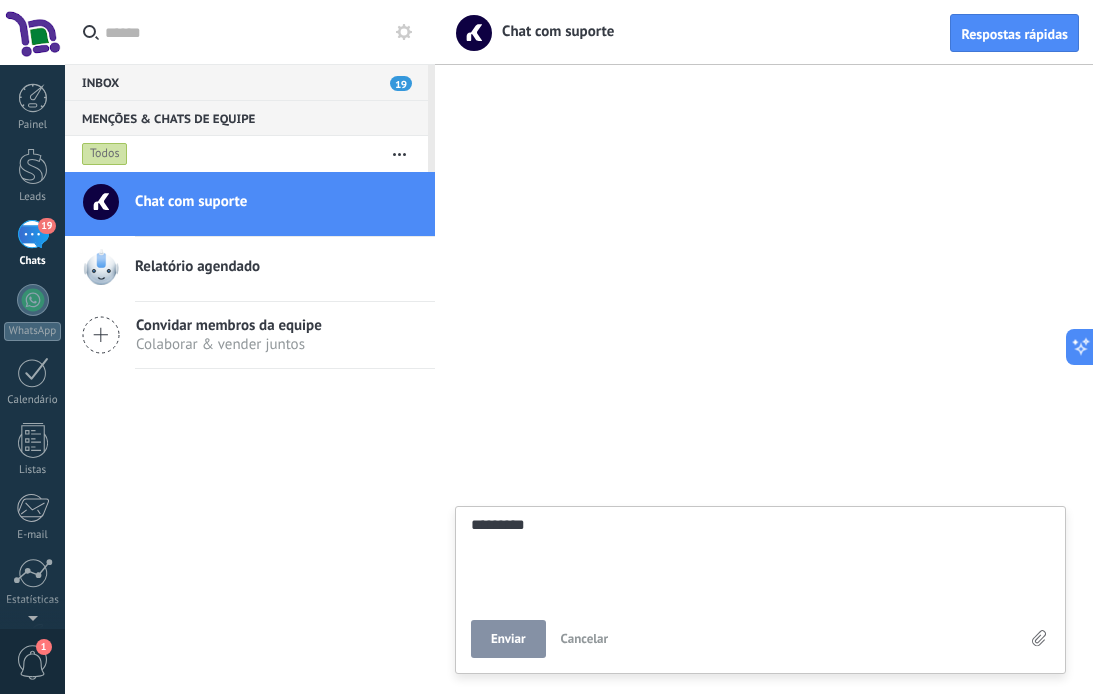 type on "*********" 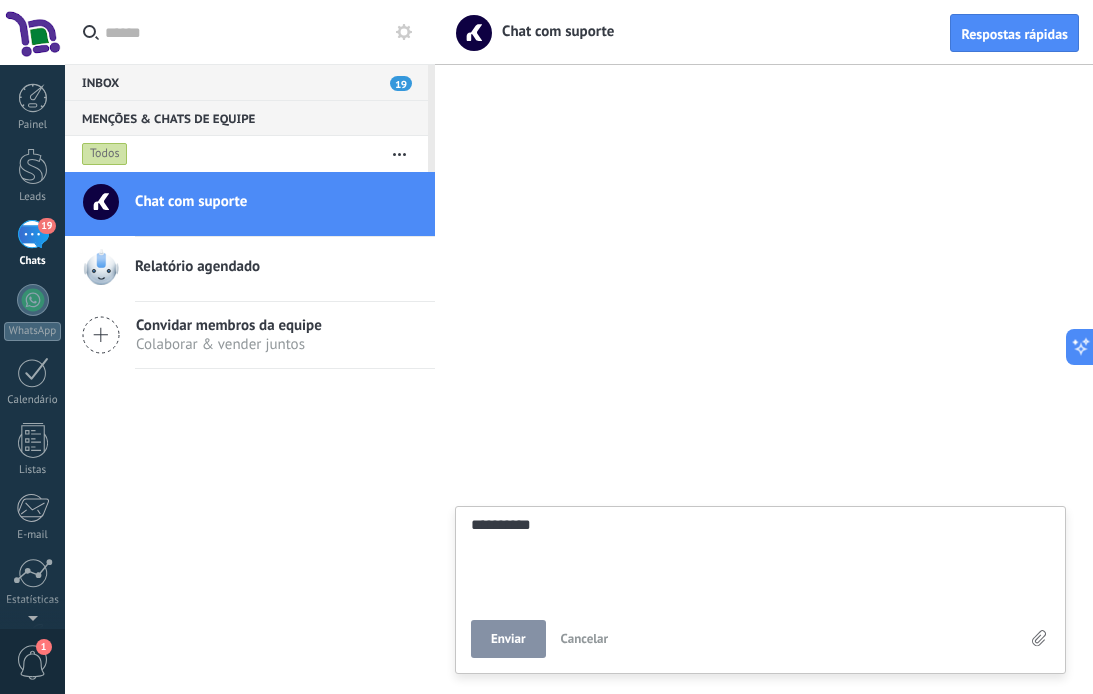 type on "**********" 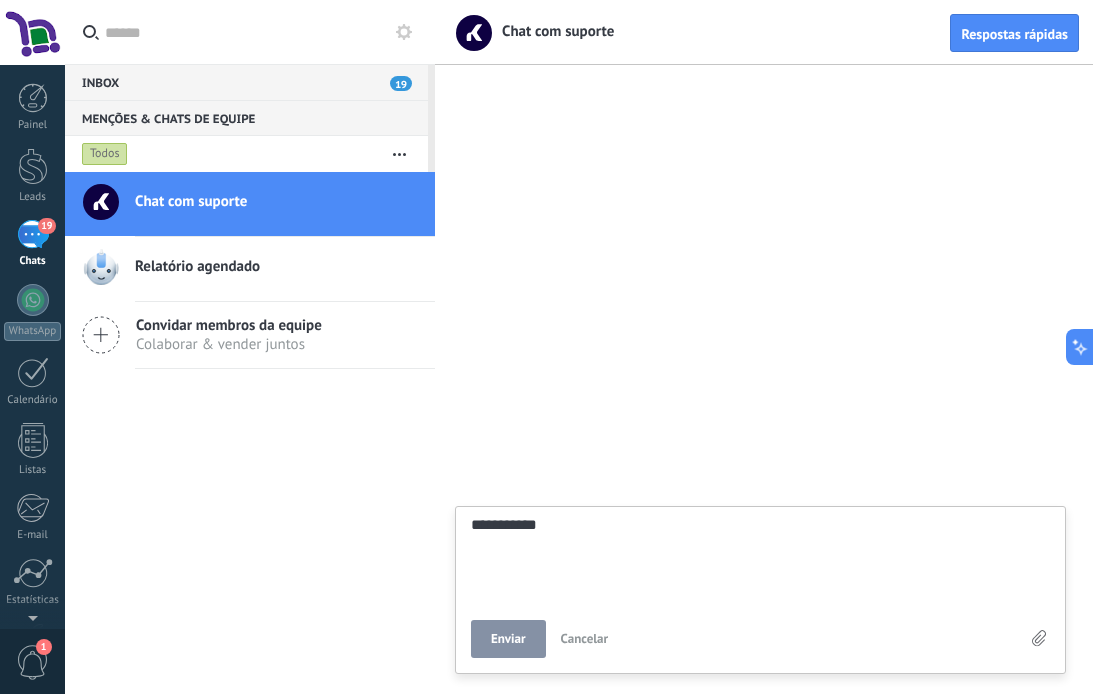 type on "**********" 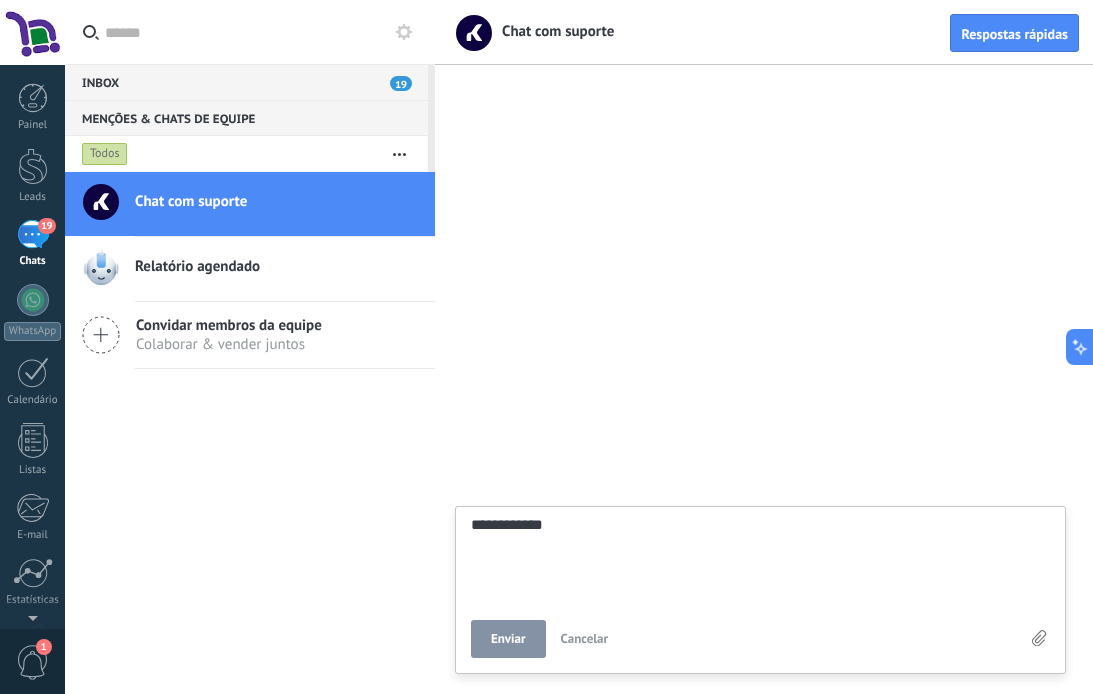 type on "**********" 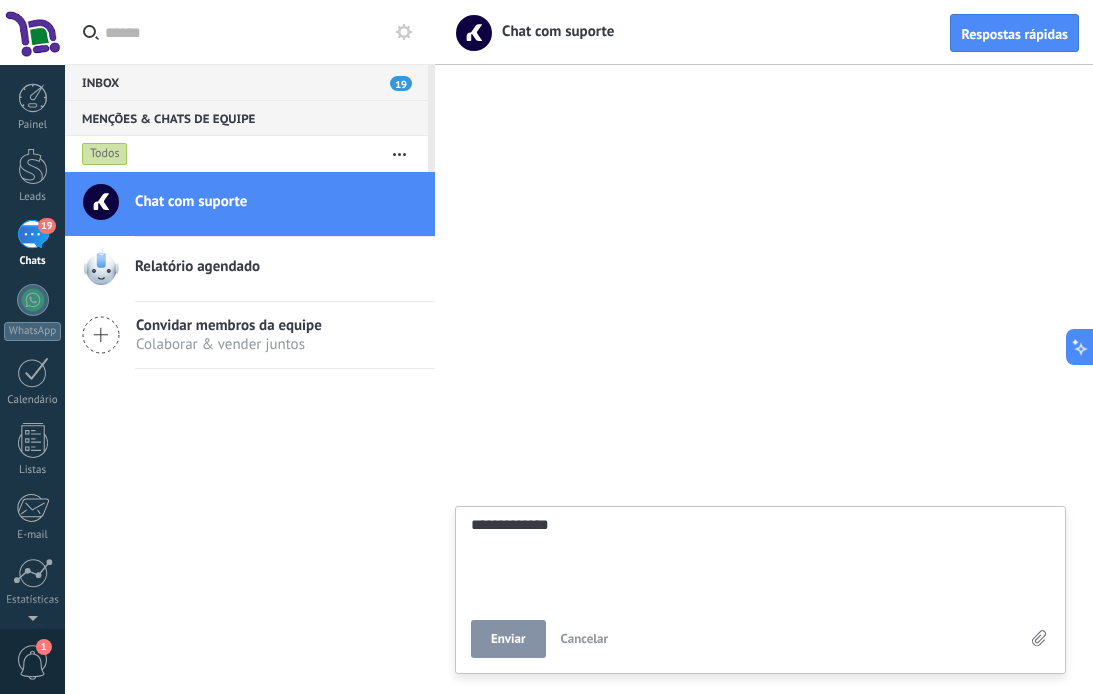 type on "**********" 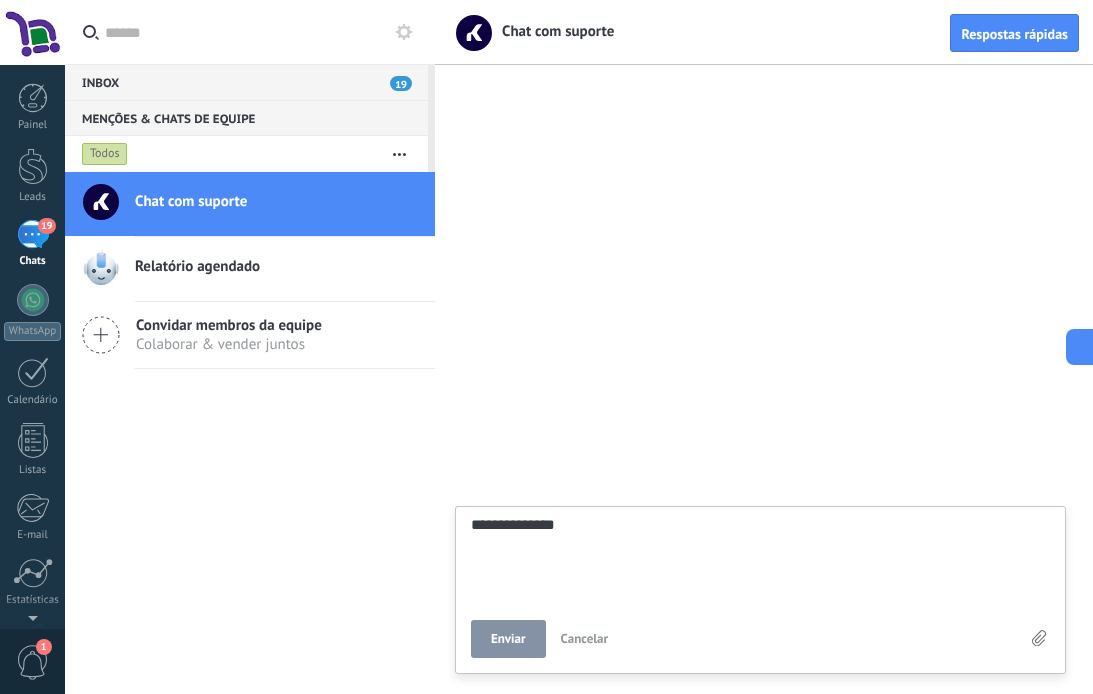 type on "**********" 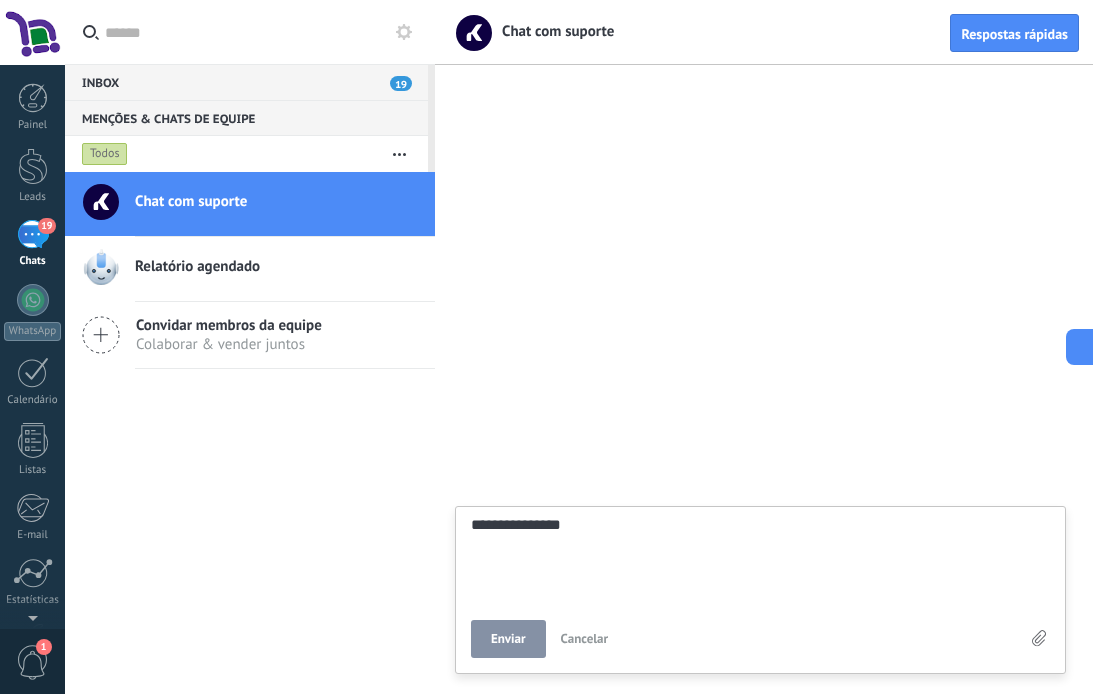 type on "**********" 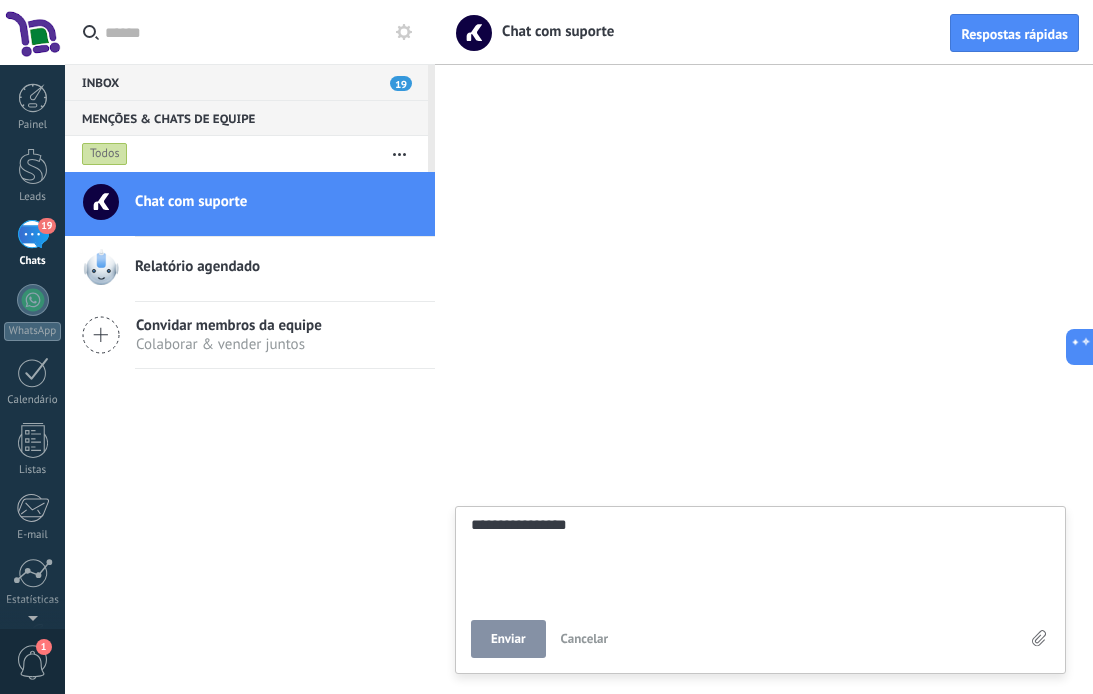 type on "**********" 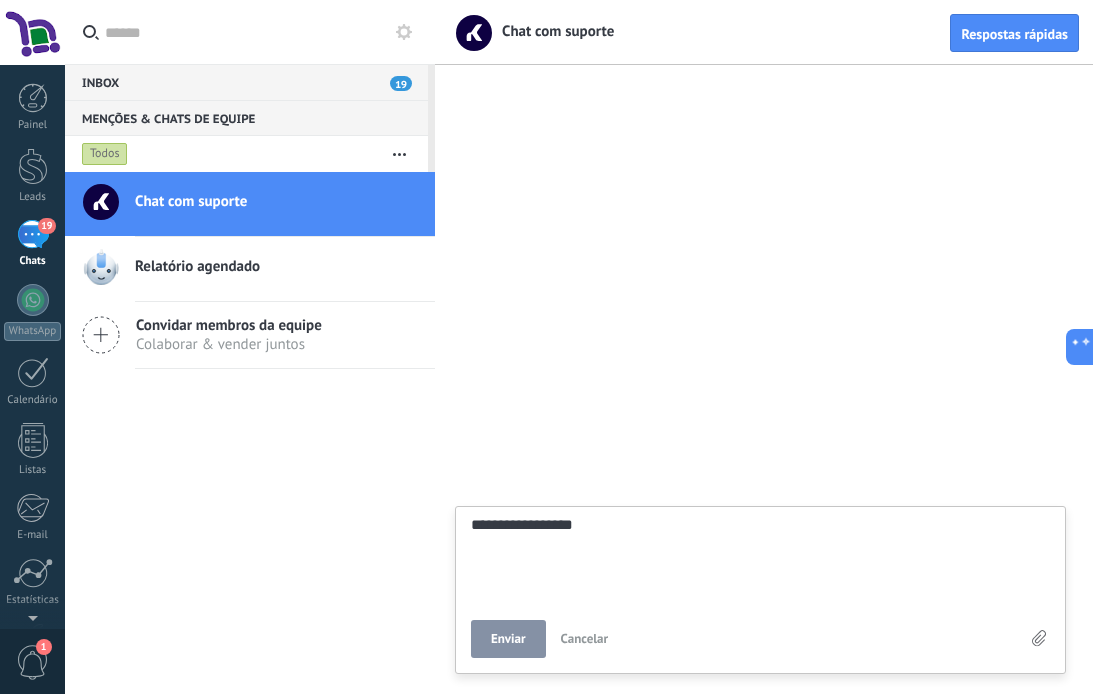 type on "**********" 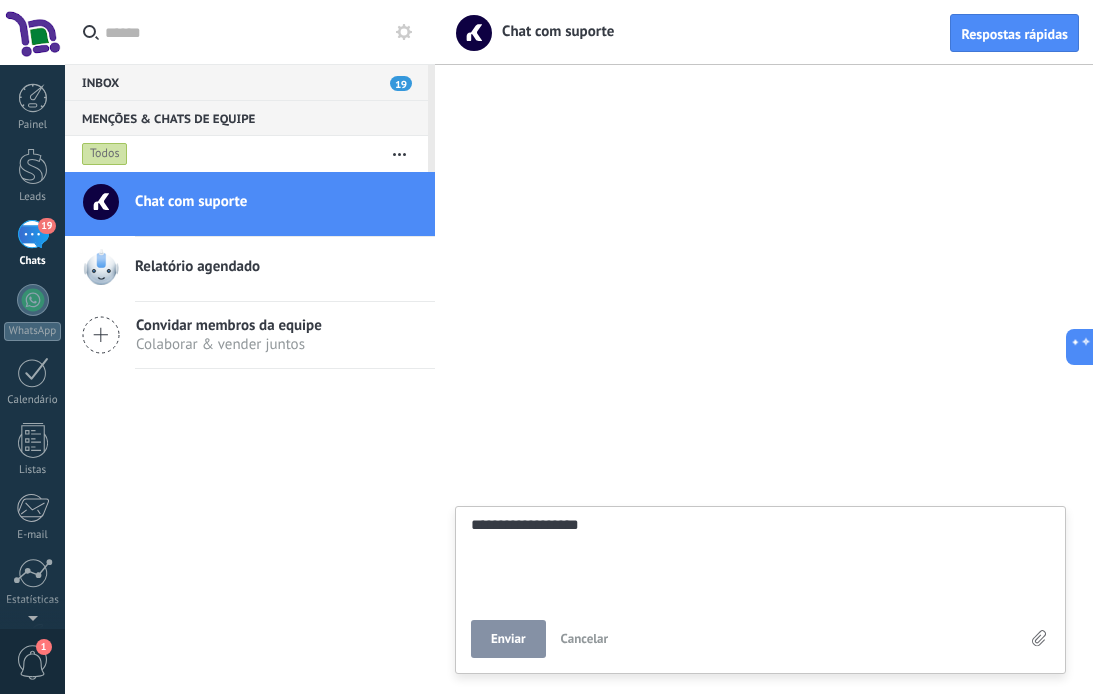 type on "**********" 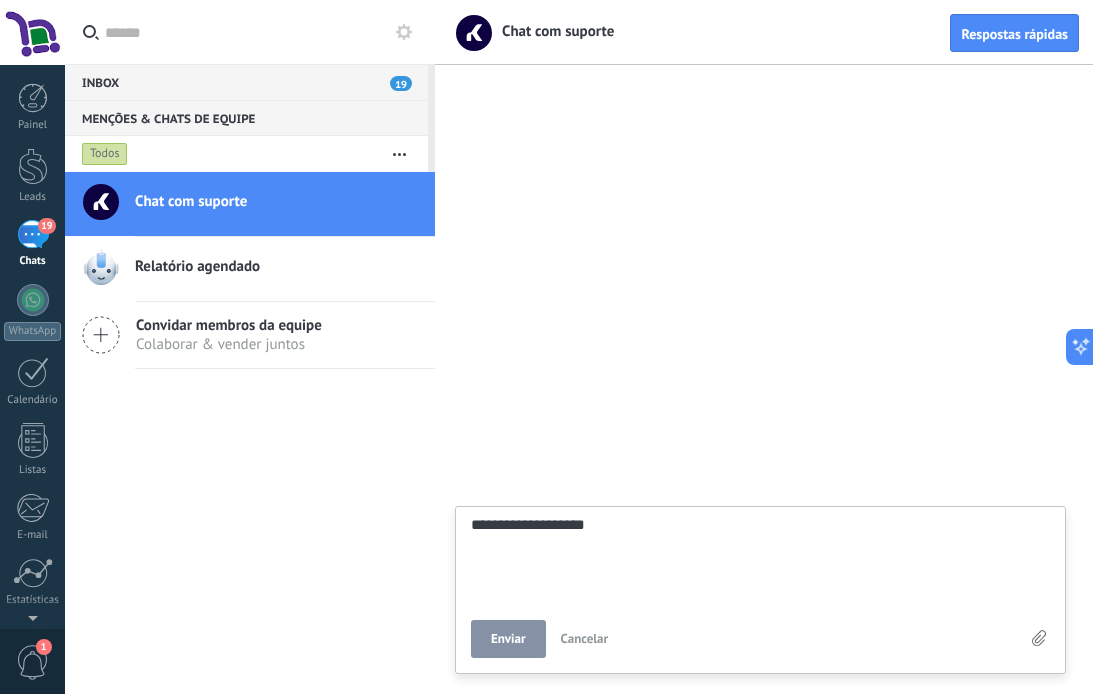 type on "**********" 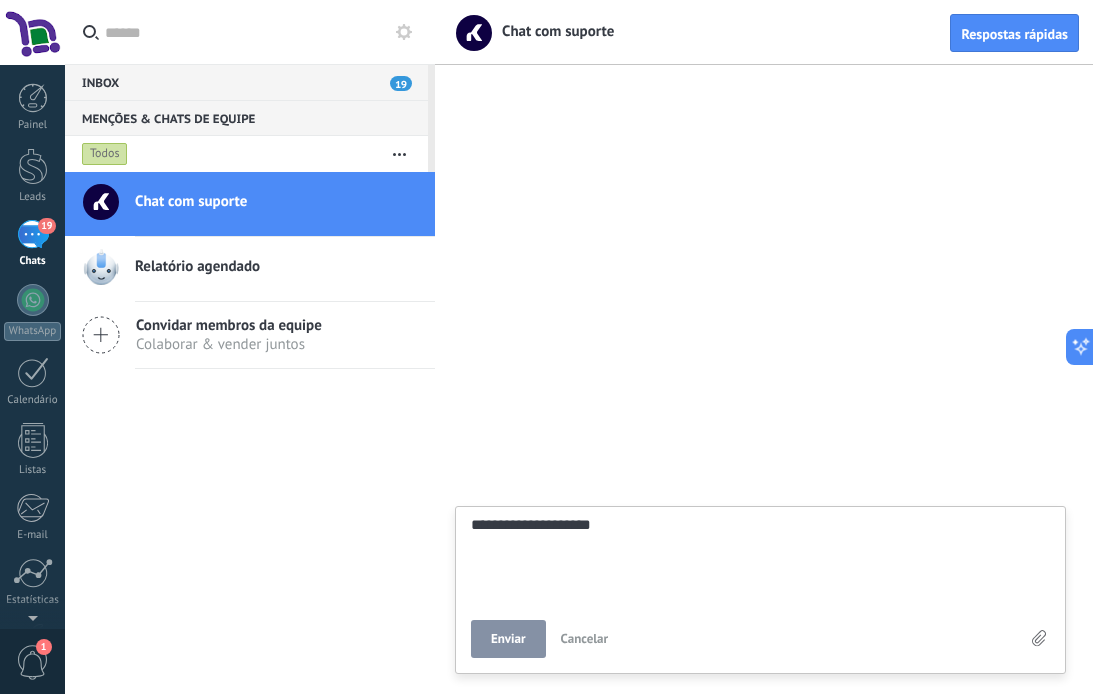 type on "**********" 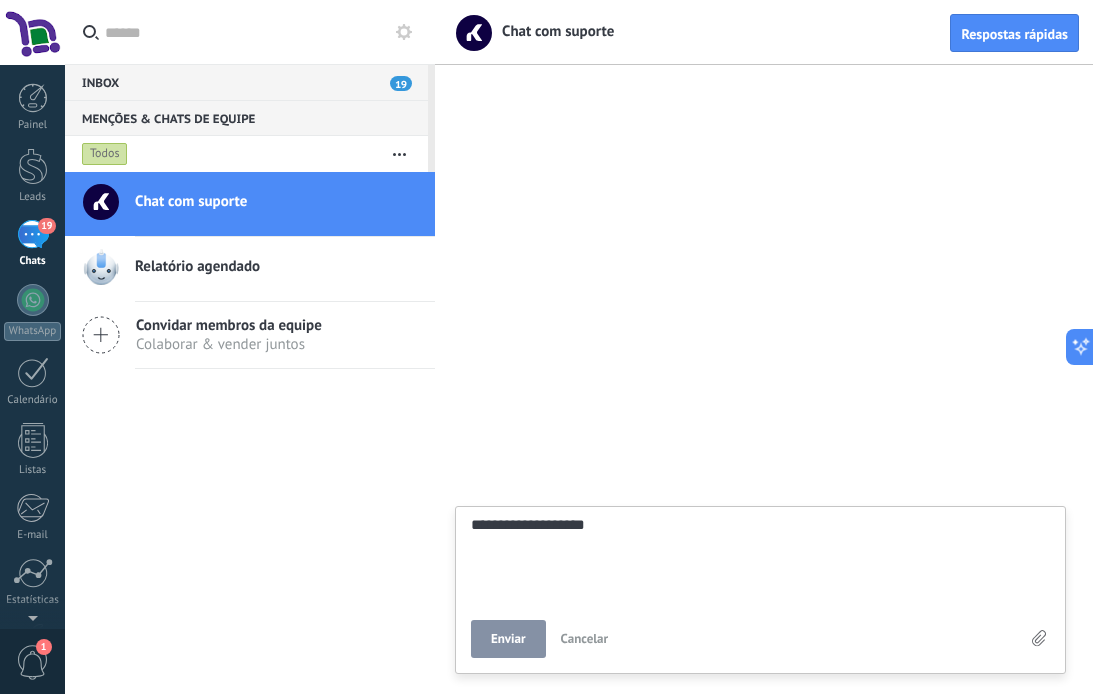 type on "**********" 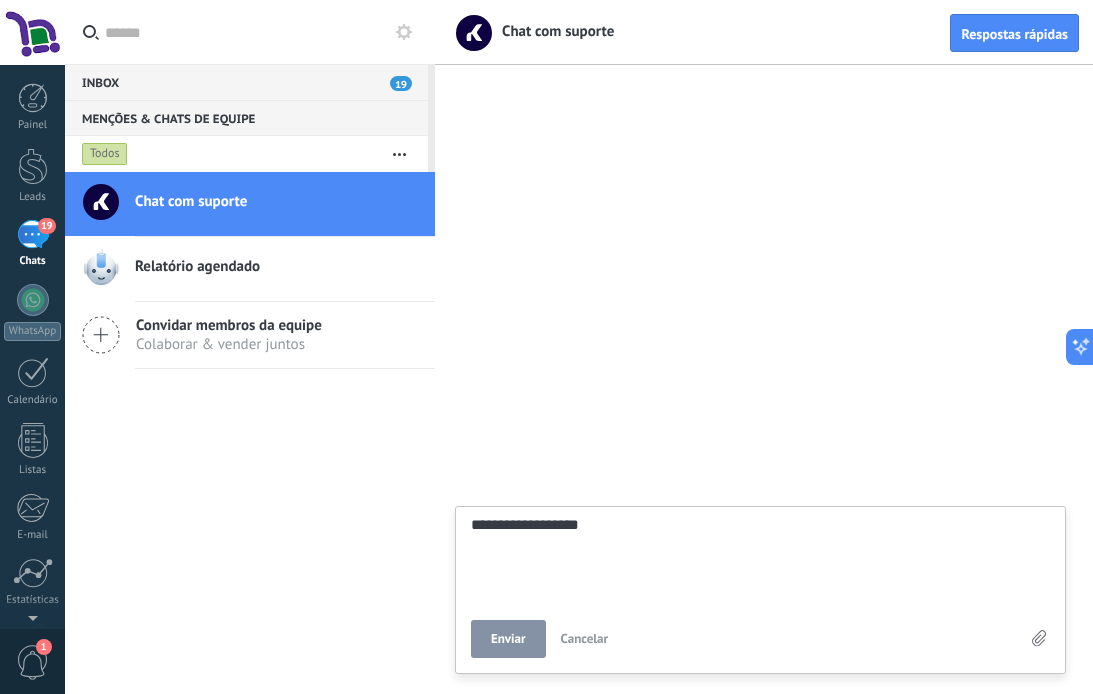 type on "**********" 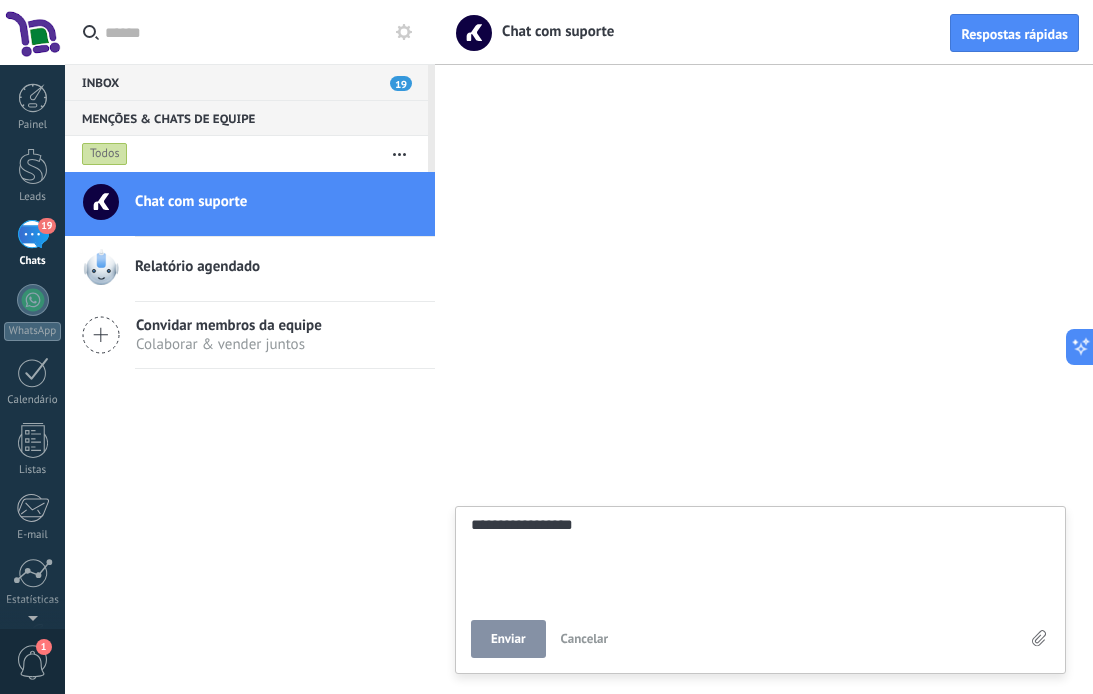 type on "**********" 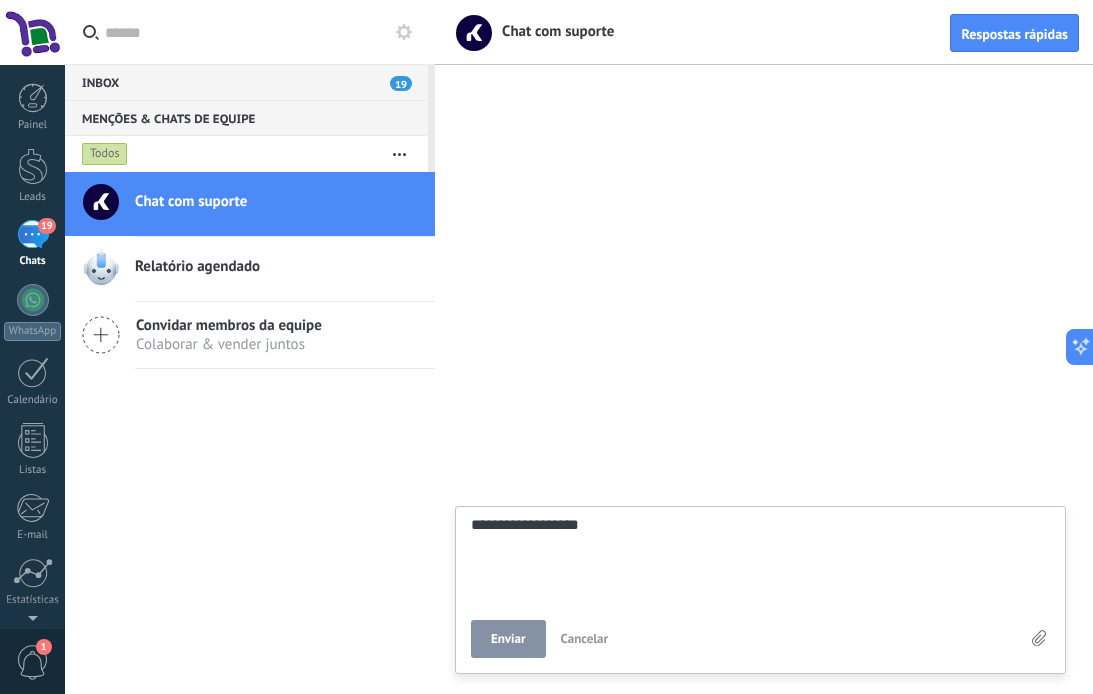 type on "**********" 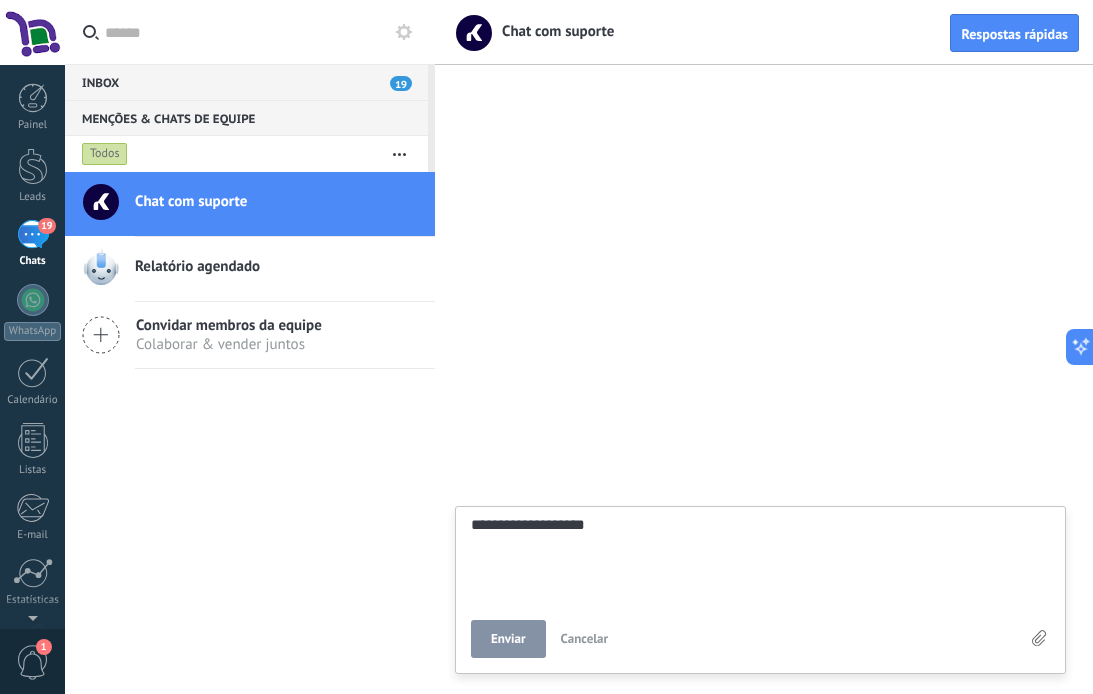 type on "**********" 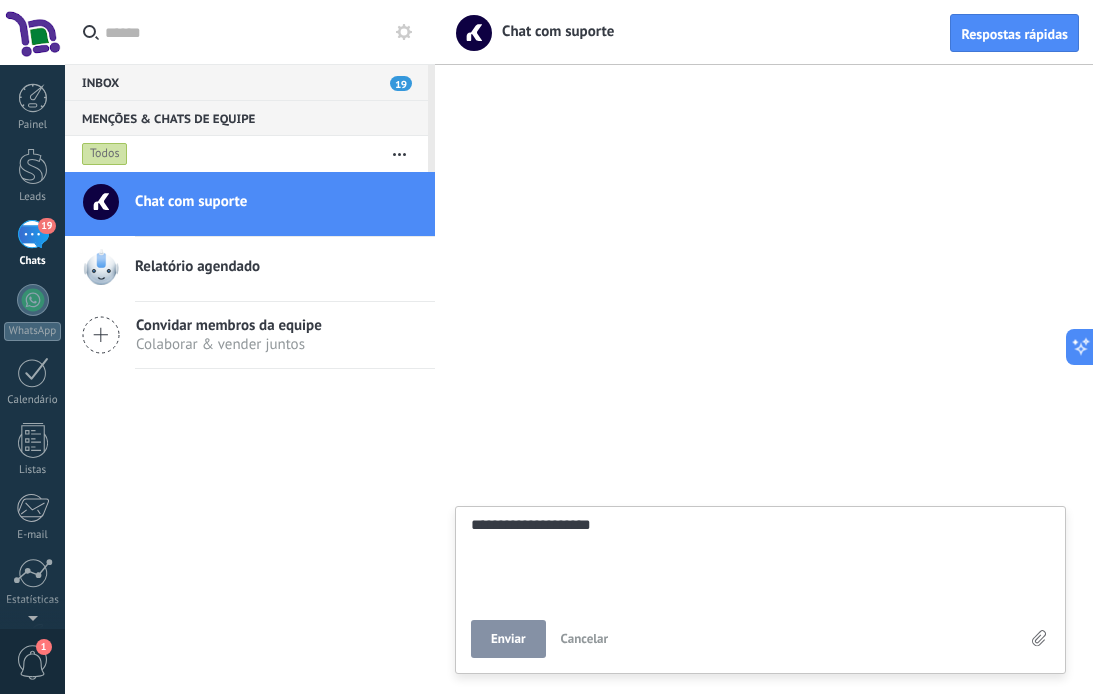 type on "**********" 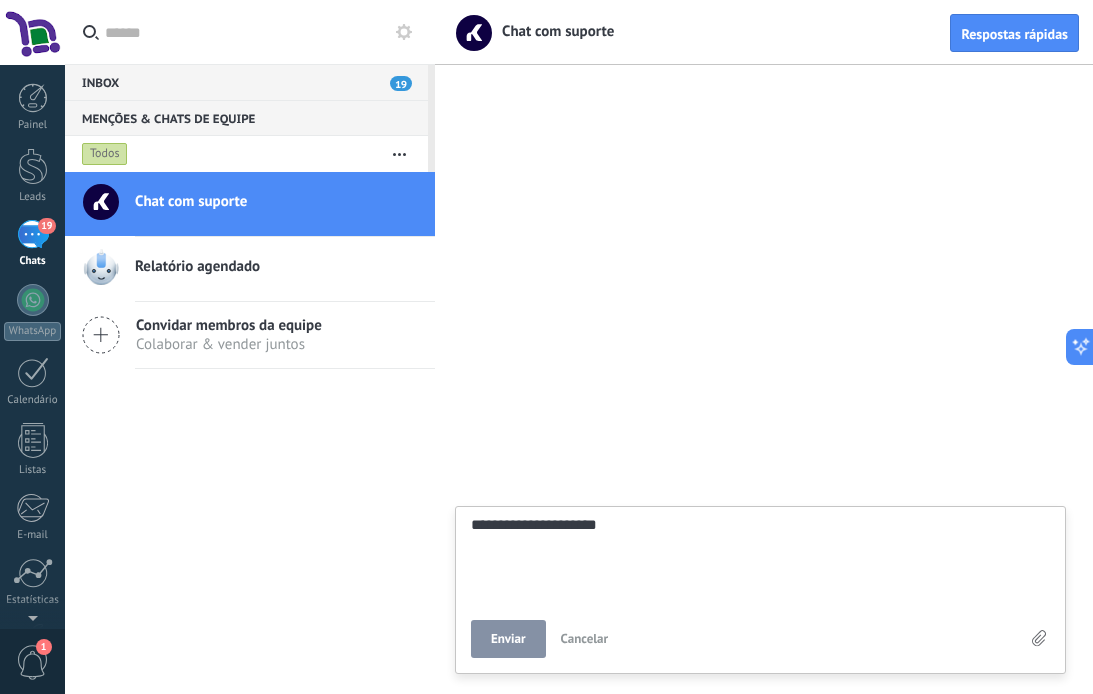 type on "**********" 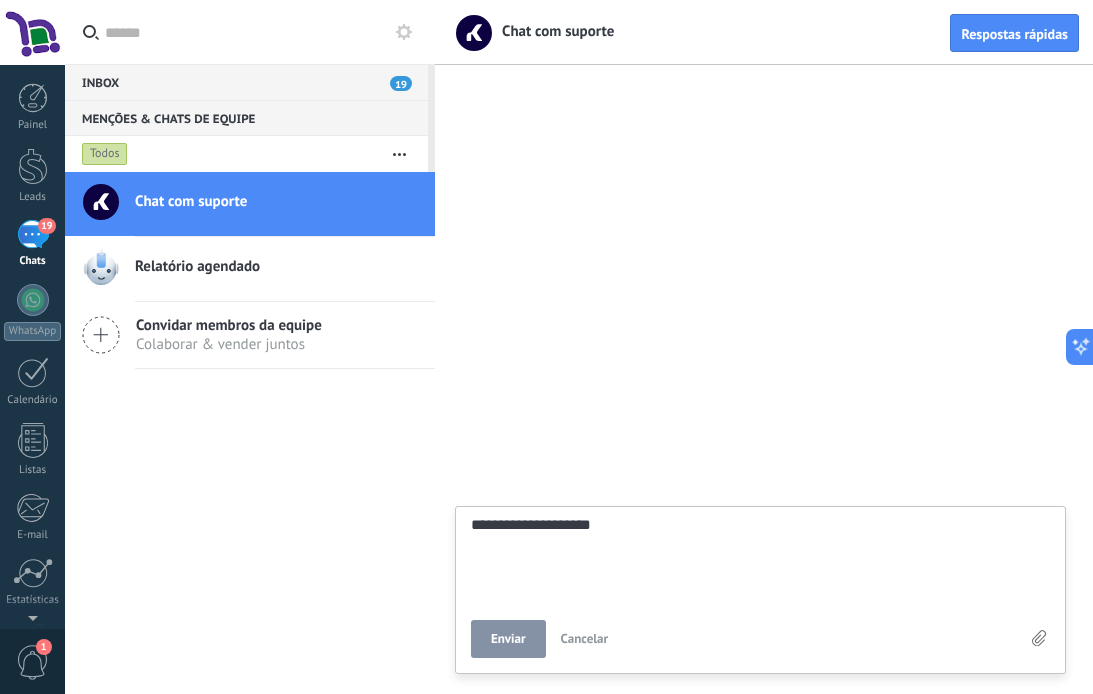 type on "**********" 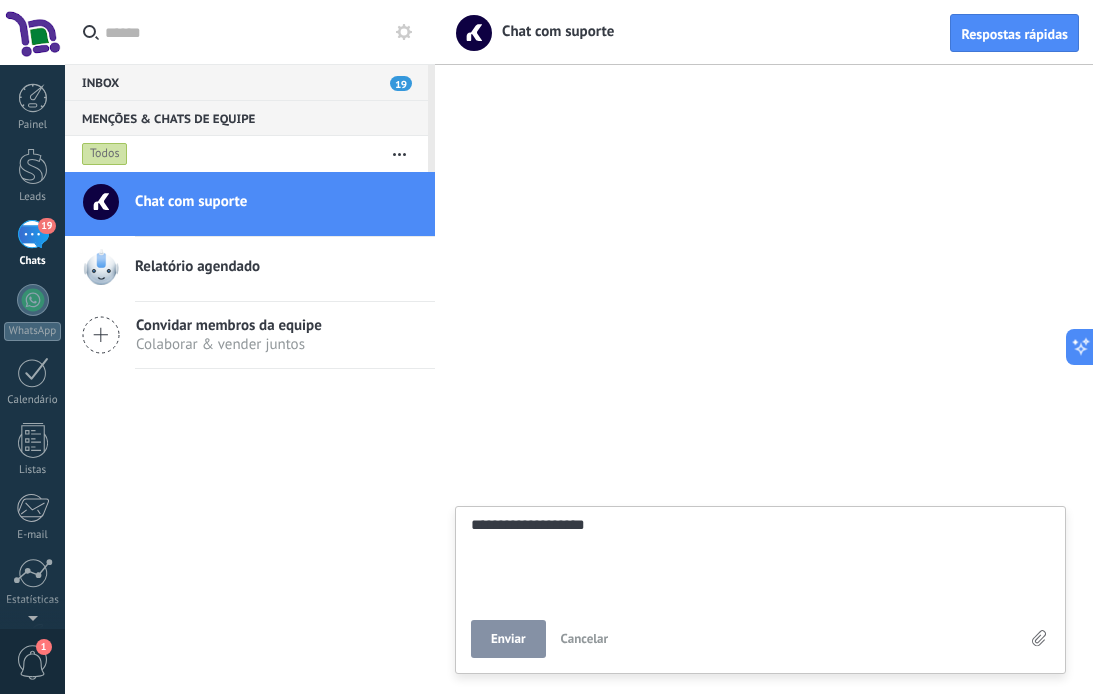 type on "**********" 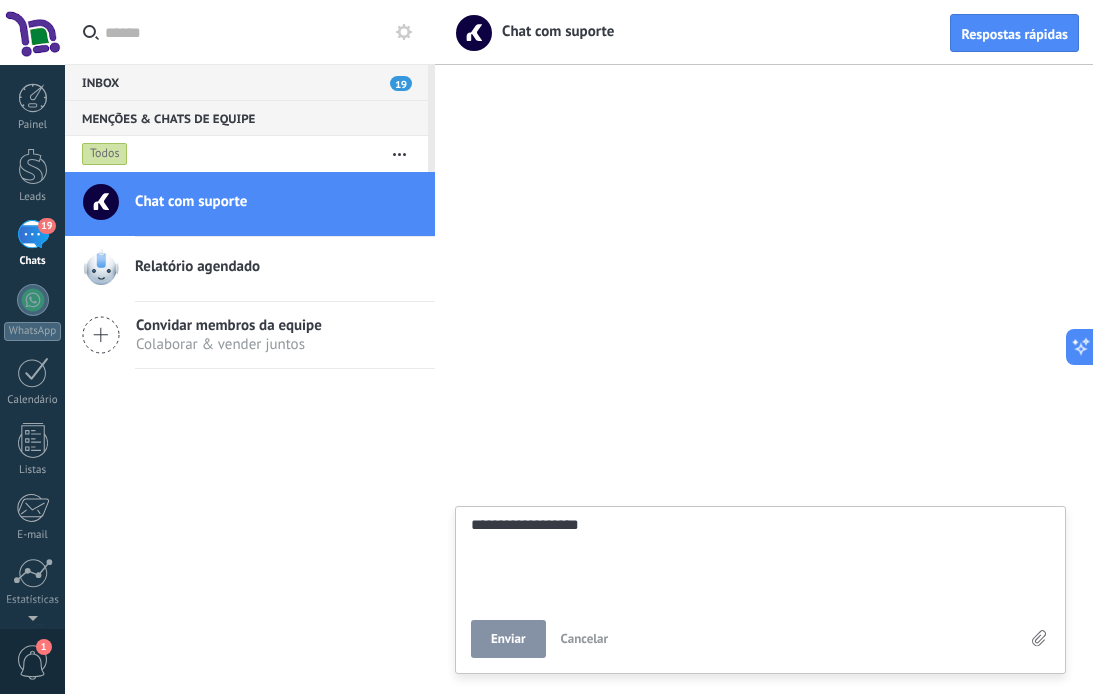 type on "**********" 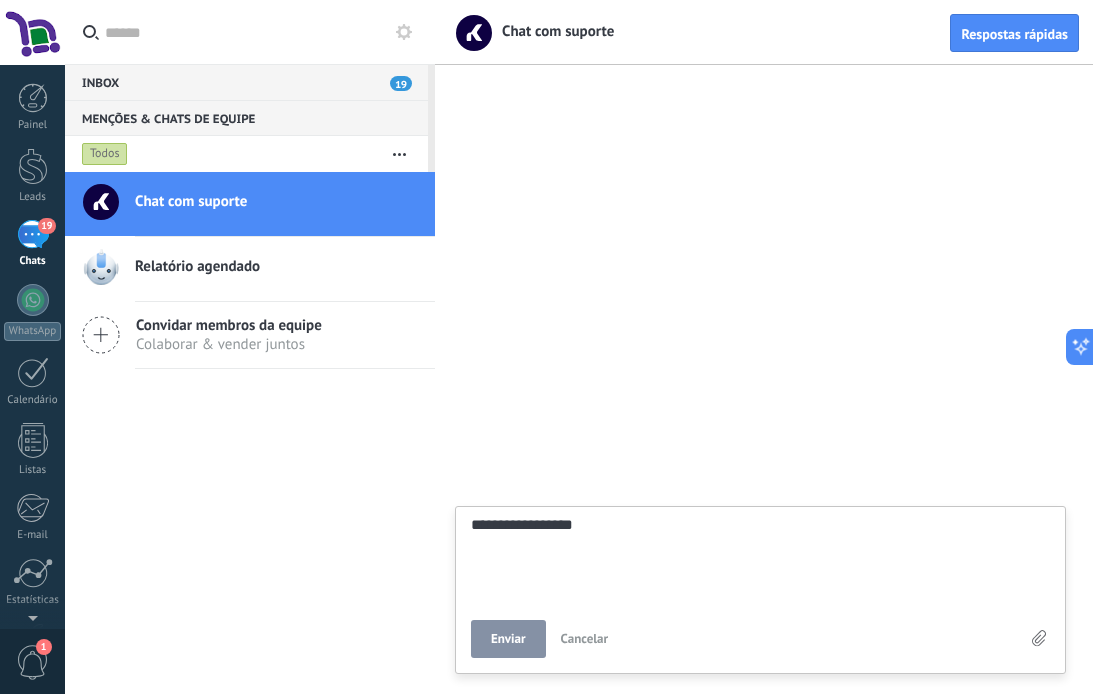 type on "**********" 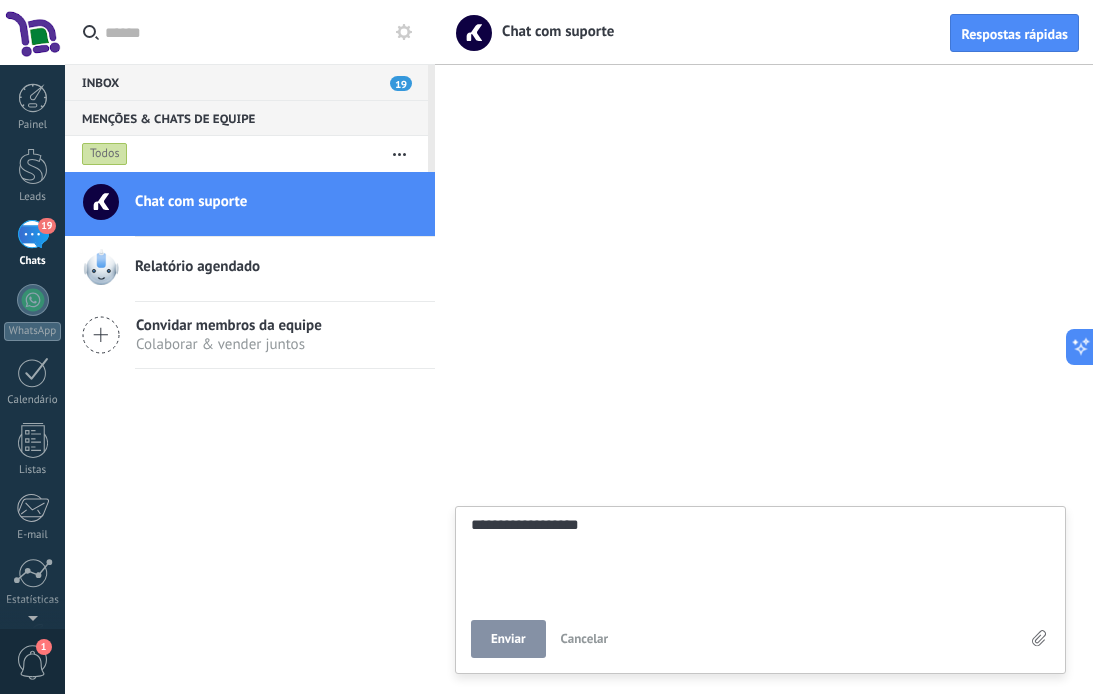type on "**********" 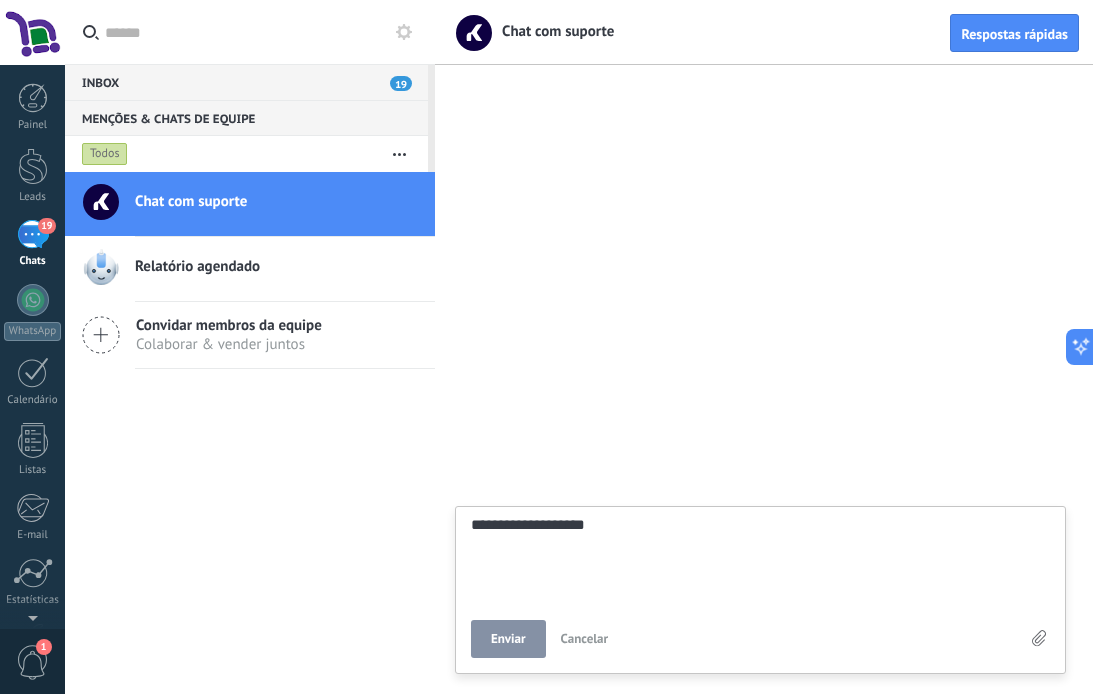 scroll, scrollTop: 19, scrollLeft: 0, axis: vertical 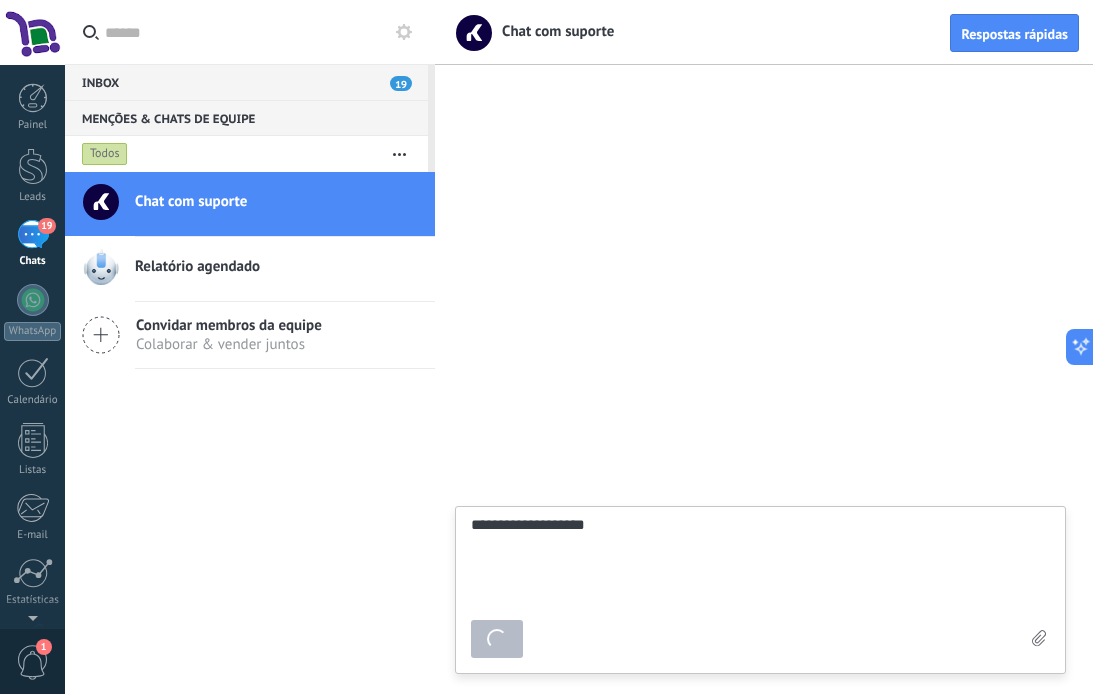 type on "********" 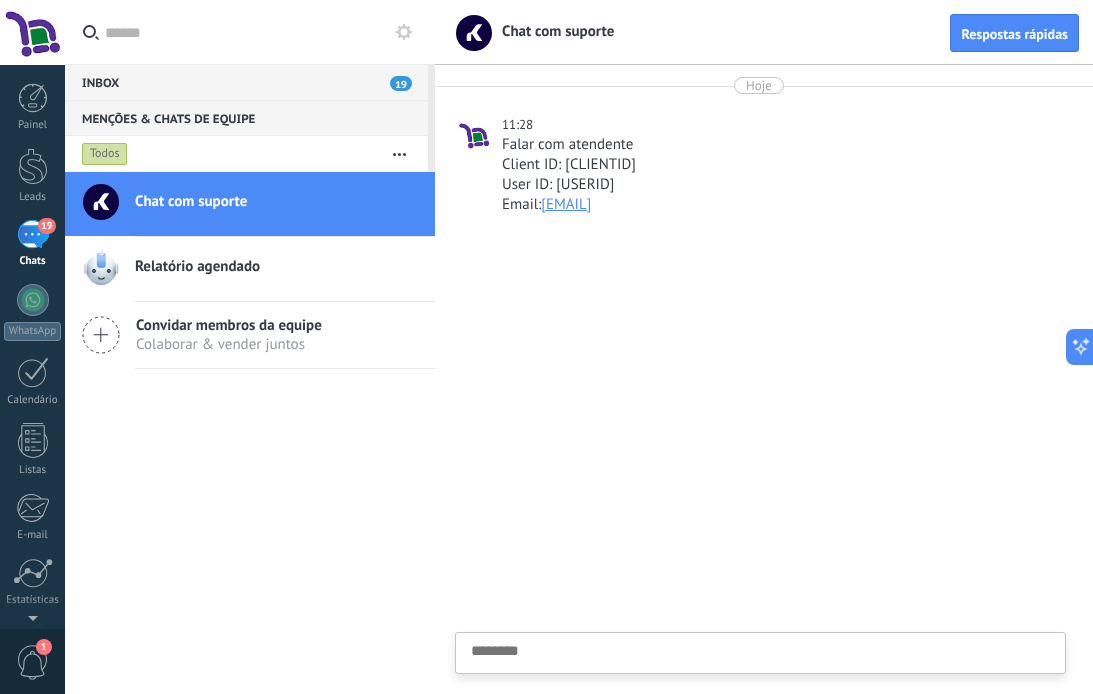 scroll, scrollTop: 19, scrollLeft: 0, axis: vertical 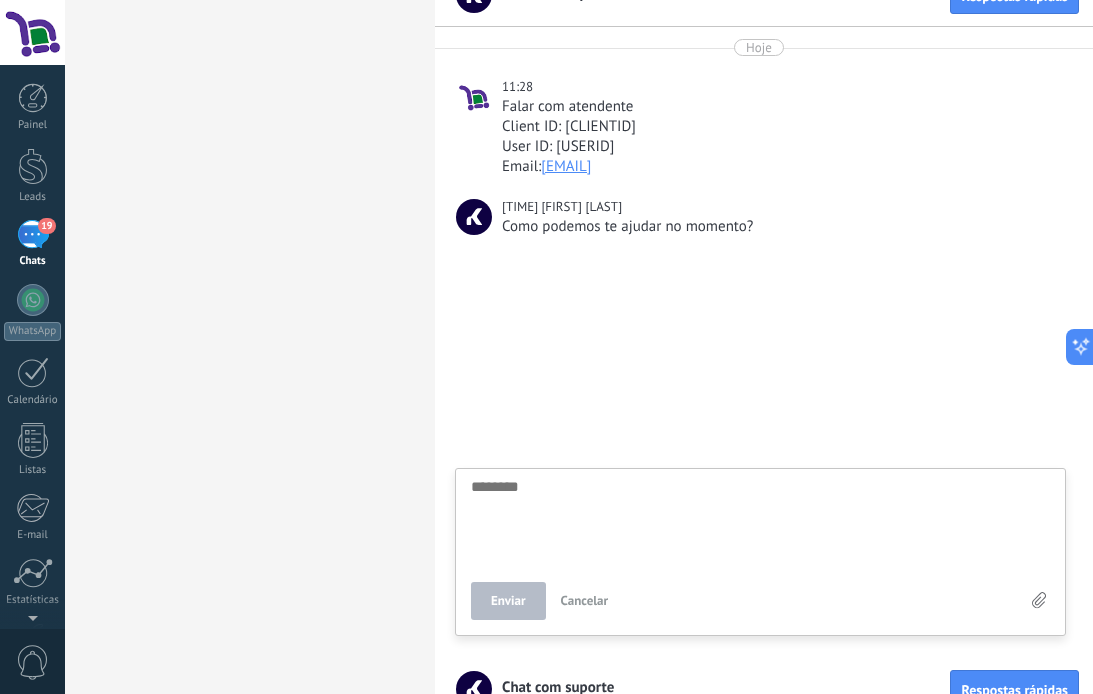 click at bounding box center (760, -3518) 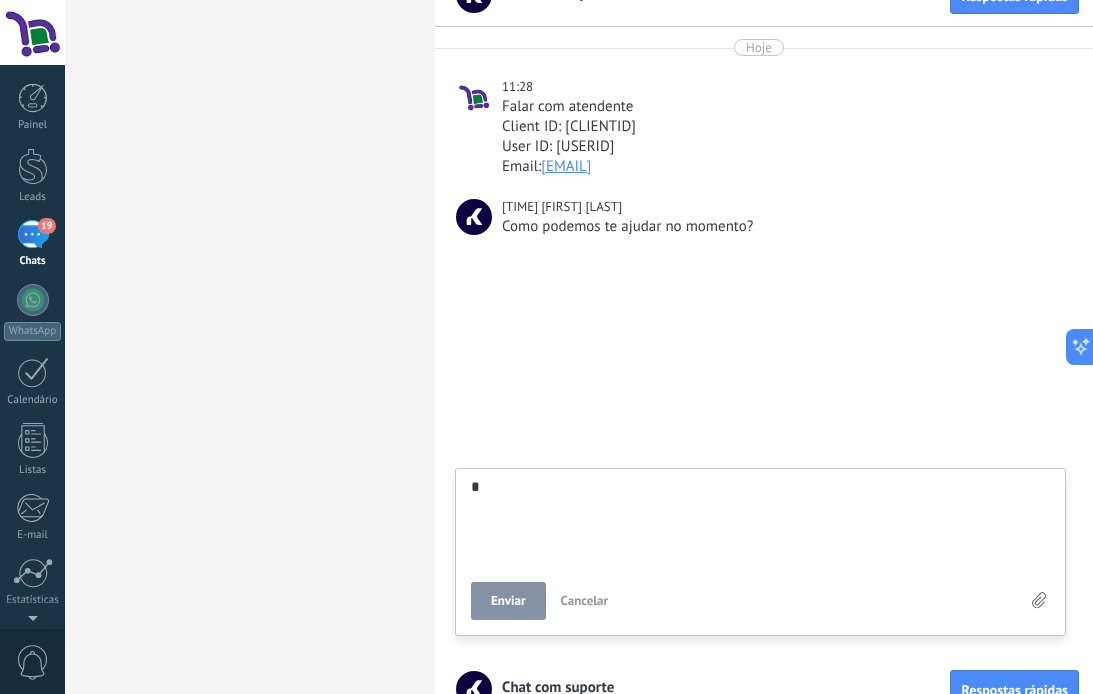 type on "**" 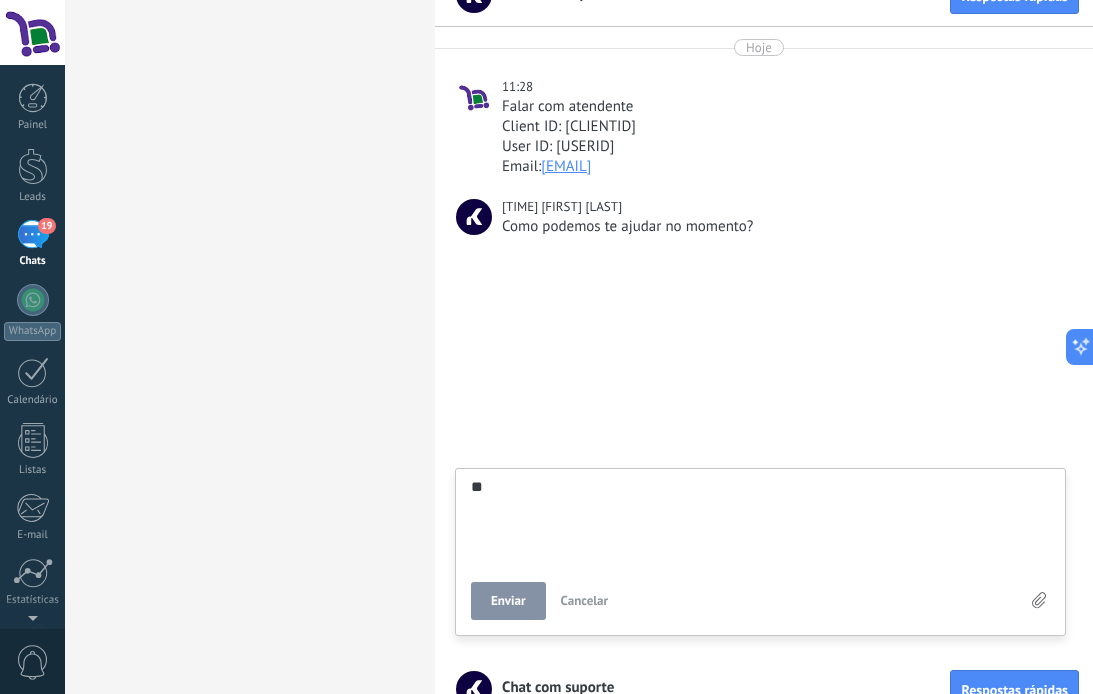 type on "***" 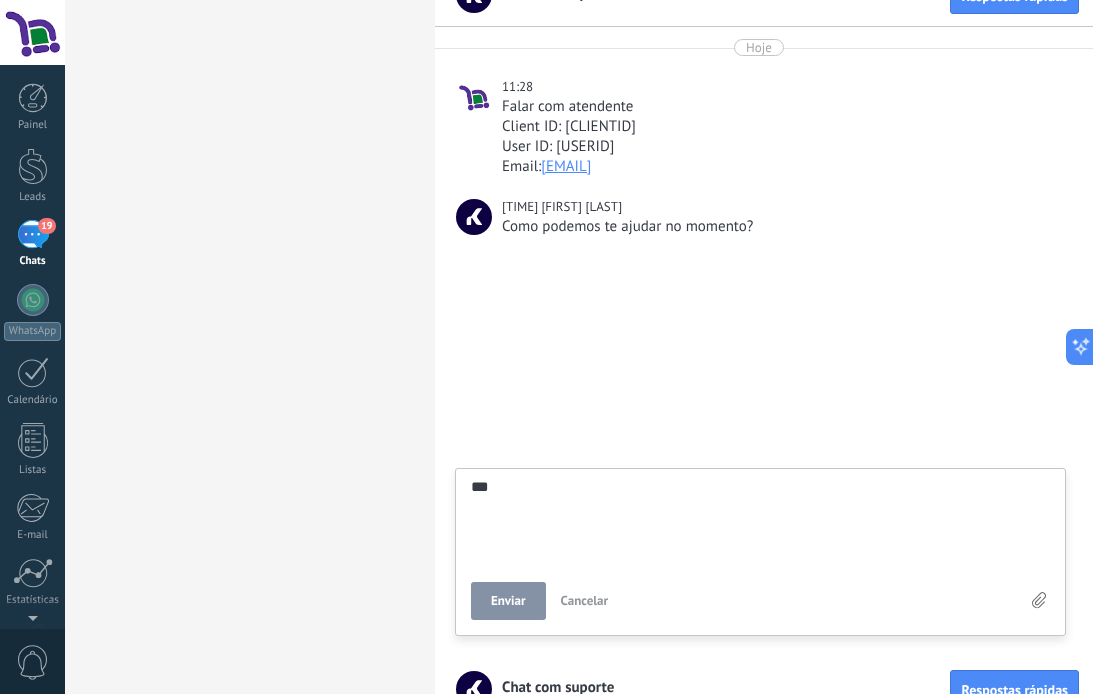 type on "****" 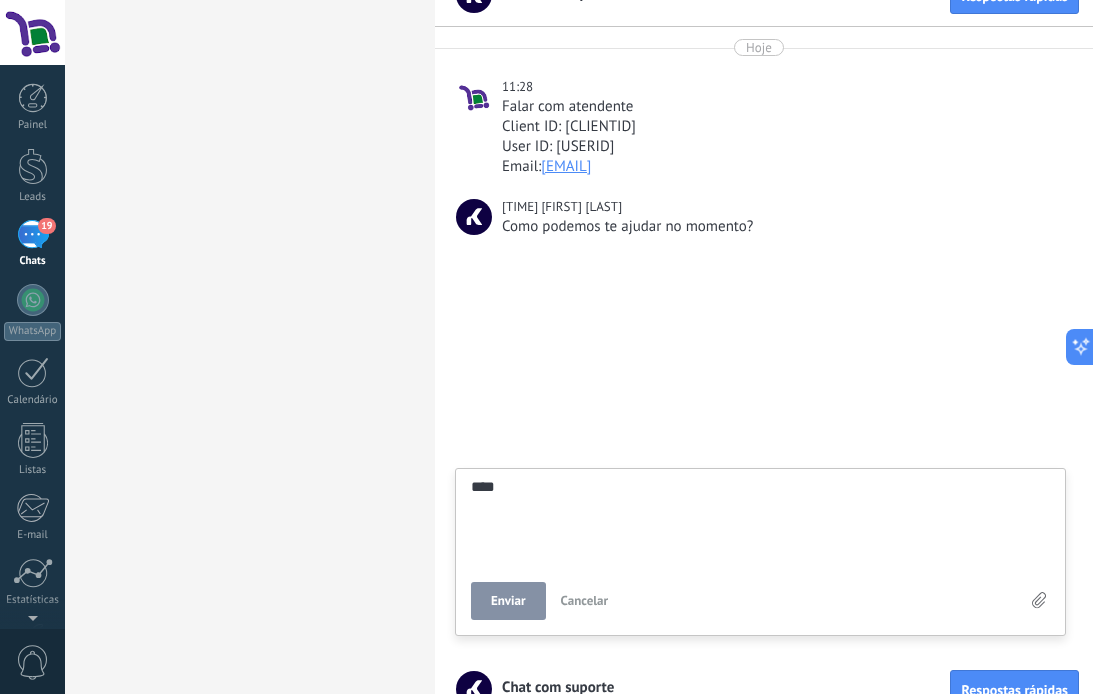 type on "*****" 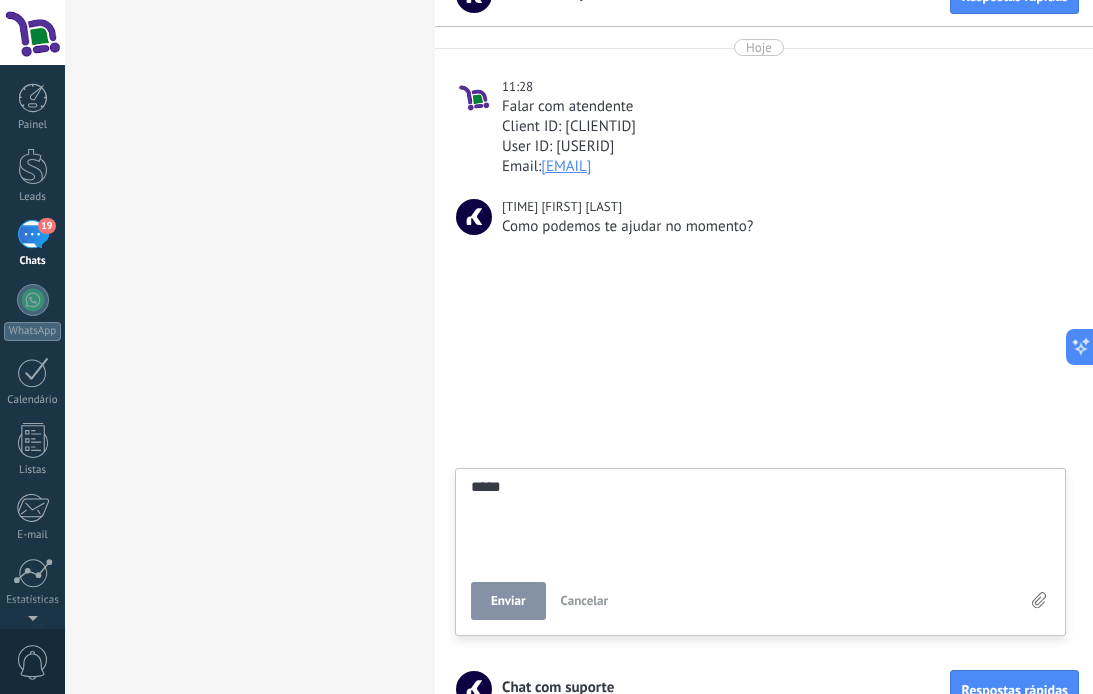 type on "******" 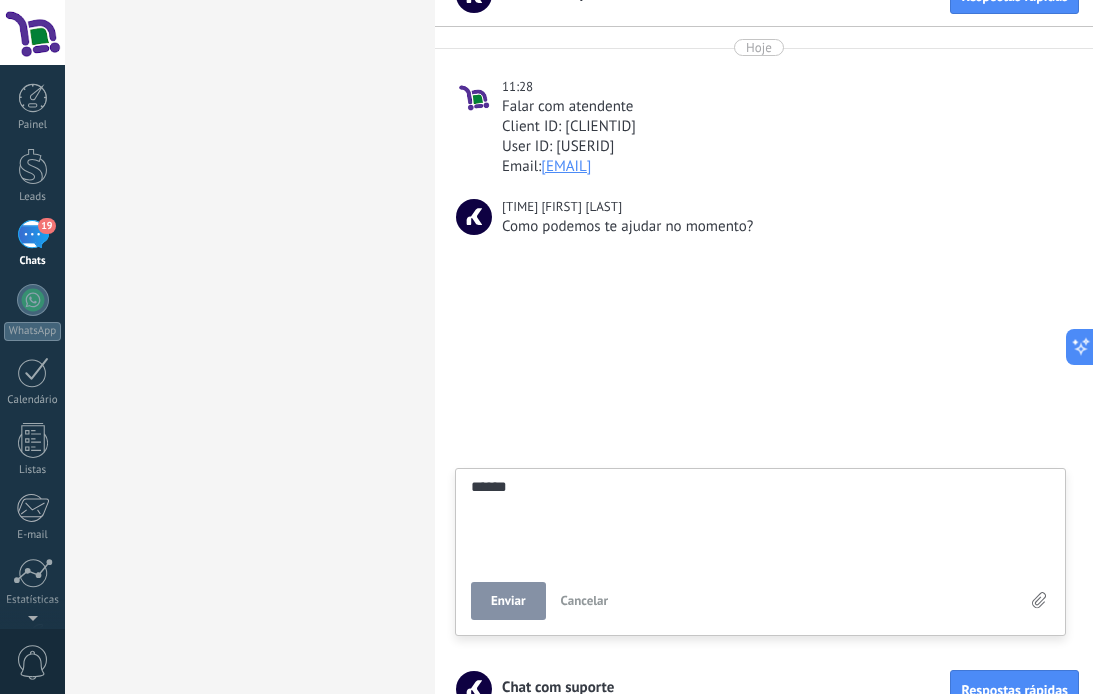 scroll, scrollTop: 19, scrollLeft: 0, axis: vertical 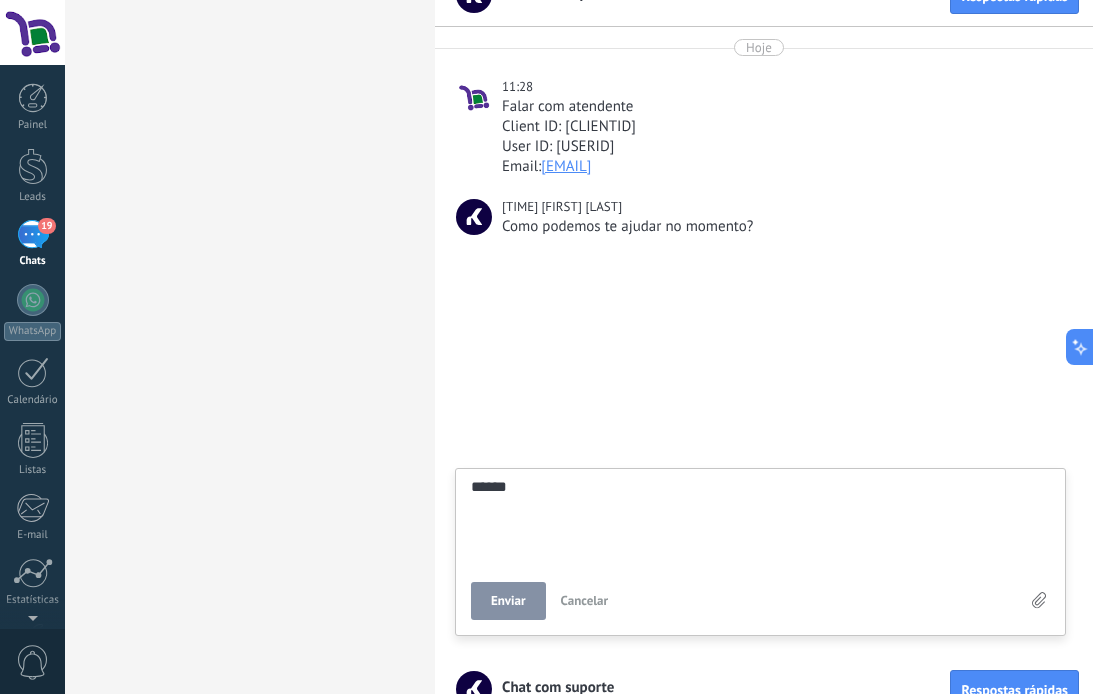 type on "*****" 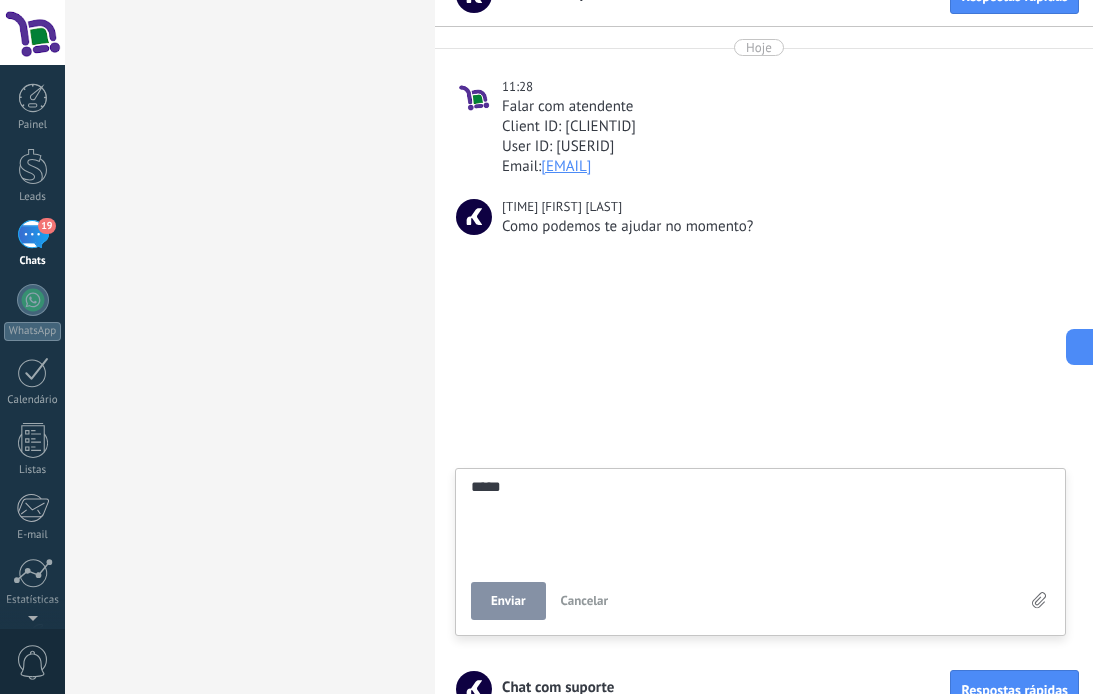 type on "****" 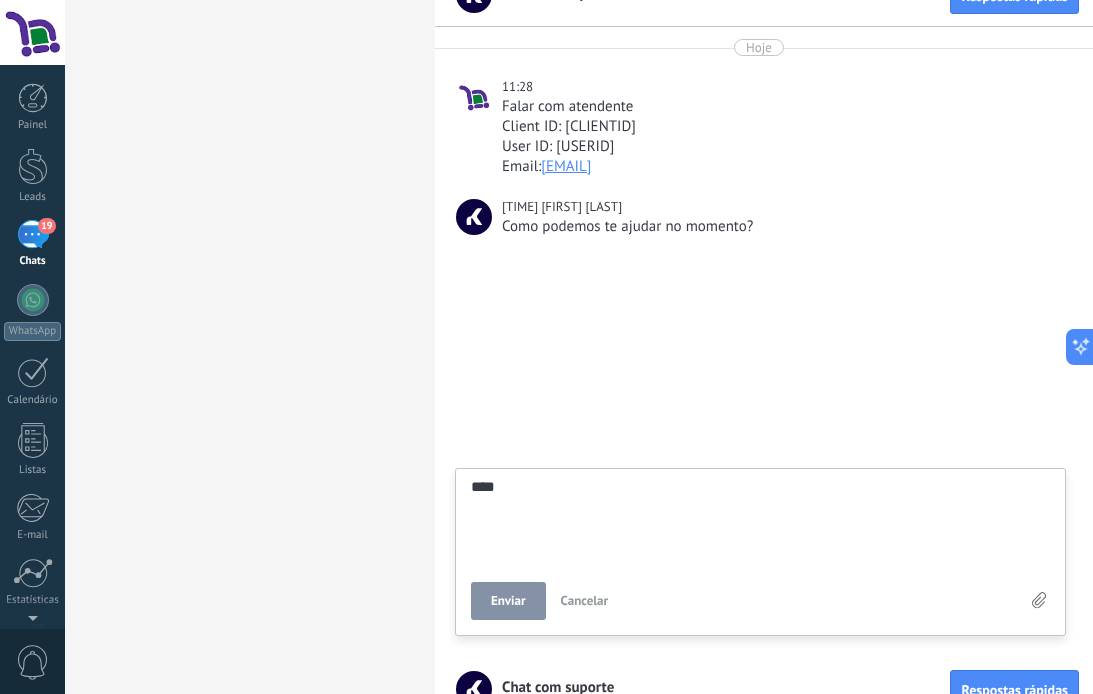 type on "***" 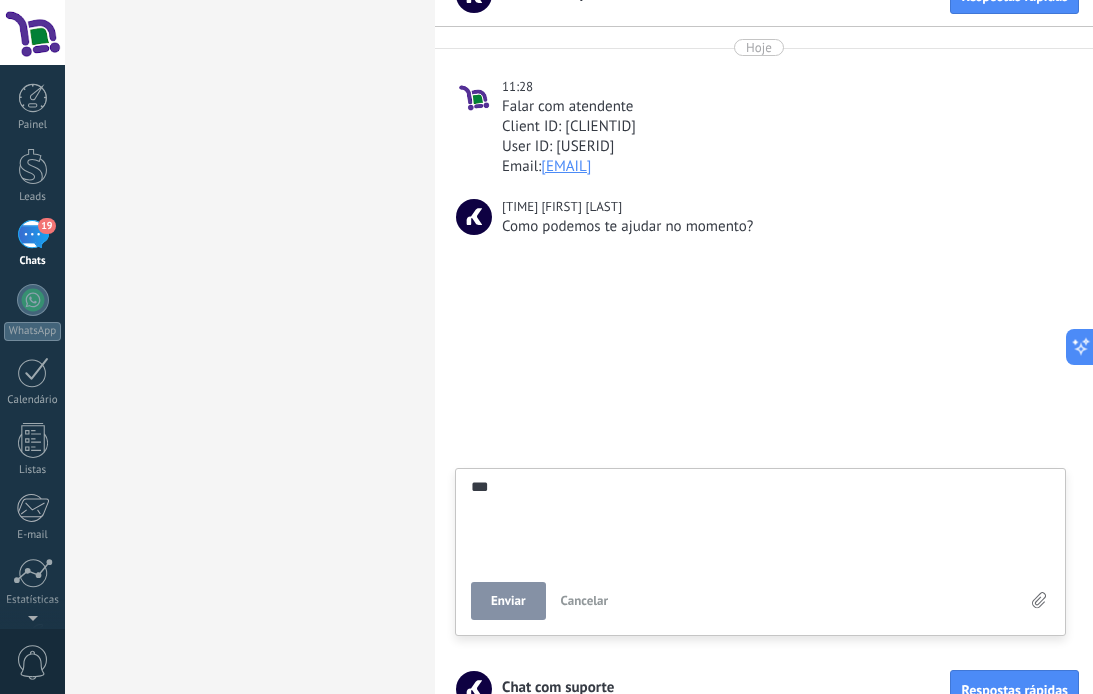 type on "***" 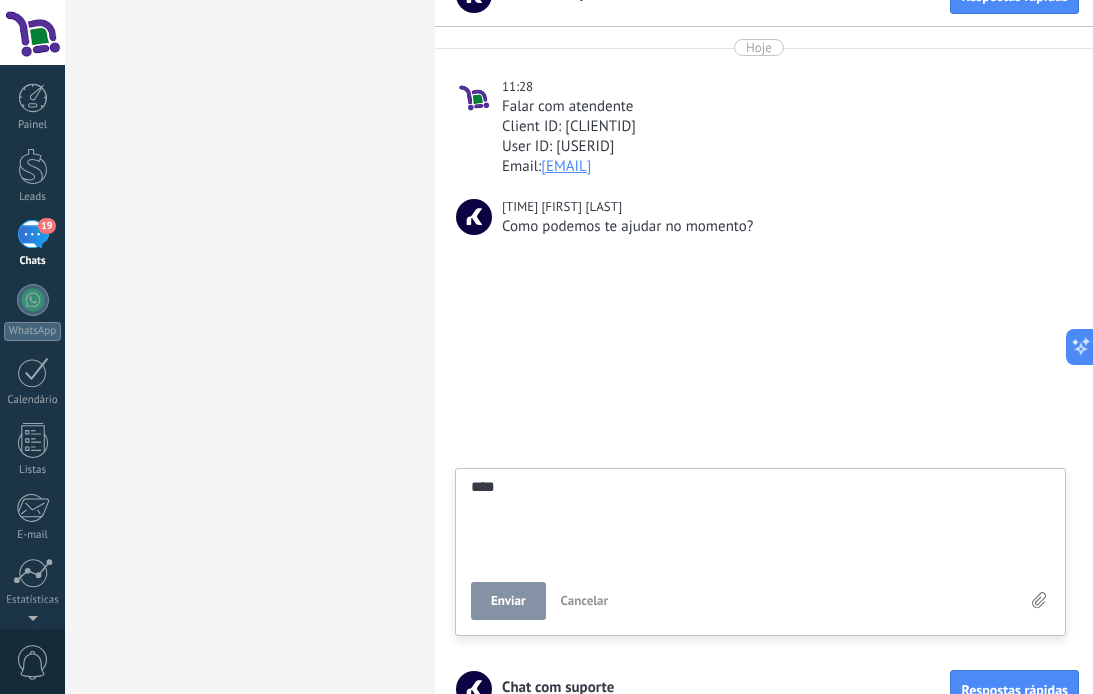 type on "*****" 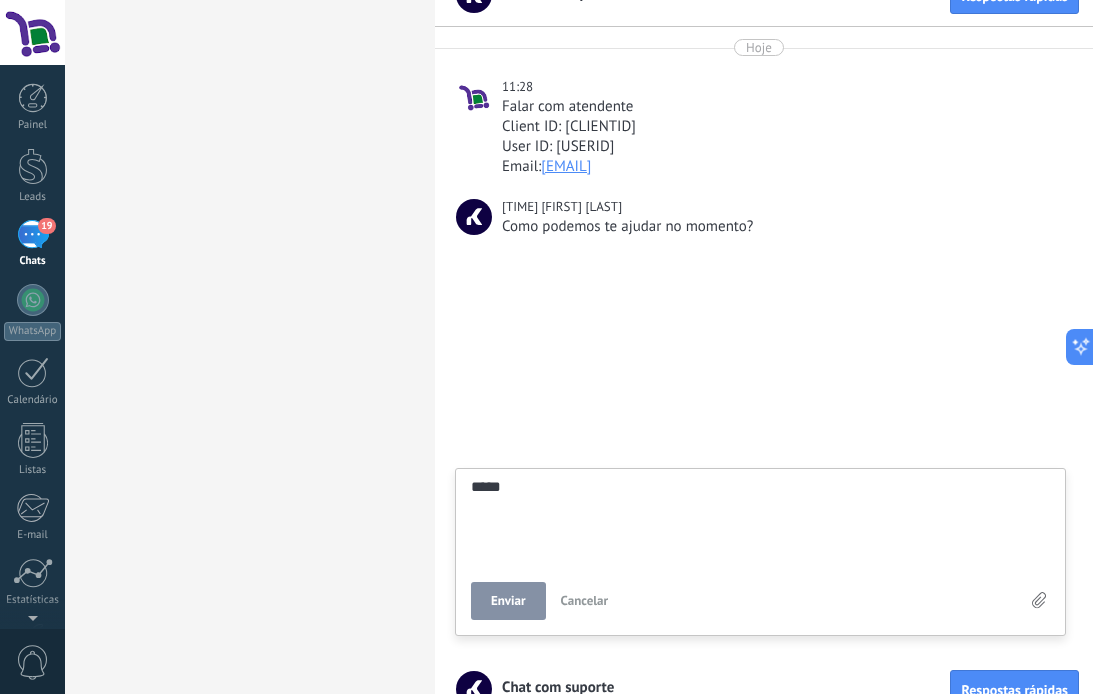 type on "******" 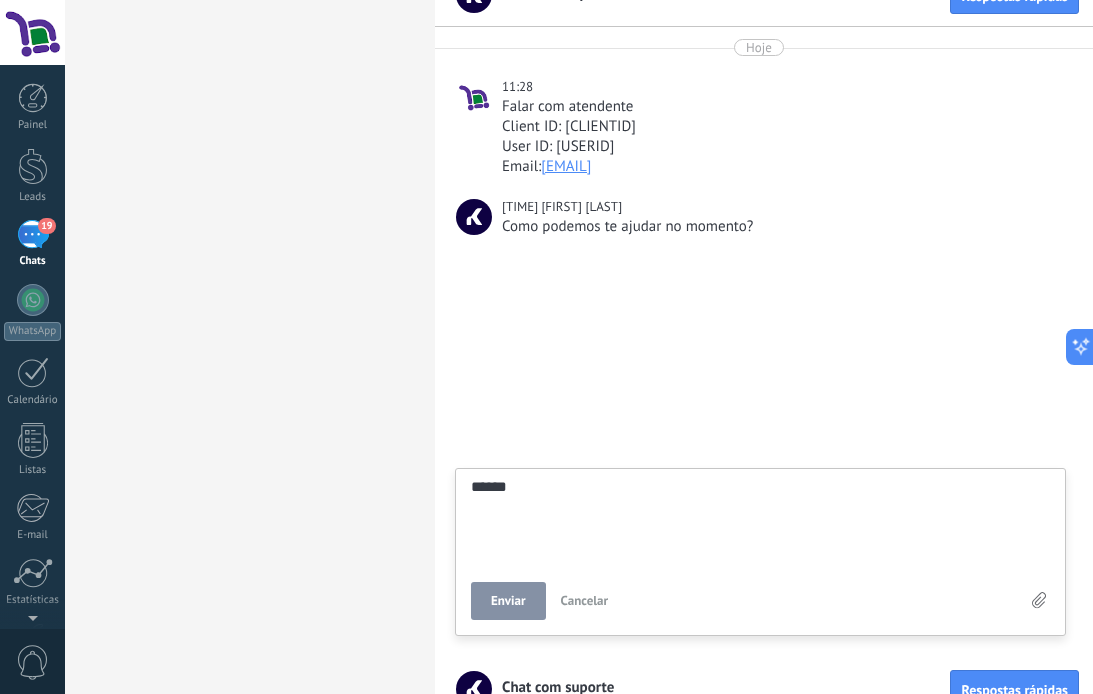 type on "*******" 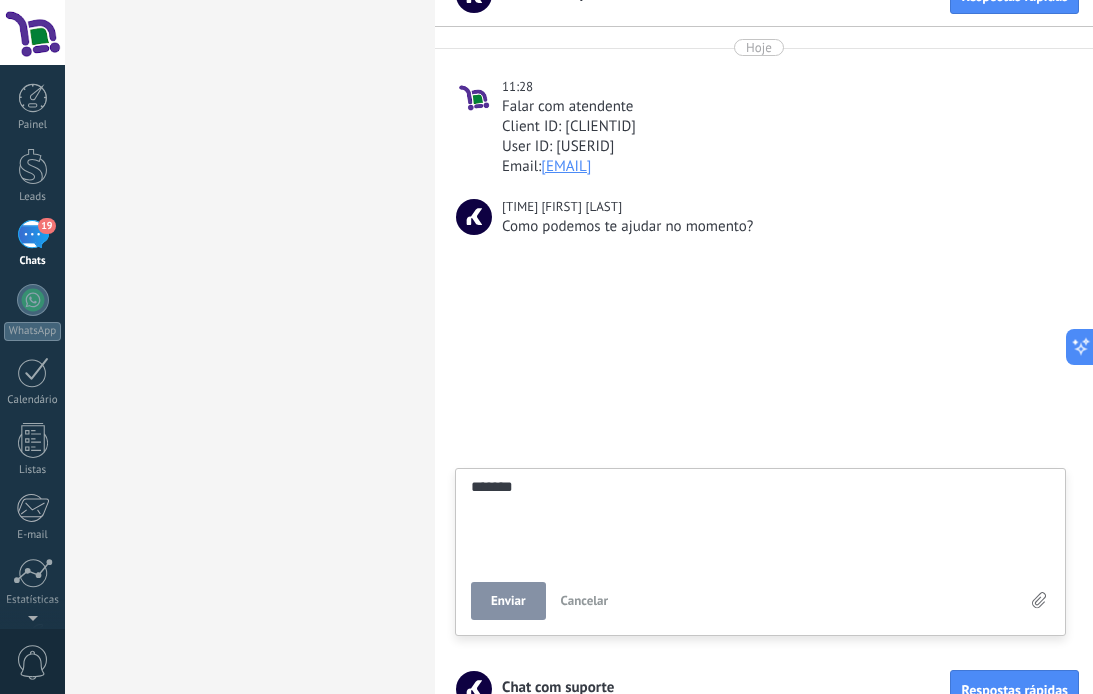 type on "********" 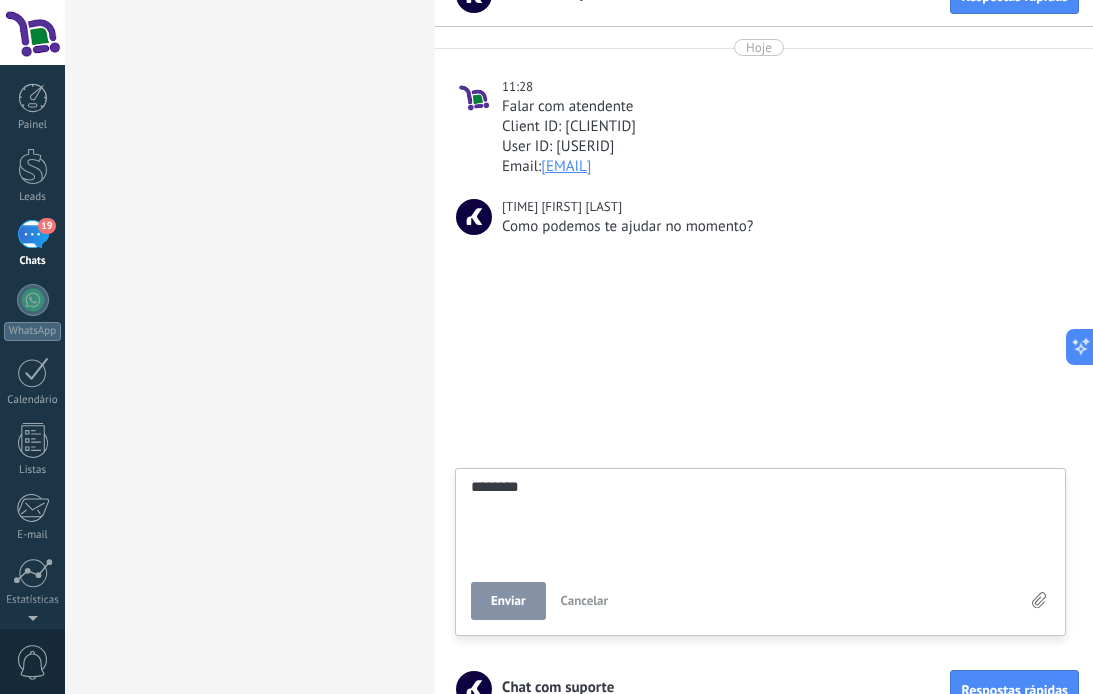 type on "********" 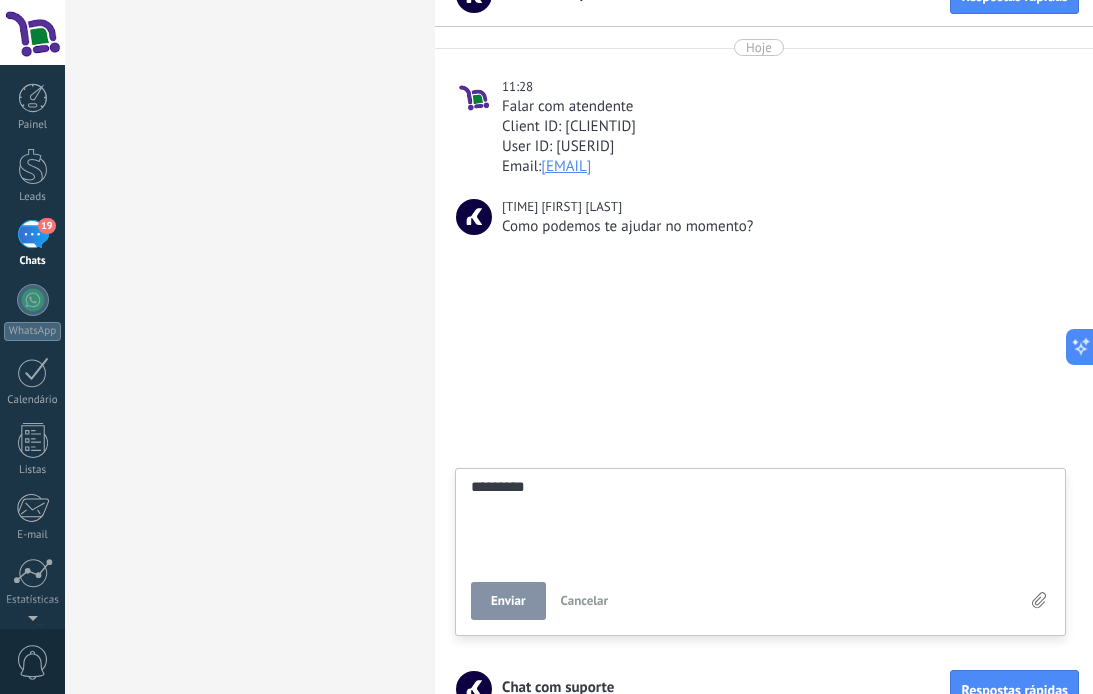 type on "********
*" 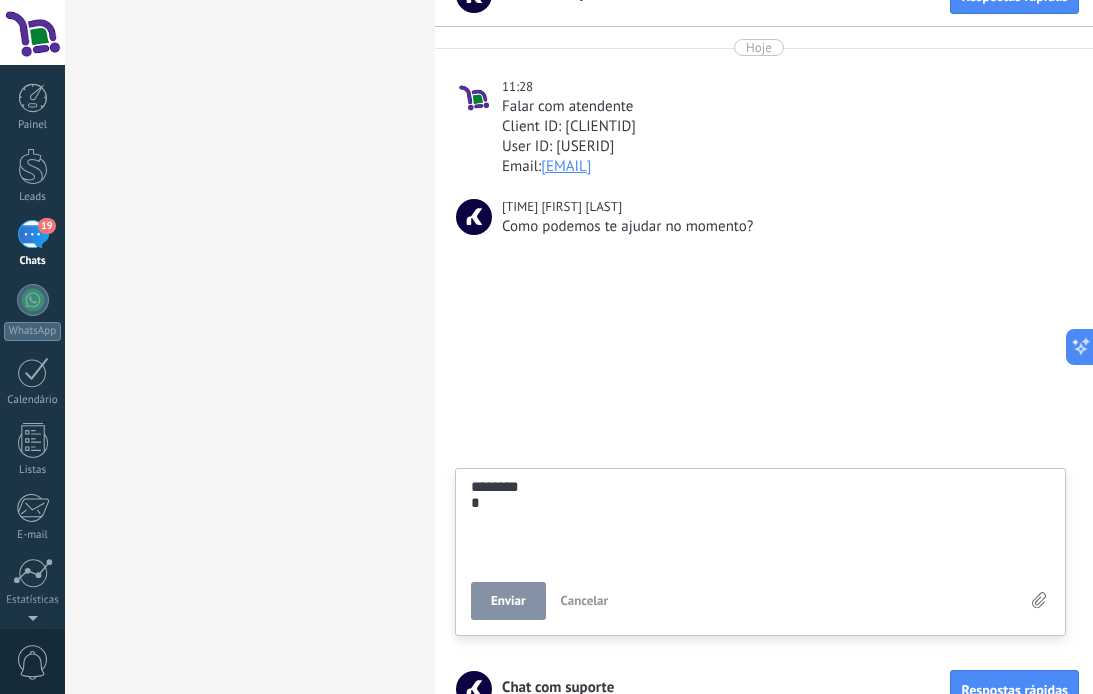 type on "********
**" 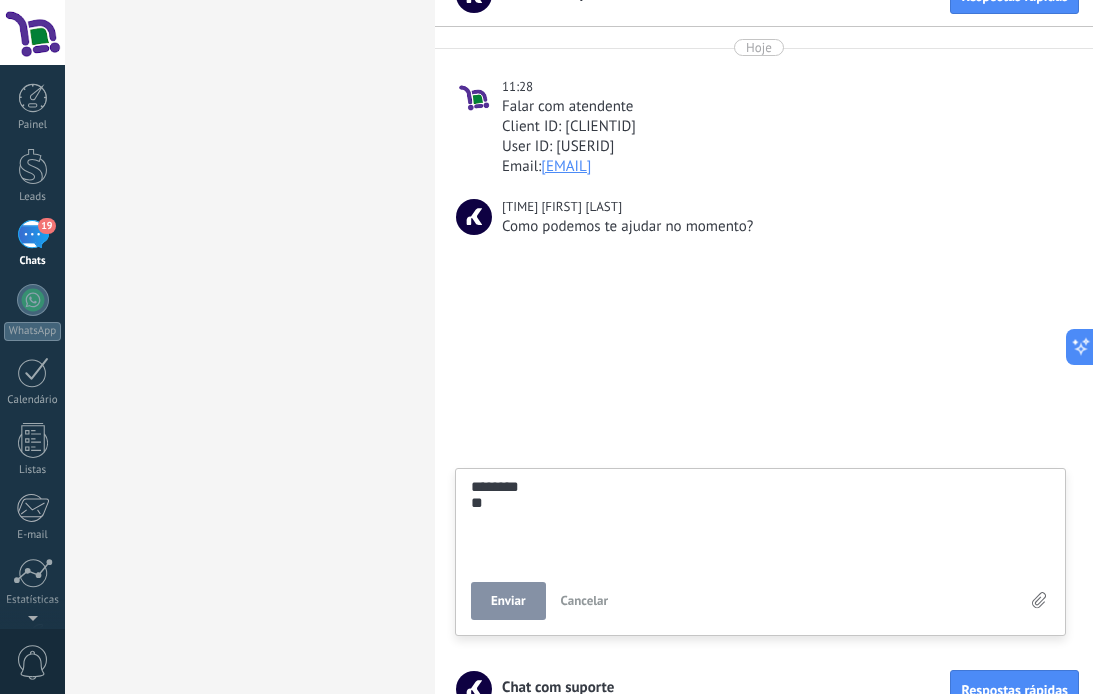 type on "********
***" 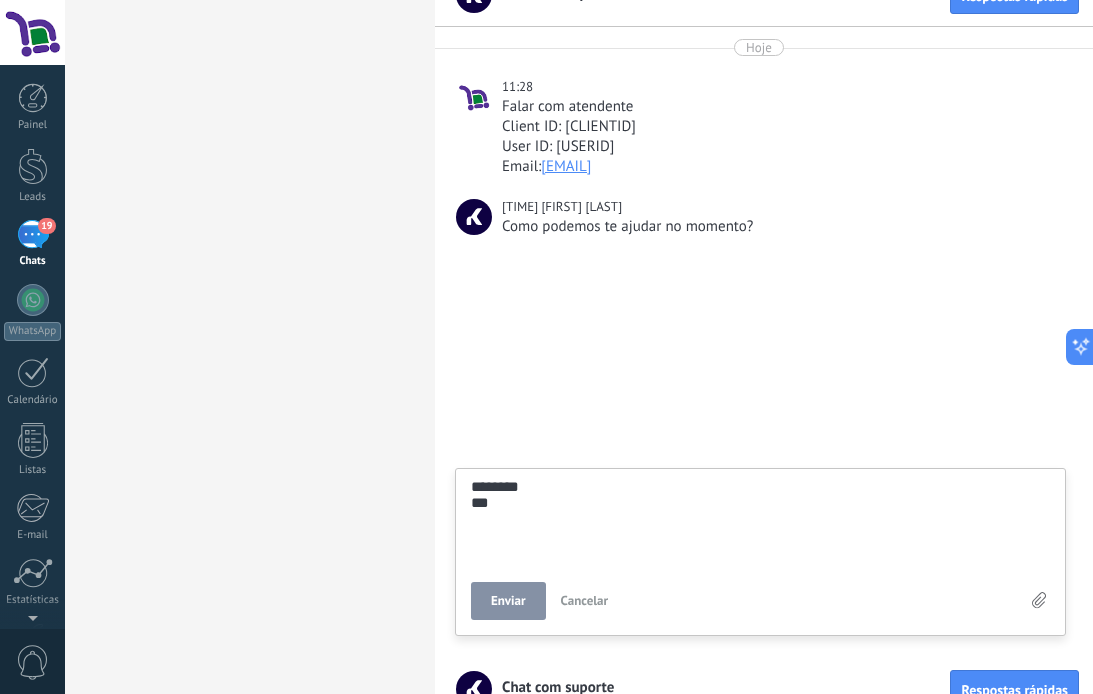 type on "********
***" 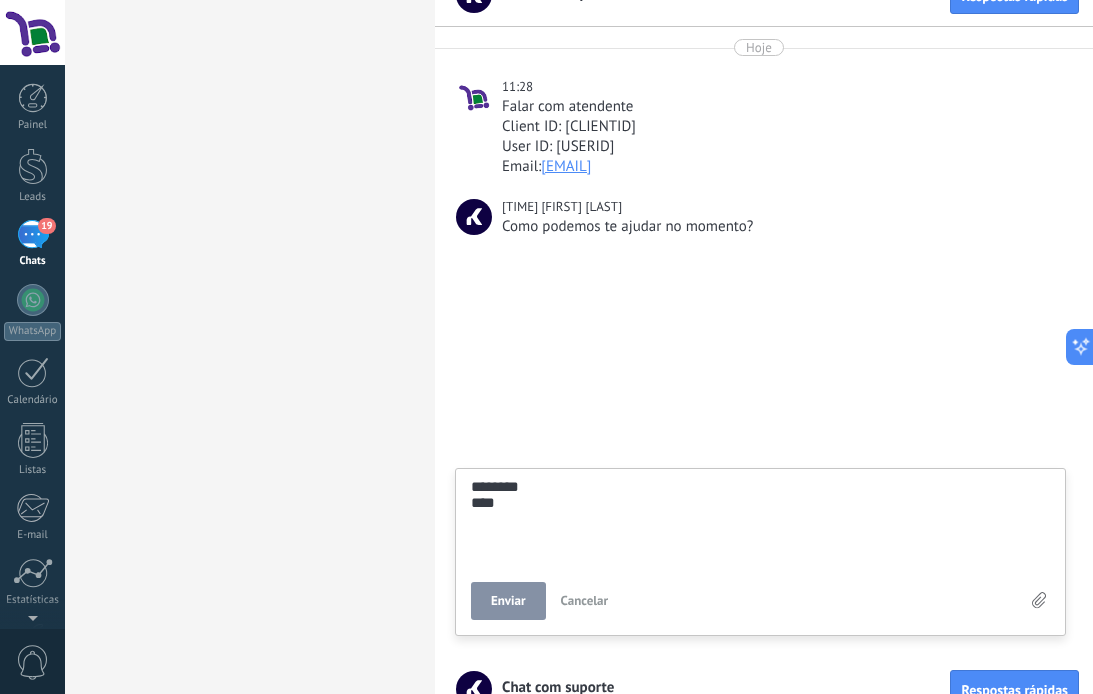 type on "********
*****" 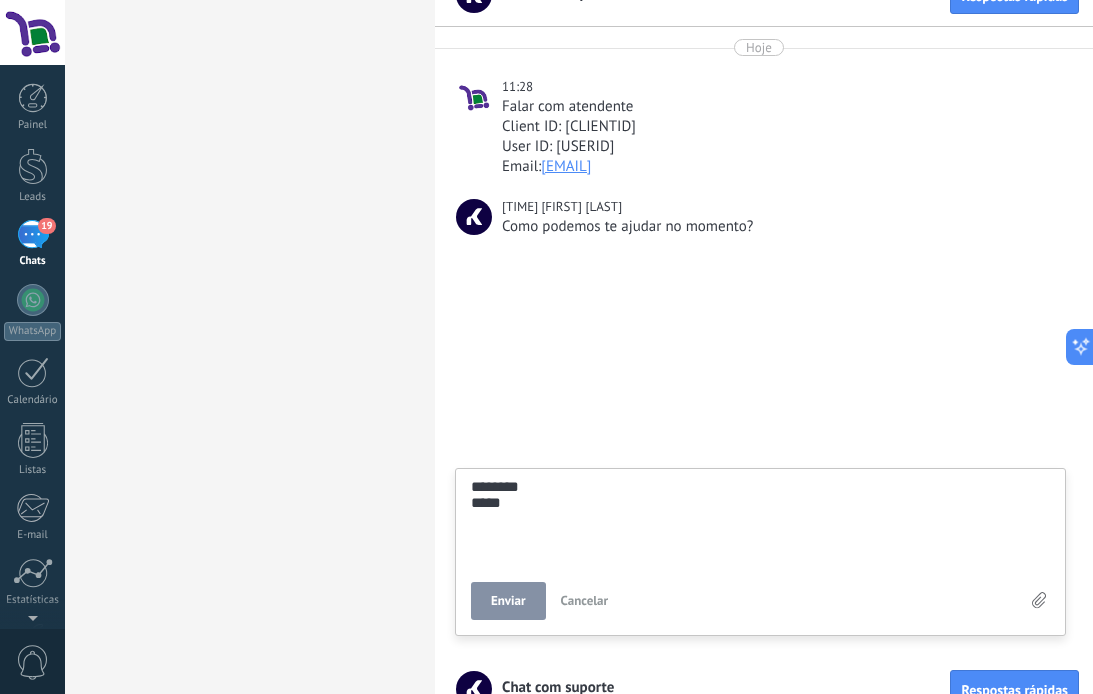 type on "********
******" 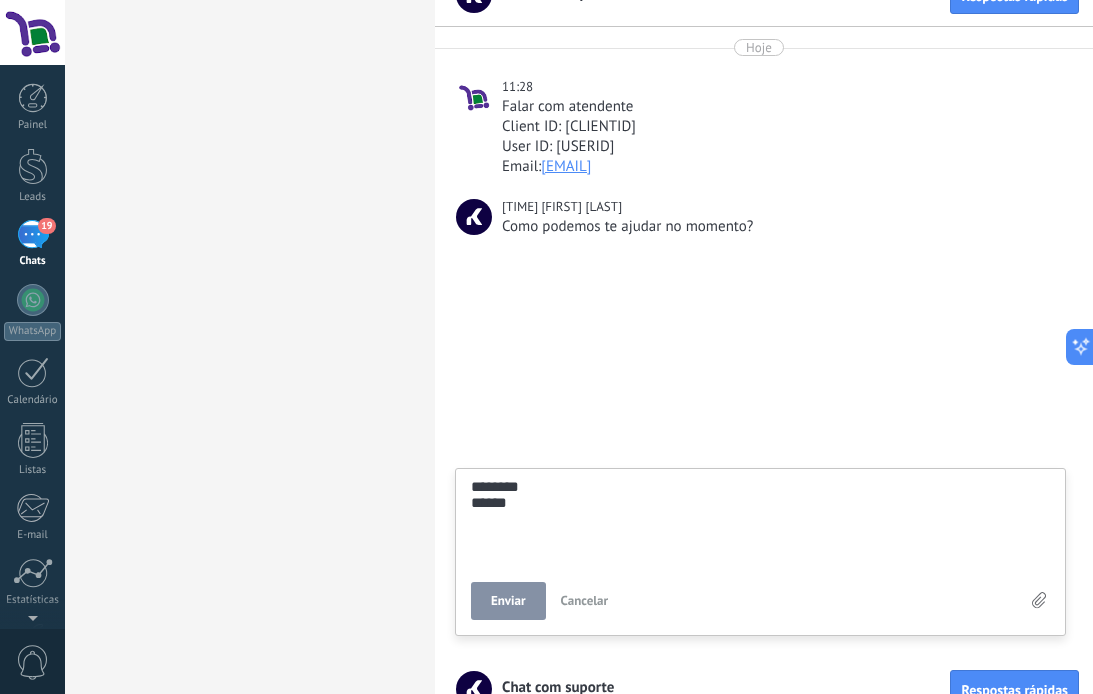 type on "********
*******" 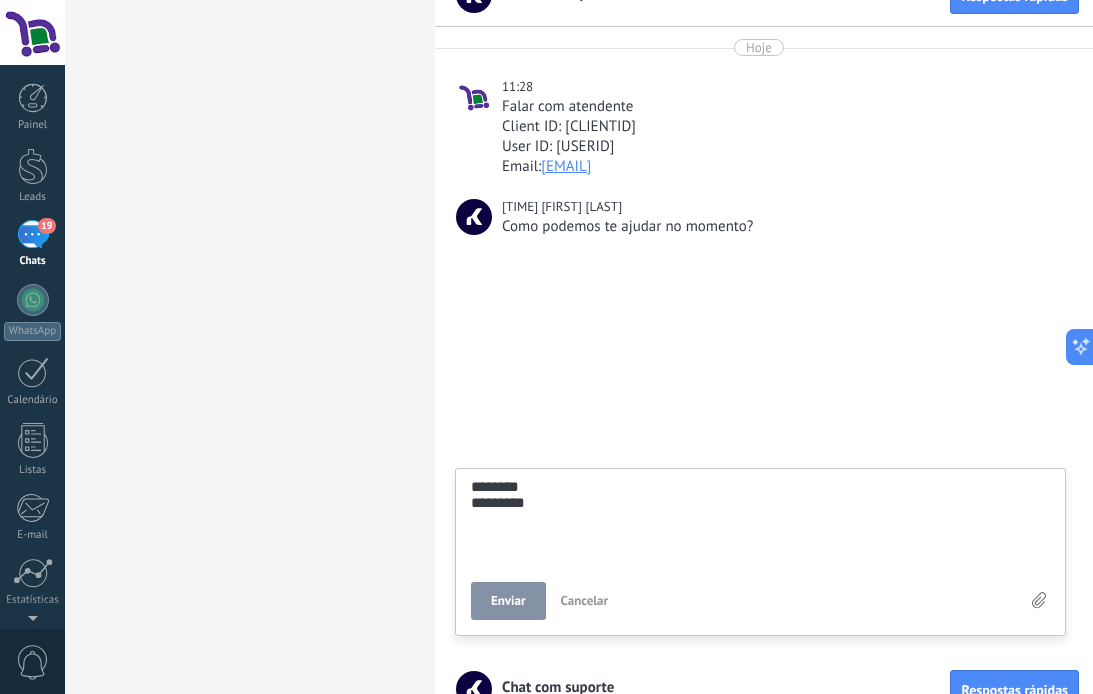 scroll, scrollTop: 39, scrollLeft: 0, axis: vertical 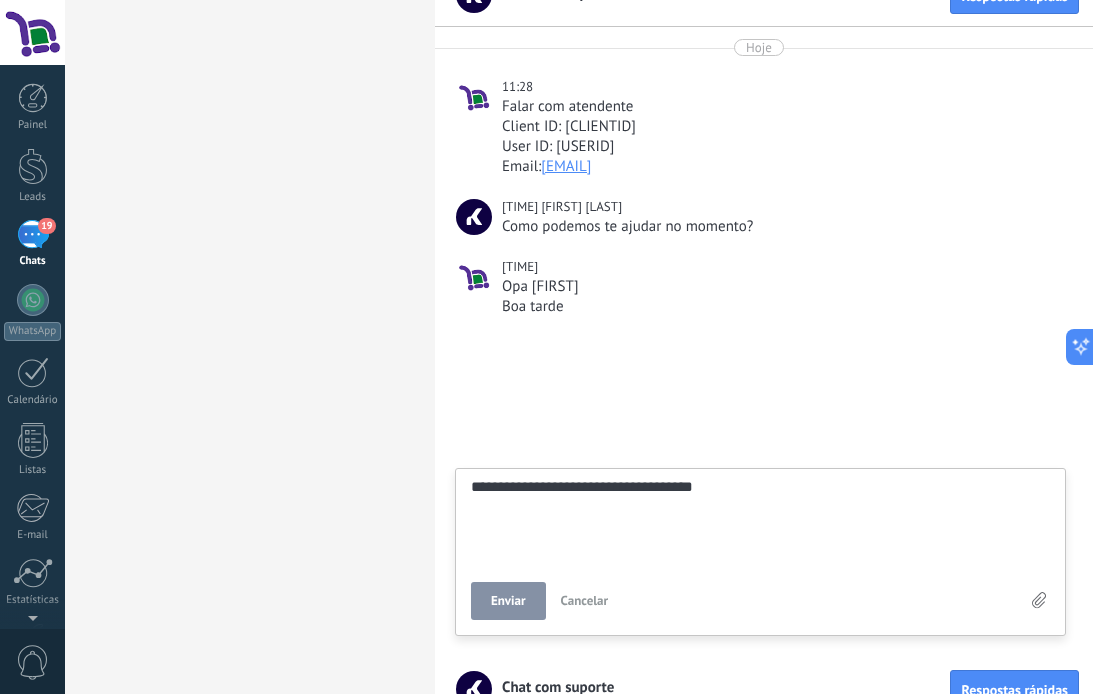 click on ".abccls-1,.abccls-2{fill-rule:evenodd}.abccls-2{fill:#fff} .abfcls-1{fill:none}.abfcls-2{fill:#fff} .abncls-1{isolation:isolate}.abncls-2{opacity:.06}.abncls-2,.abncls-3,.abncls-6{mix-blend-mode:multiply}.abncls-3{opacity:.15}.abncls-4,.abncls-8{fill:#fff}.abncls-5{fill:url(#abnlinear-gradient)}.abncls-6{opacity:.04}.abncls-7{fill:url(#abnlinear-gradient-2)}.abncls-8{fill-rule:evenodd} .abqst0{fill:#ffa200} .abwcls-1{fill:#252525} .cls-1{isolation:isolate} .acicls-1{fill:none} .aclcls-1{fill:#232323} .acnst0{display:none} .addcls-1,.addcls-2{fill:none;stroke-miterlimit:10}.addcls-1{stroke:#dfe0e5}.addcls-2{stroke:#a1a7ab} .adecls-1,.adecls-2{fill:none;stroke-miterlimit:10}.adecls-1{stroke:#dfe0e5}.adecls-2{stroke:#a1a7ab} .adqcls-1{fill:#8591a5;fill-rule:evenodd} .aeccls-1{fill:#5c9f37} .aeecls-1{fill:#f86161} .aejcls-1{fill:#8591a5;fill-rule:evenodd} .aekcls-1{fill-rule:evenodd} .aelcls-1{fill-rule:evenodd;fill:currentColor} .aemcls-1{fill-rule:evenodd;fill:currentColor} .aercls-2{fill:#24bc8c}" at bounding box center [546, -3855] 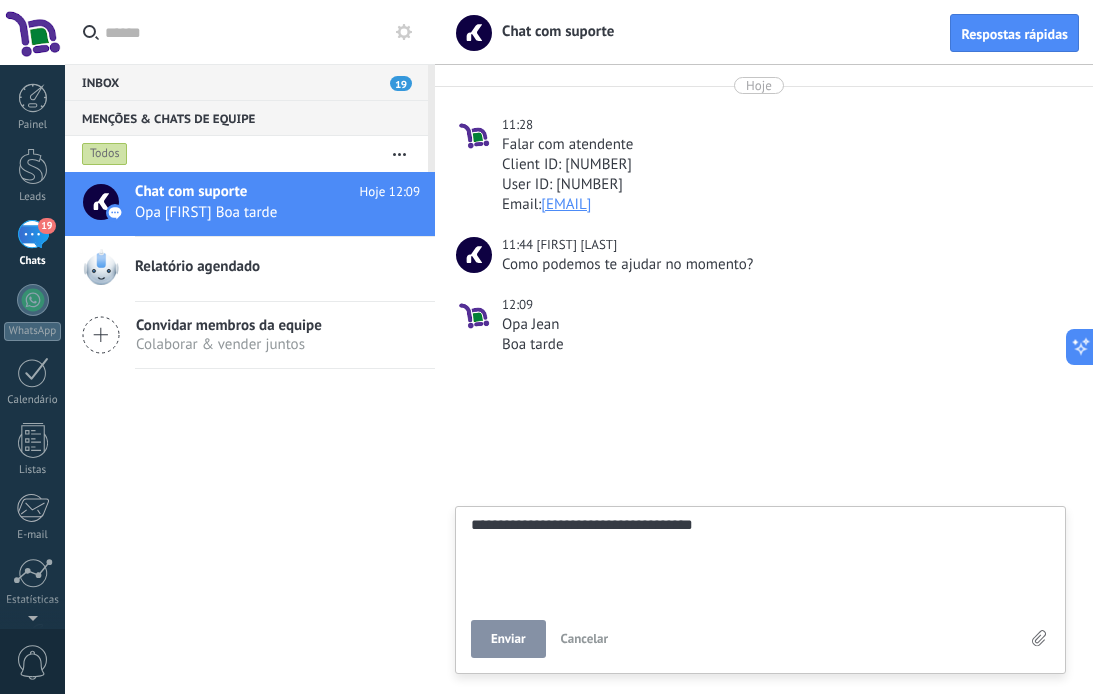 scroll, scrollTop: 0, scrollLeft: 0, axis: both 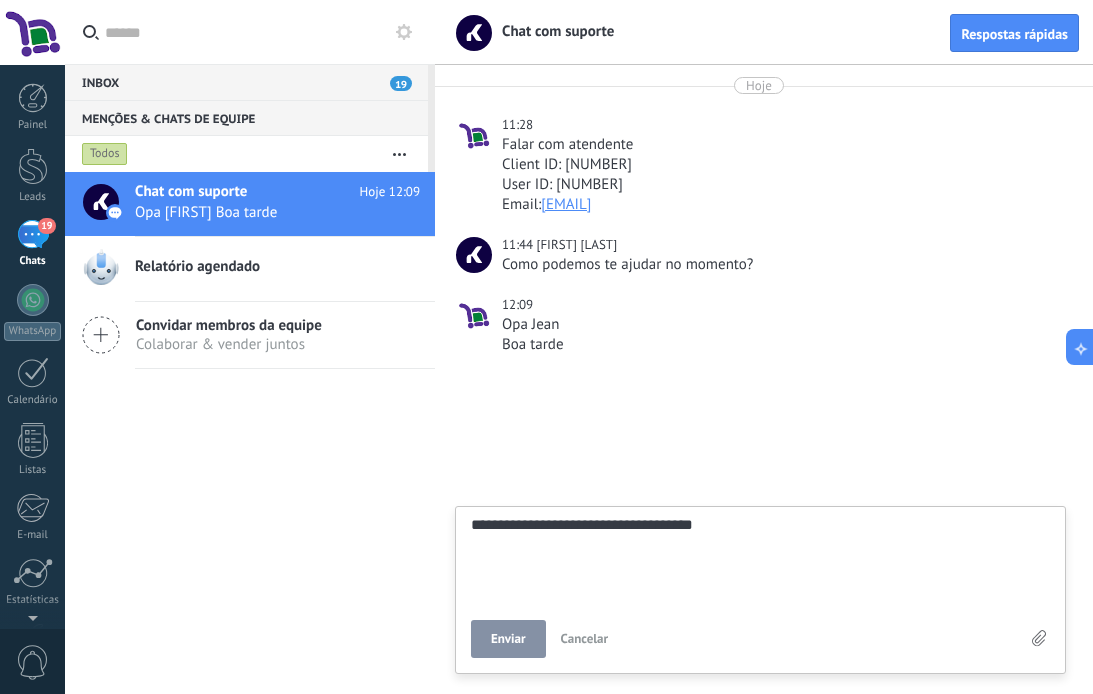 type on "**********" 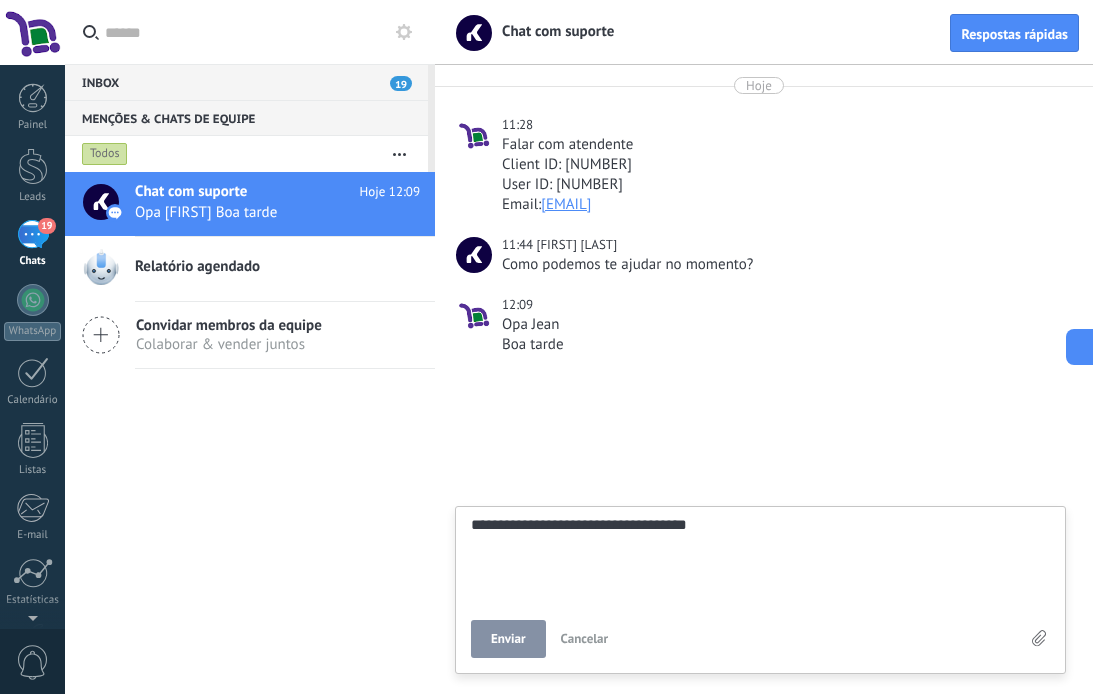 type on "**********" 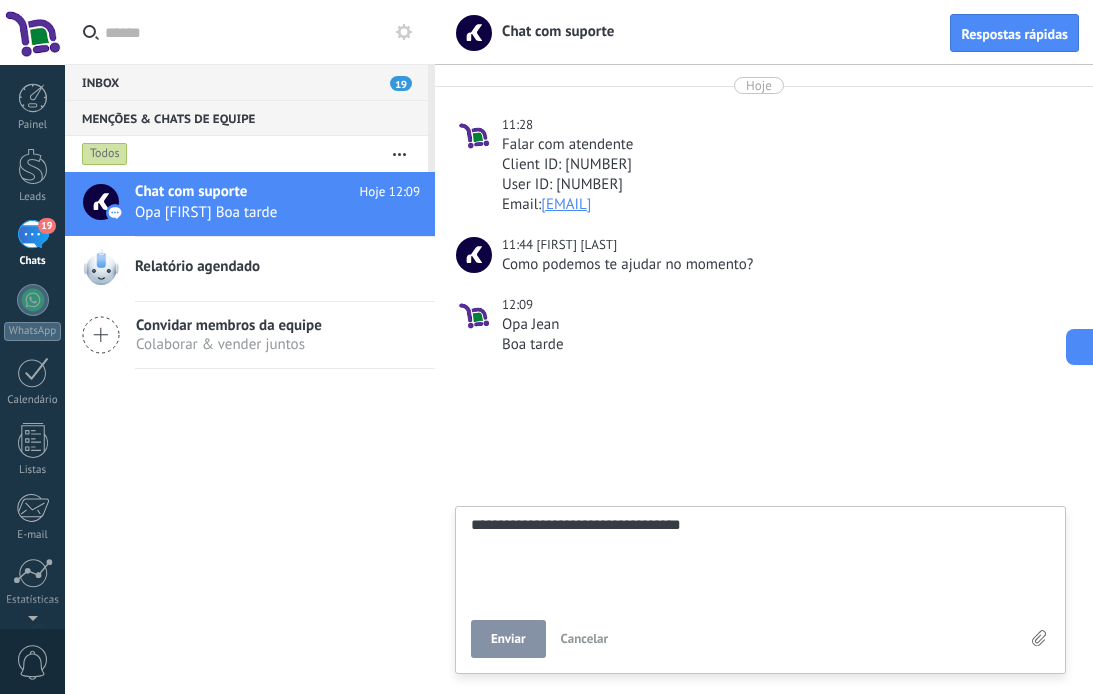 type on "**********" 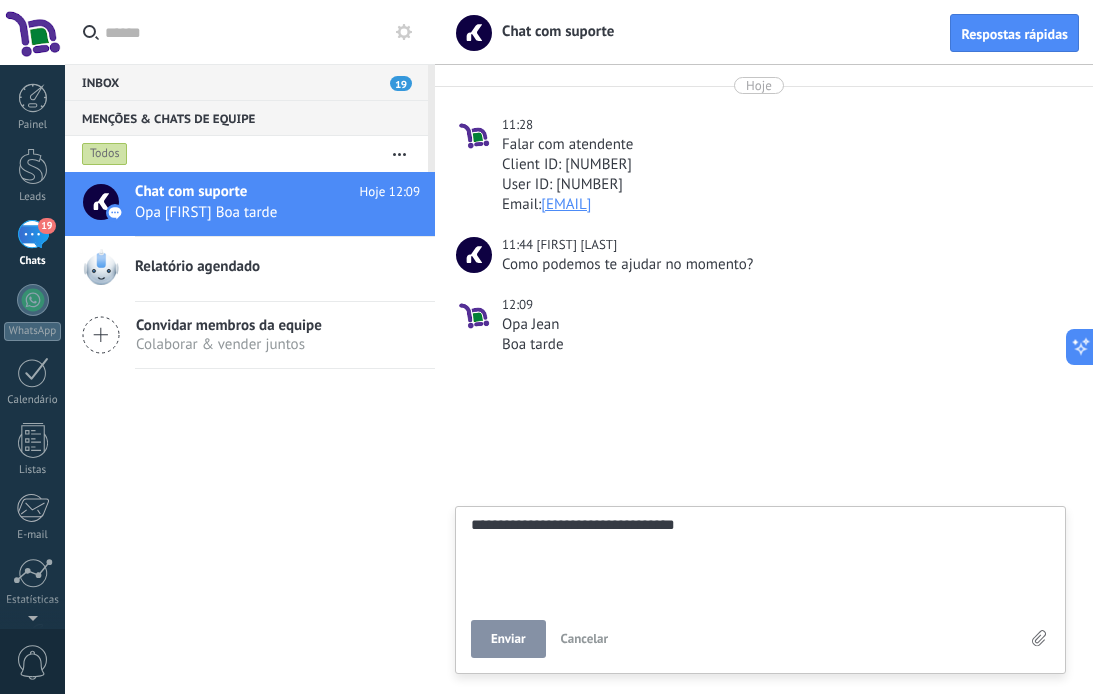 type on "**********" 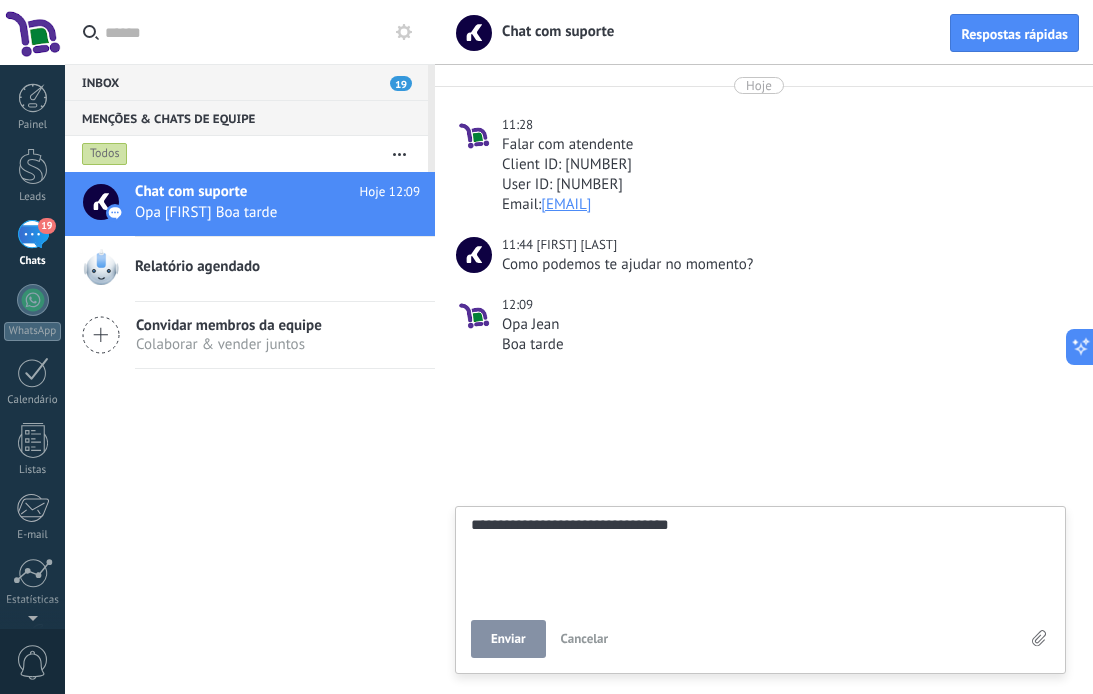 paste on "*********" 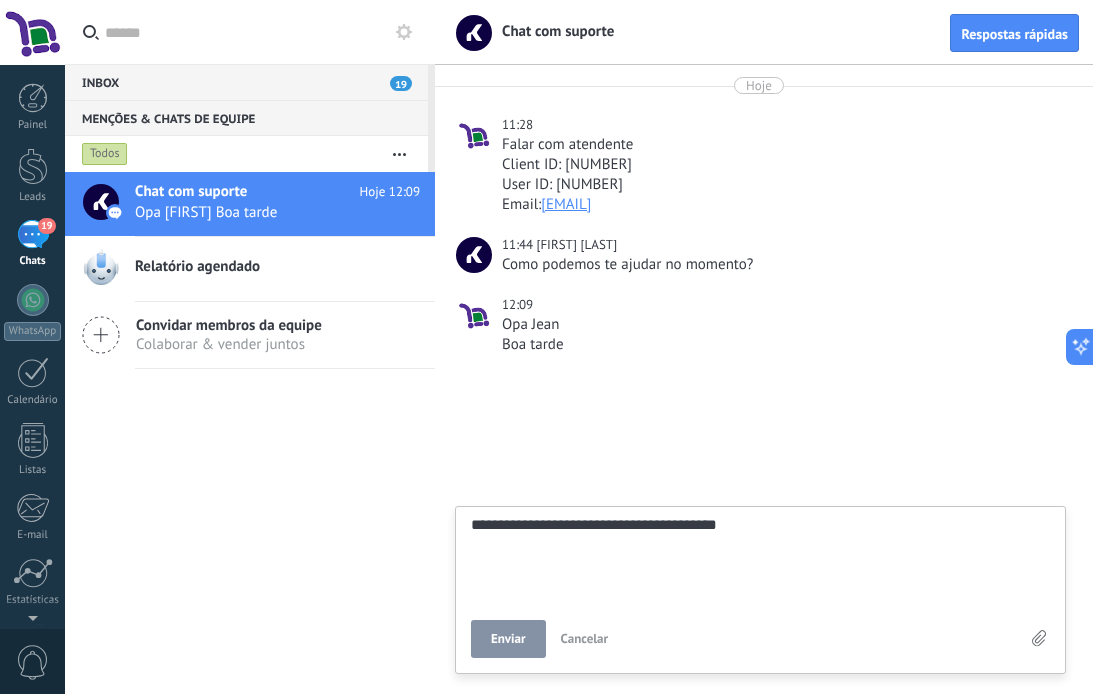 type on "**********" 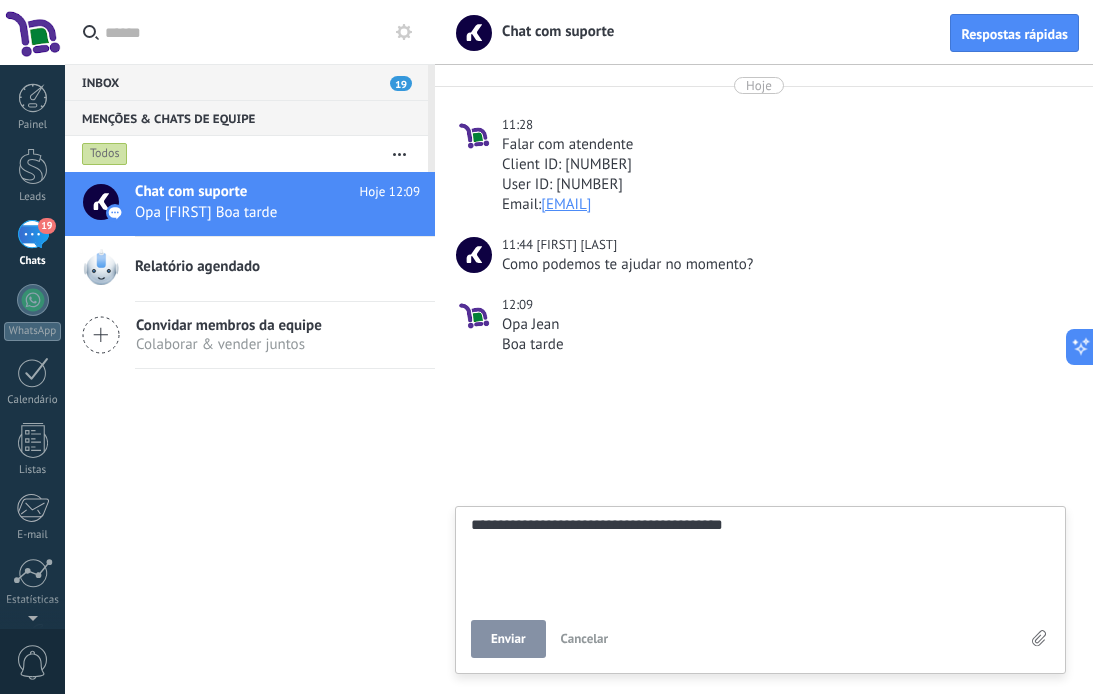 type on "**********" 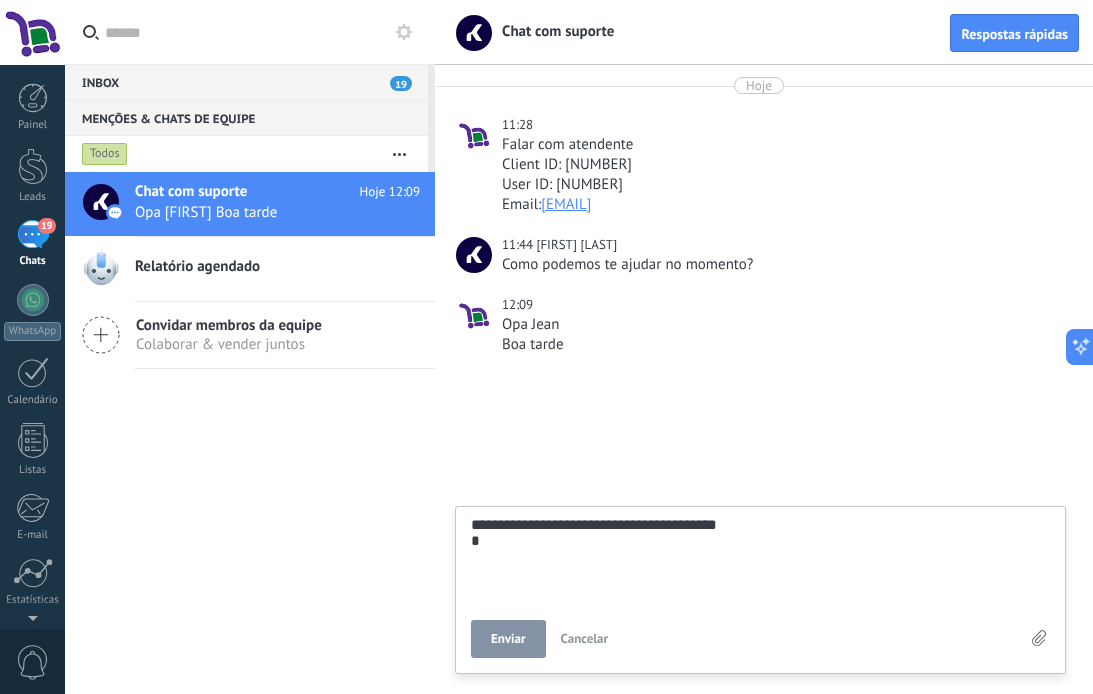 type on "**********" 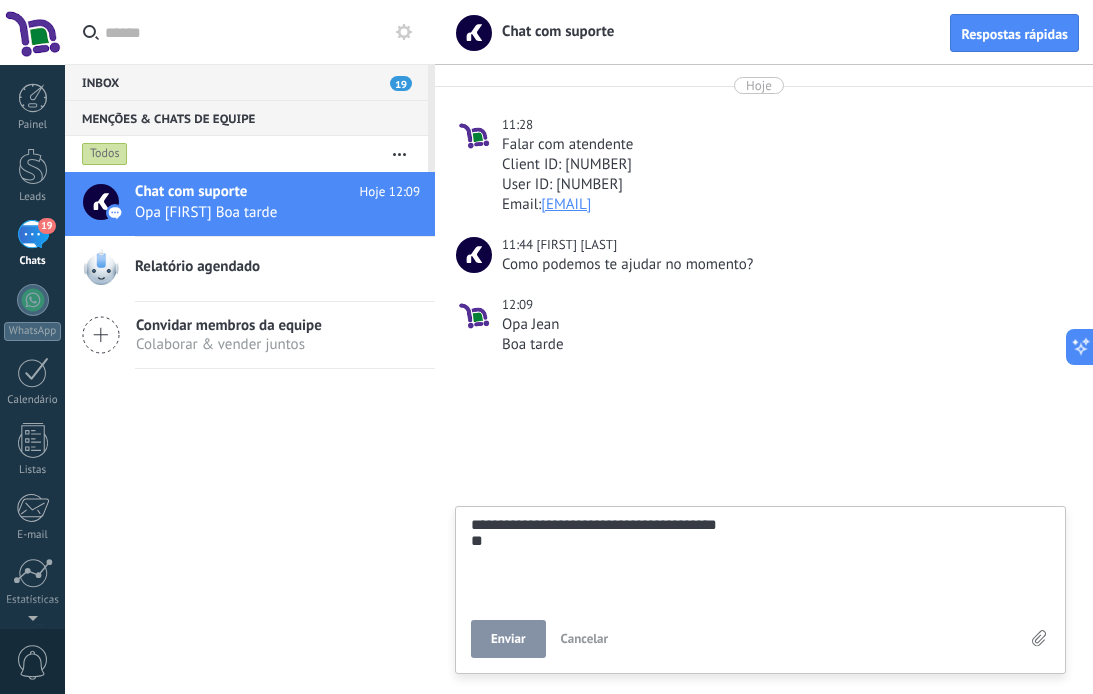type on "**********" 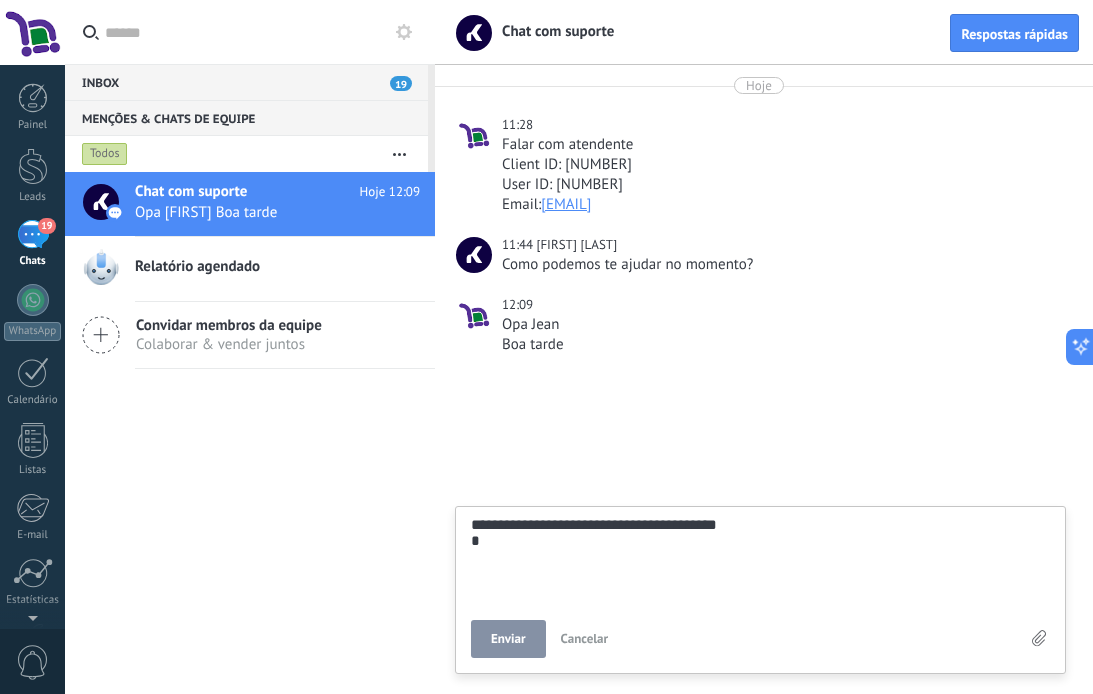 type on "**********" 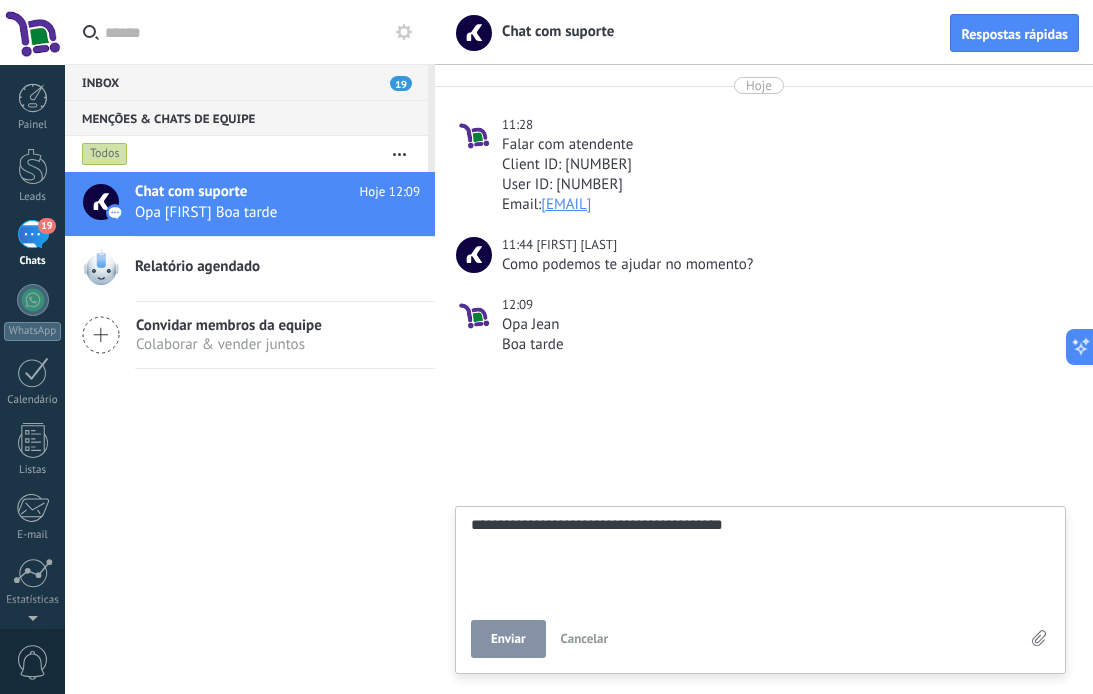 type on "**********" 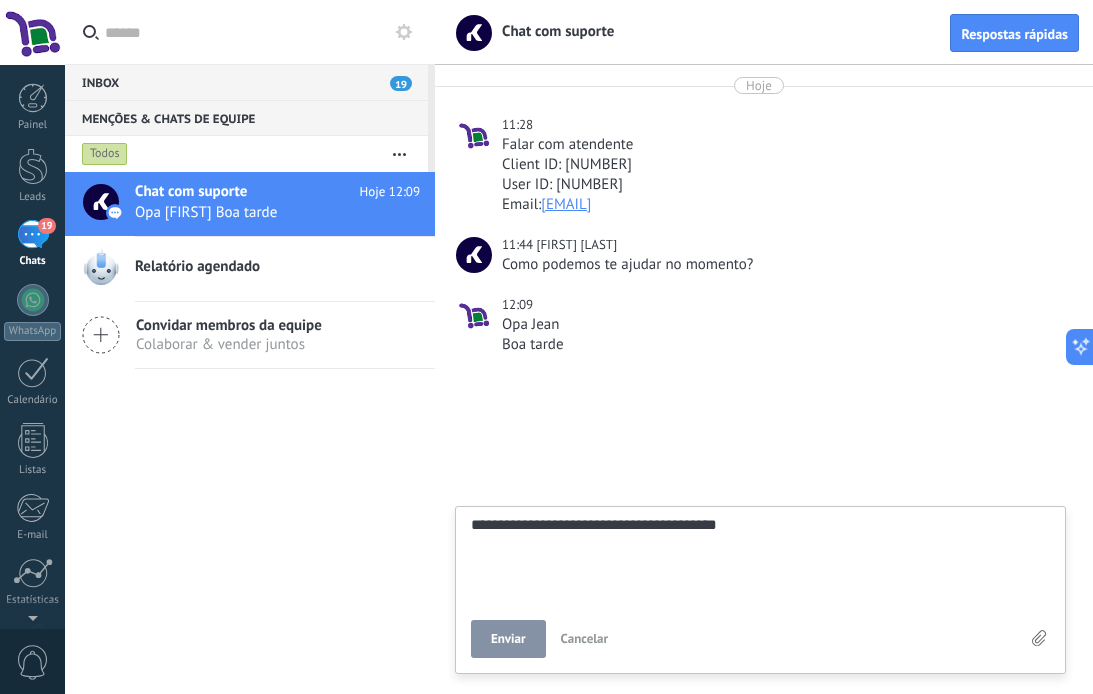 type on "**********" 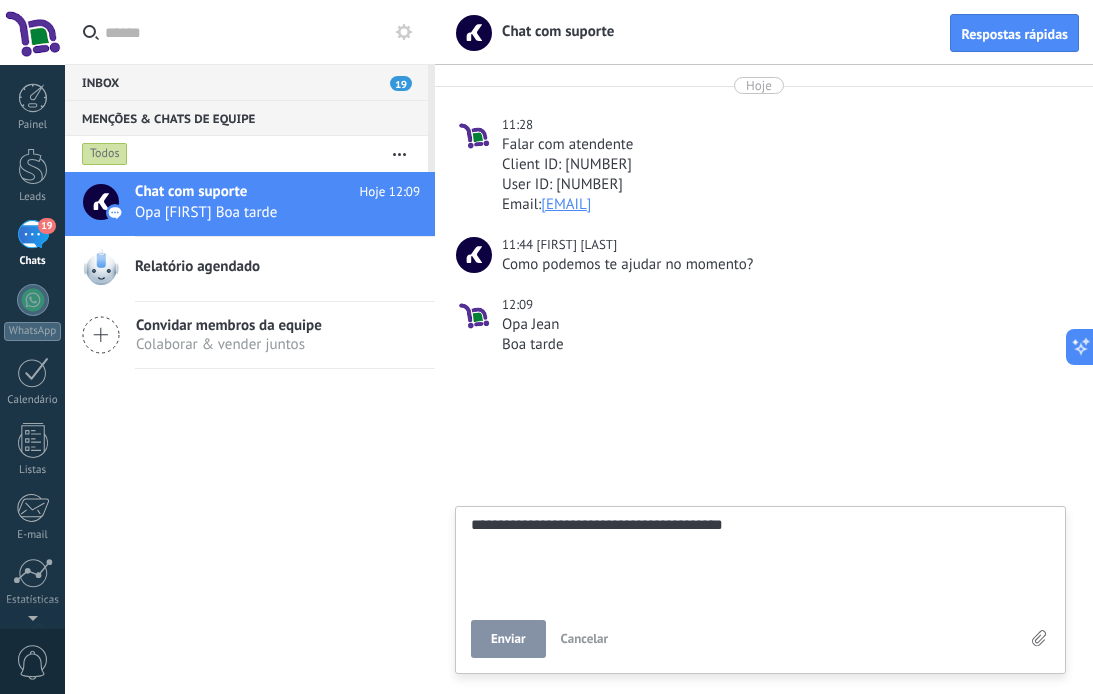 type on "**********" 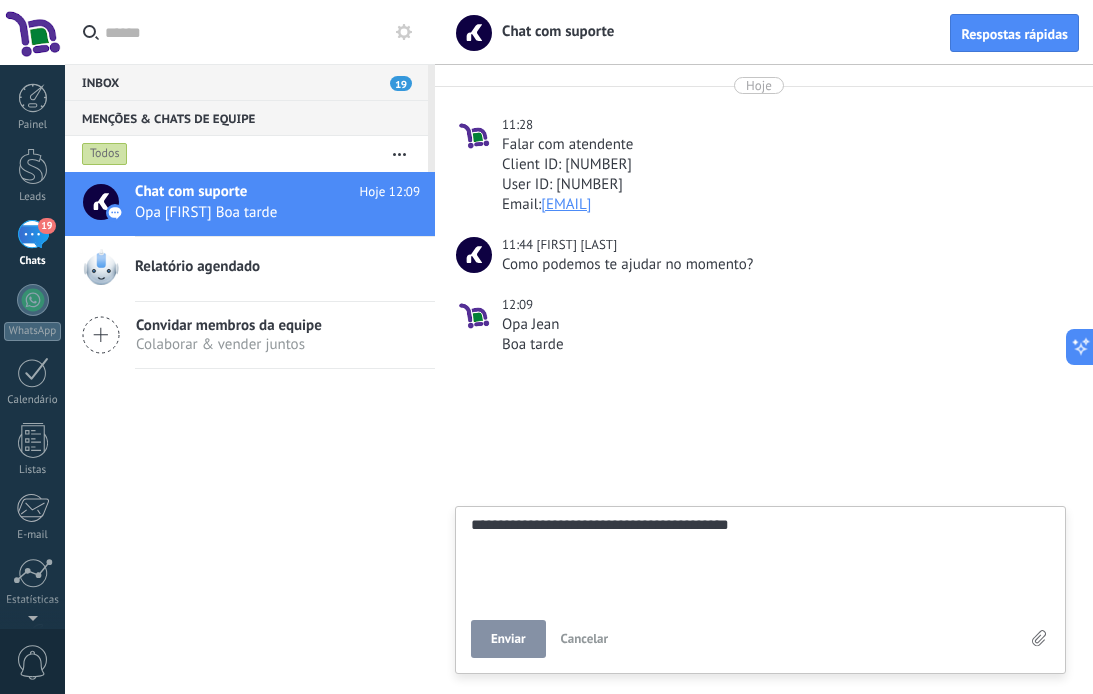 type on "**********" 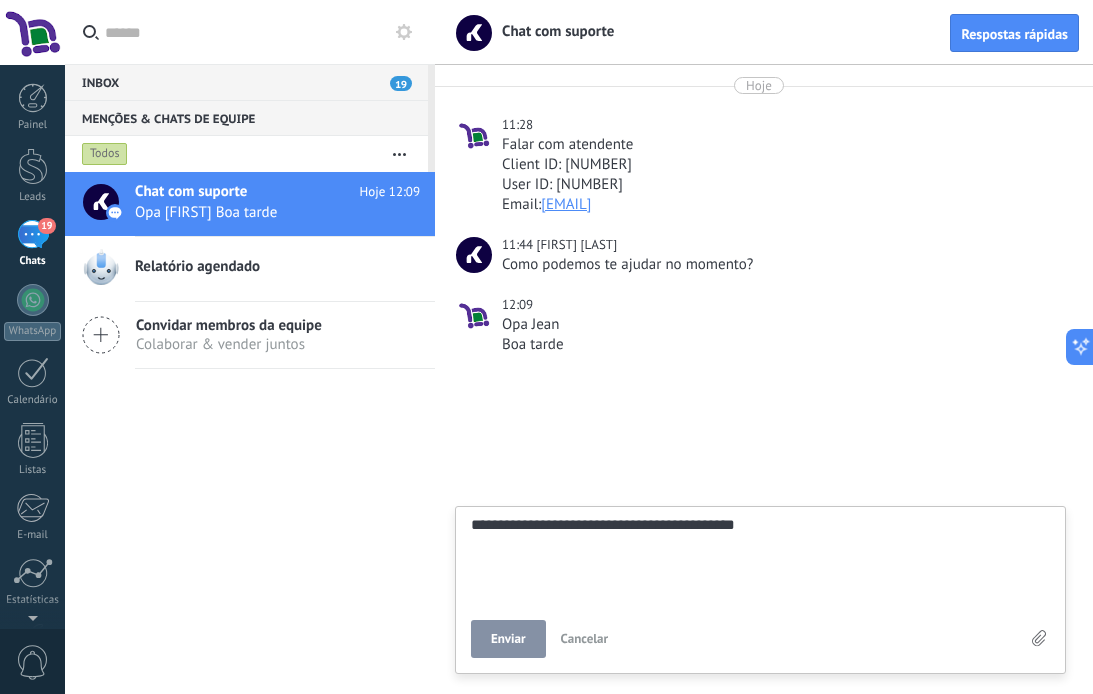 type on "**********" 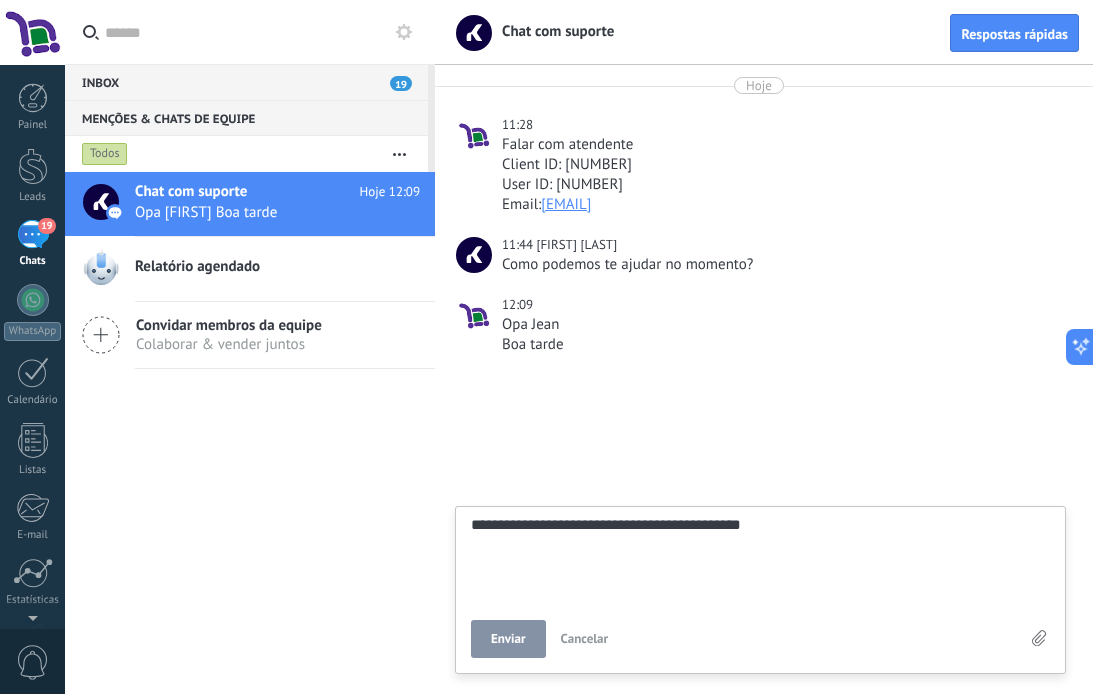 type on "**********" 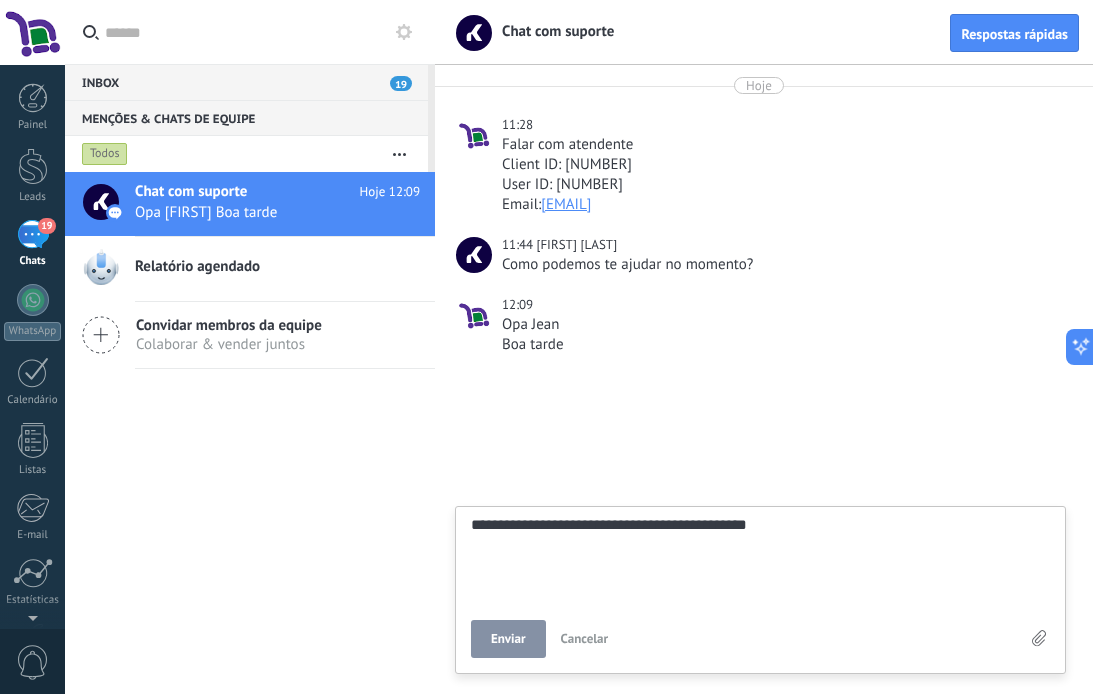 type on "**********" 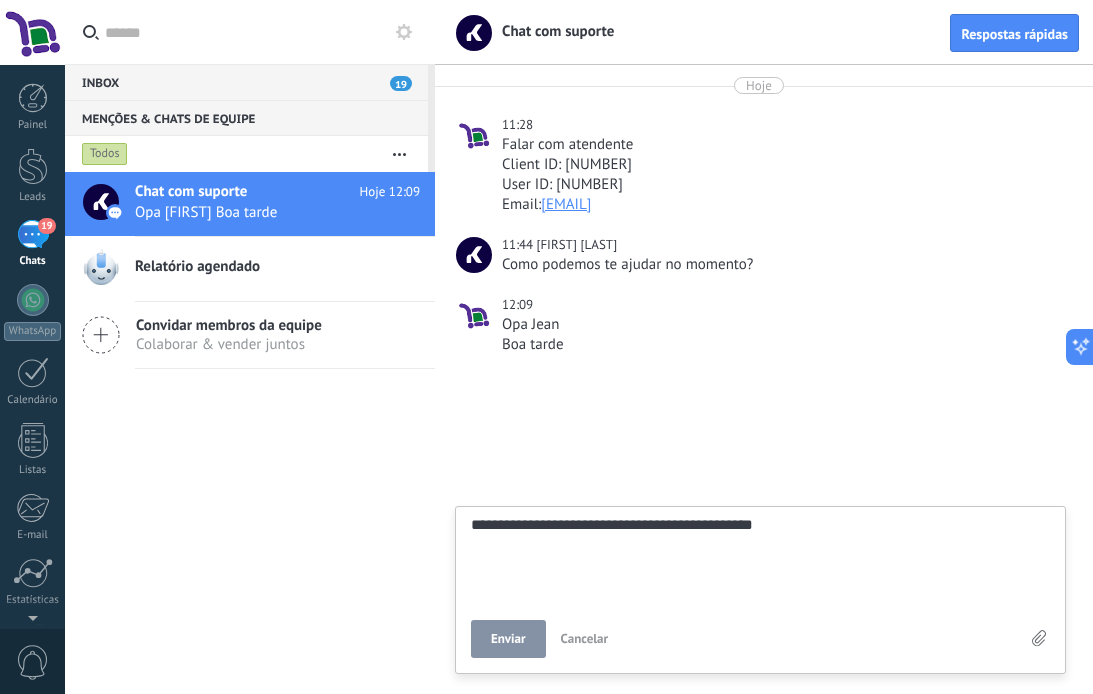 scroll, scrollTop: 19, scrollLeft: 0, axis: vertical 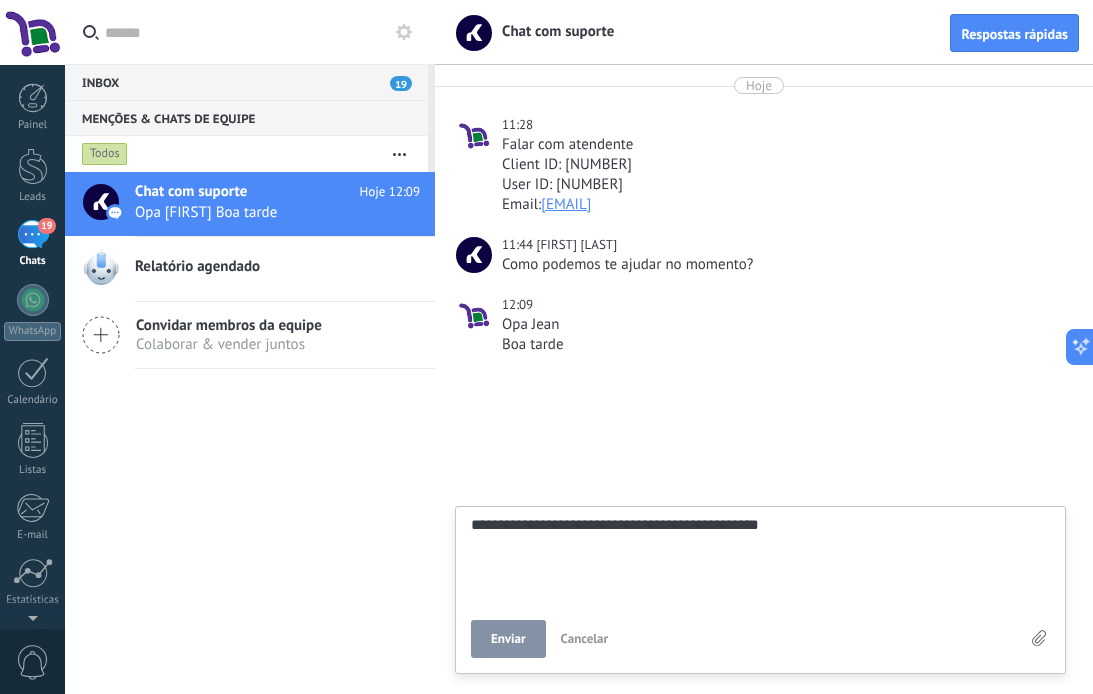 type on "**********" 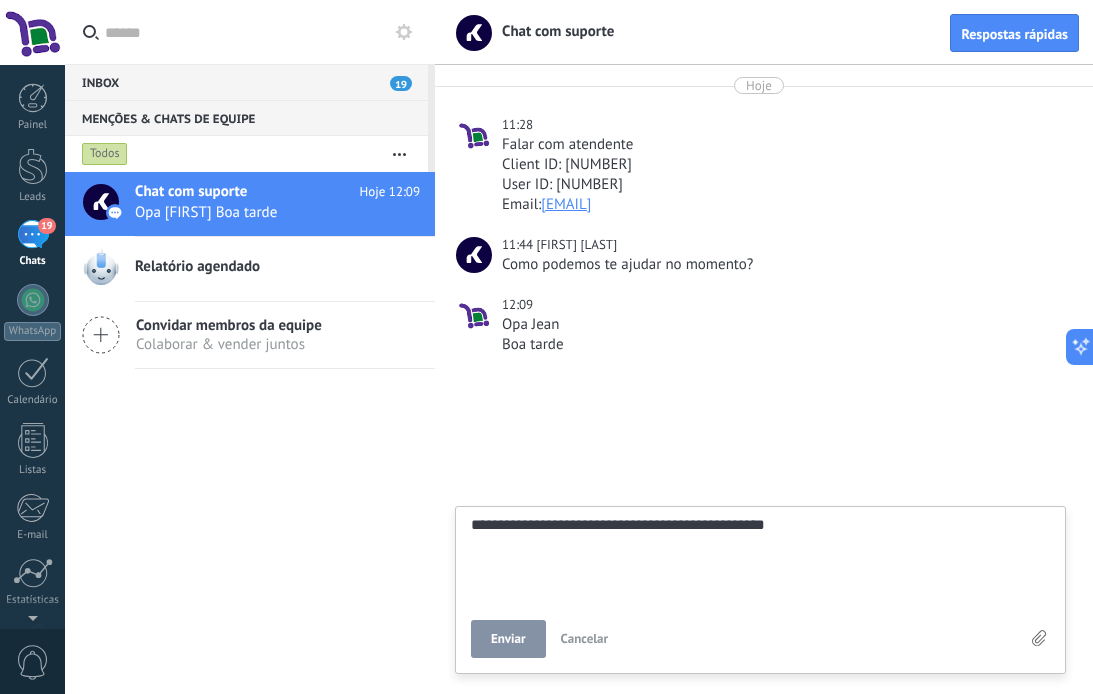 type on "**********" 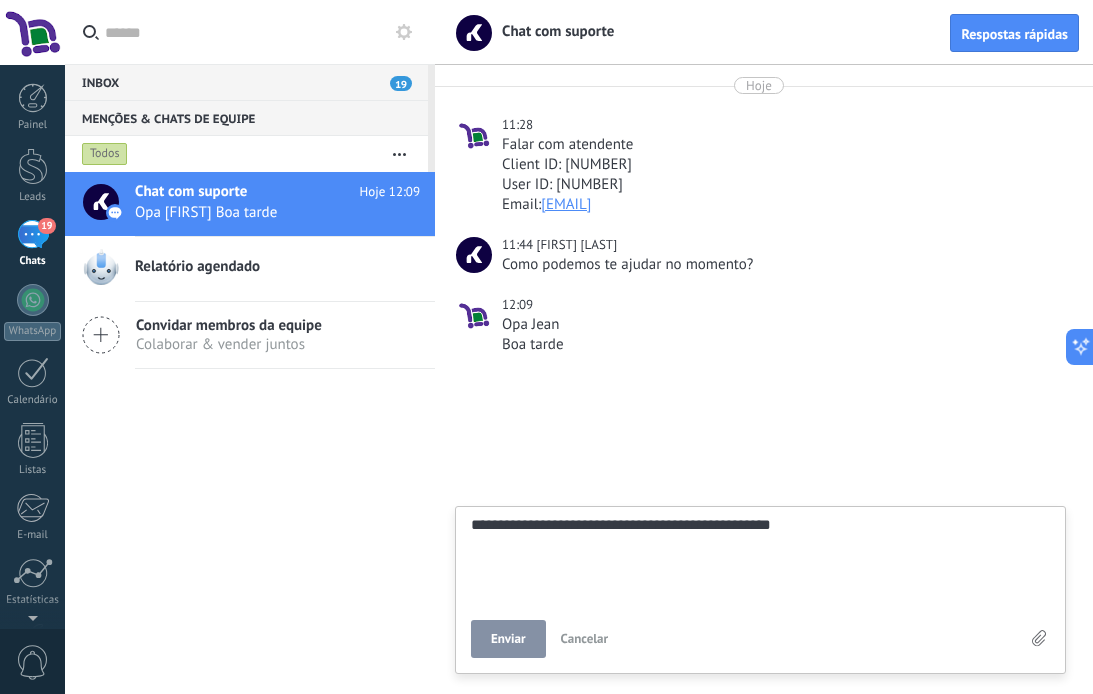 type on "**********" 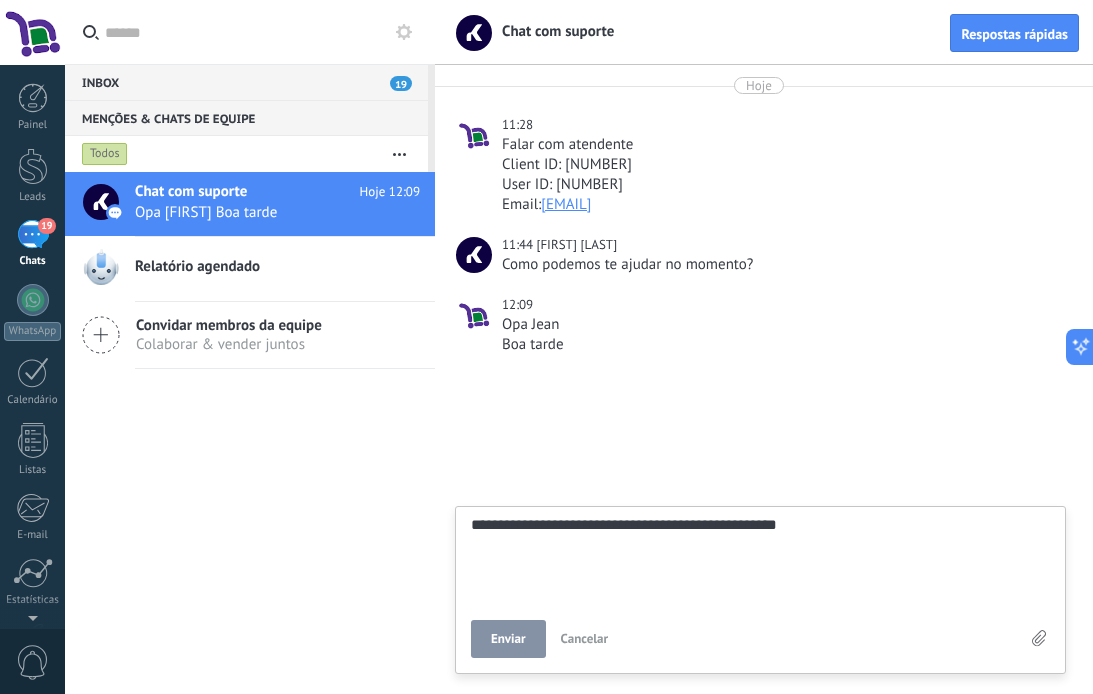 type on "**********" 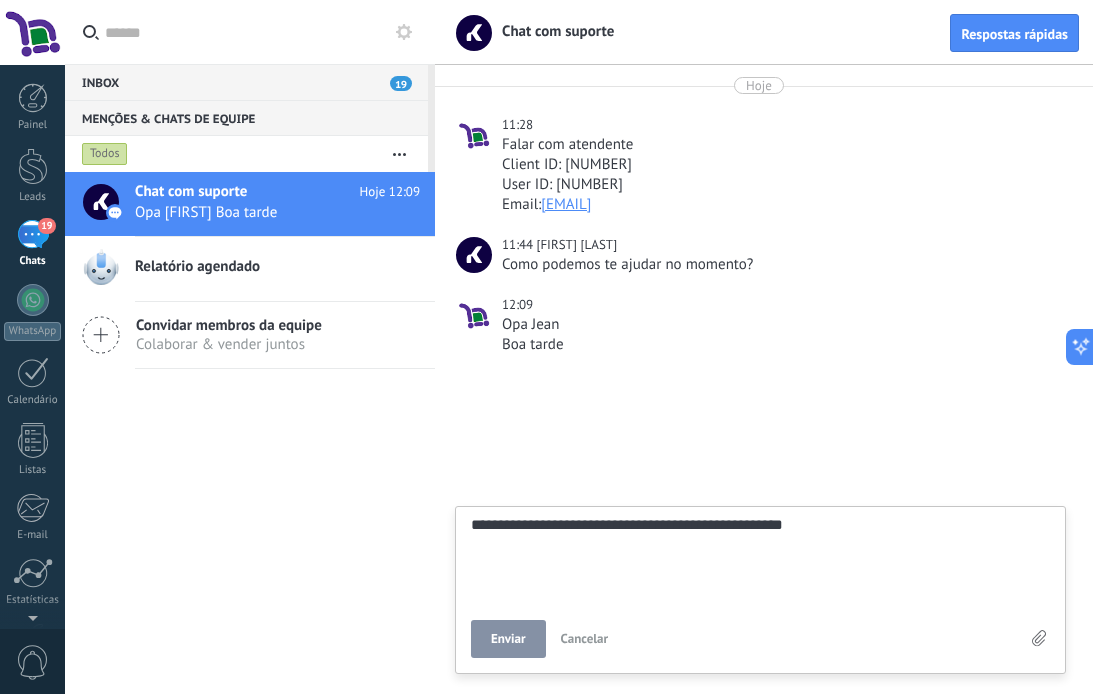 type on "**********" 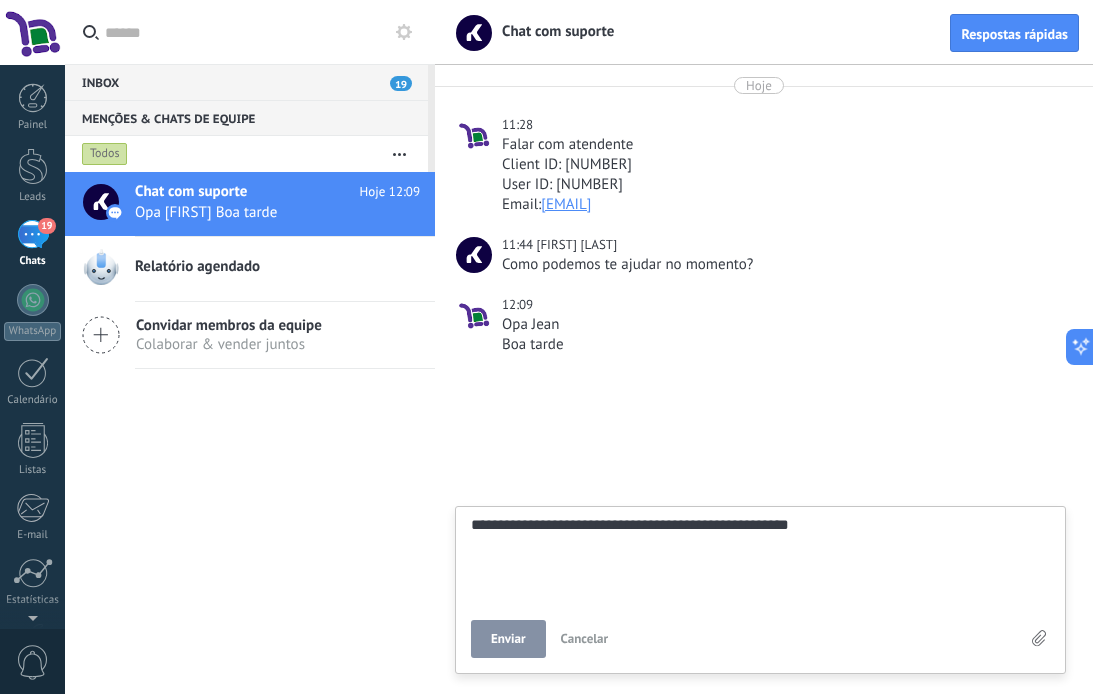 type on "**********" 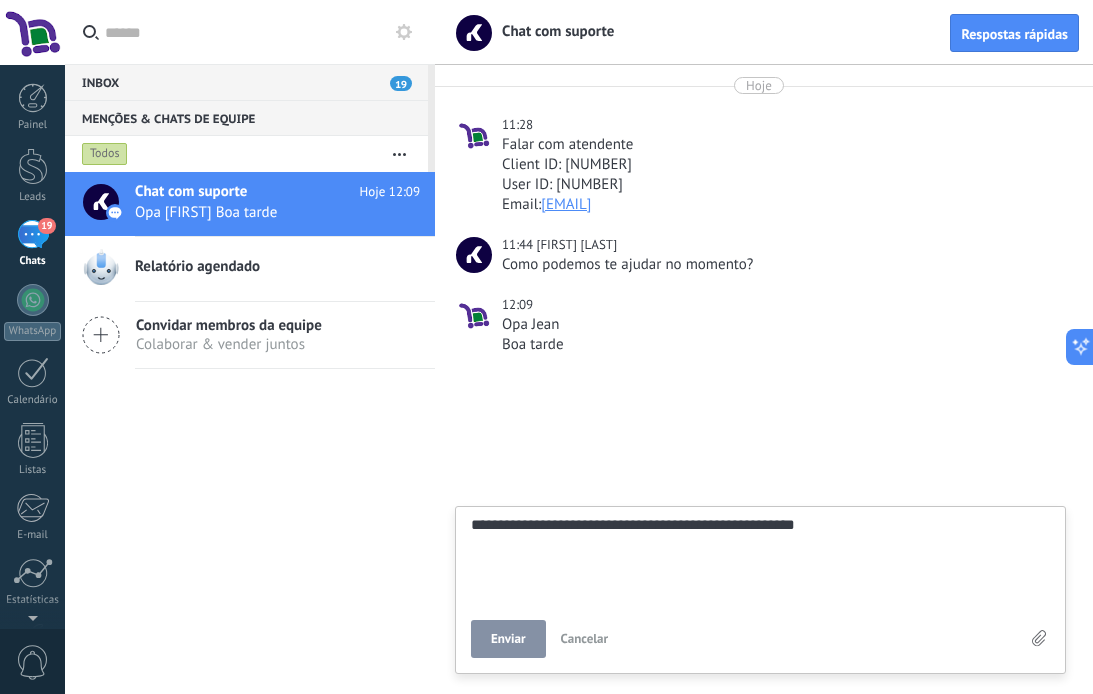 type on "**********" 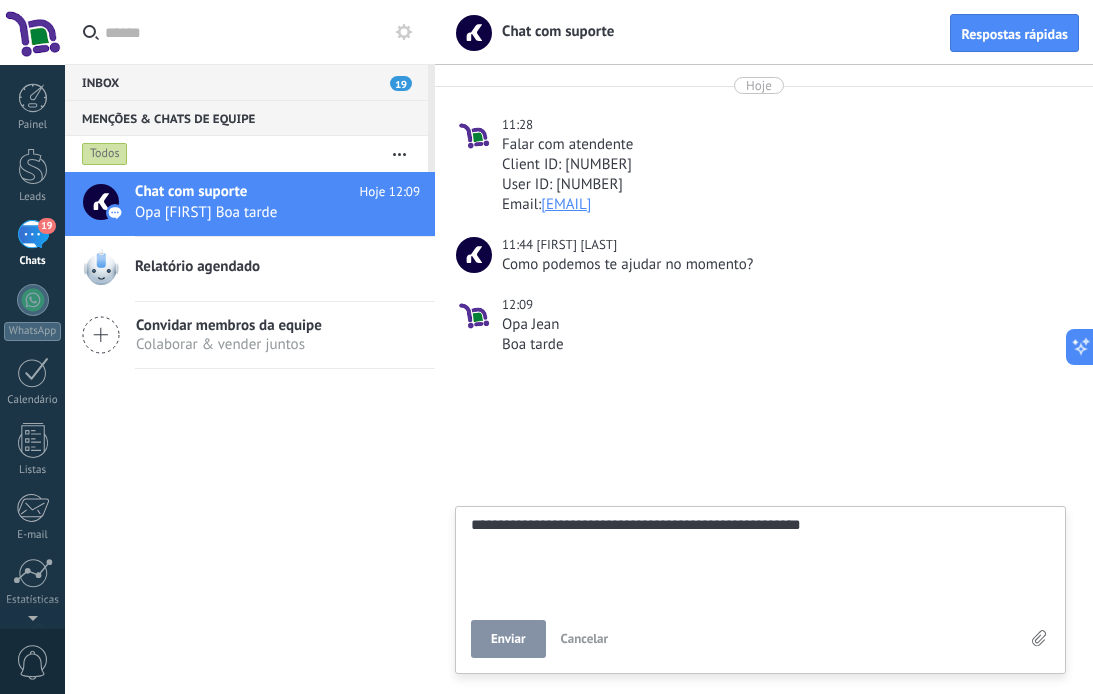 type on "**********" 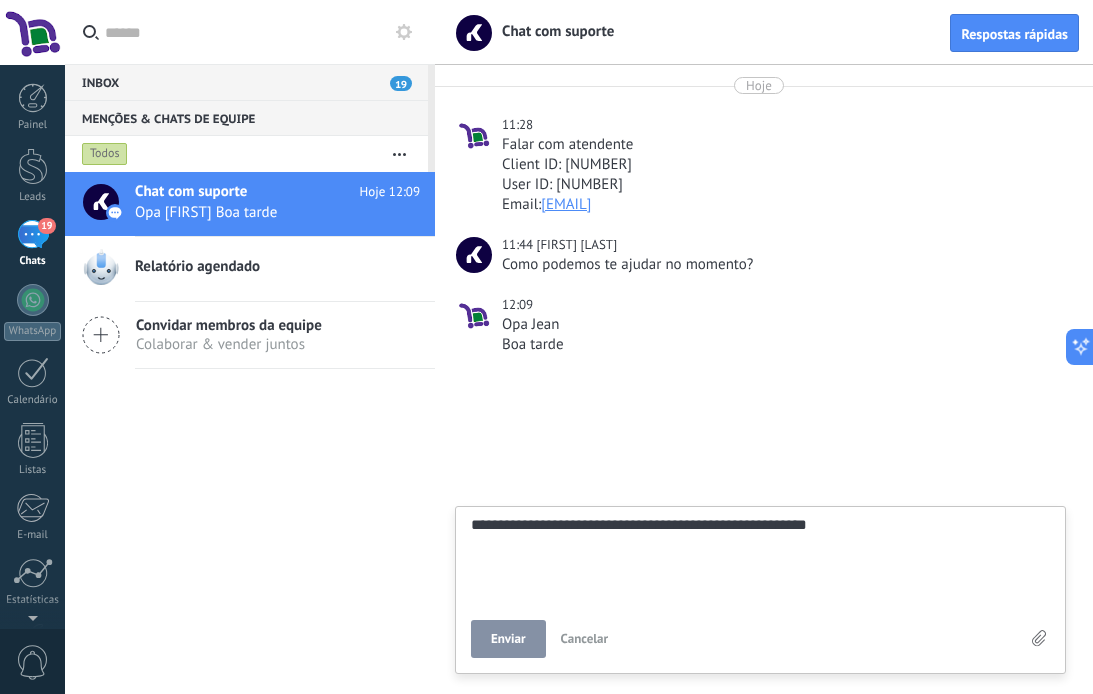 type on "**********" 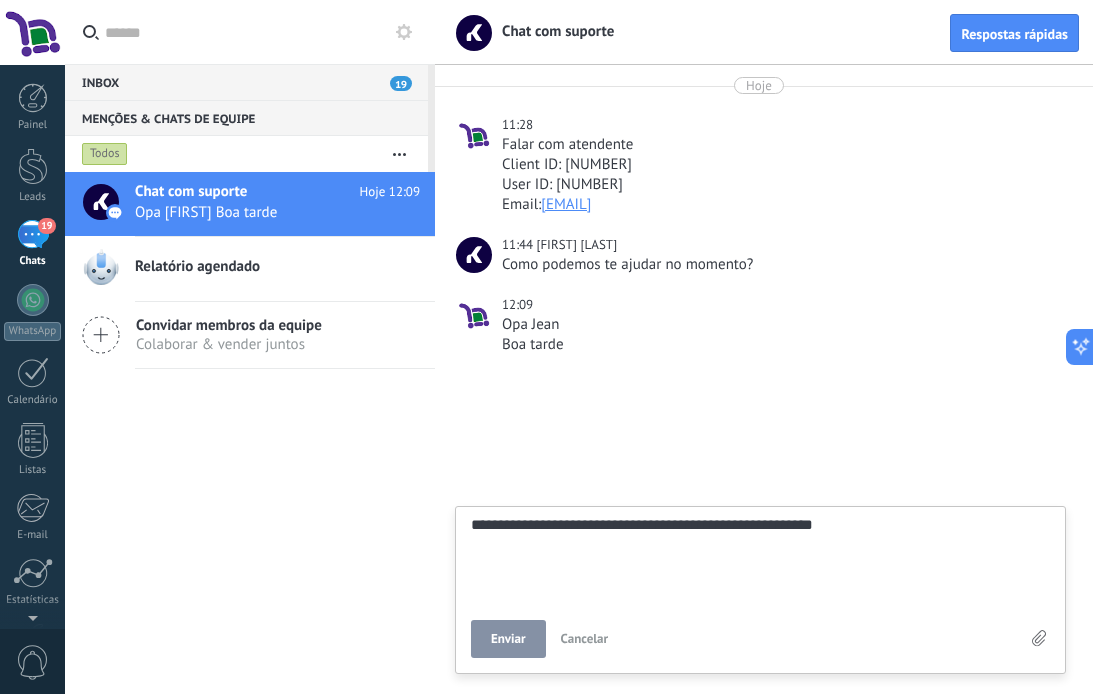 type on "**********" 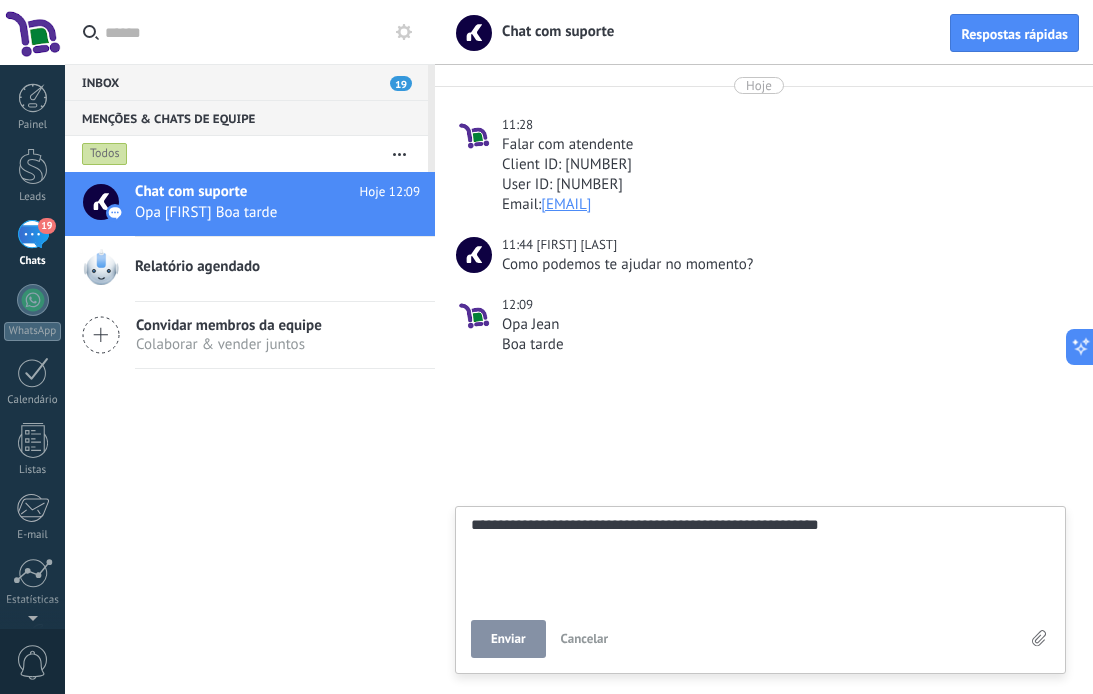 scroll, scrollTop: 19, scrollLeft: 0, axis: vertical 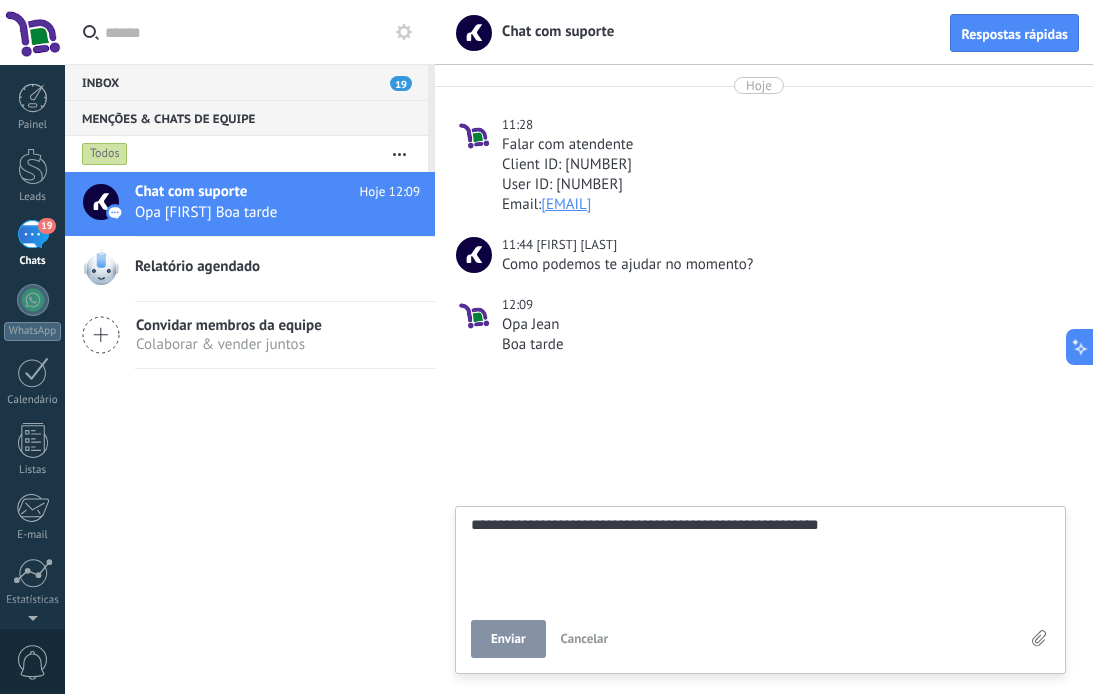 type on "**********" 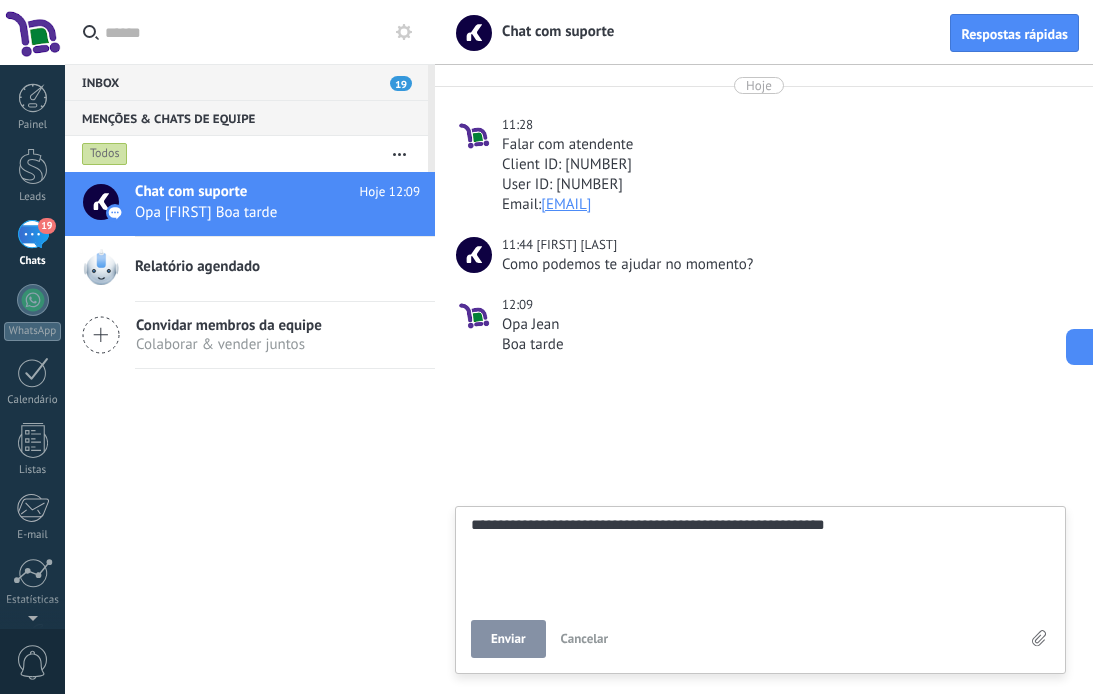 type on "**********" 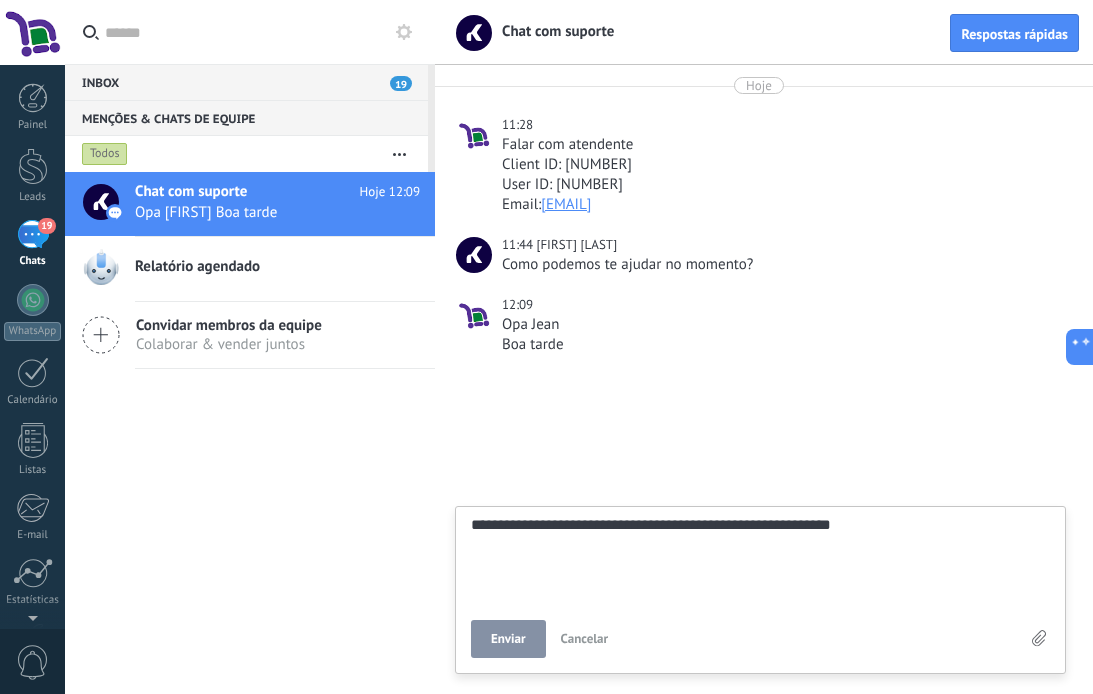 type on "**********" 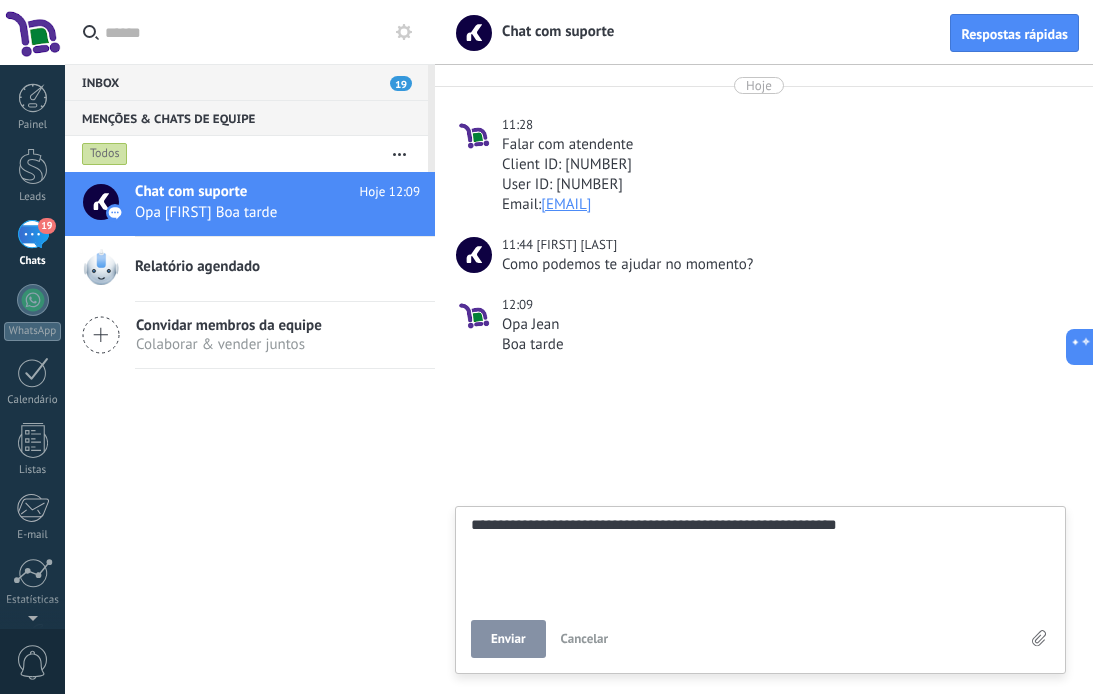 type on "**********" 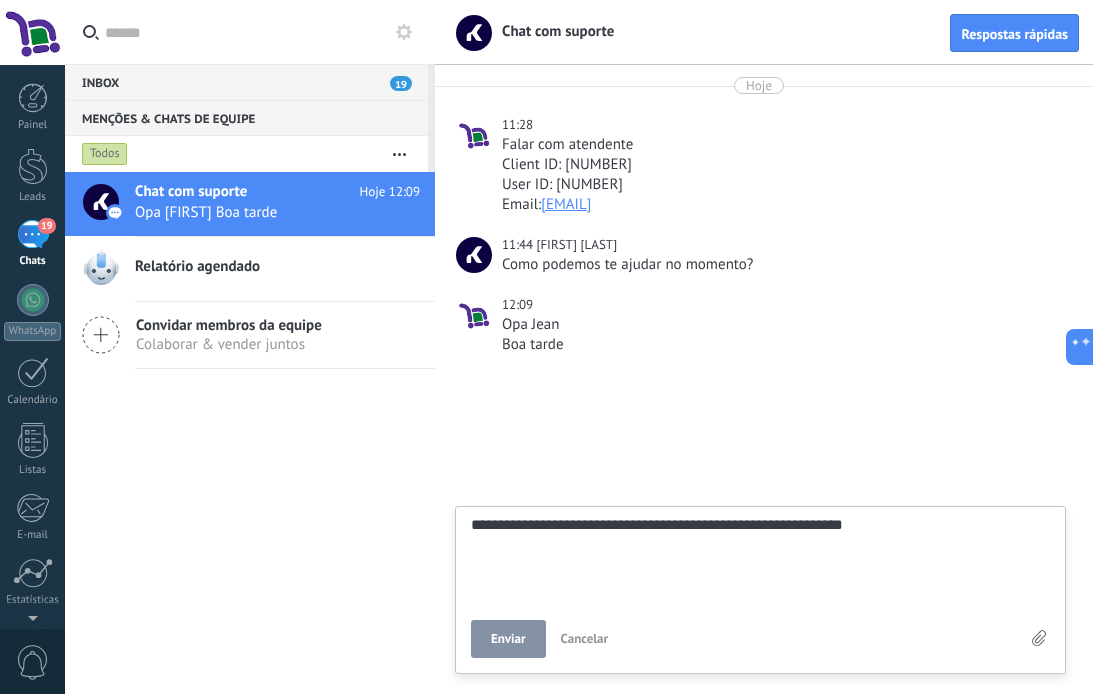 type on "**********" 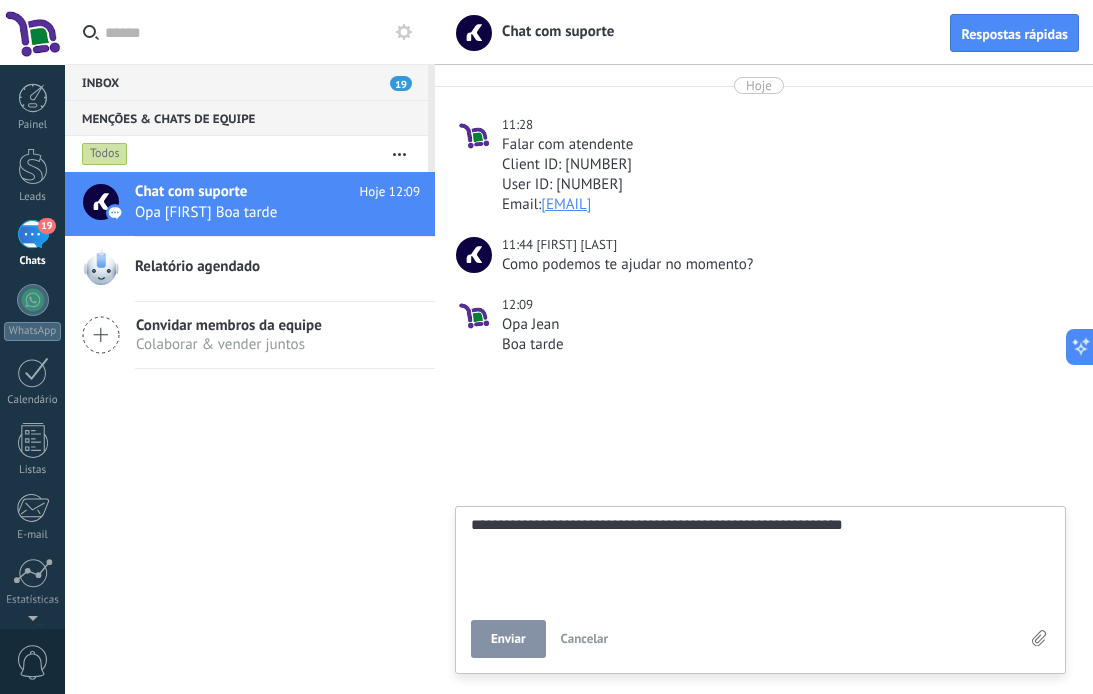 type on "**********" 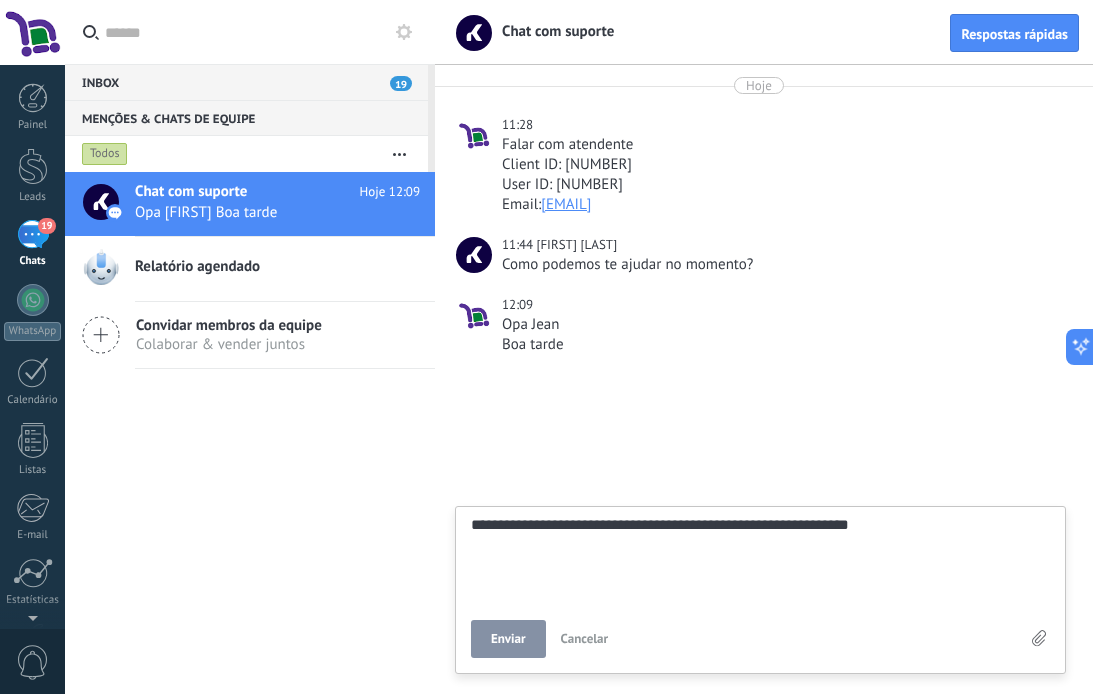 scroll, scrollTop: 19, scrollLeft: 0, axis: vertical 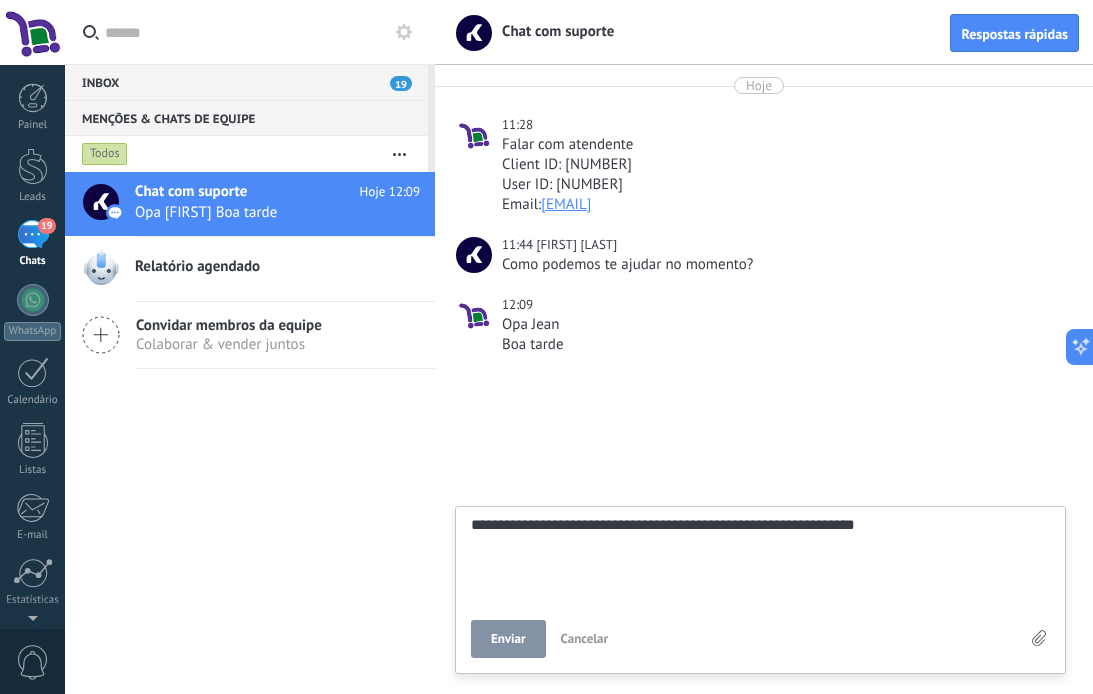 type on "**********" 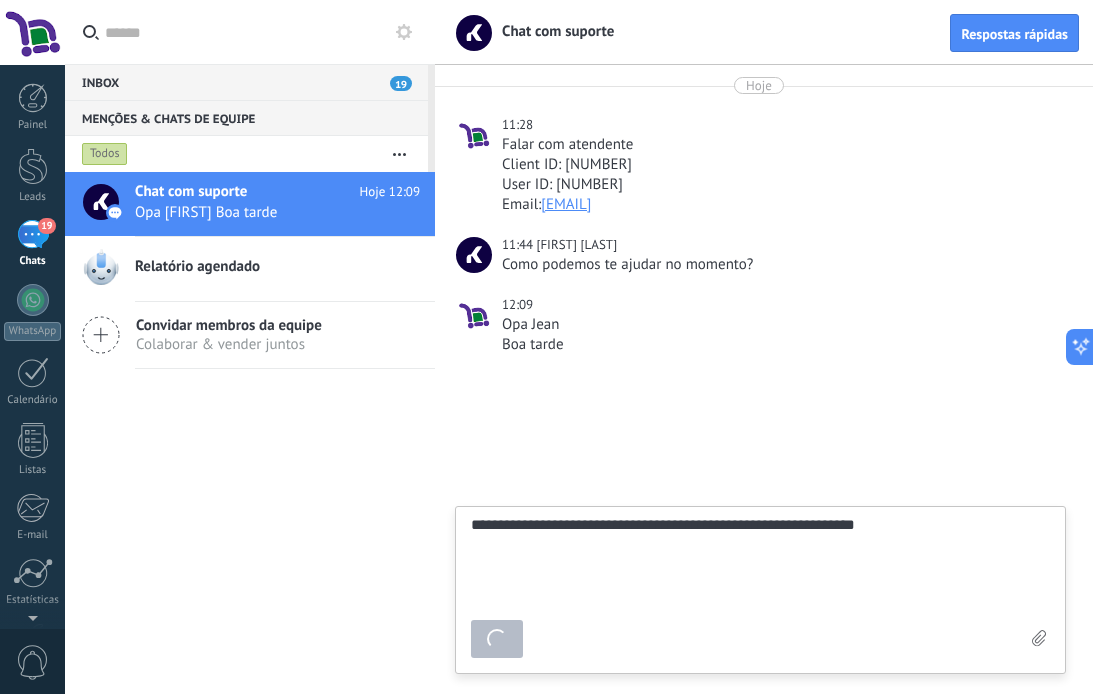 type 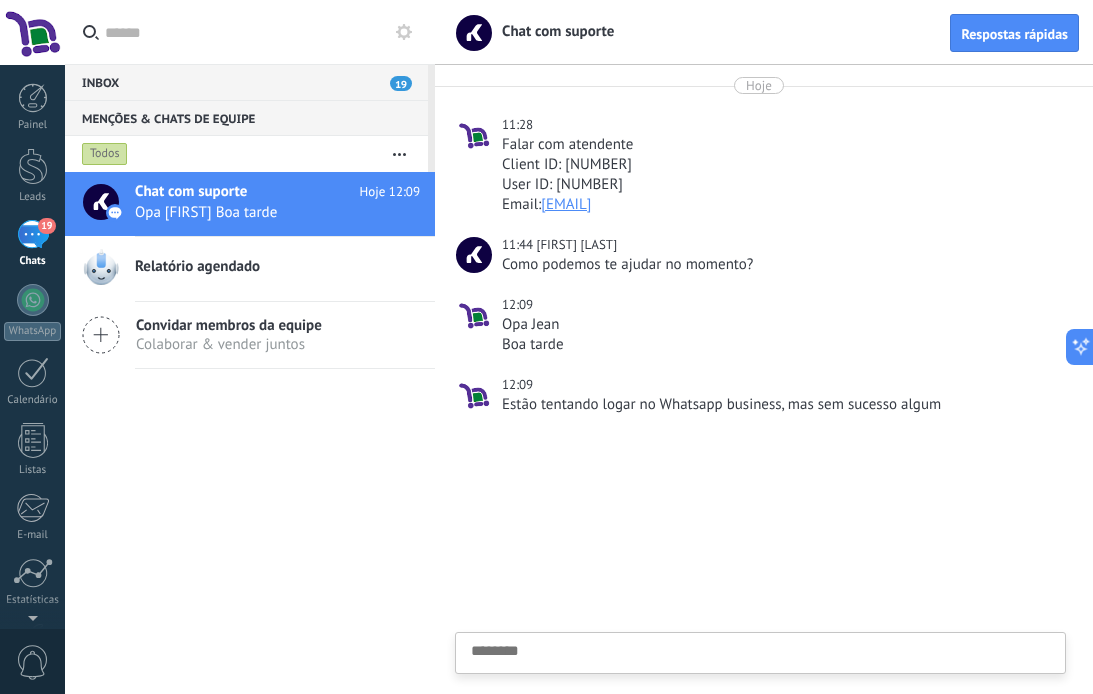 type on "*" 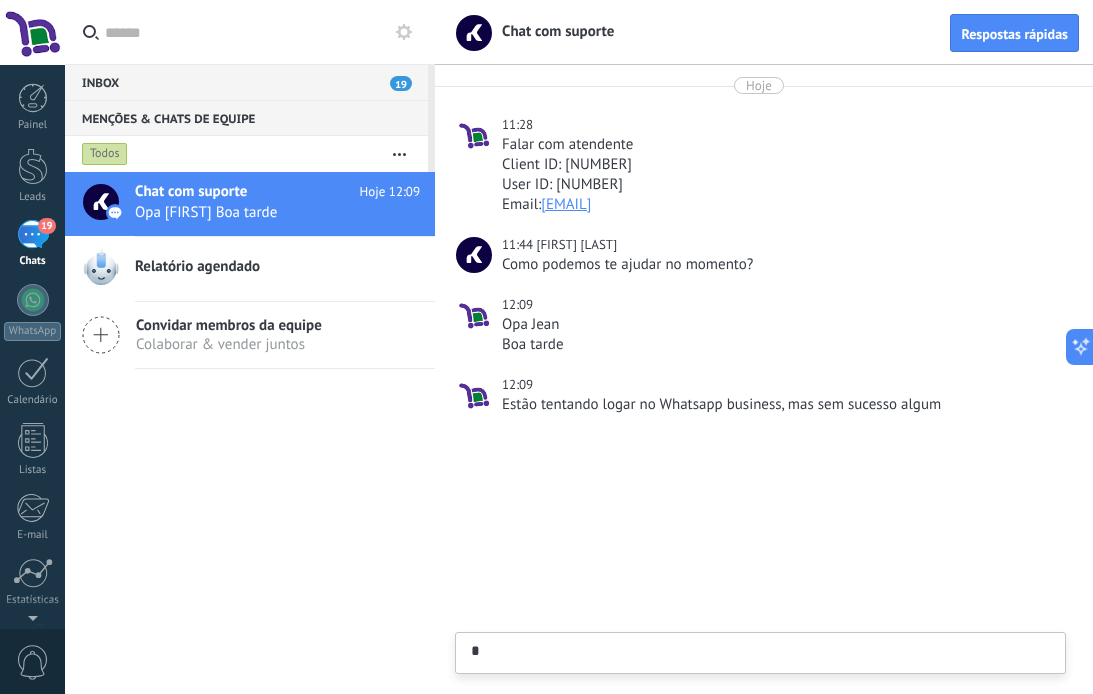 type on "**" 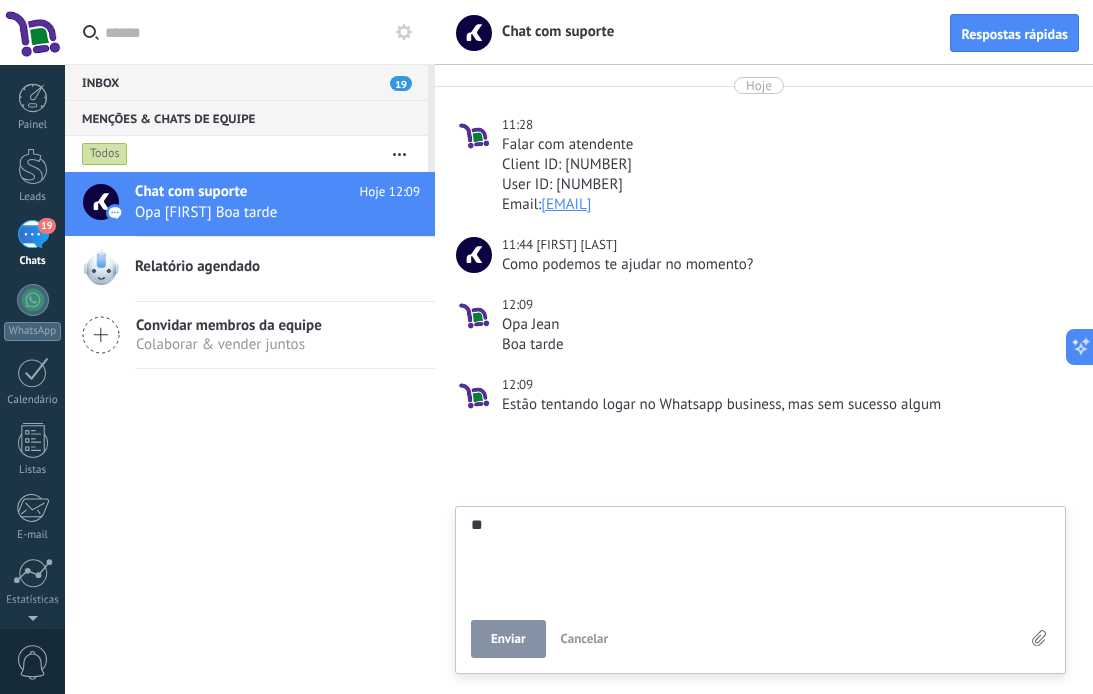 type on "***" 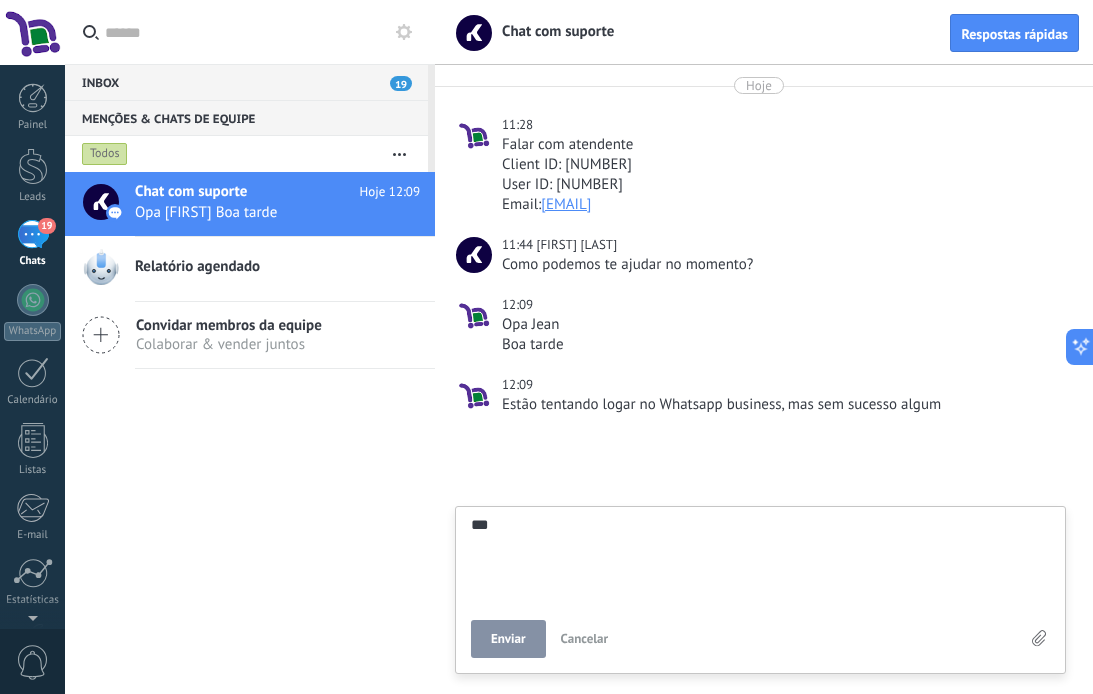 type on "****" 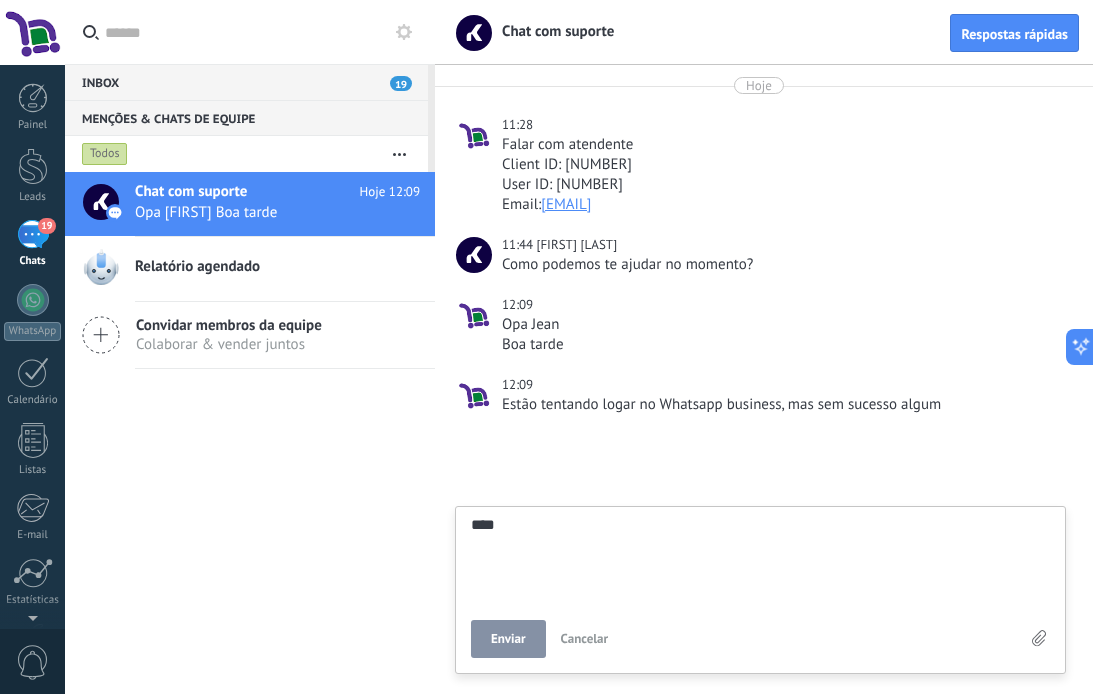 type on "*****" 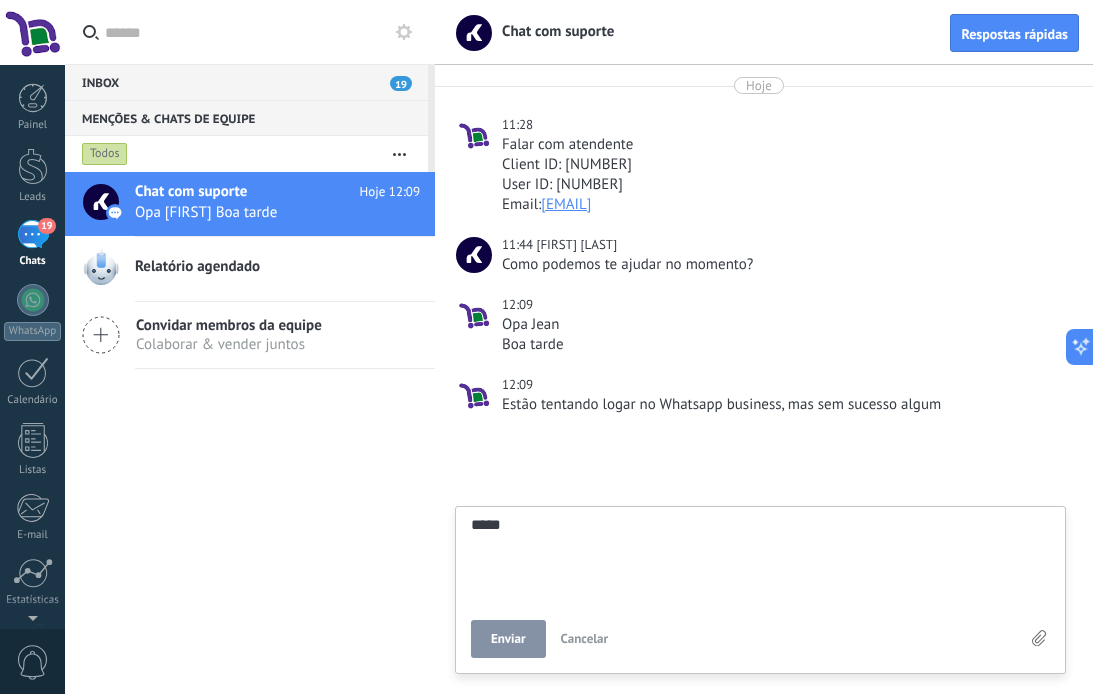 type on "******" 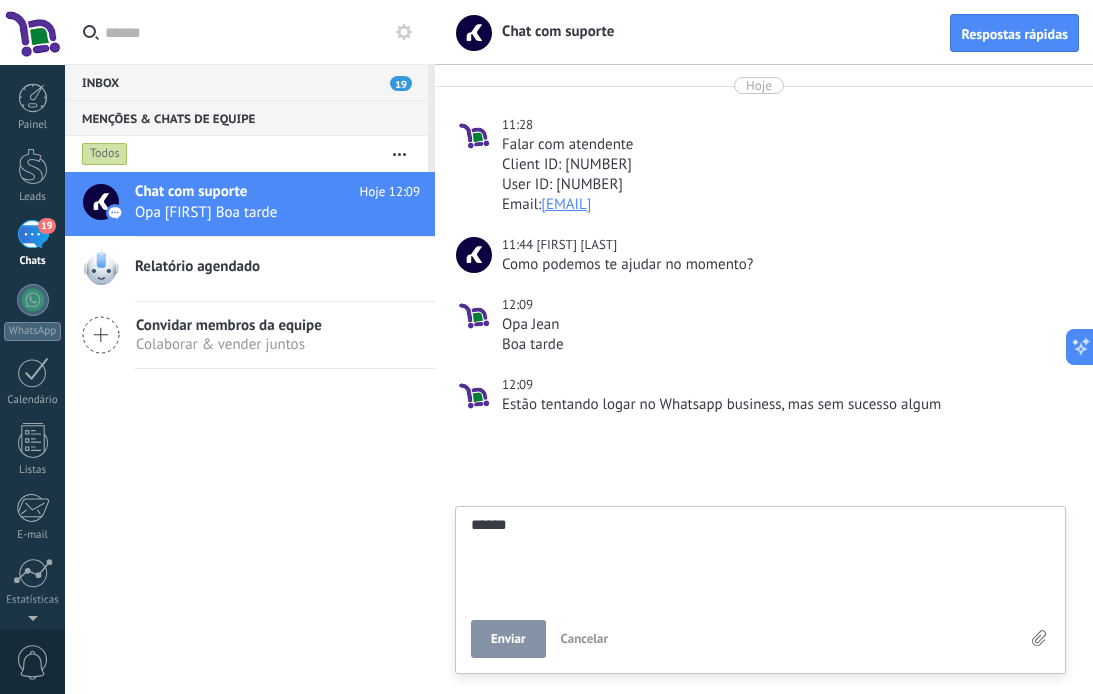 type on "*******" 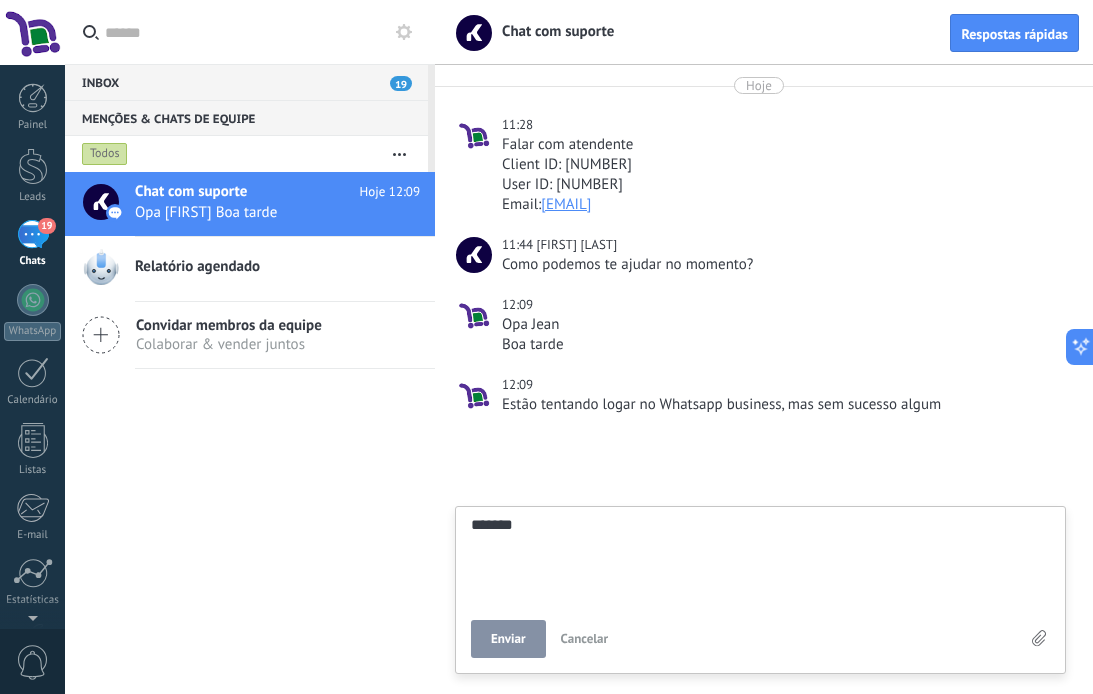 type on "*******" 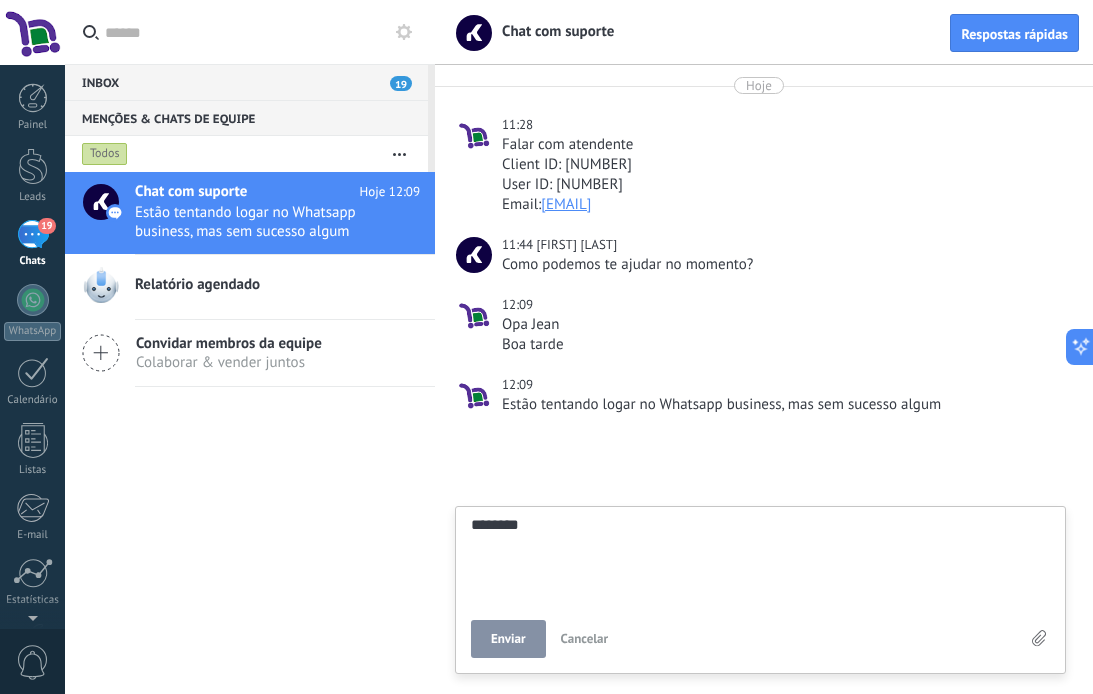 type on "*********" 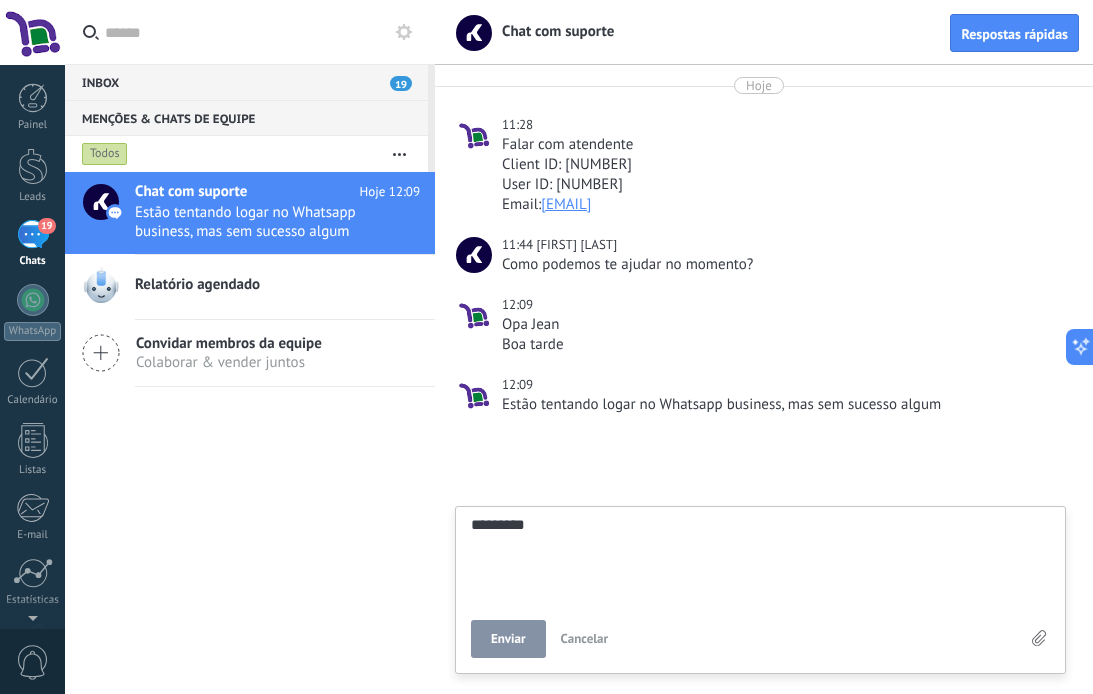 type on "**********" 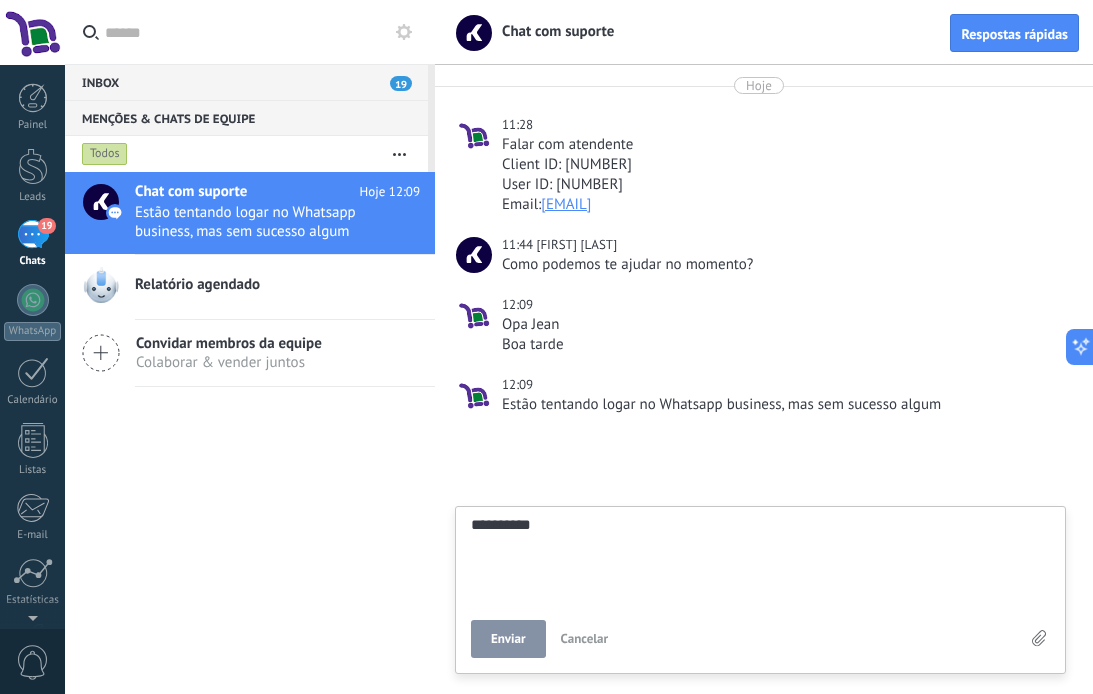 type on "**********" 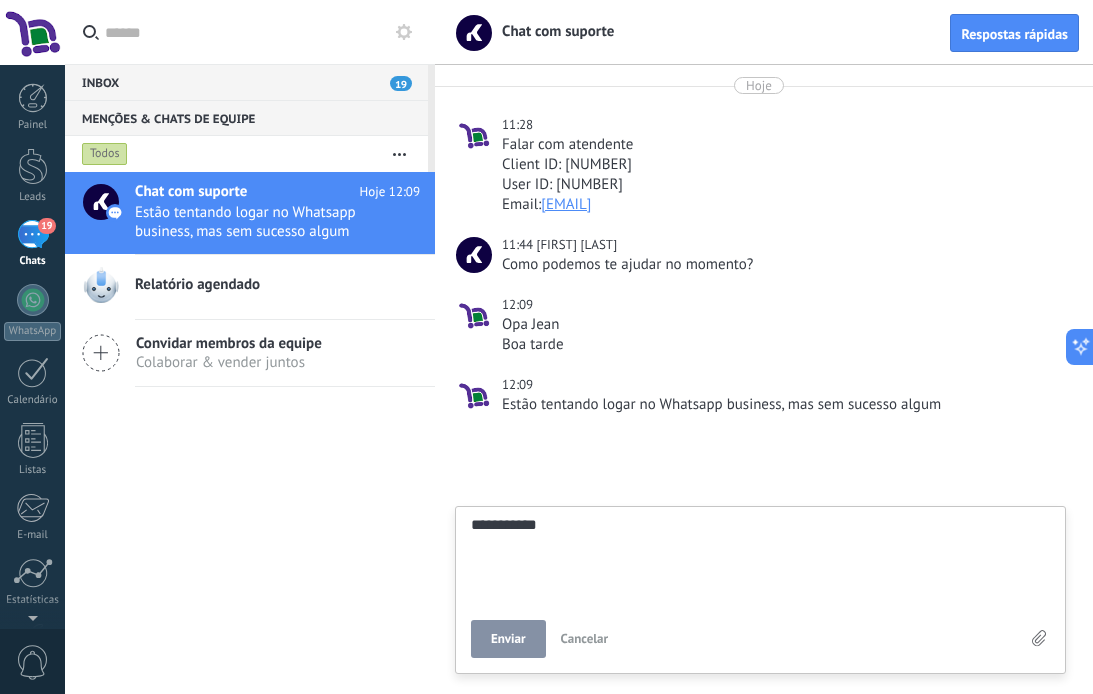 type on "**********" 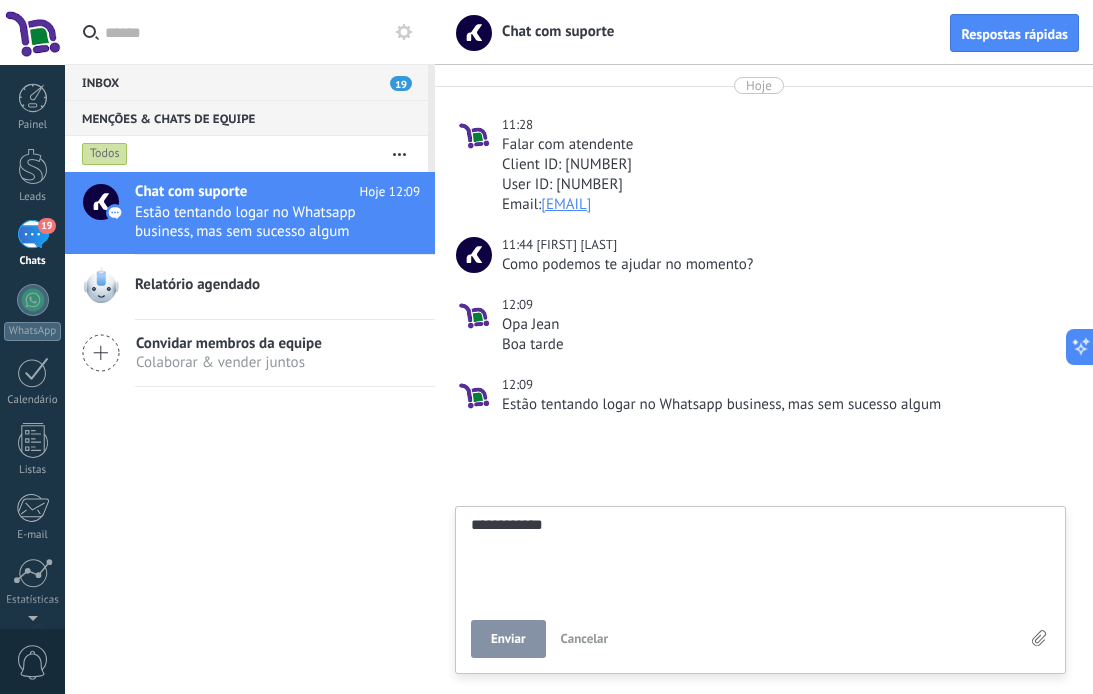 type on "**********" 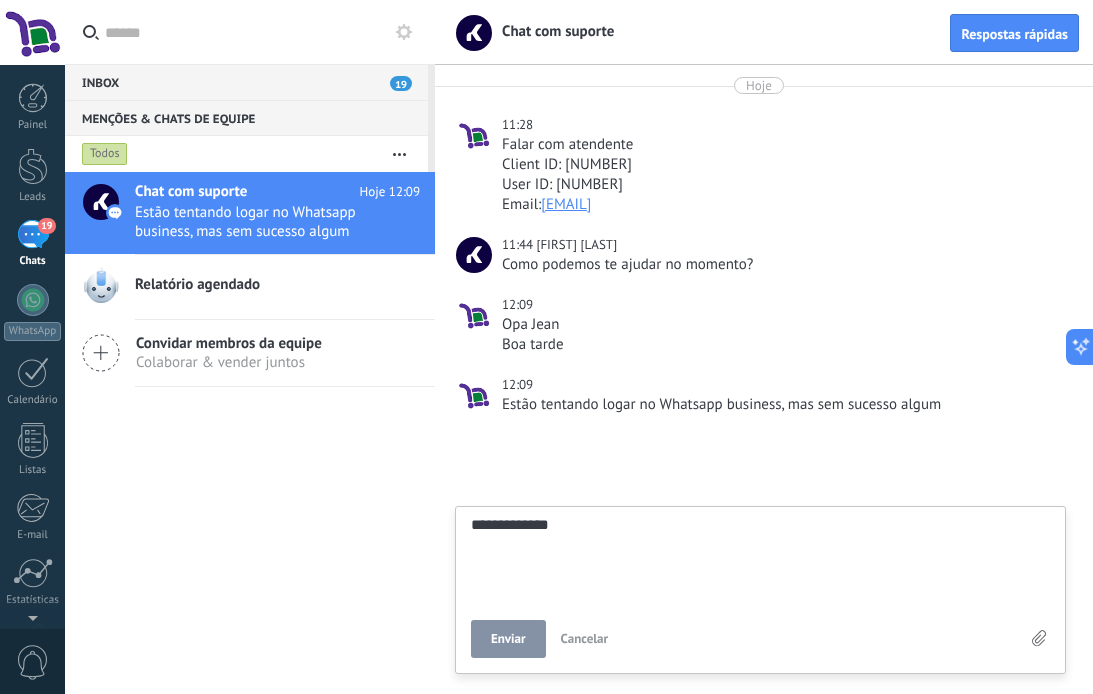 type on "**********" 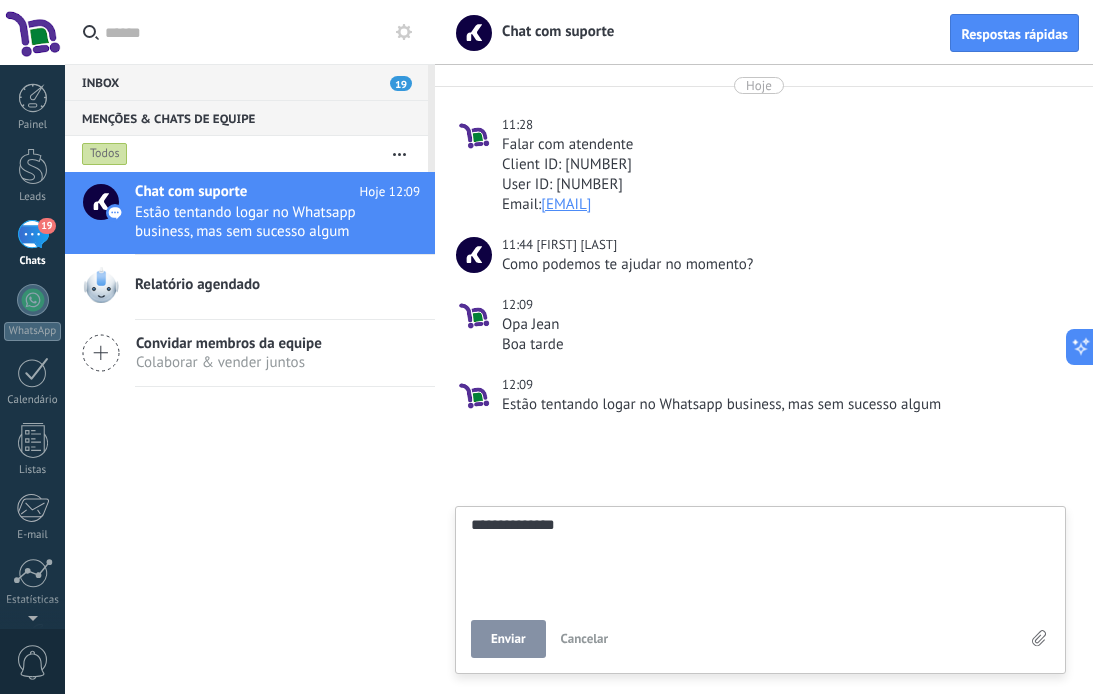 type on "**********" 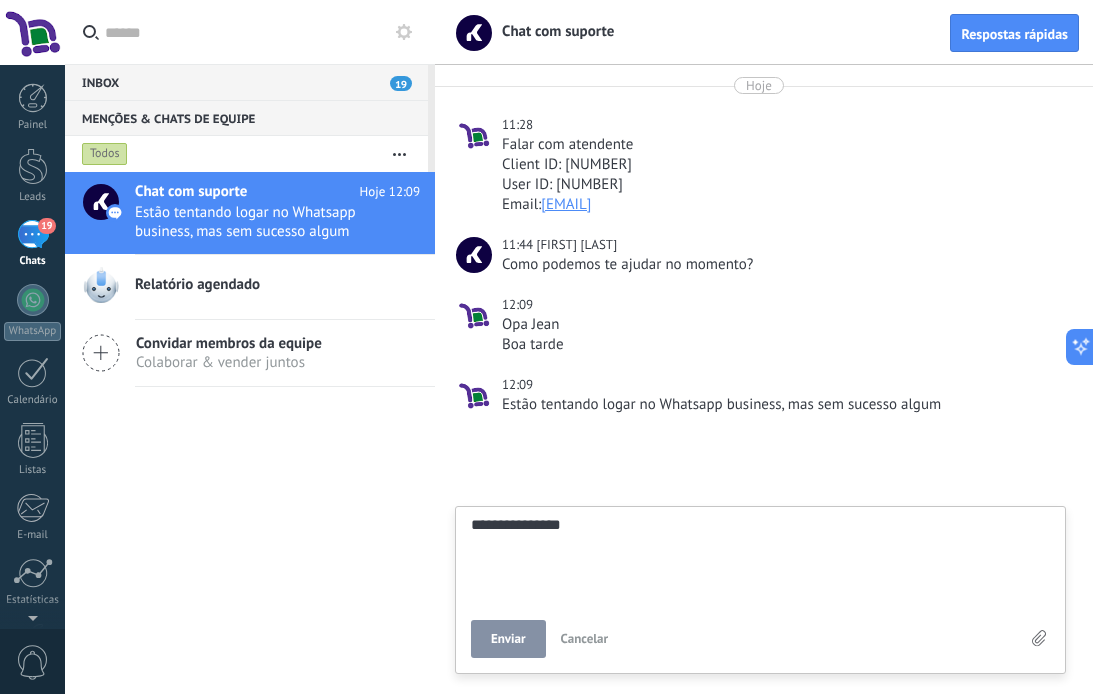 type on "**********" 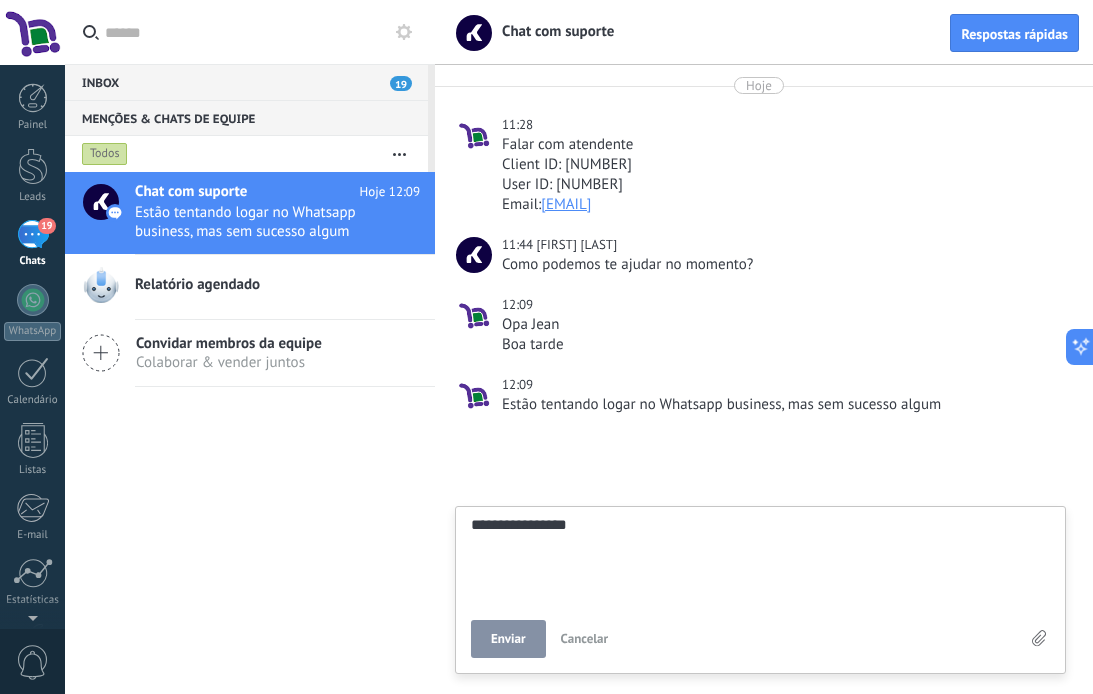 type on "**********" 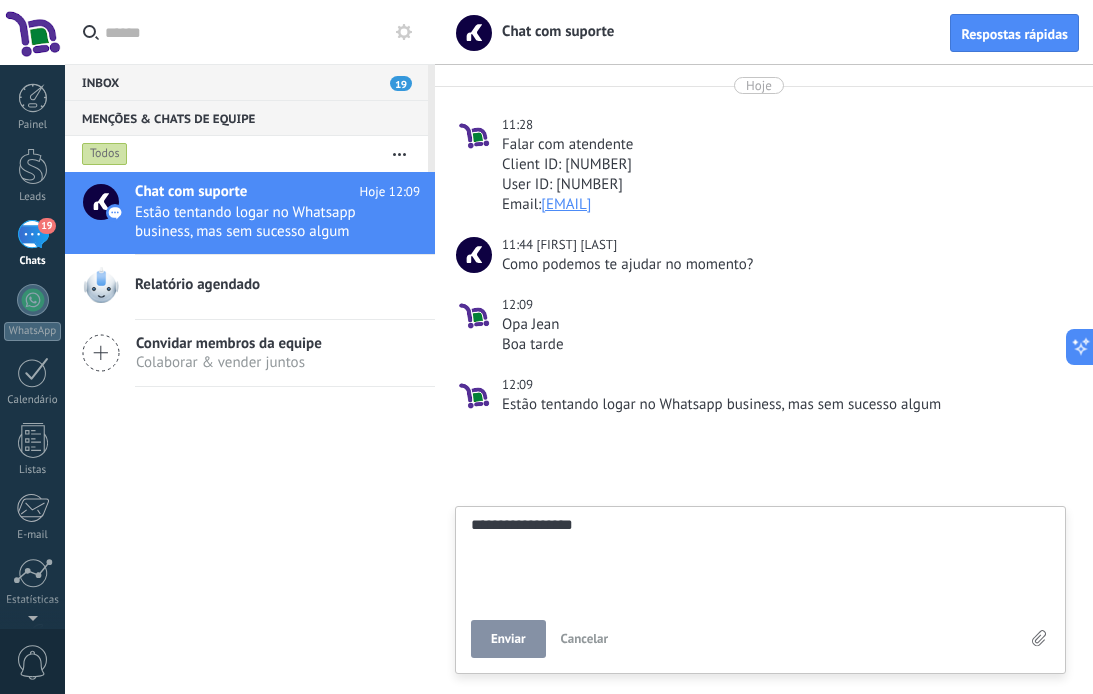 type on "**********" 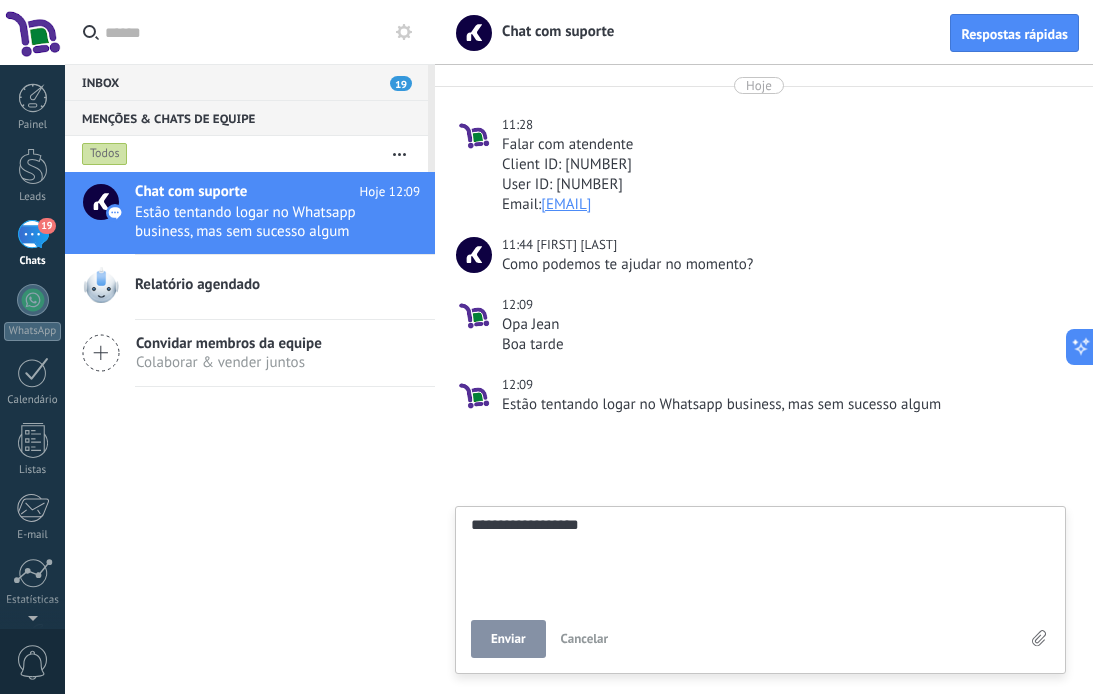 type on "**********" 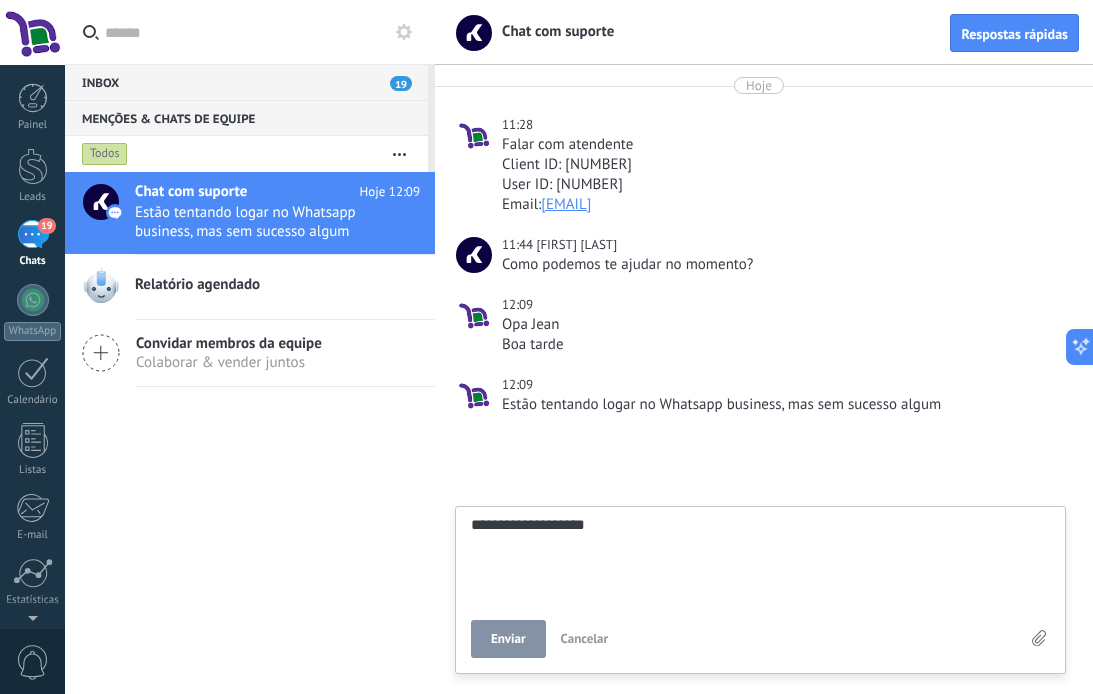 type on "**********" 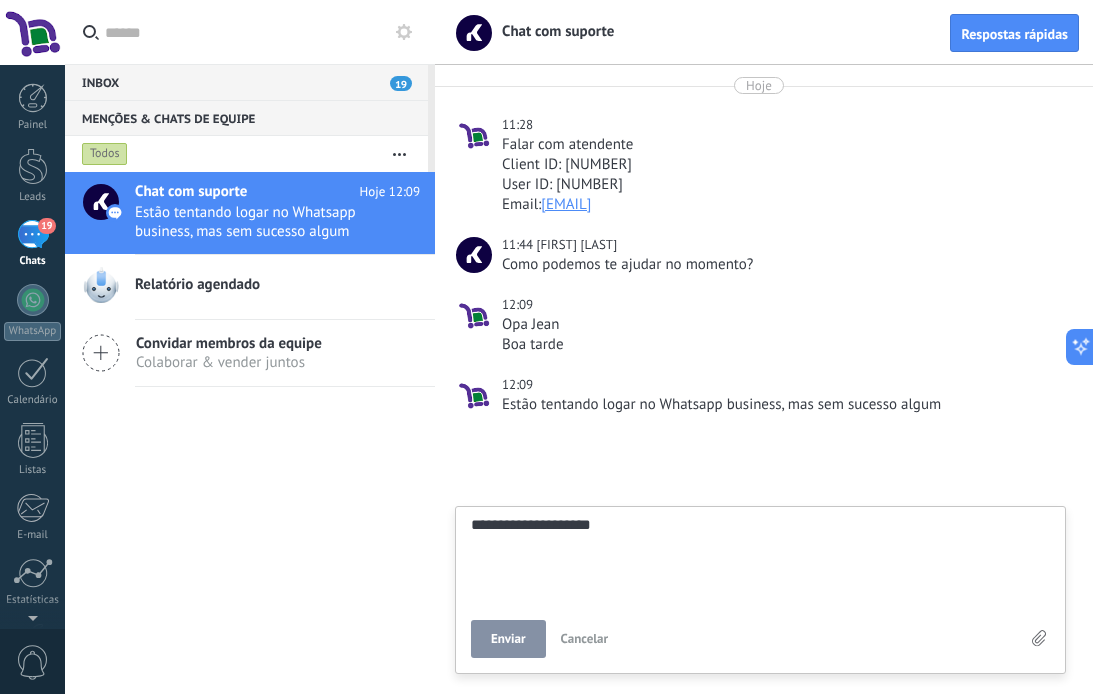 type on "**********" 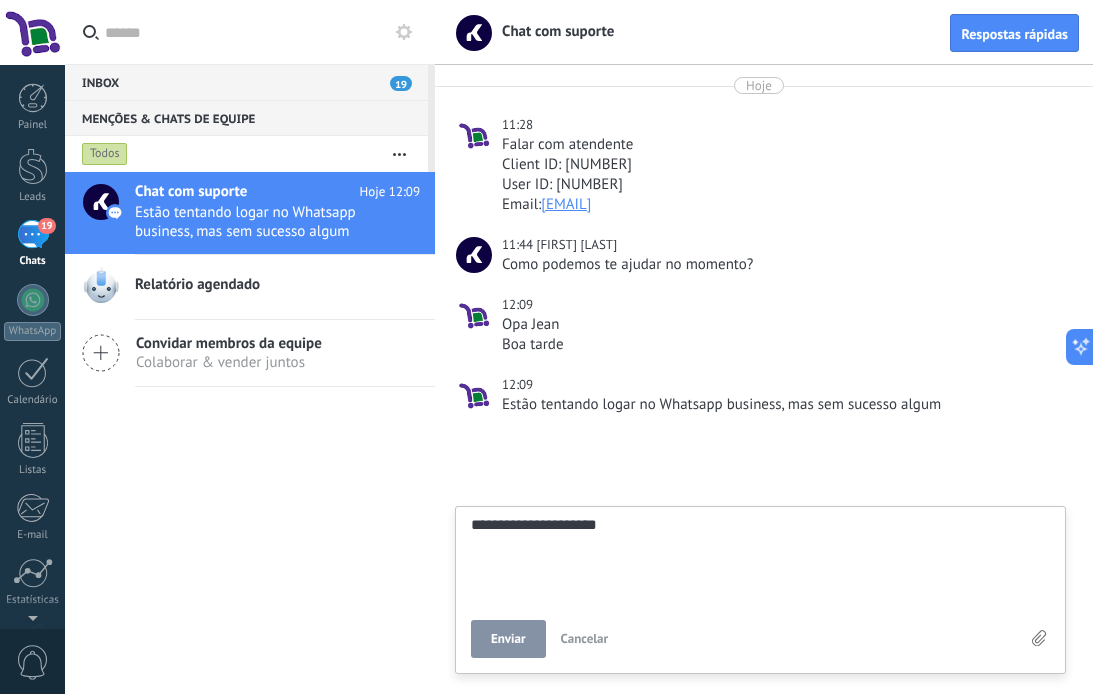 type on "**********" 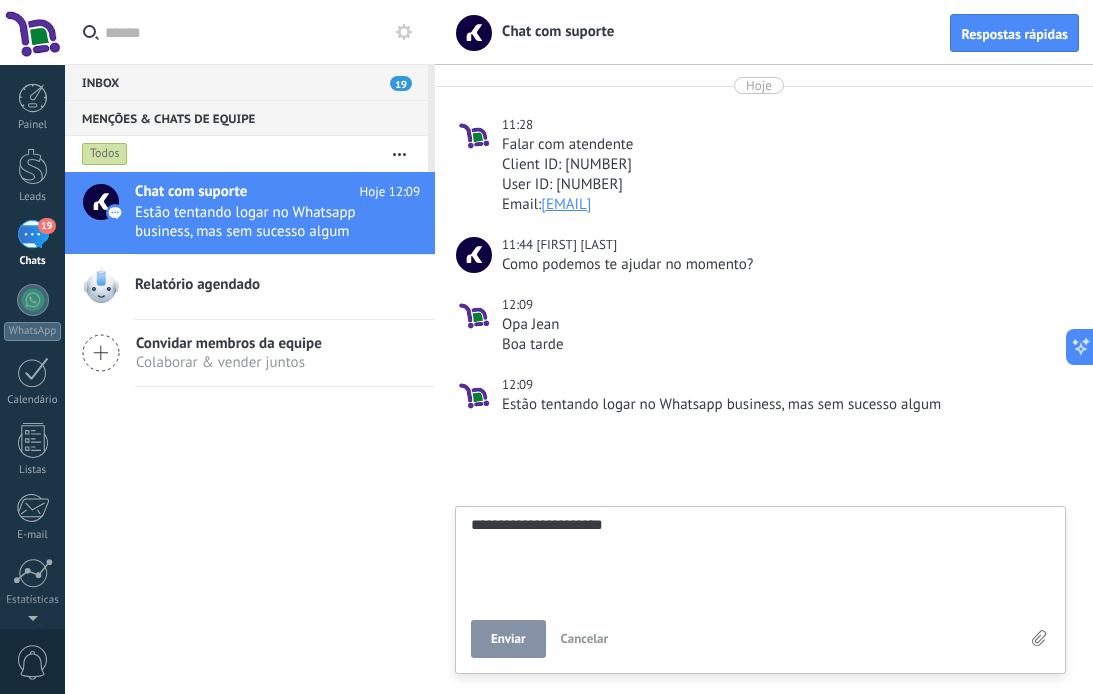 type on "**********" 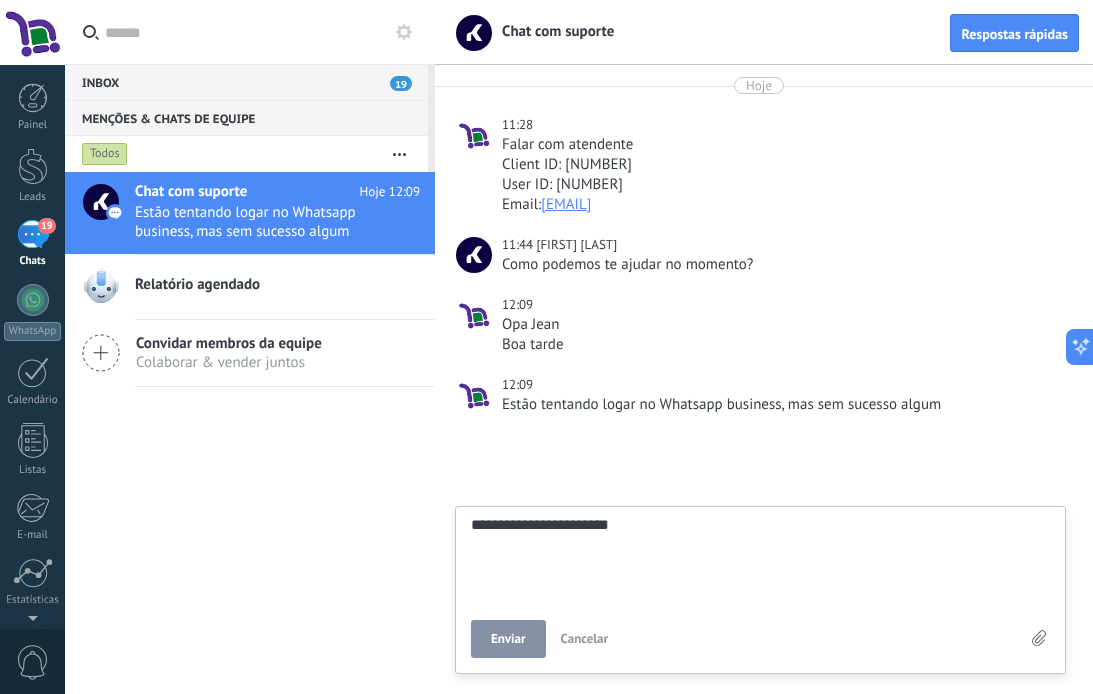 type on "**********" 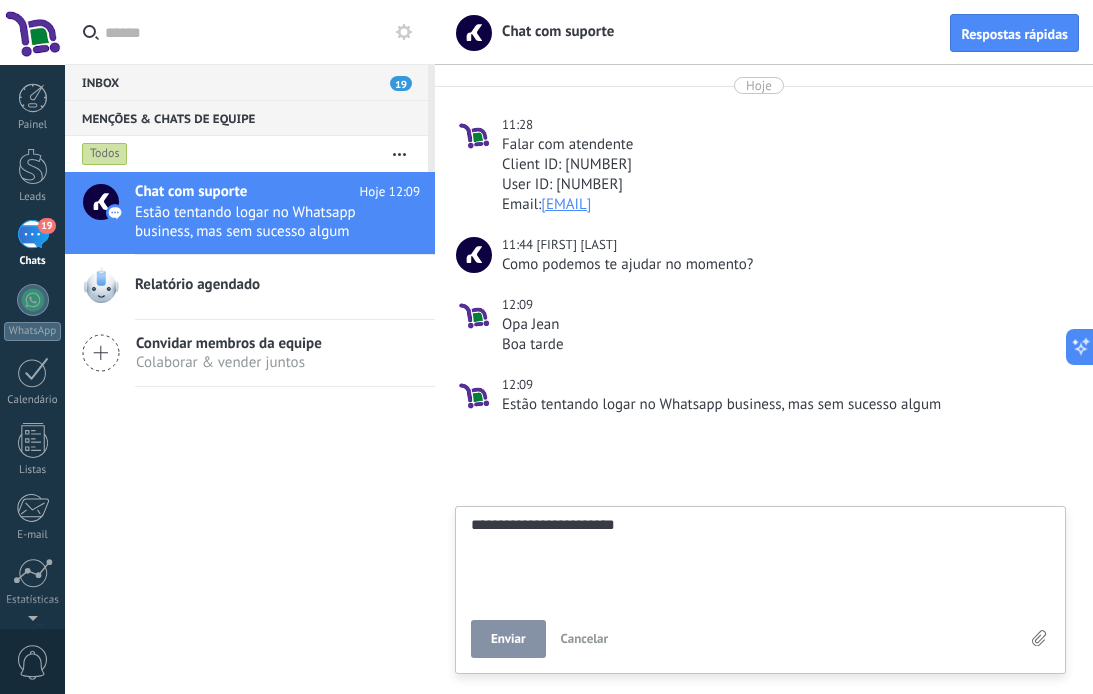 type on "**********" 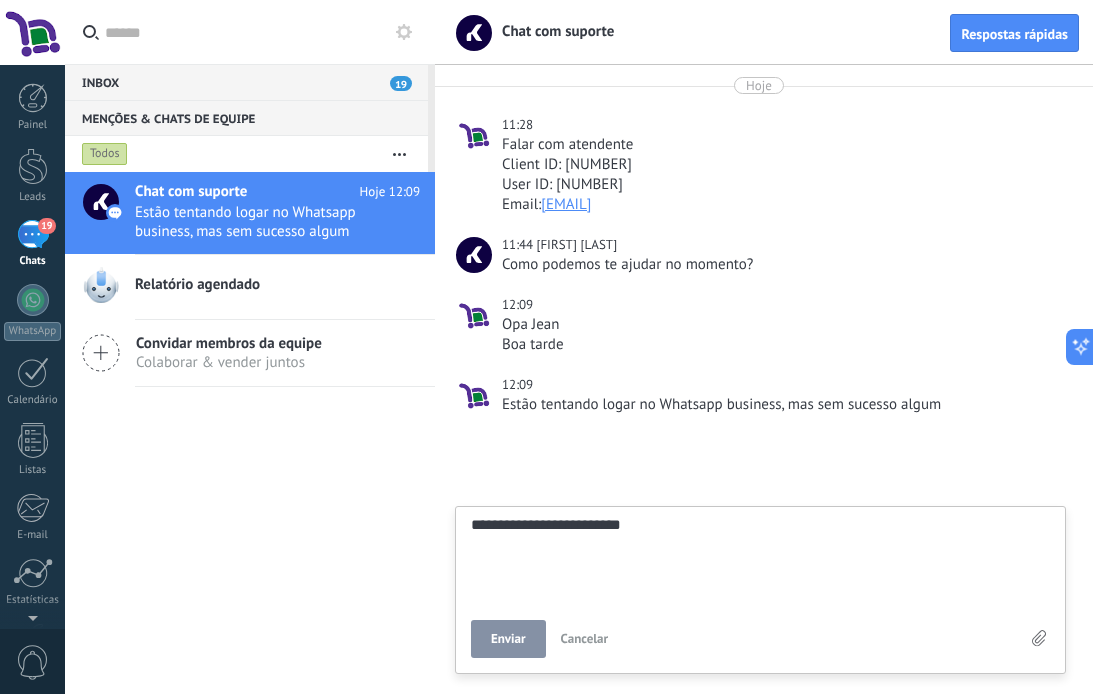 type on "**********" 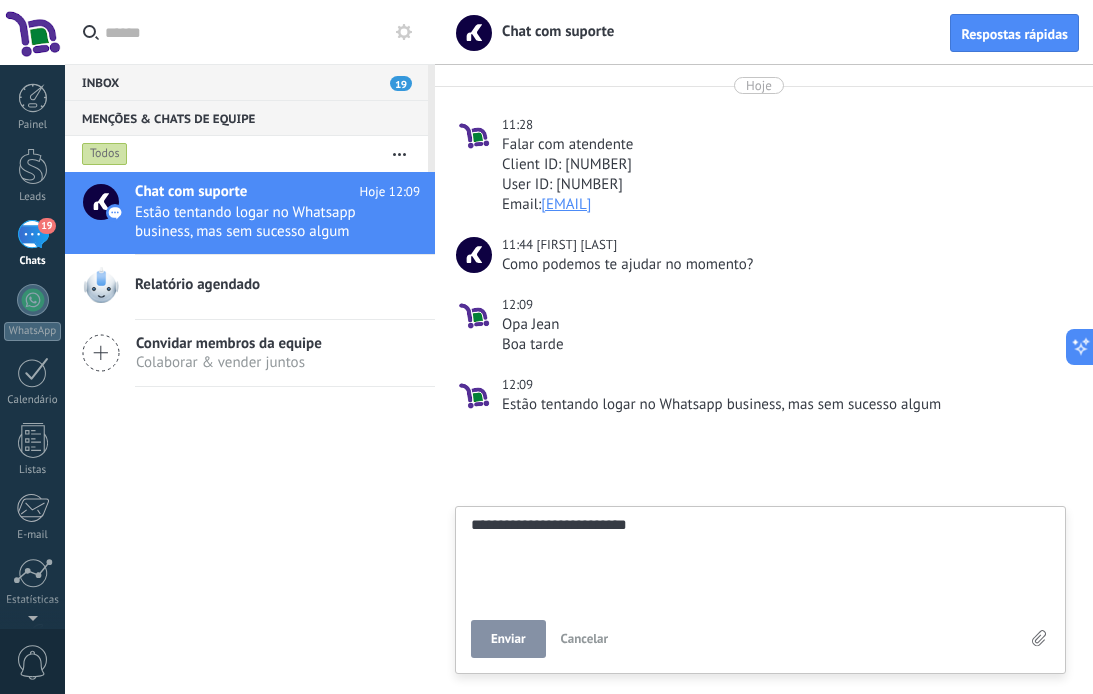 type on "**********" 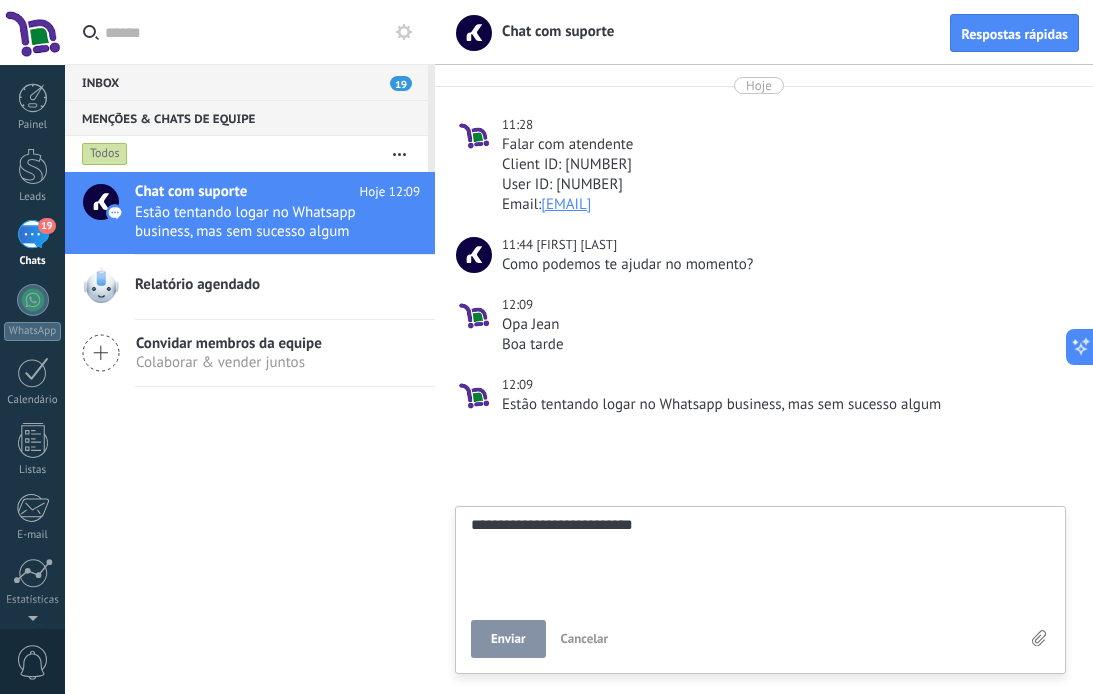 type on "**********" 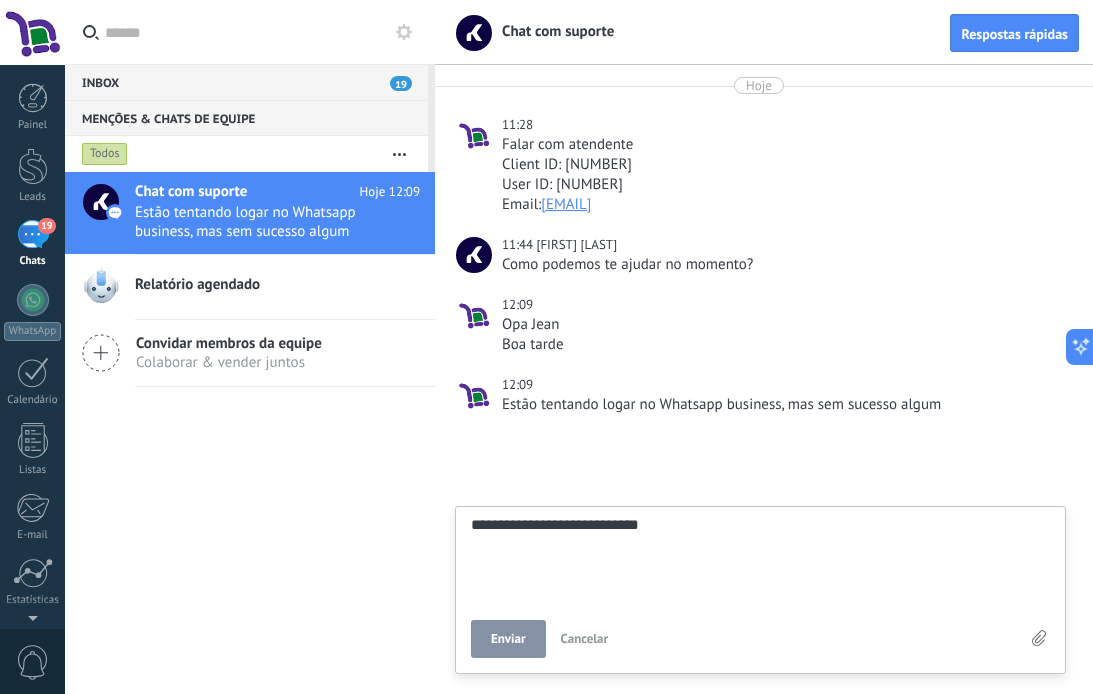 type on "**********" 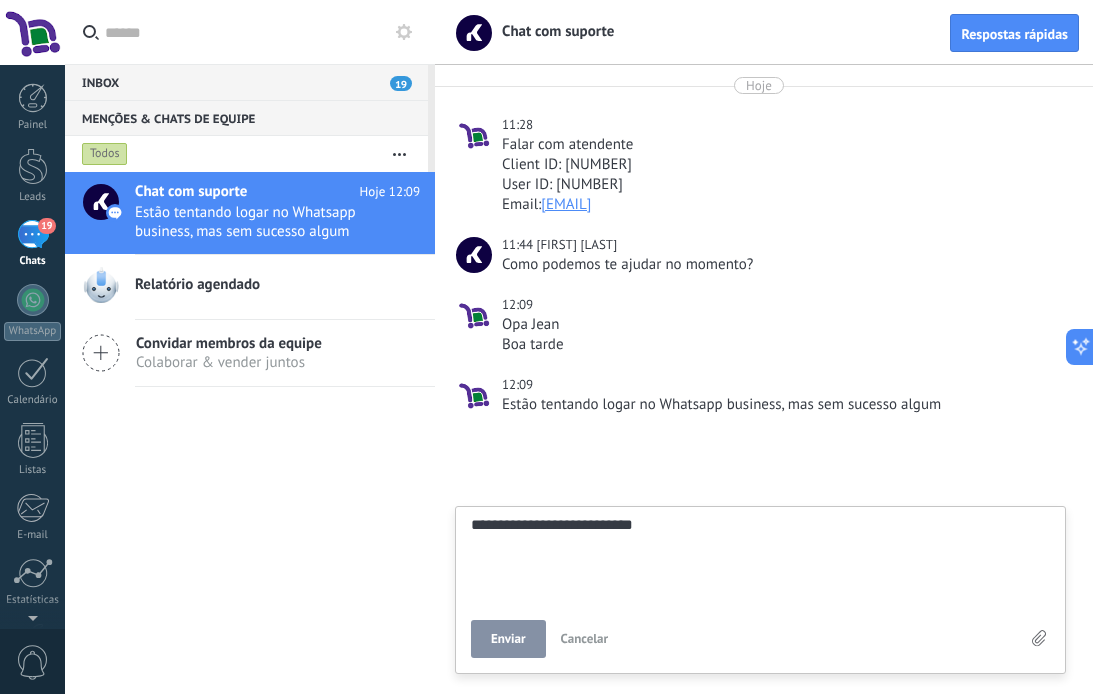 scroll, scrollTop: 19, scrollLeft: 0, axis: vertical 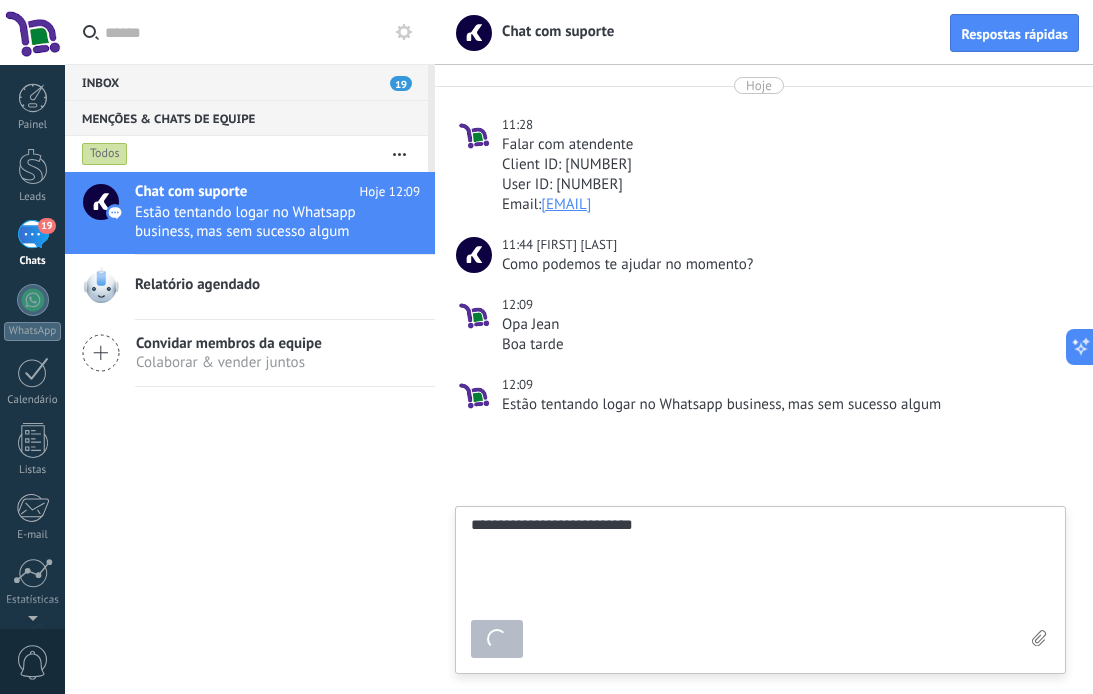 type 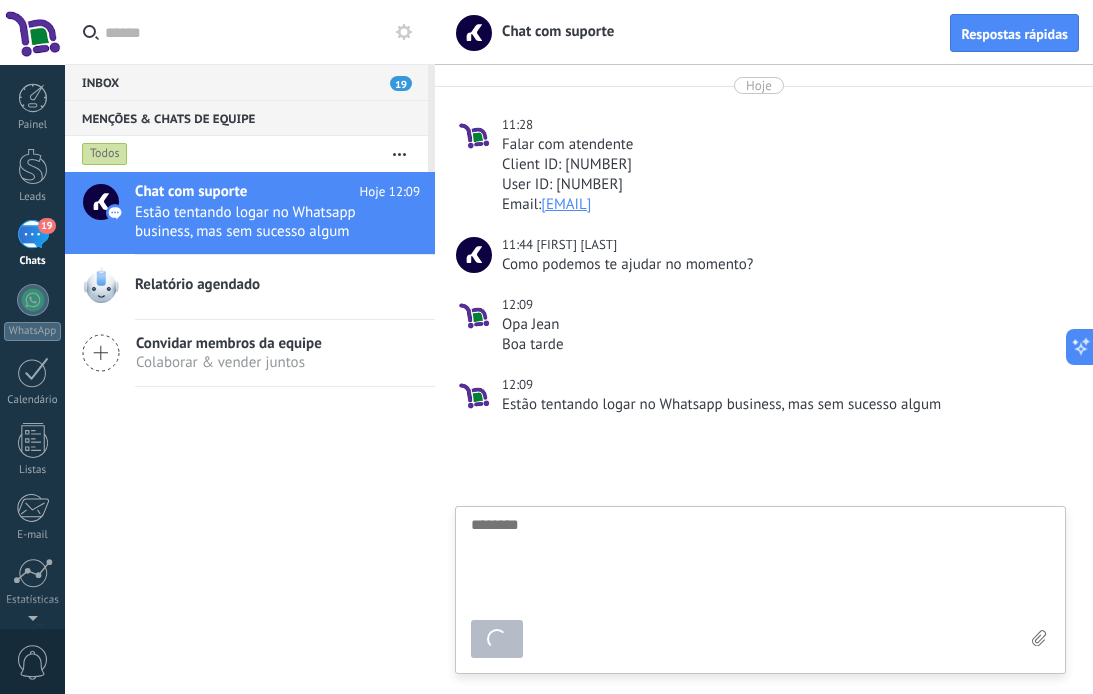 scroll, scrollTop: 16, scrollLeft: 0, axis: vertical 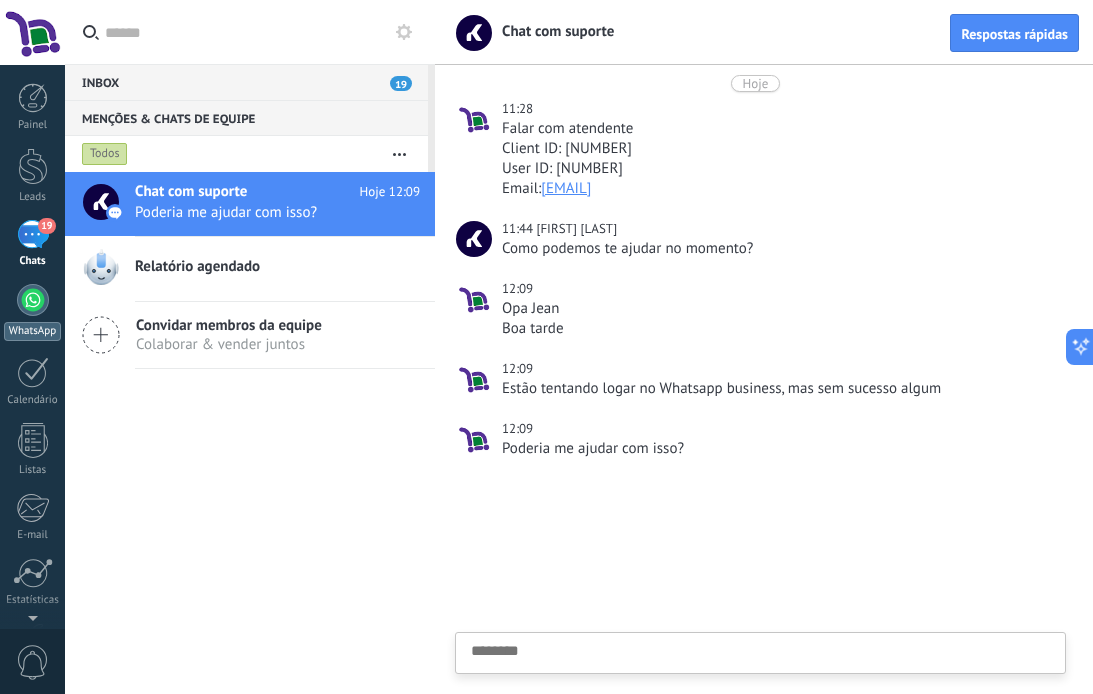 click at bounding box center [33, 300] 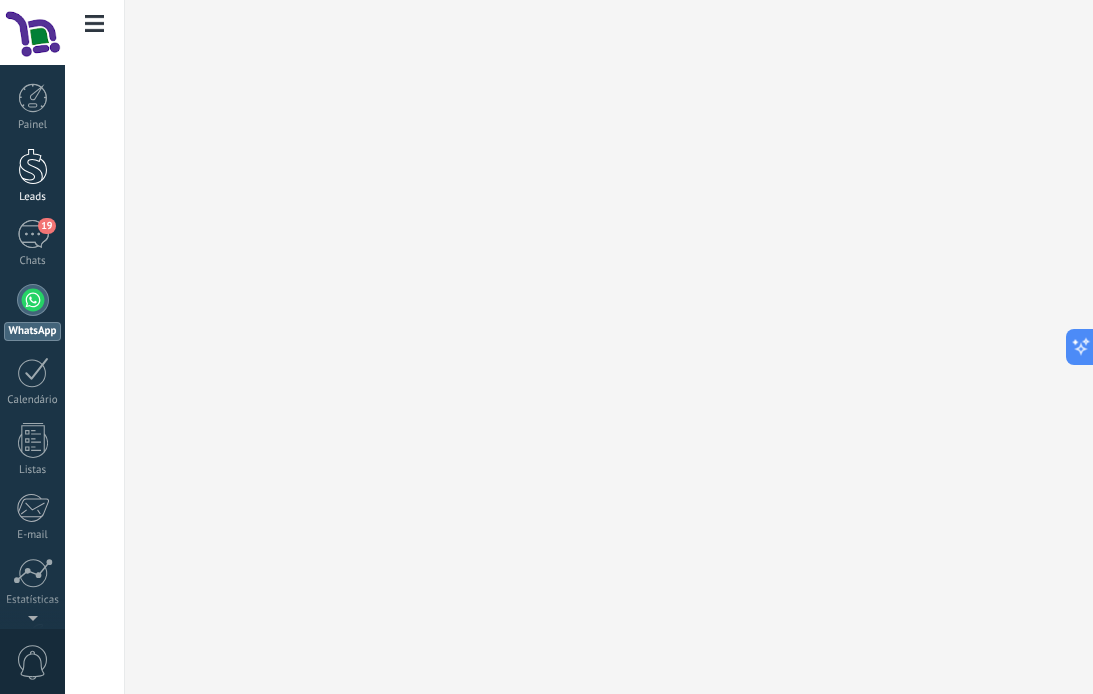 click at bounding box center [33, 166] 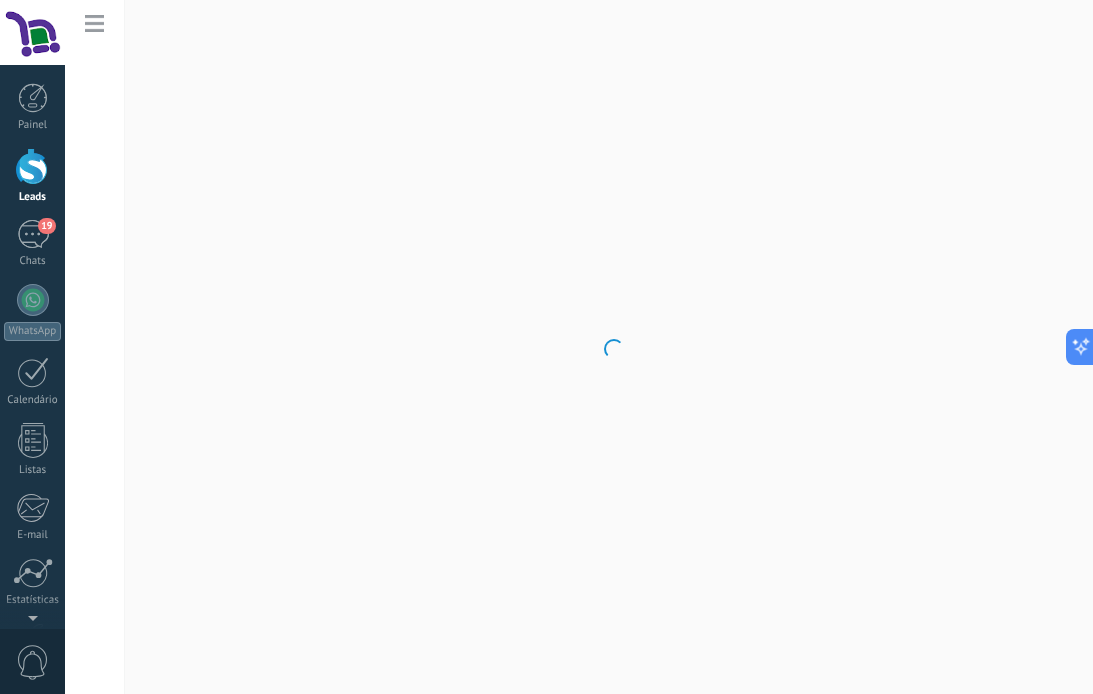 click at bounding box center (33, 166) 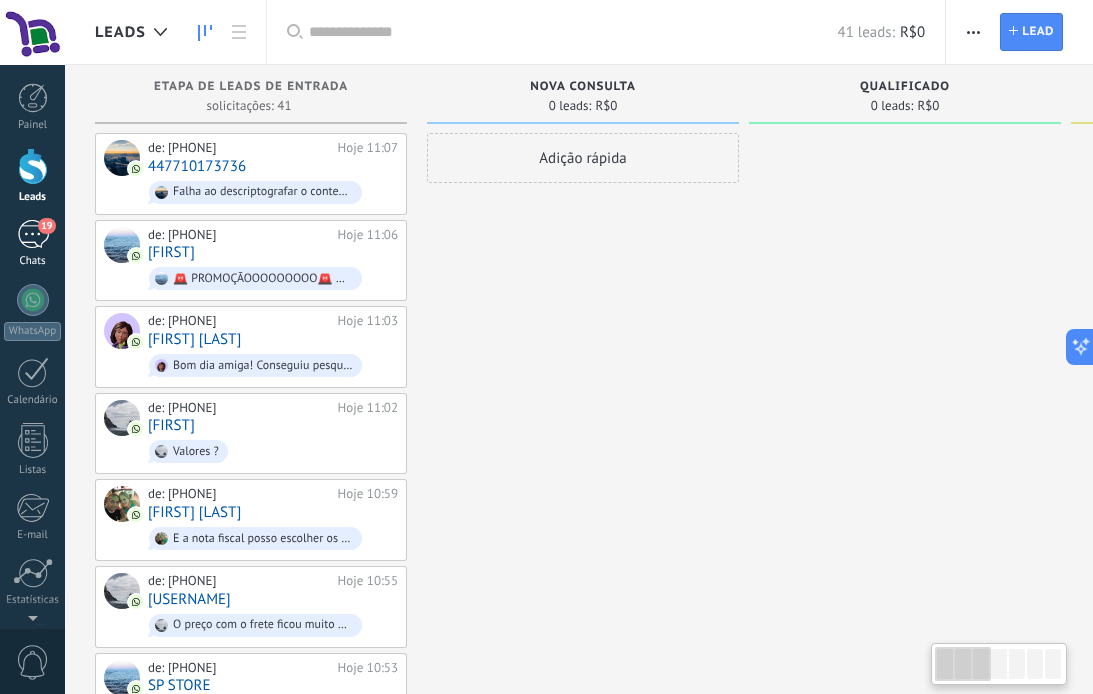 click on "19" at bounding box center (46, 226) 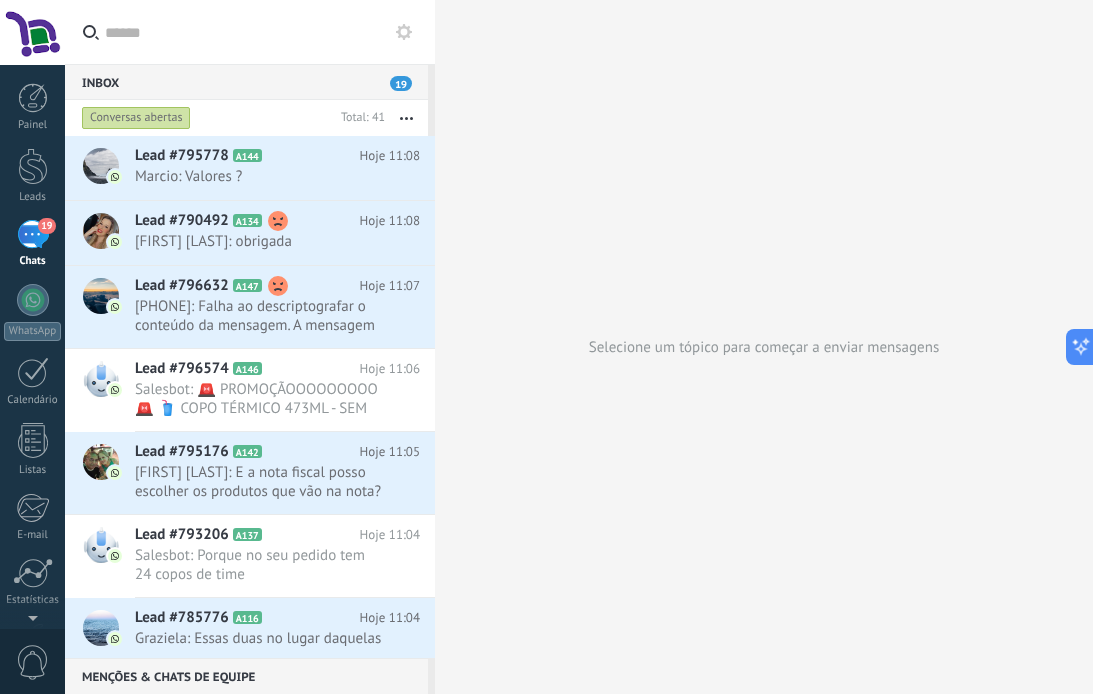 click on "19" at bounding box center (33, 234) 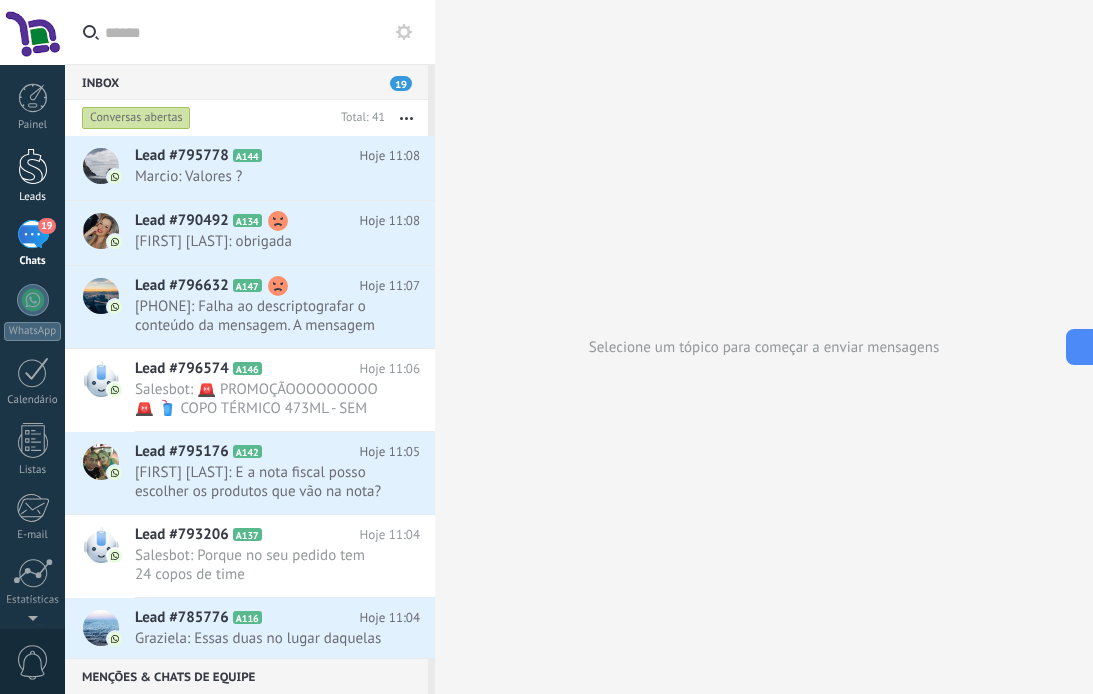 click at bounding box center (33, 166) 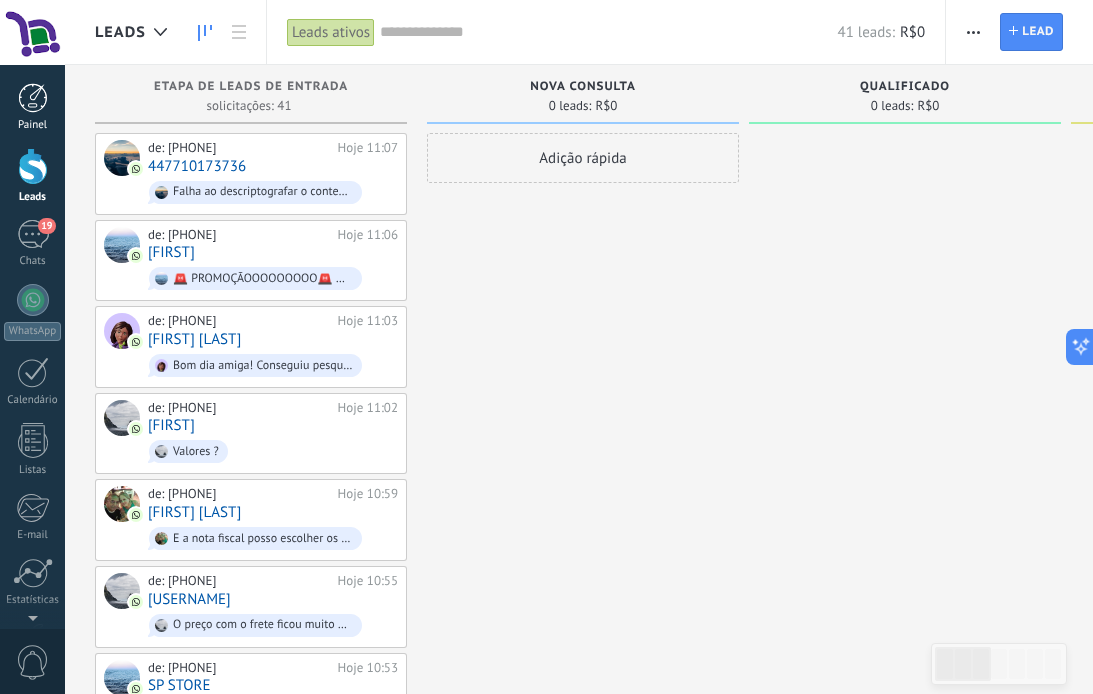 click on "Painel" at bounding box center (32, 107) 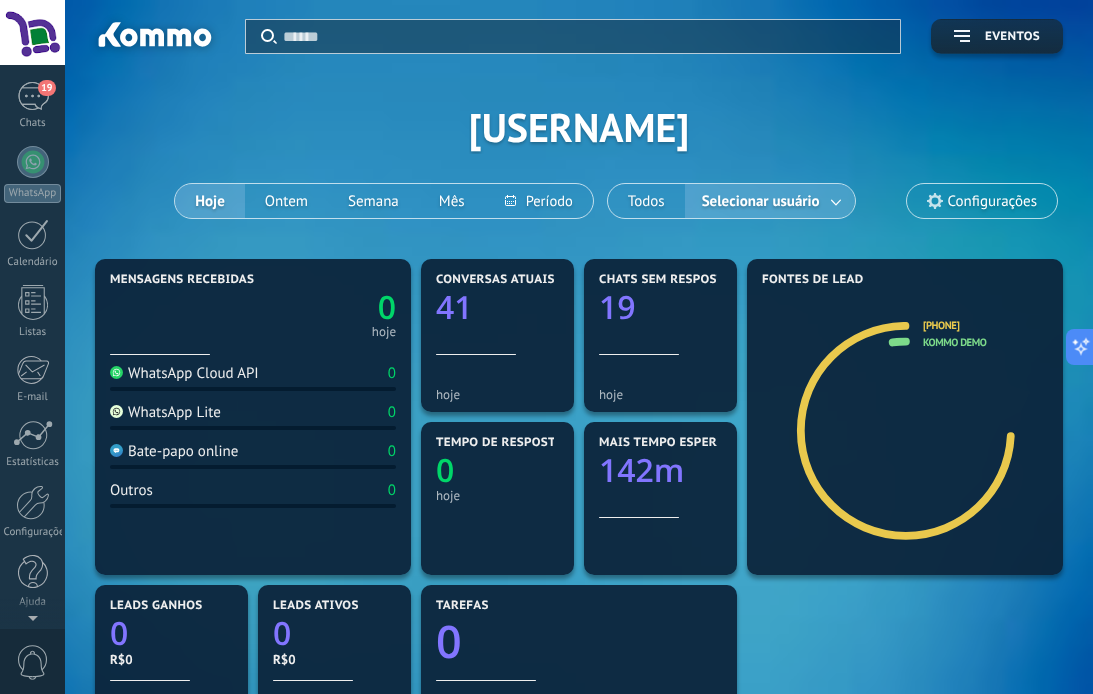 scroll, scrollTop: 0, scrollLeft: 0, axis: both 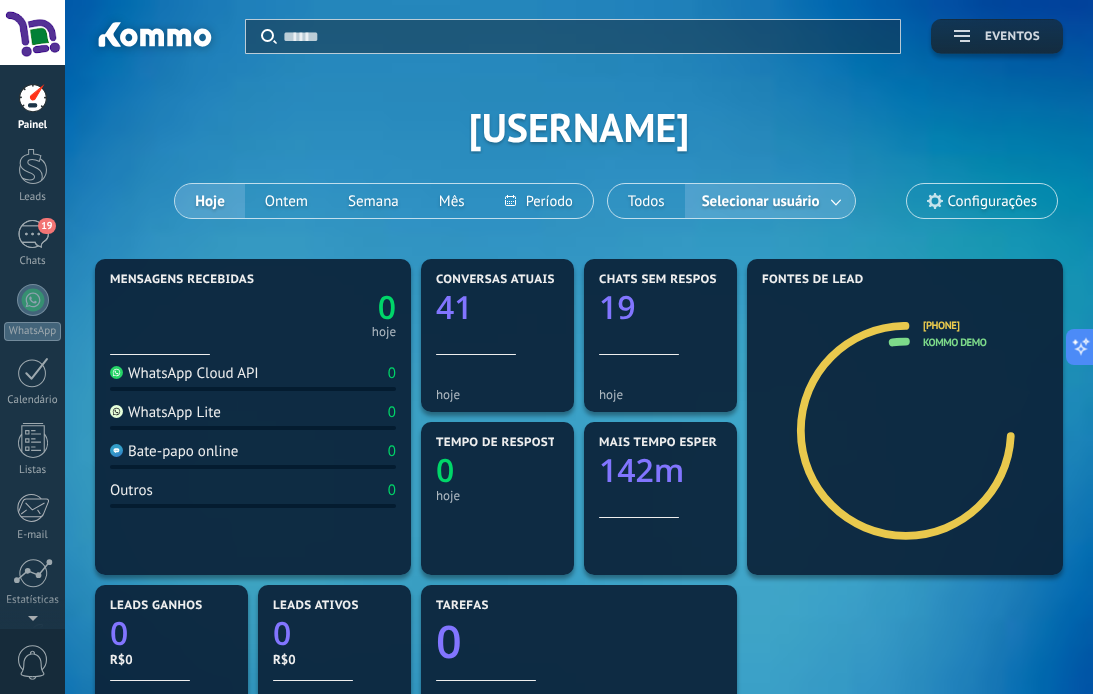 click on "Eventos" at bounding box center (997, 37) 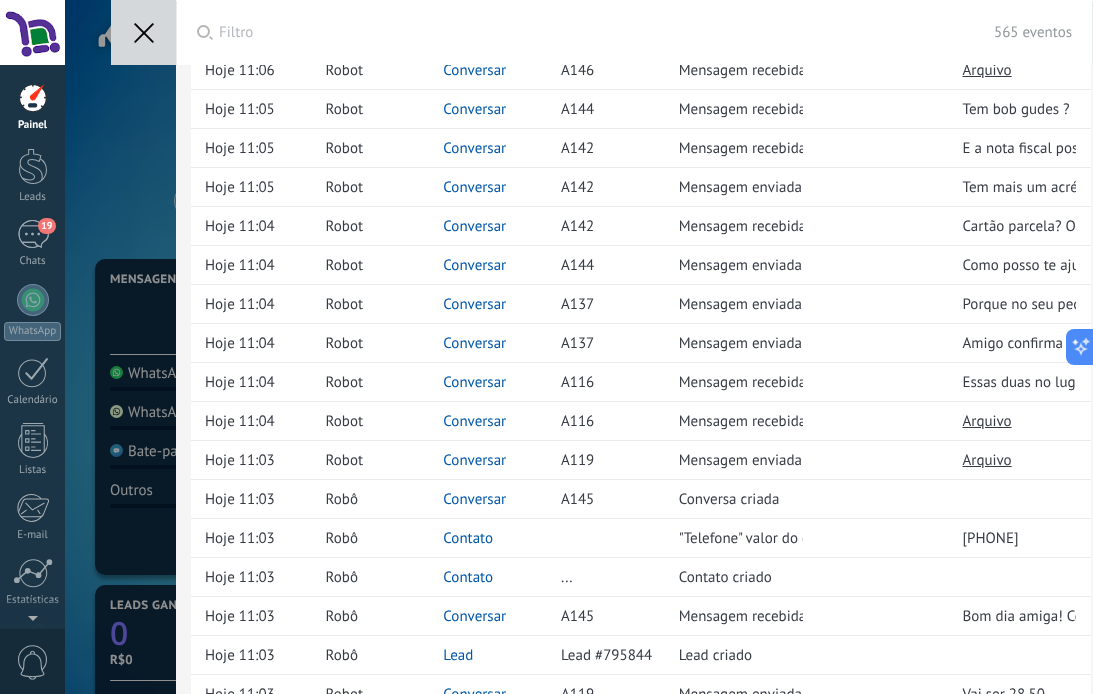 scroll, scrollTop: 773, scrollLeft: 0, axis: vertical 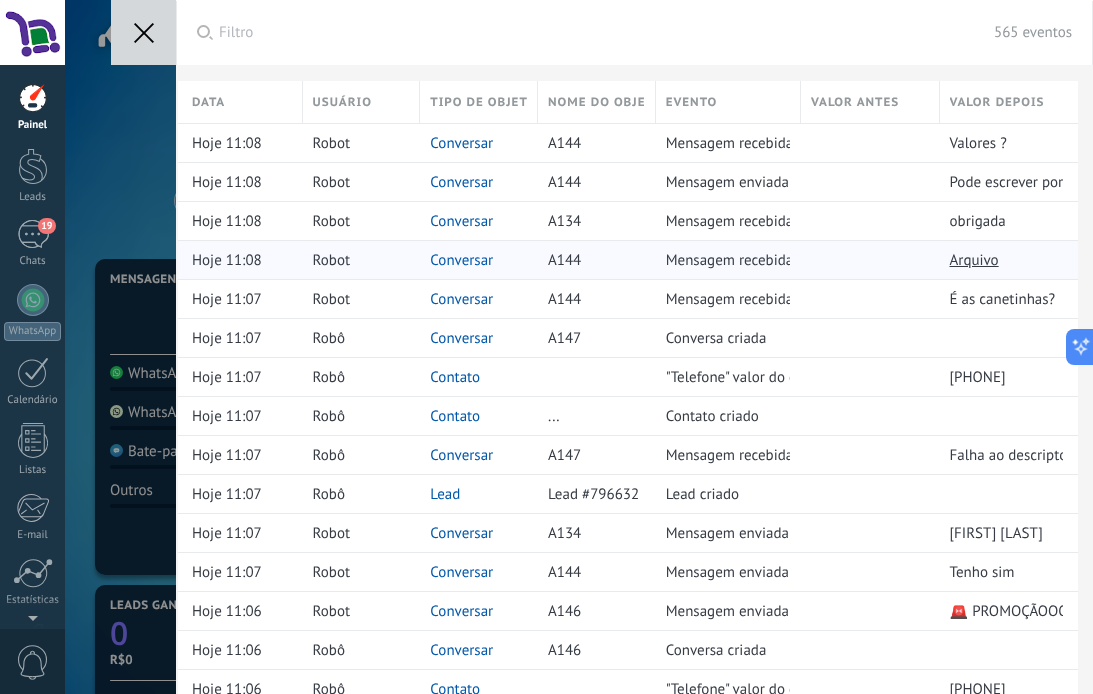 type 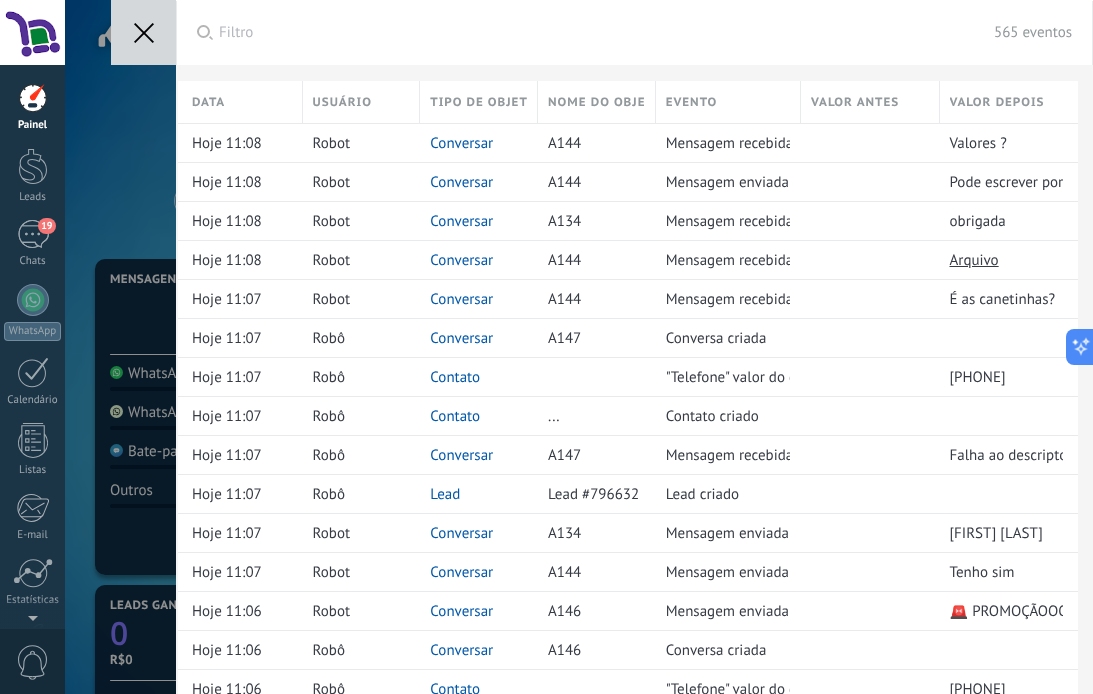 click at bounding box center (143, 32) 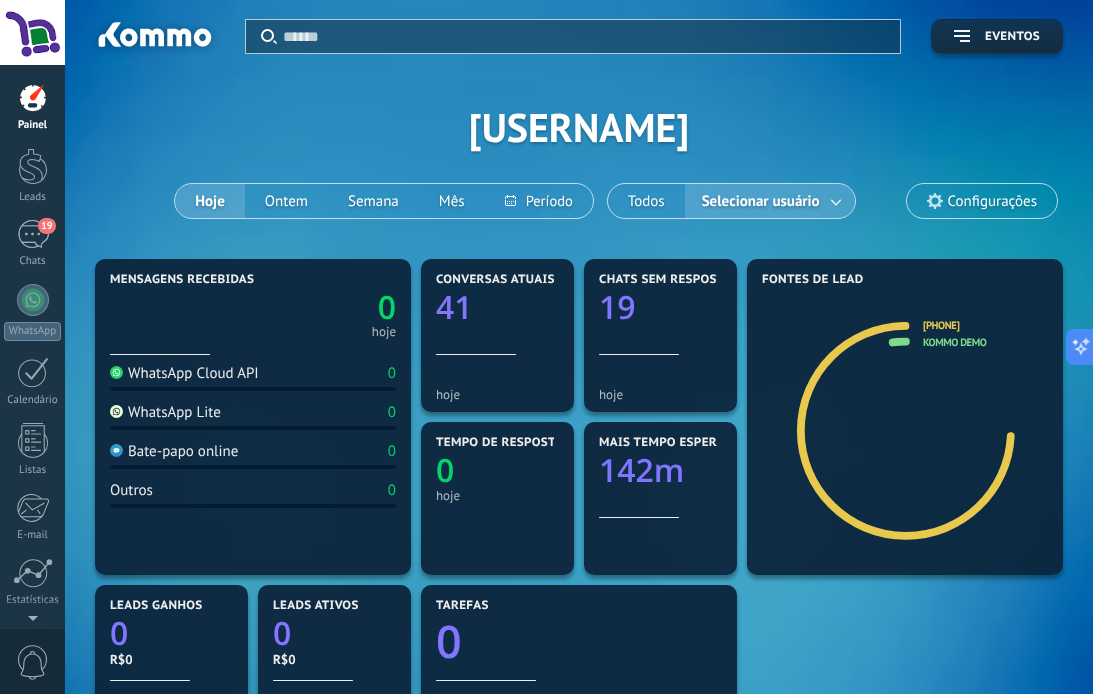 click at bounding box center [32, 32] 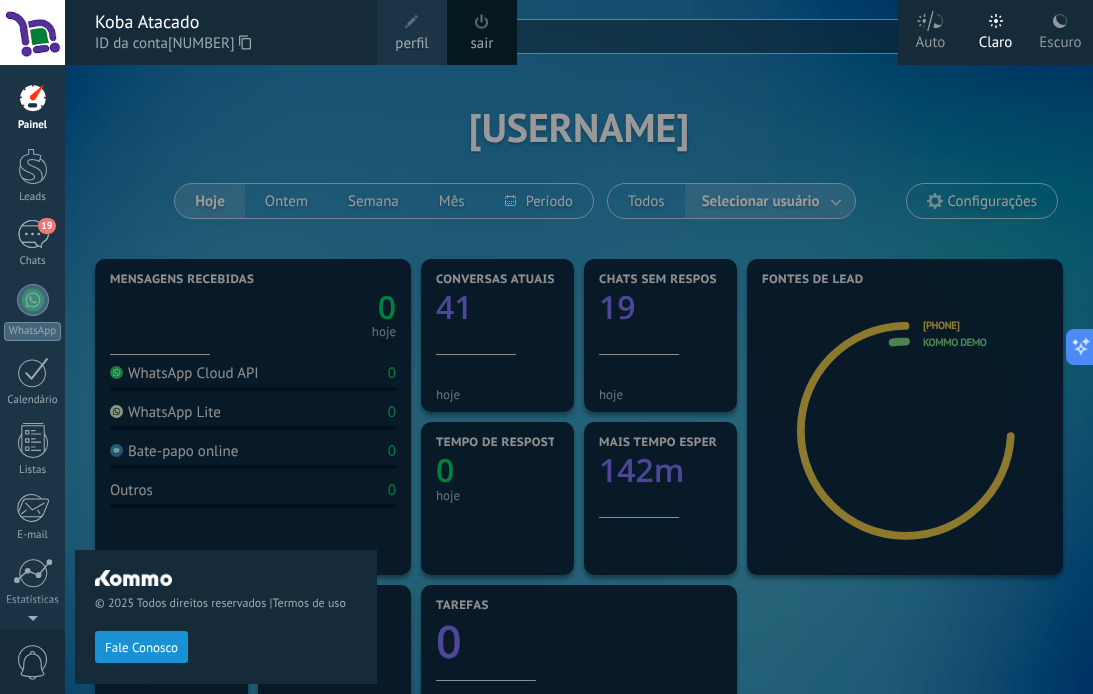 click on "ID da conta
34894267" at bounding box center (226, 44) 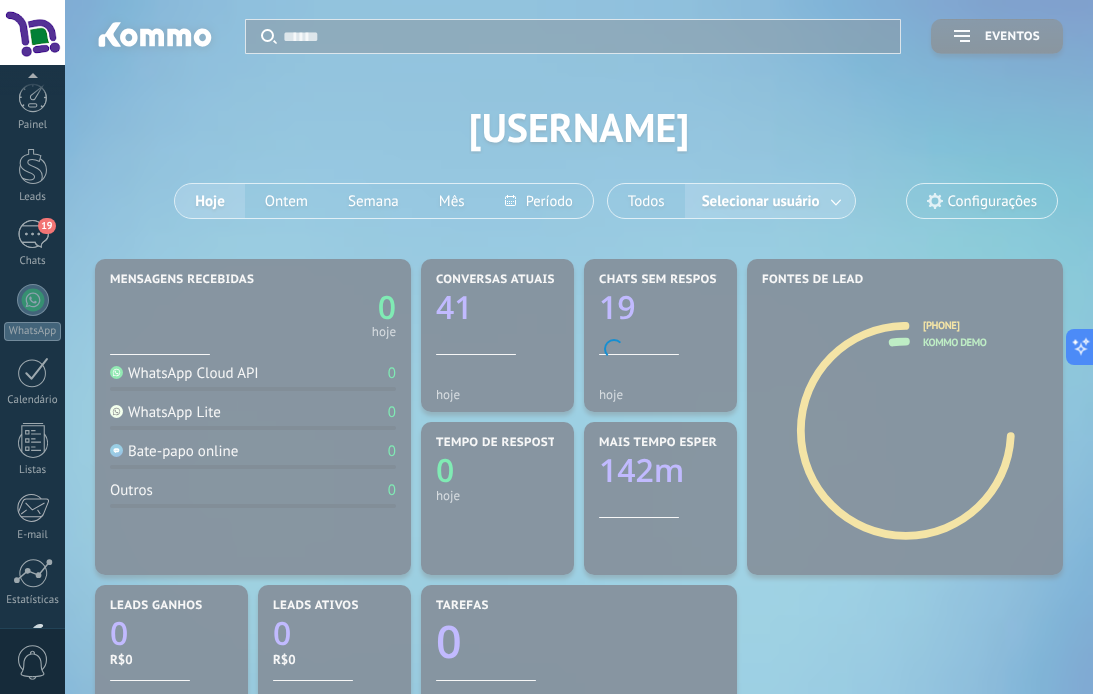 scroll, scrollTop: 138, scrollLeft: 0, axis: vertical 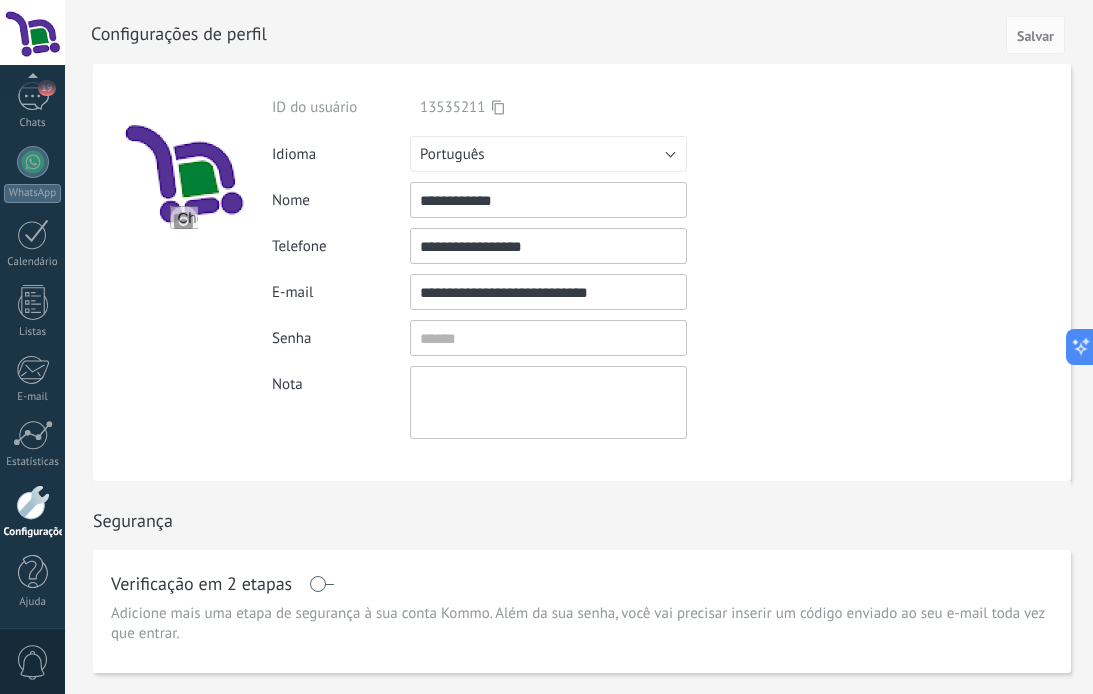 click at bounding box center (32, 32) 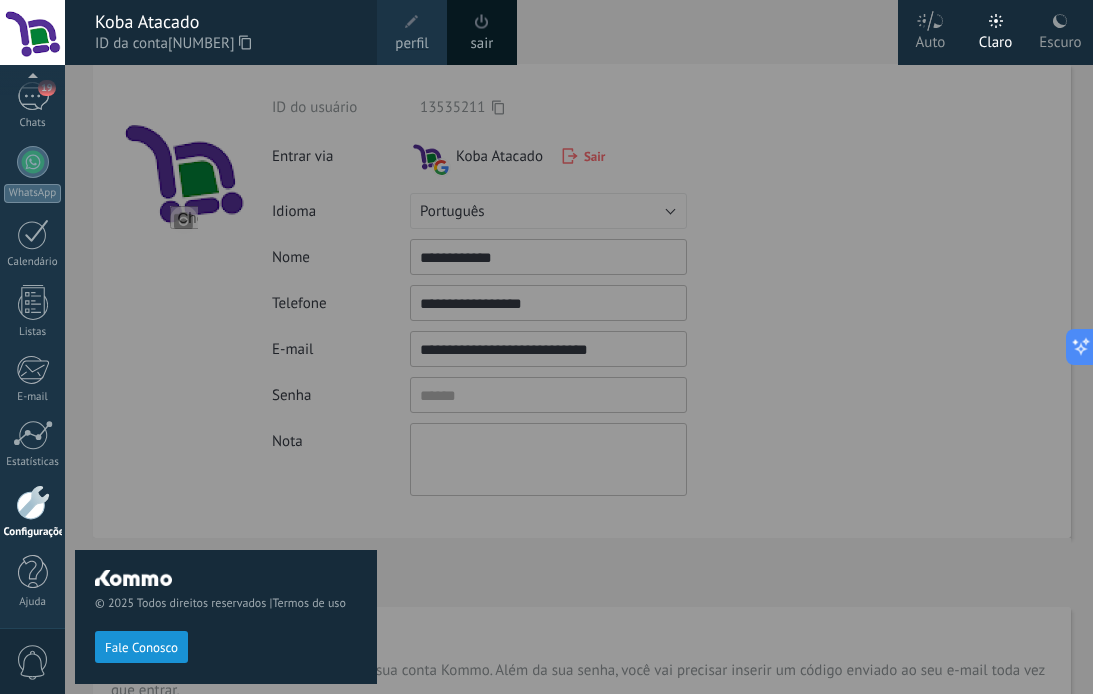 click on "Fale Conosco" at bounding box center (141, 648) 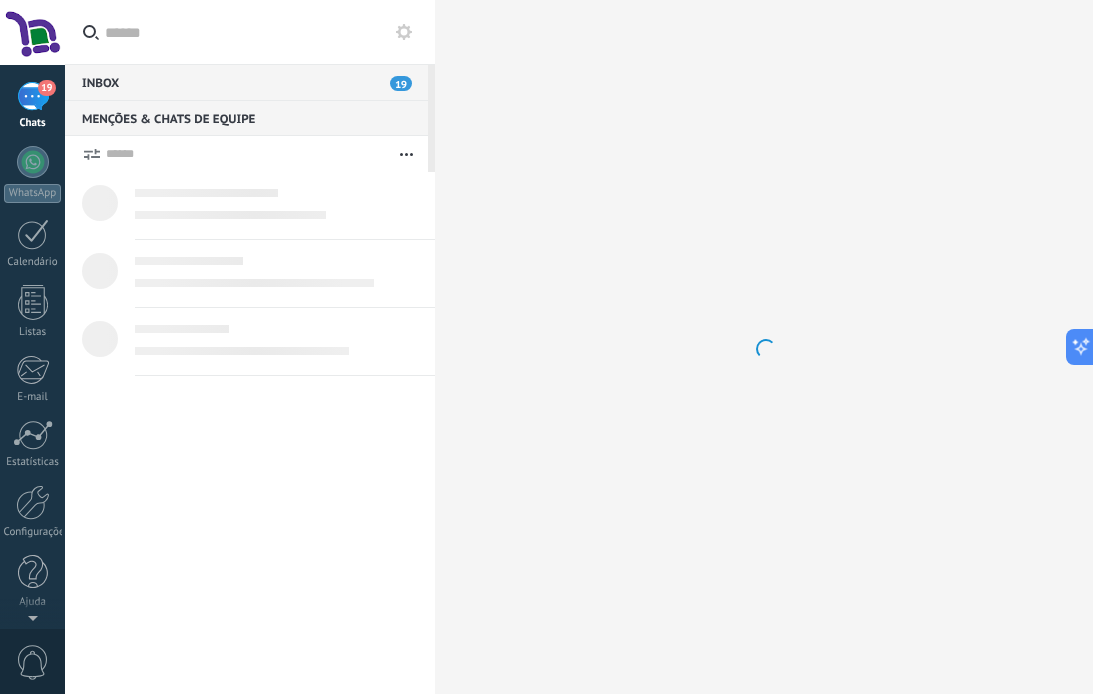 scroll, scrollTop: 0, scrollLeft: 0, axis: both 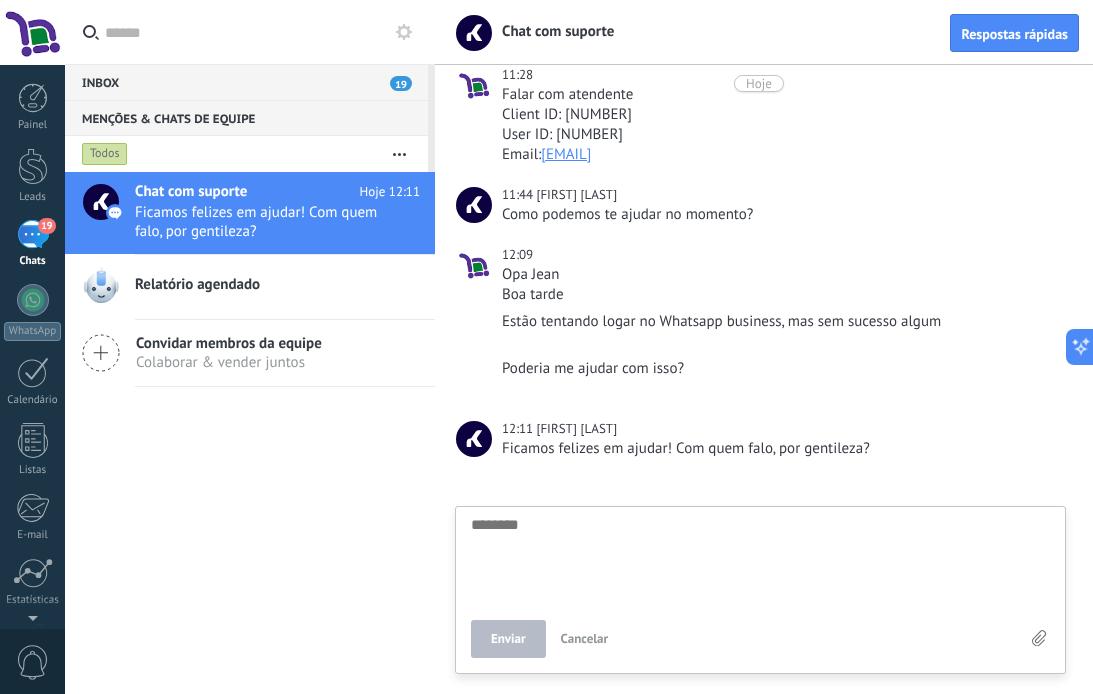 click at bounding box center (760, 558) 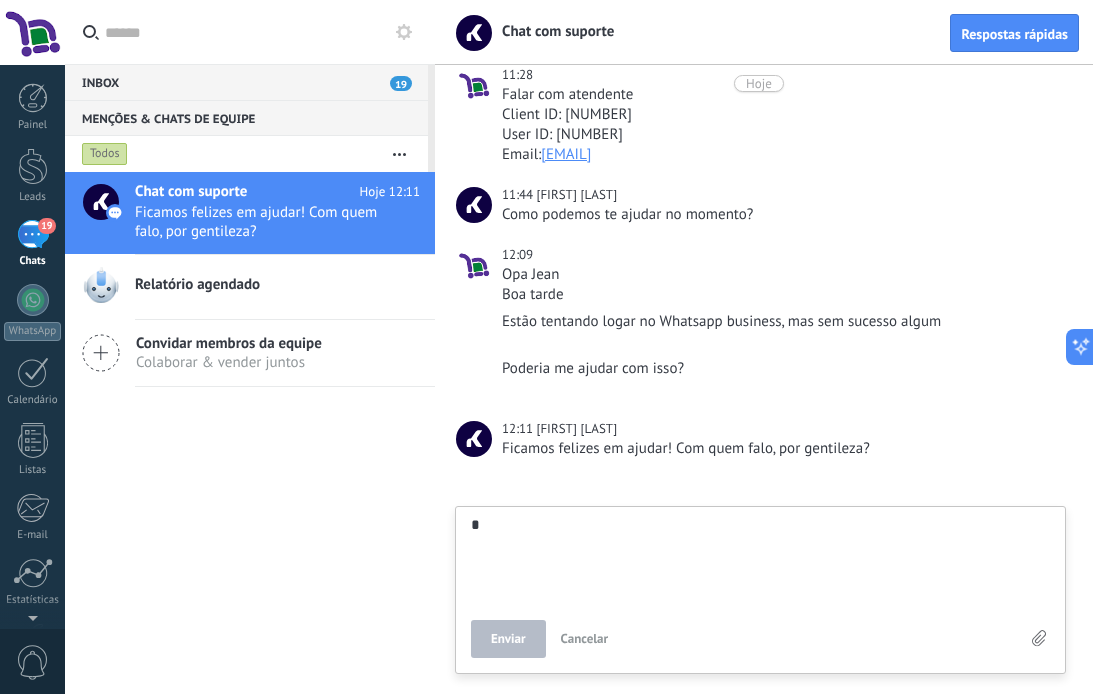 type on "**" 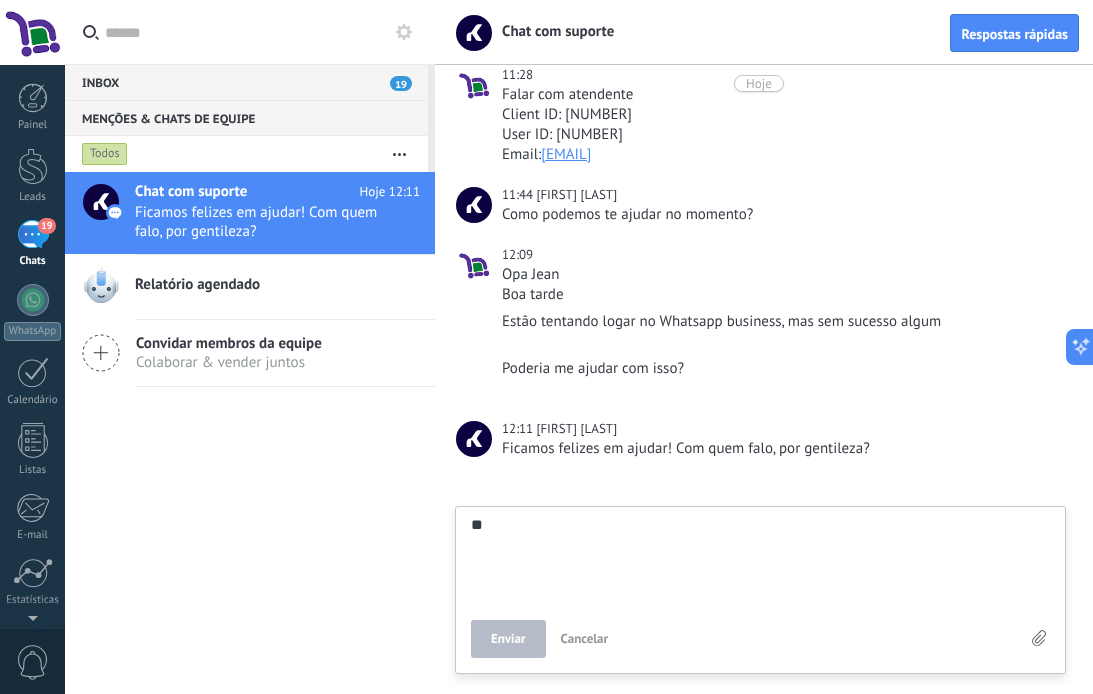 type on "**" 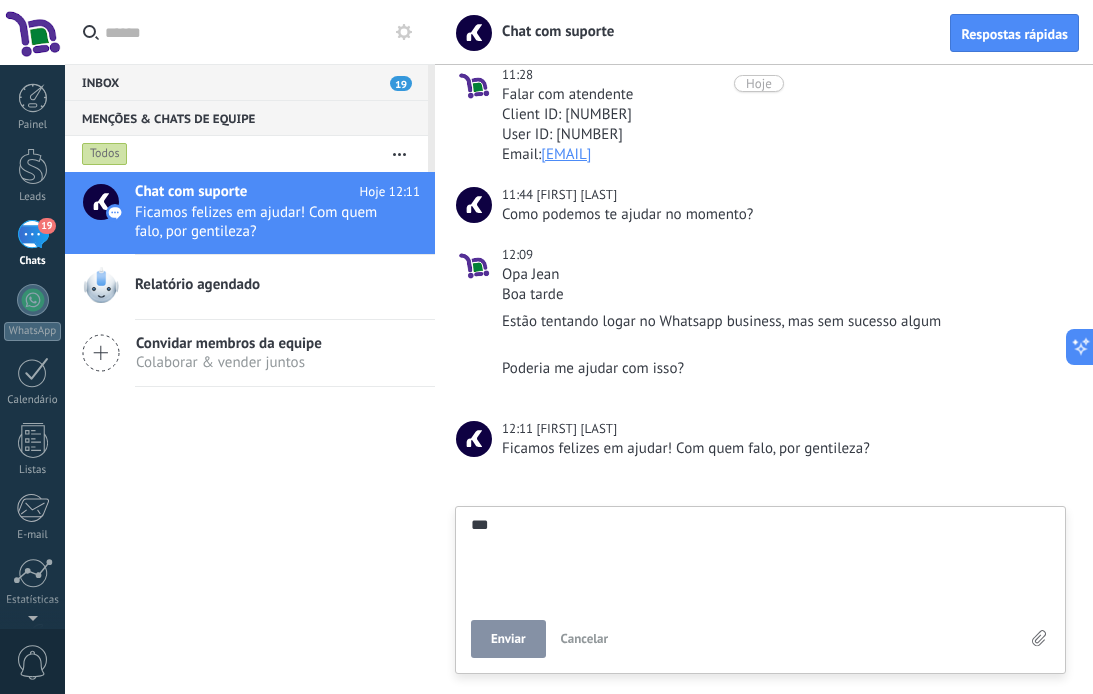 type on "****" 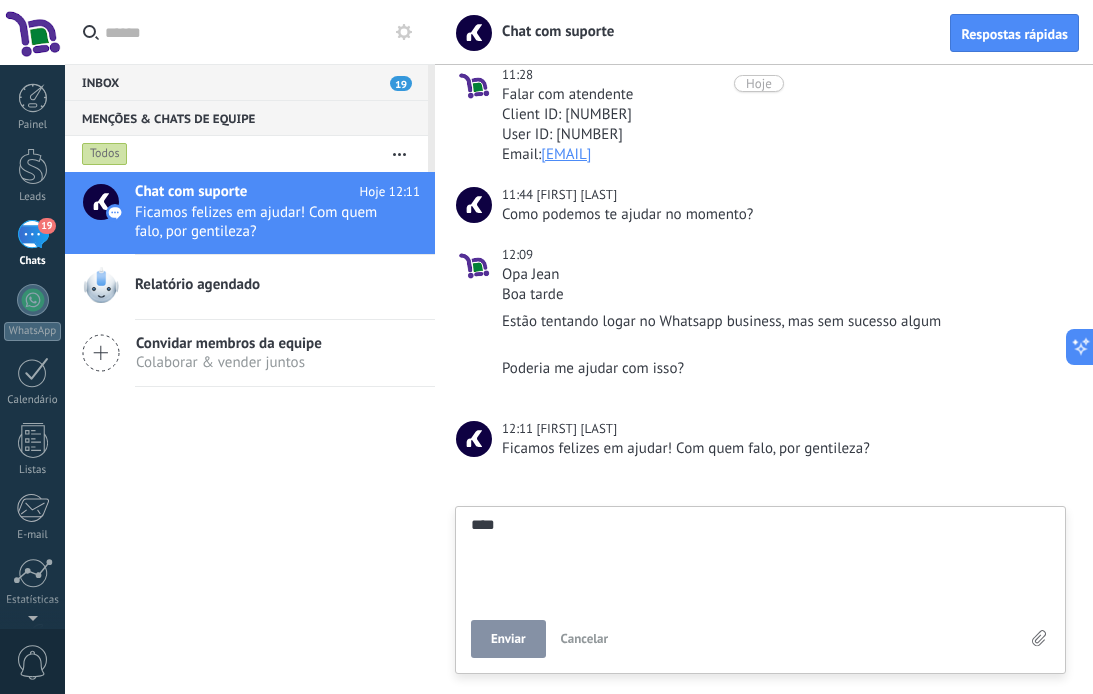 type on "*****" 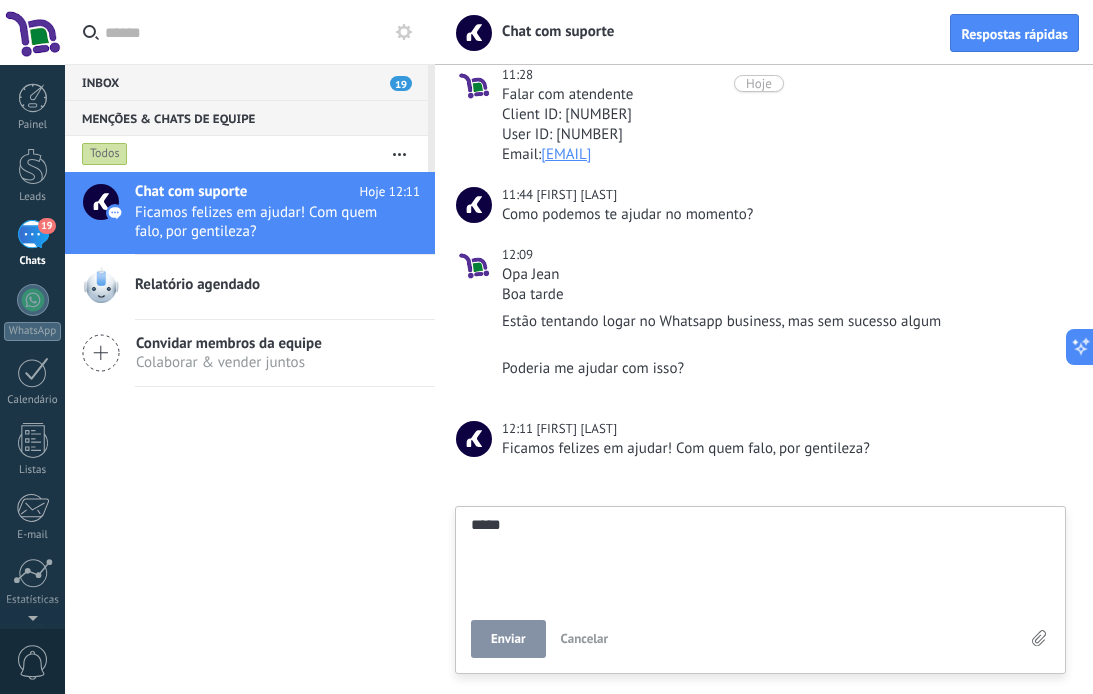type on "******" 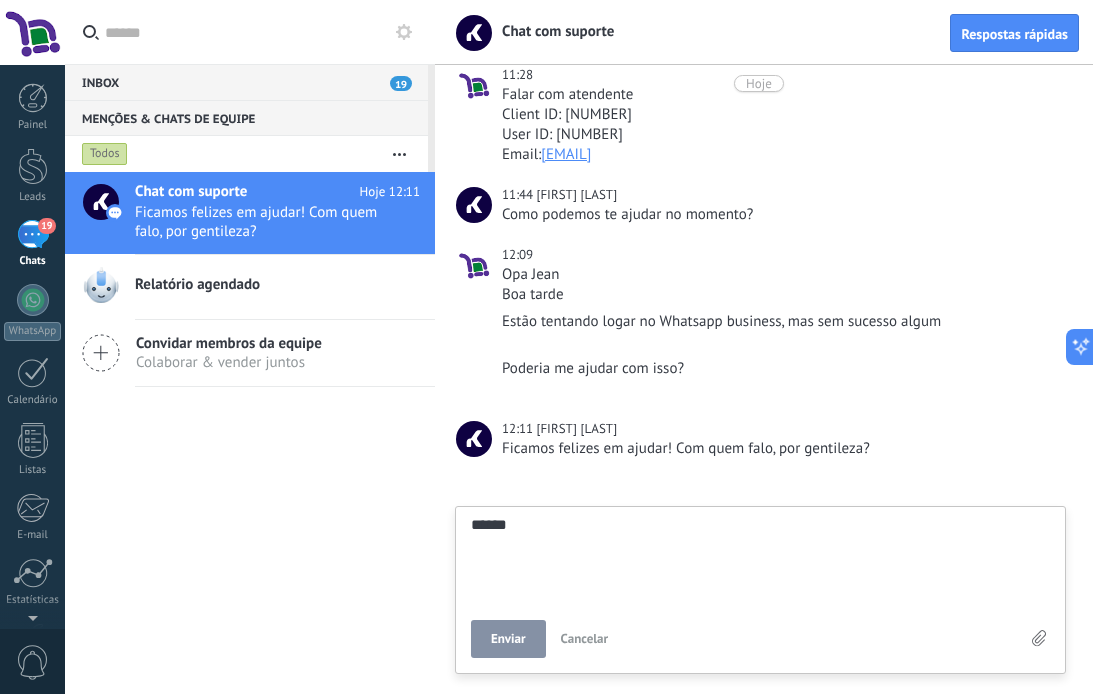 type on "*******" 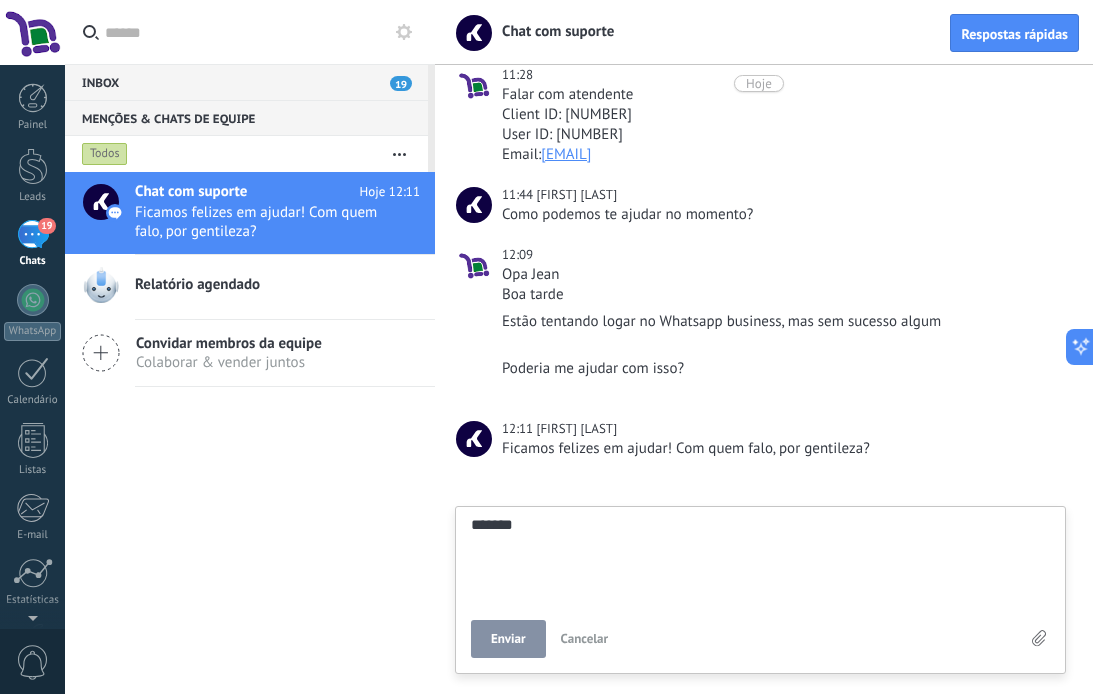 type on "********" 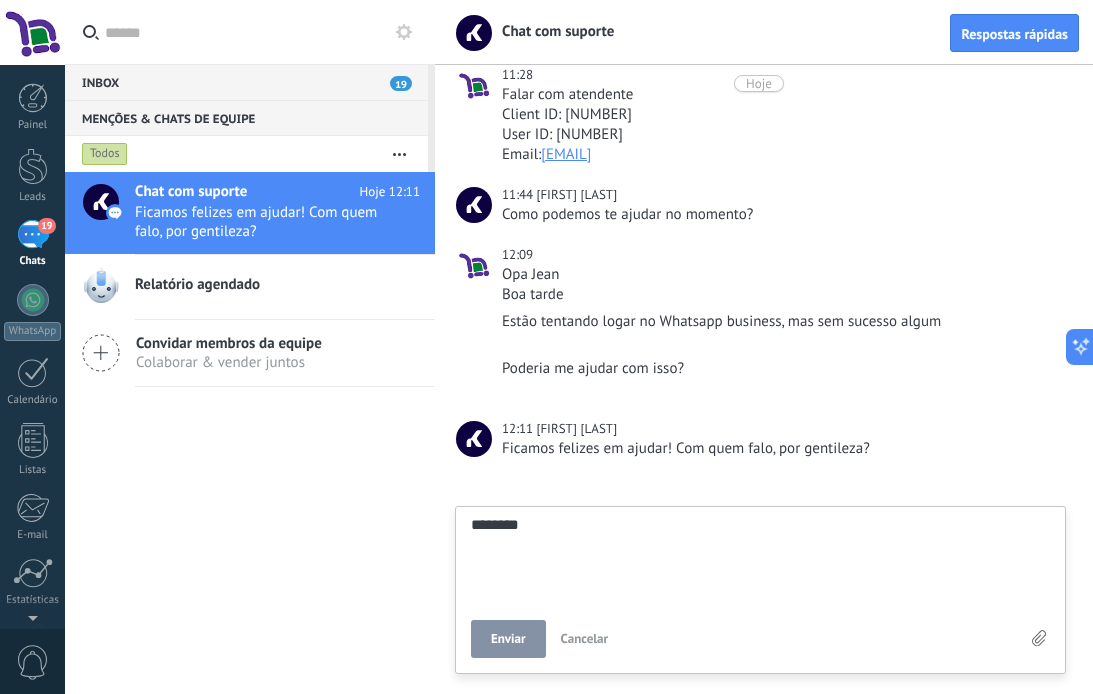 type on "*********" 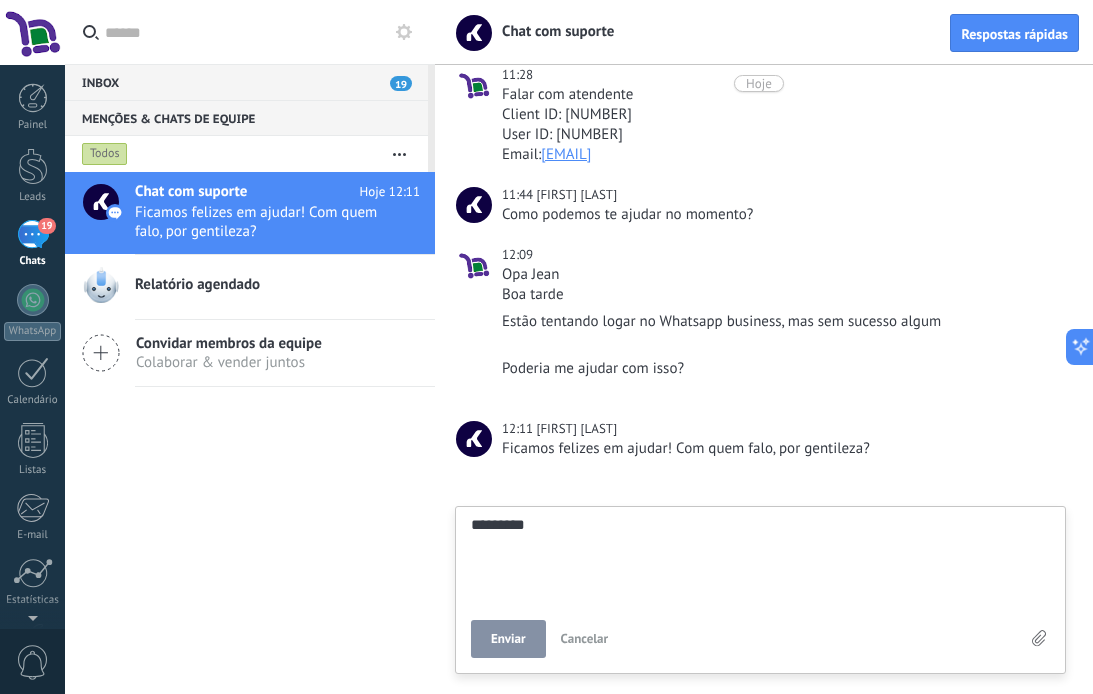 type on "********" 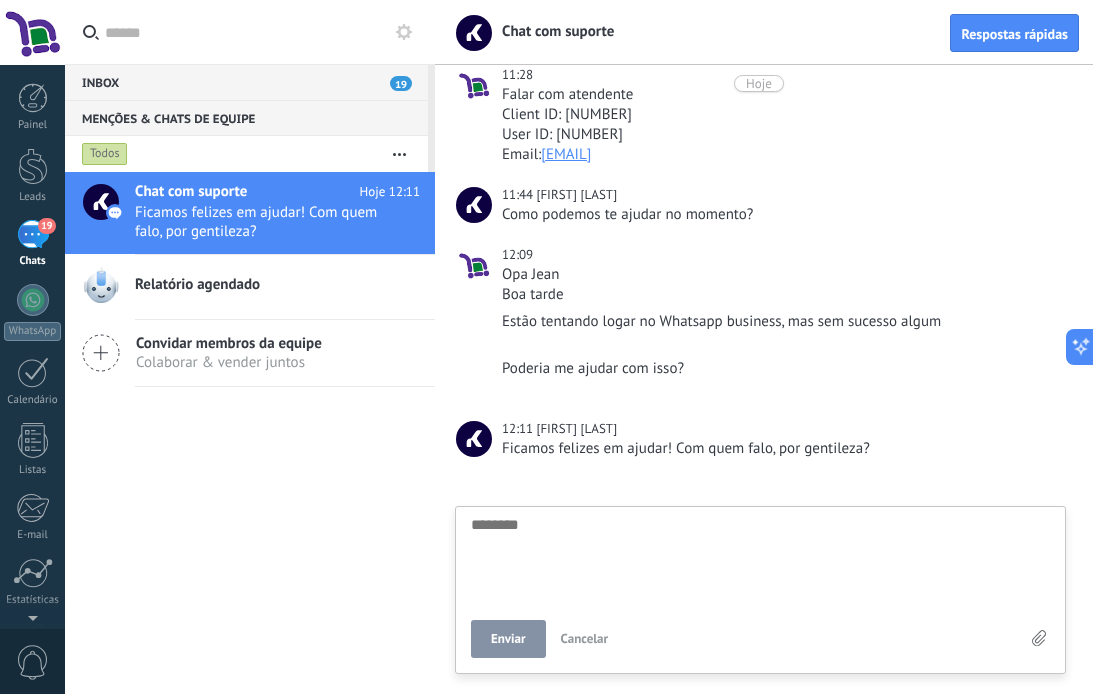 scroll, scrollTop: 19, scrollLeft: 0, axis: vertical 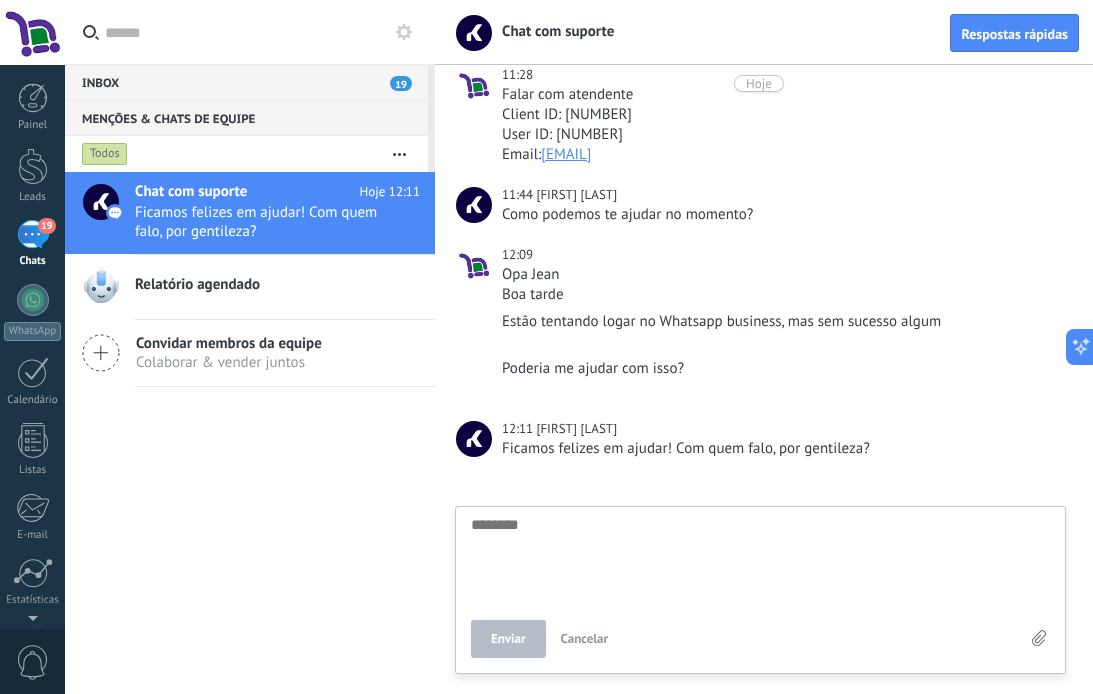 type on "*" 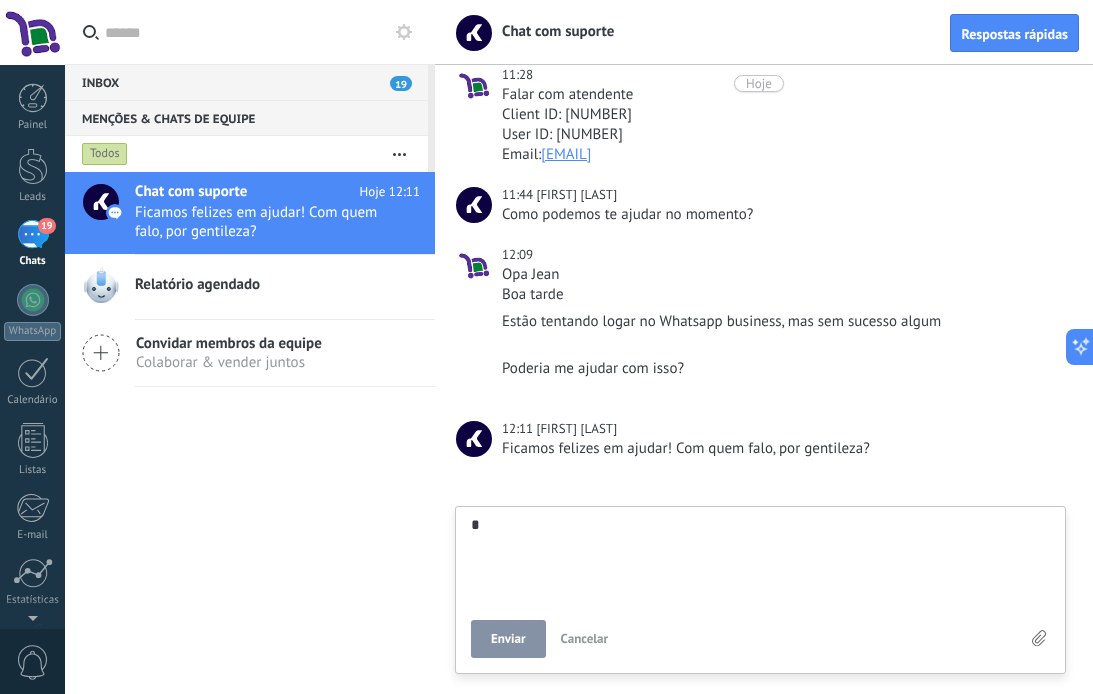 type on "**" 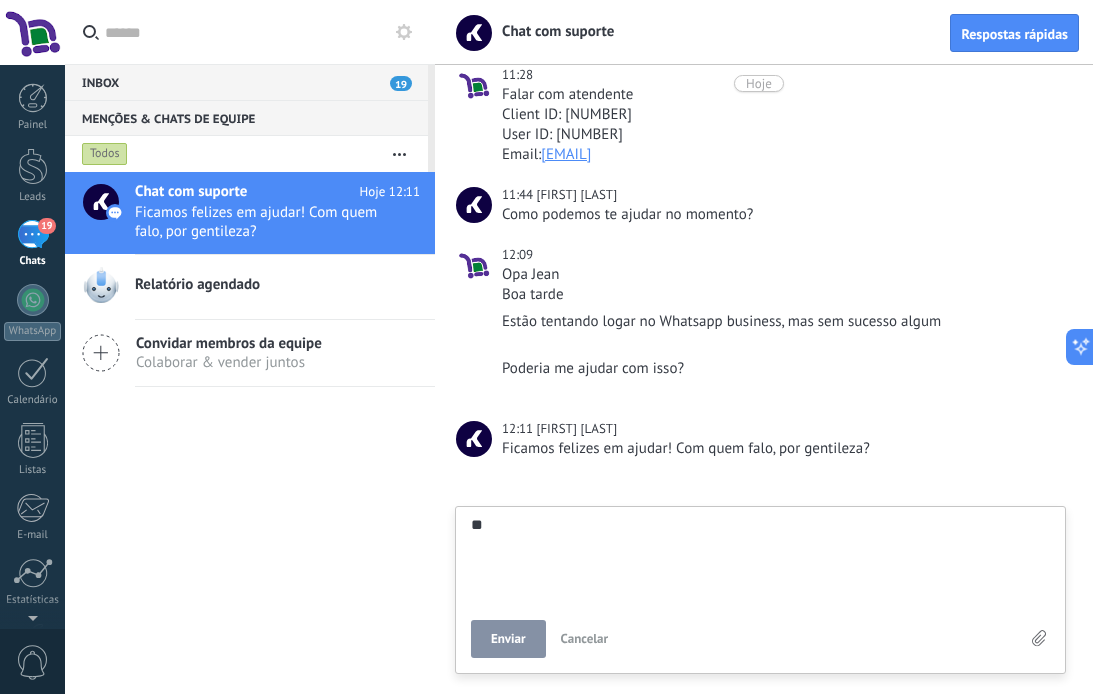 type on "**" 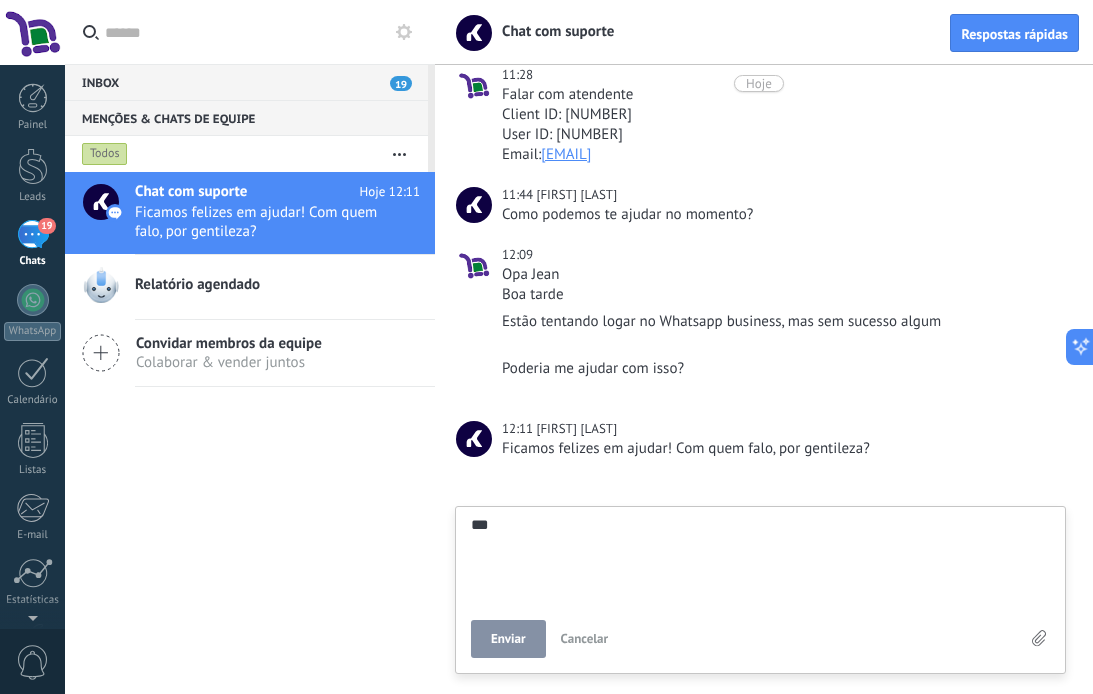 type on "****" 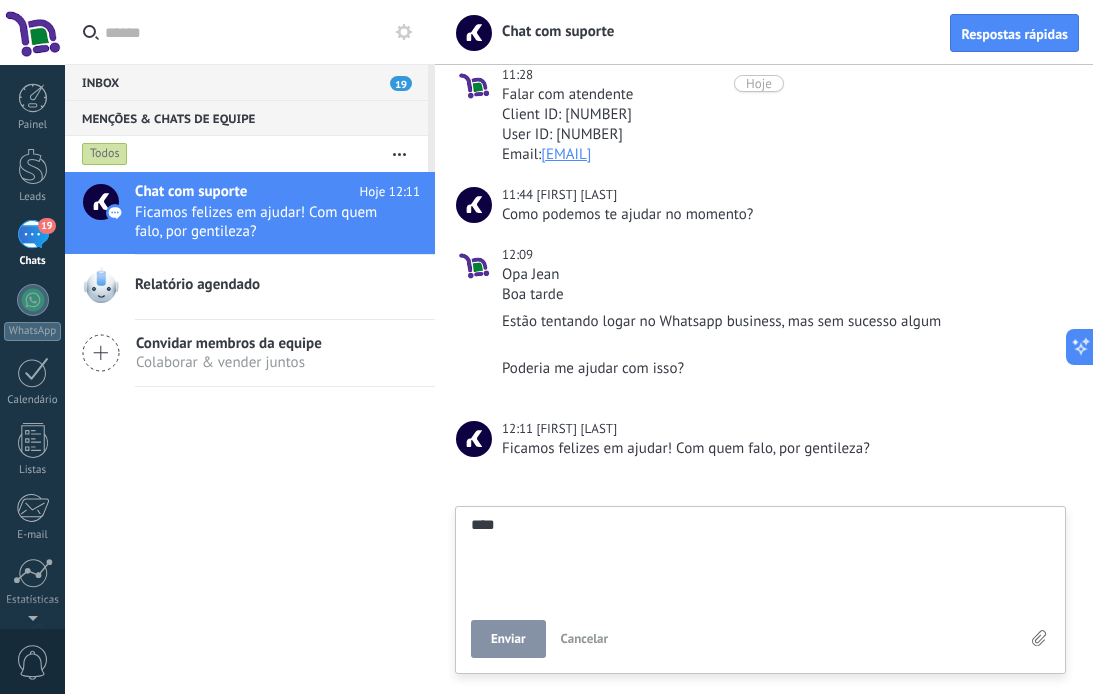 type on "*****" 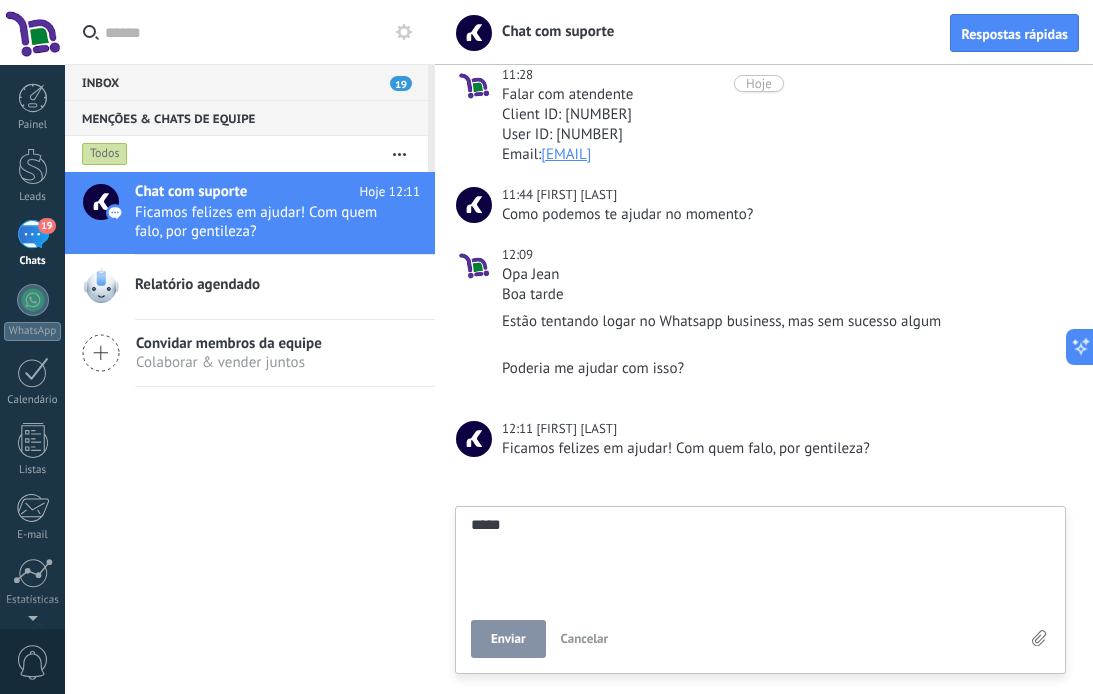 type on "******" 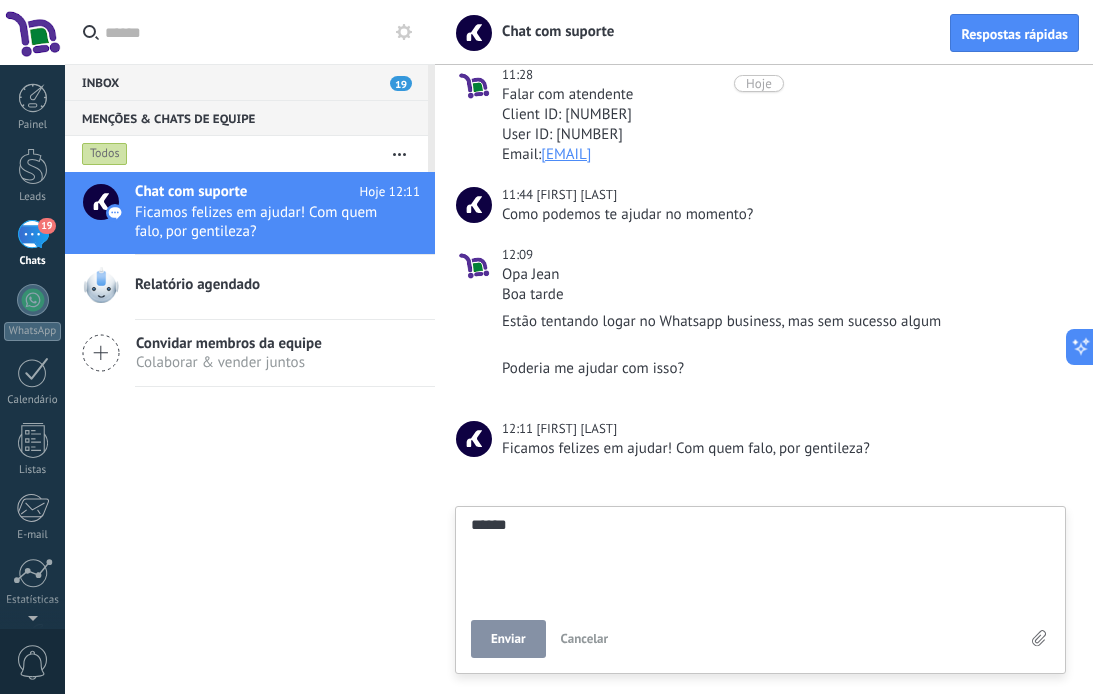 type on "*******" 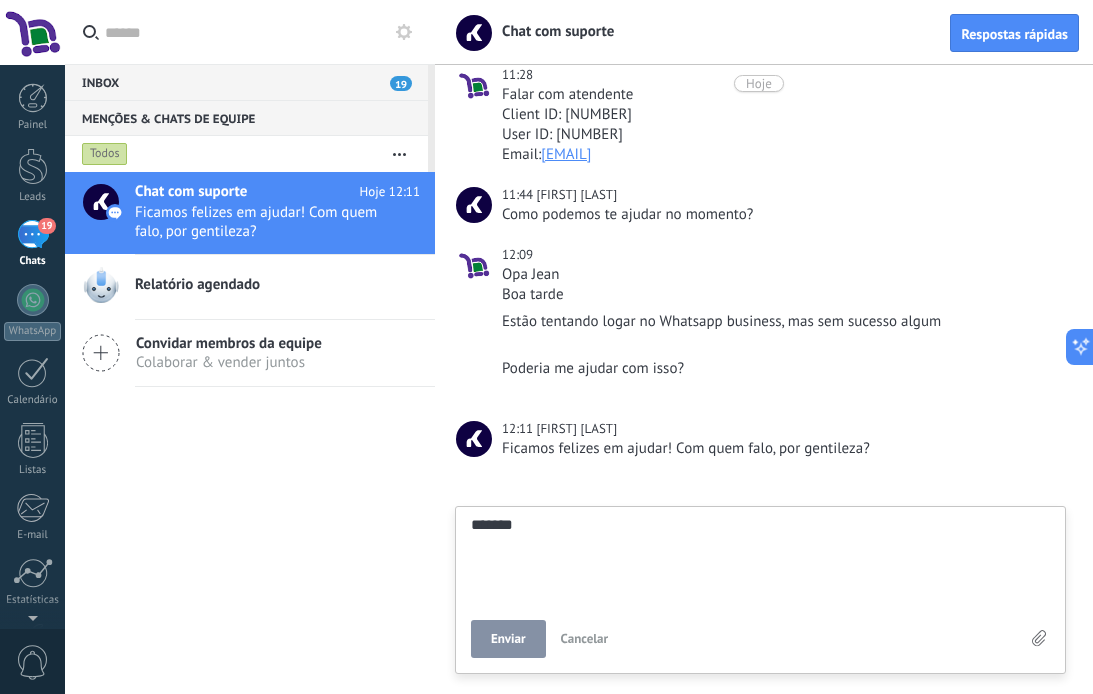 type on "********" 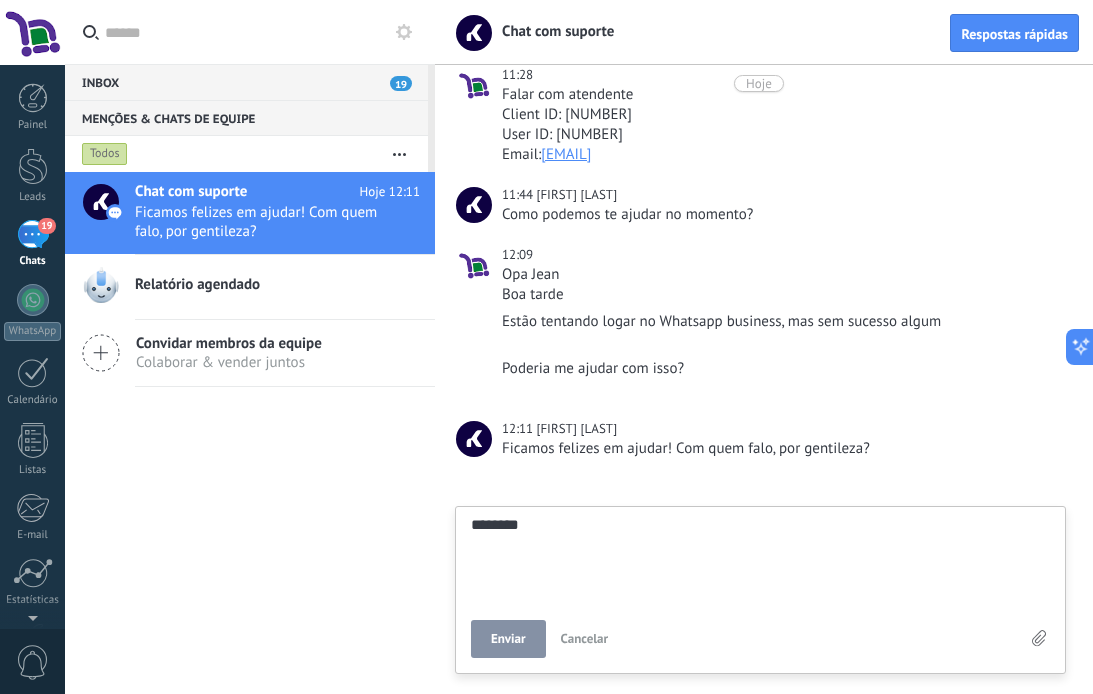 type on "********" 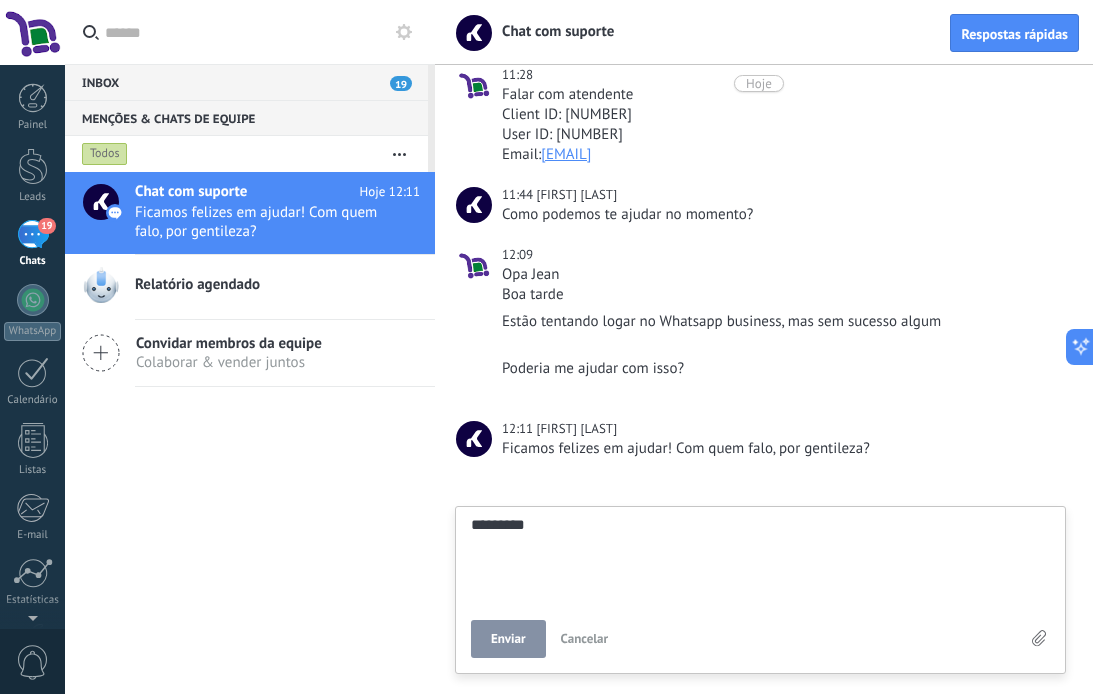 type on "**********" 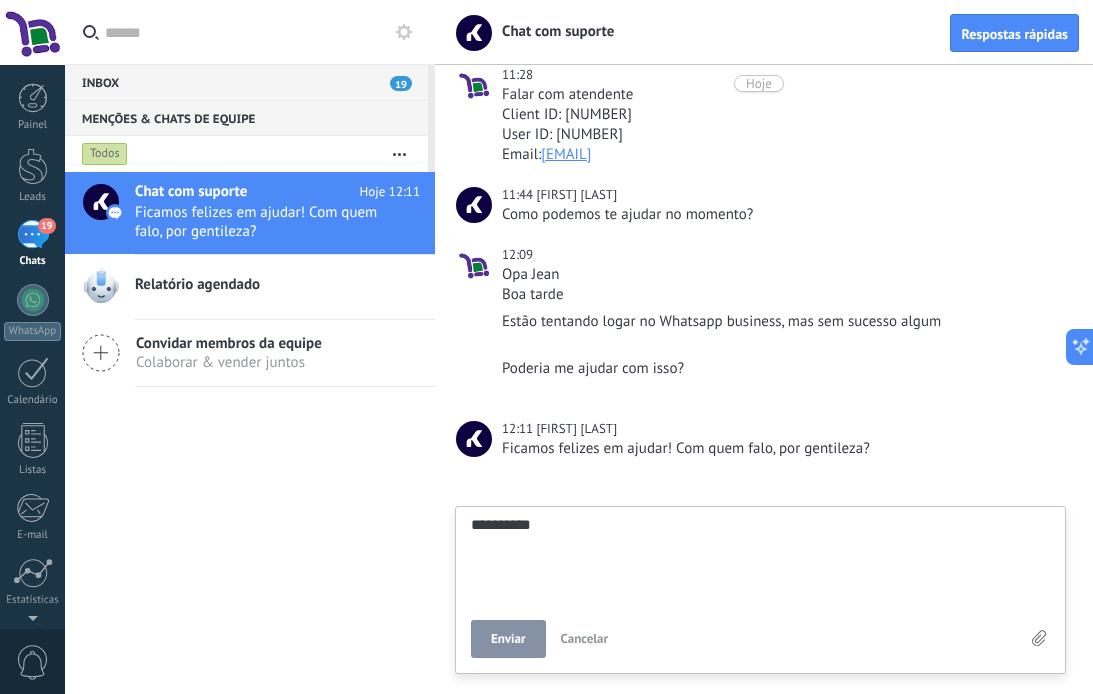 type on "**********" 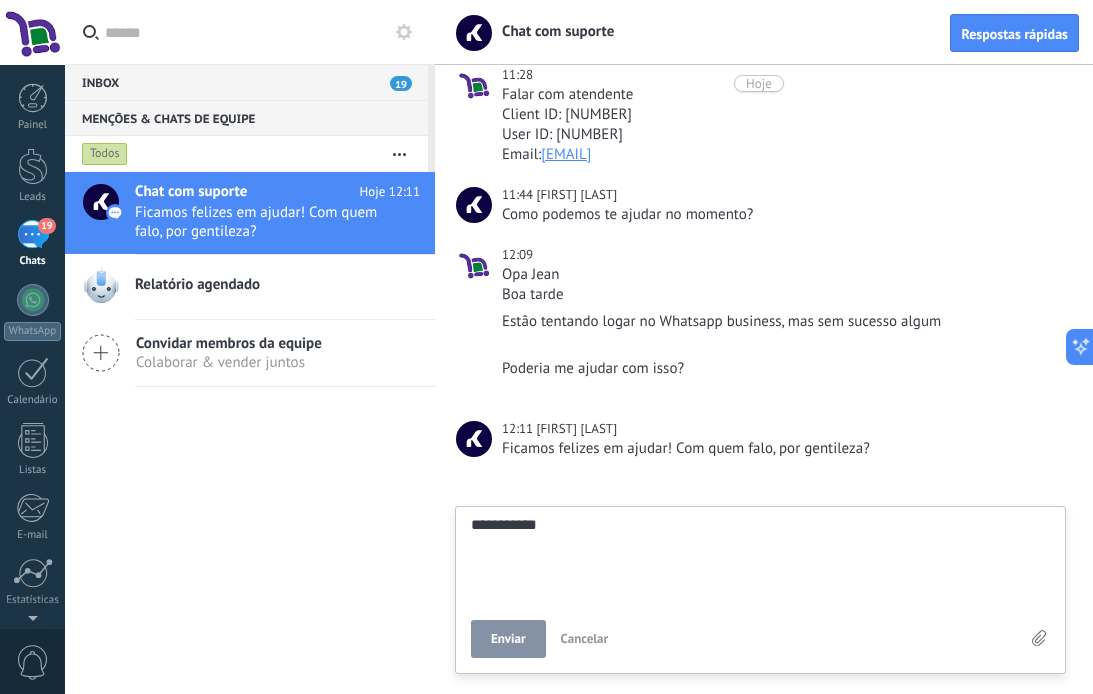 type on "**********" 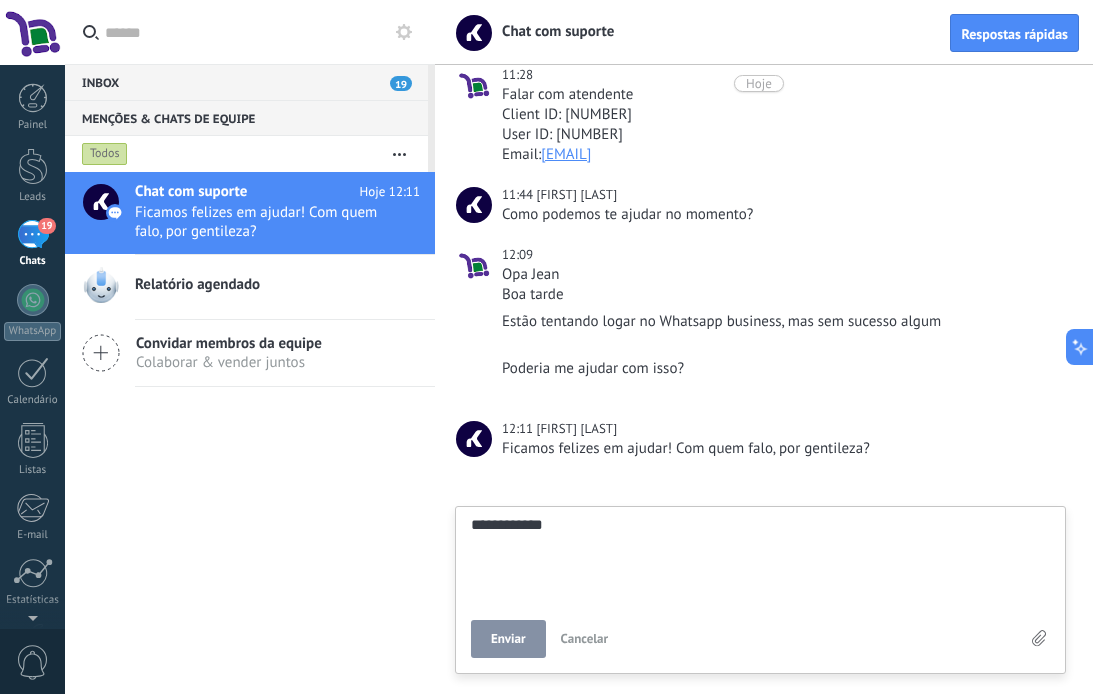 type on "**********" 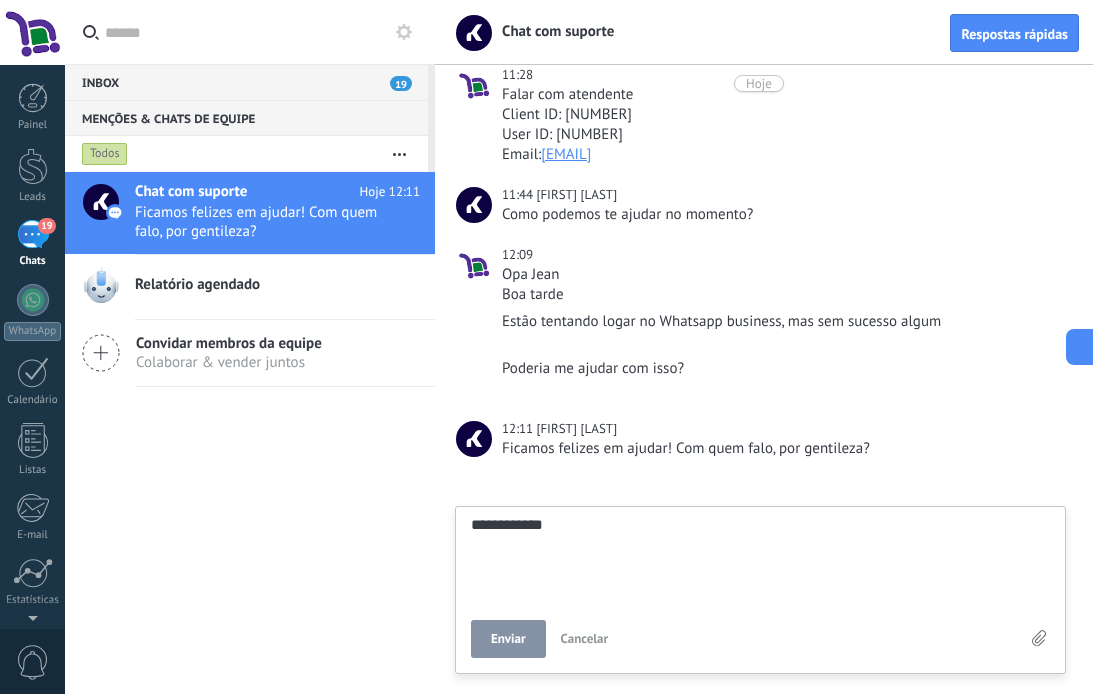 type on "**********" 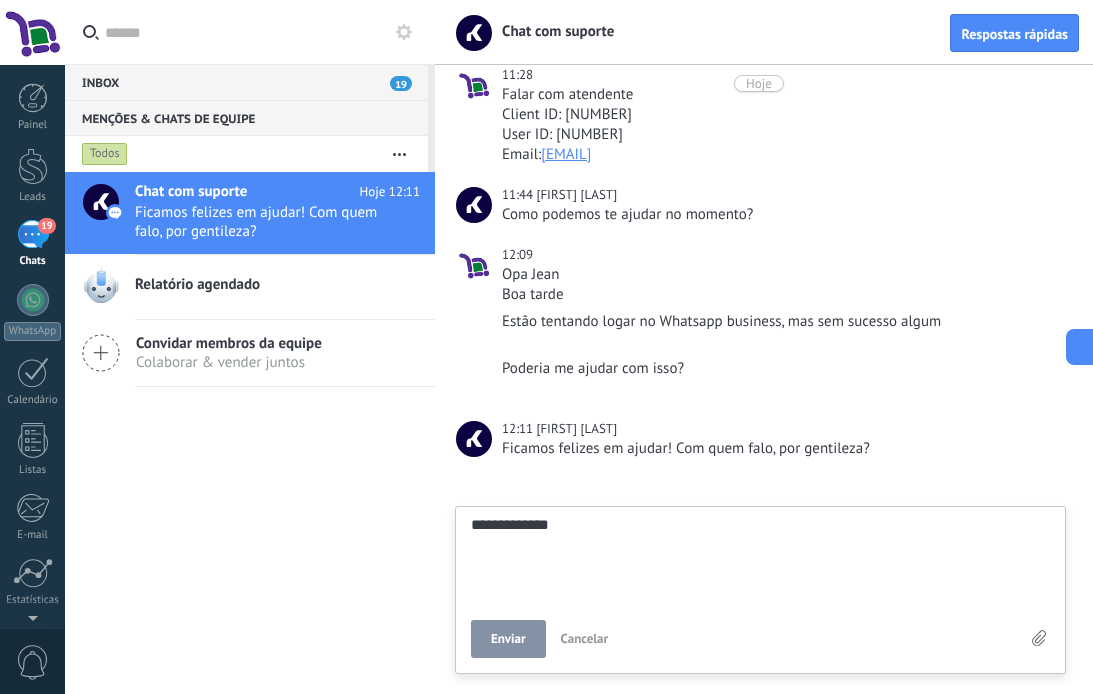 type on "**********" 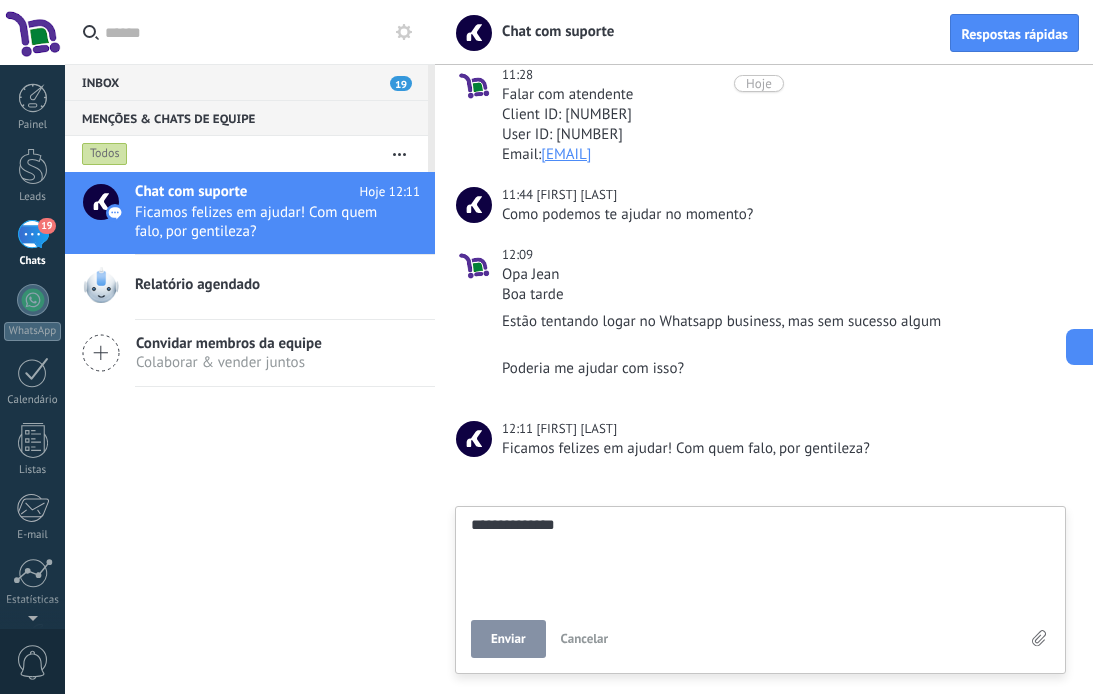 type on "**********" 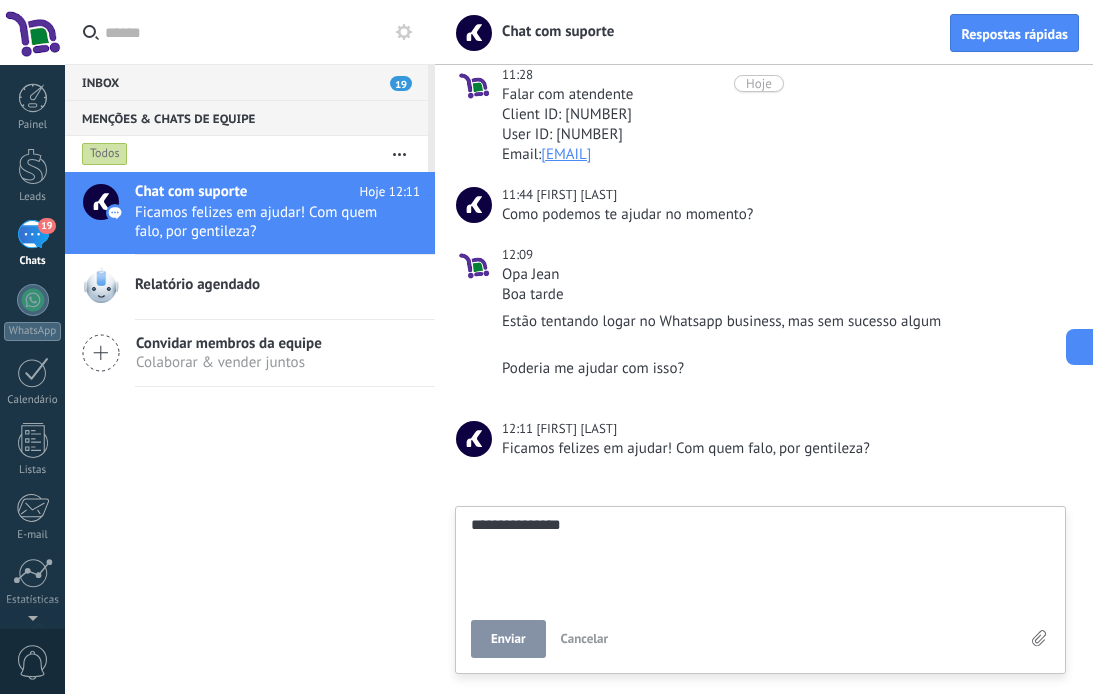 type on "**********" 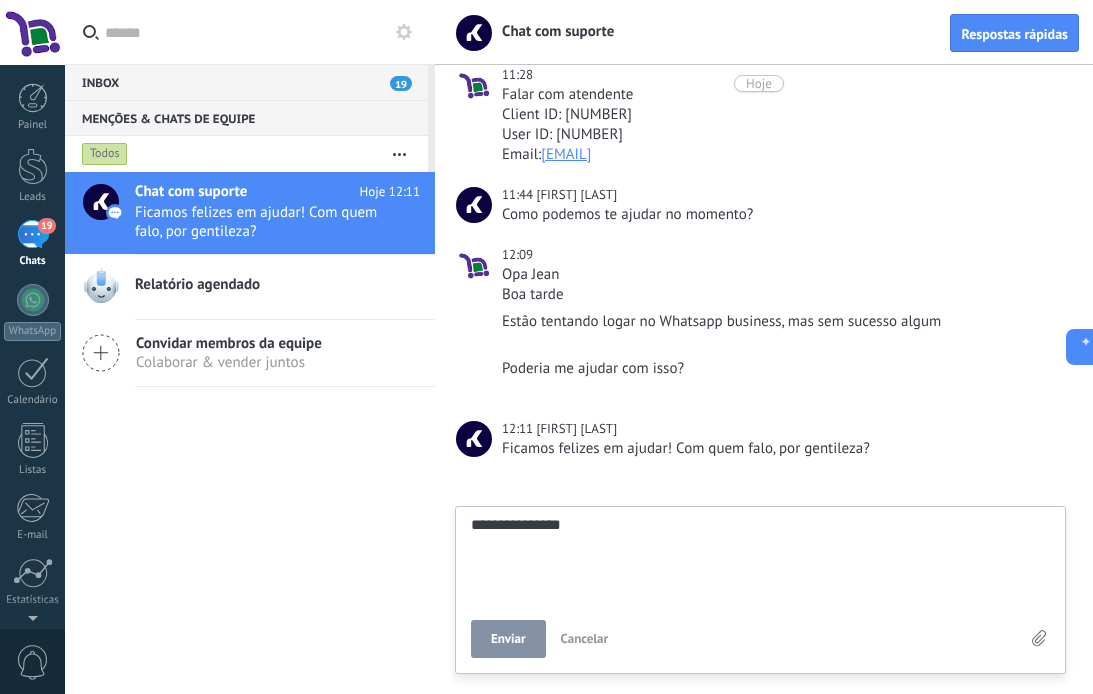 type on "**********" 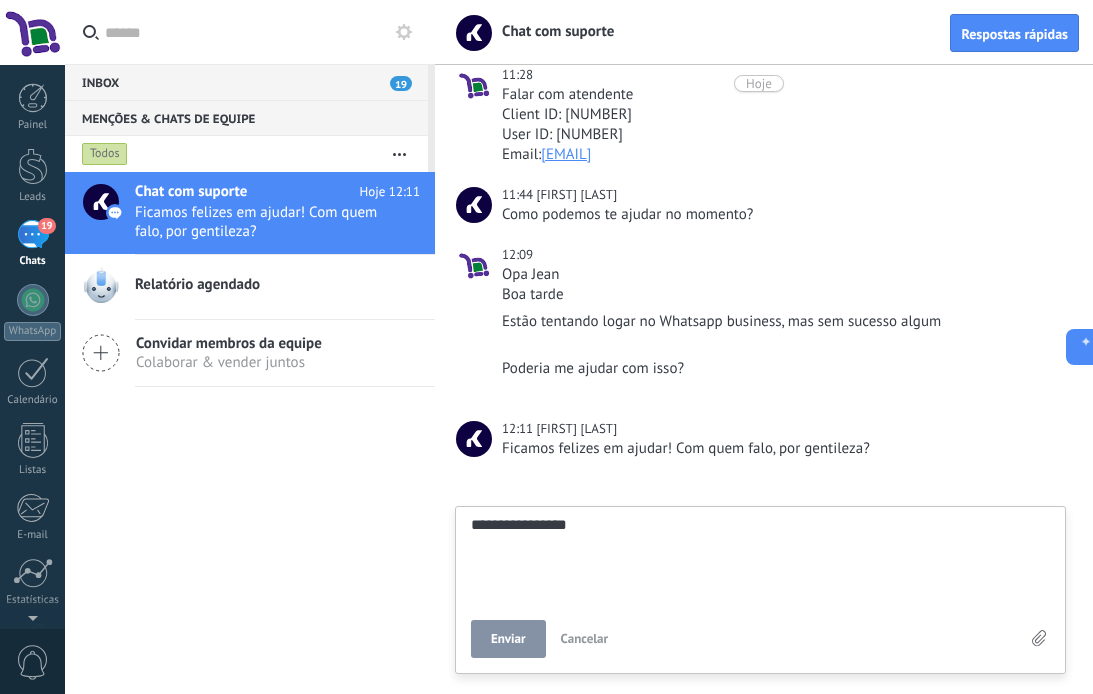 type on "**********" 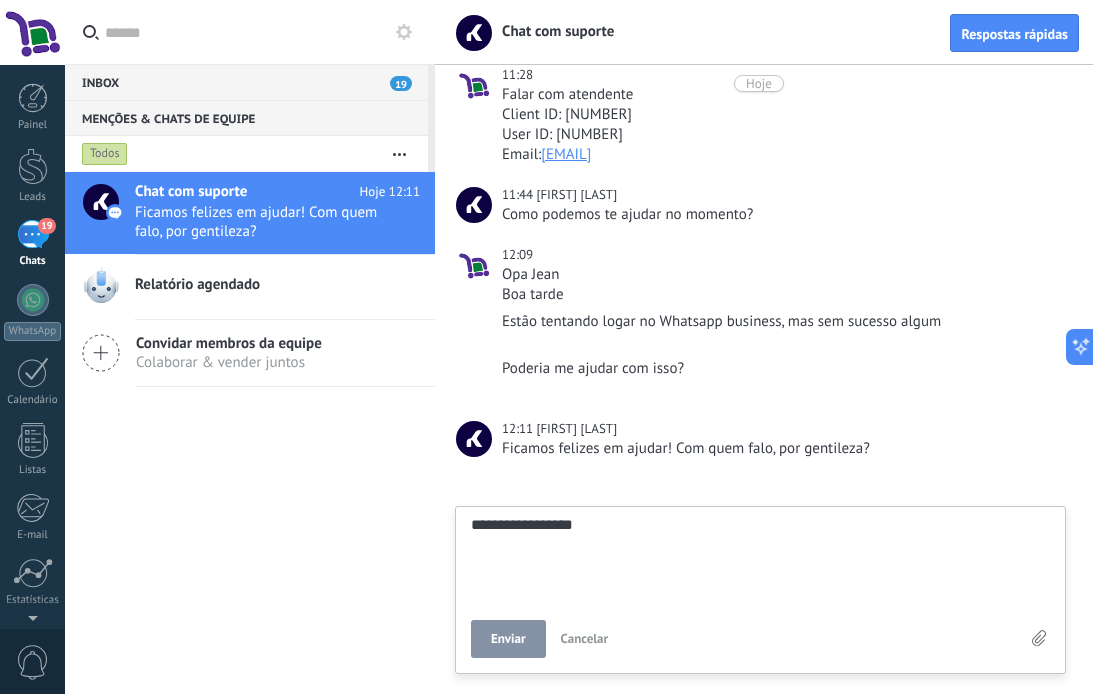scroll, scrollTop: 19, scrollLeft: 0, axis: vertical 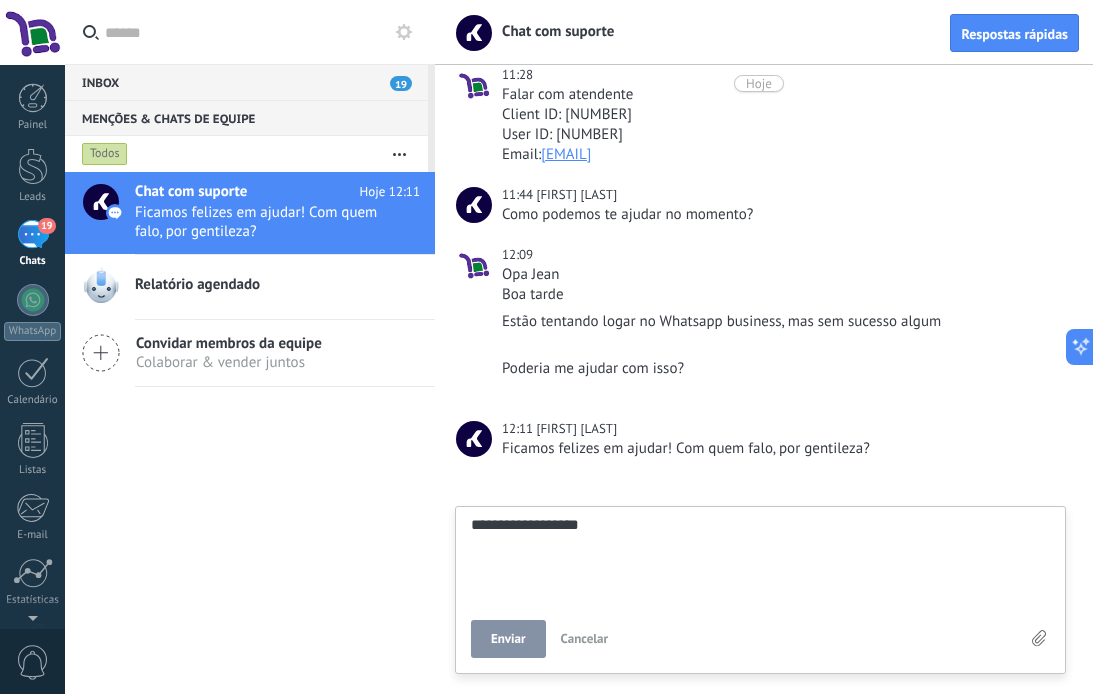 type on "**********" 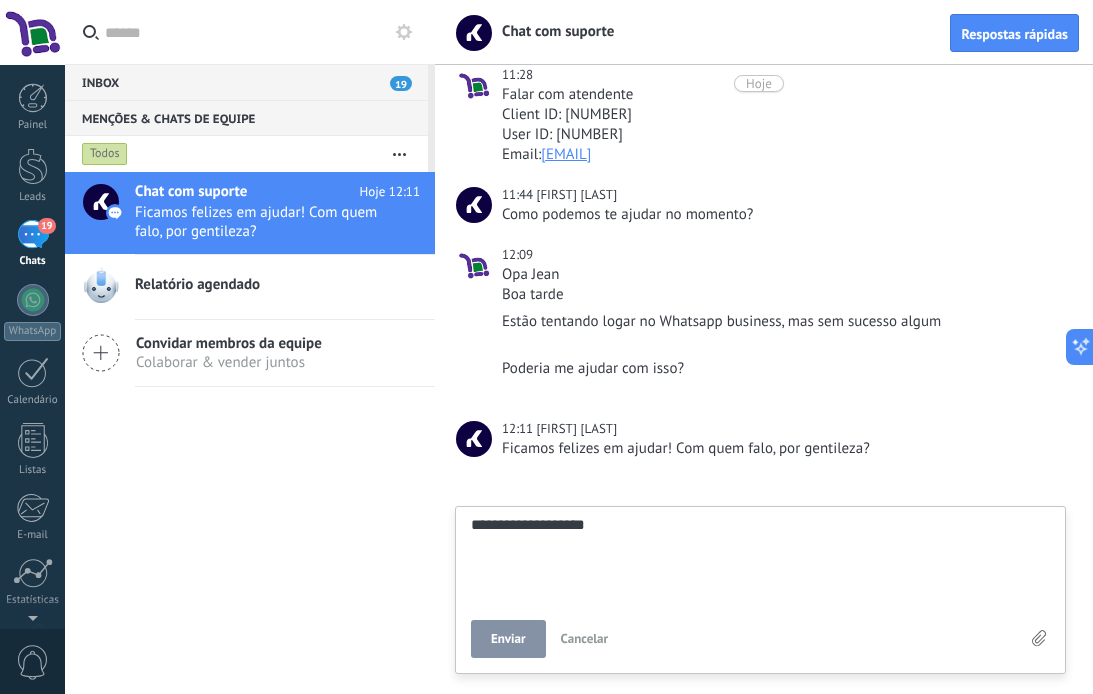 type on "**********" 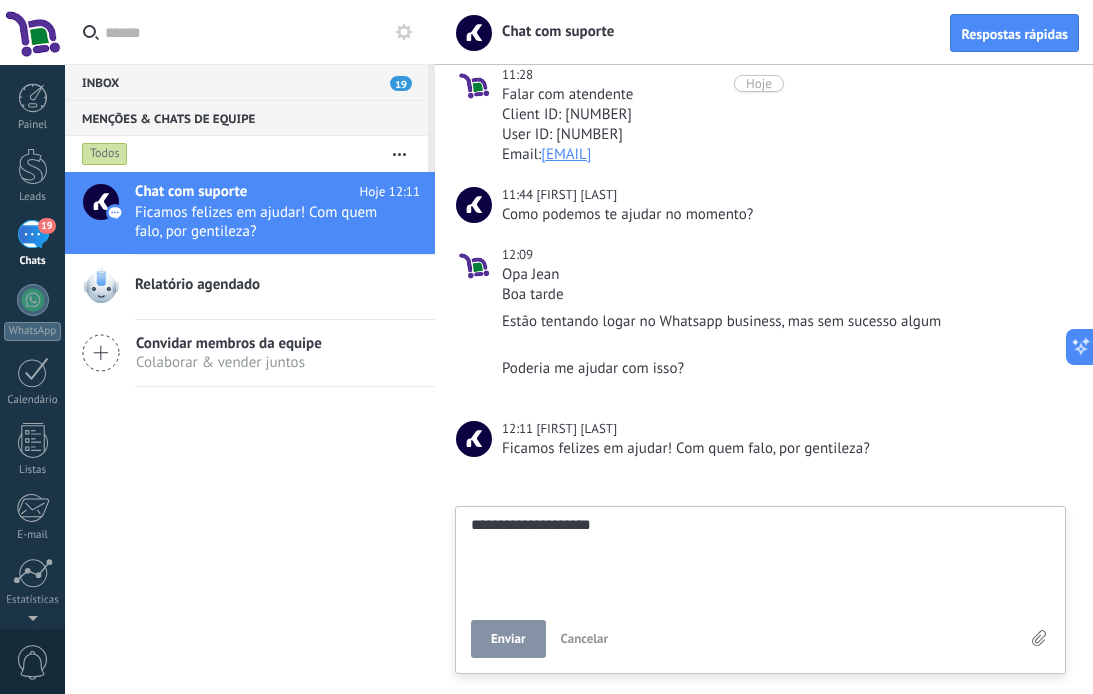 type on "**********" 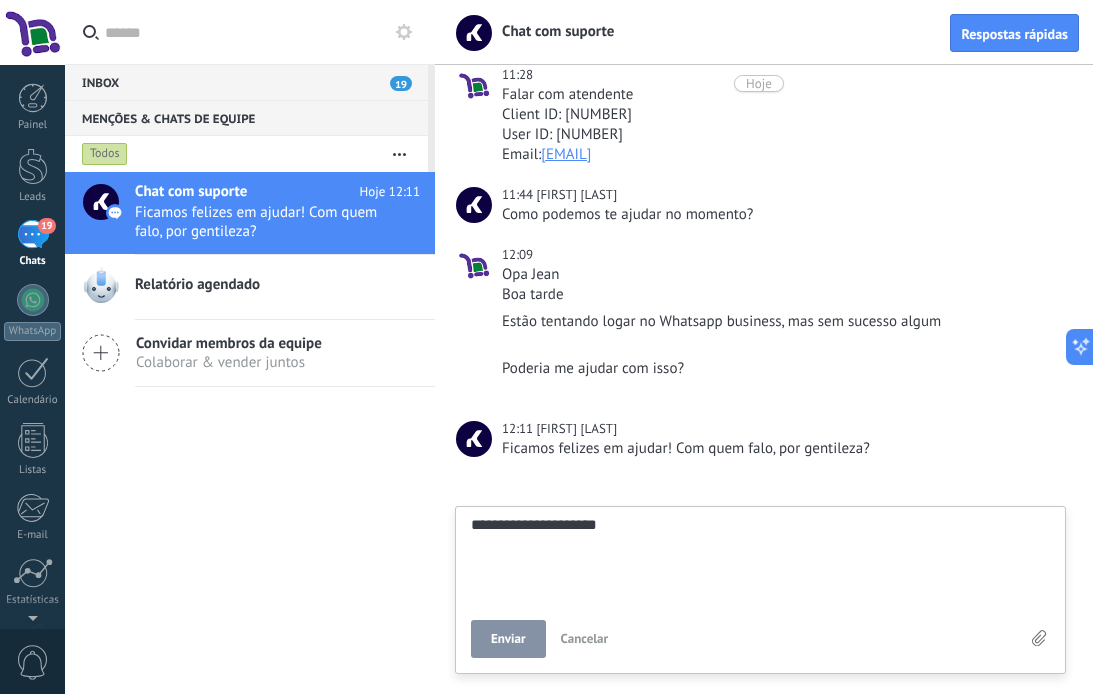 type on "**********" 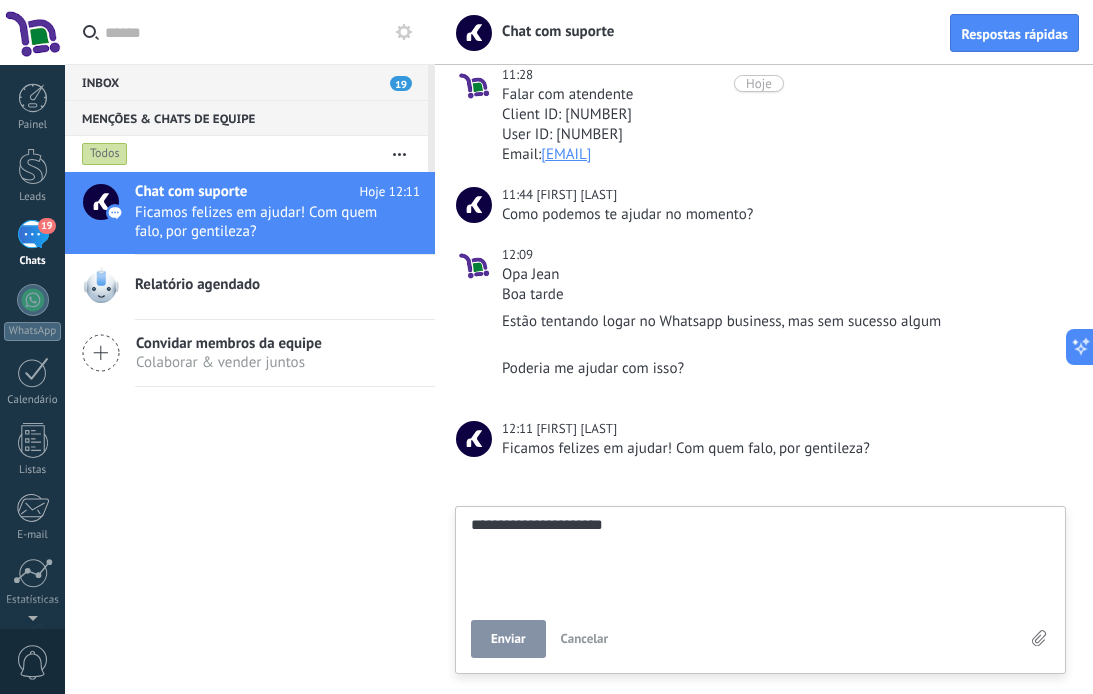 type on "**********" 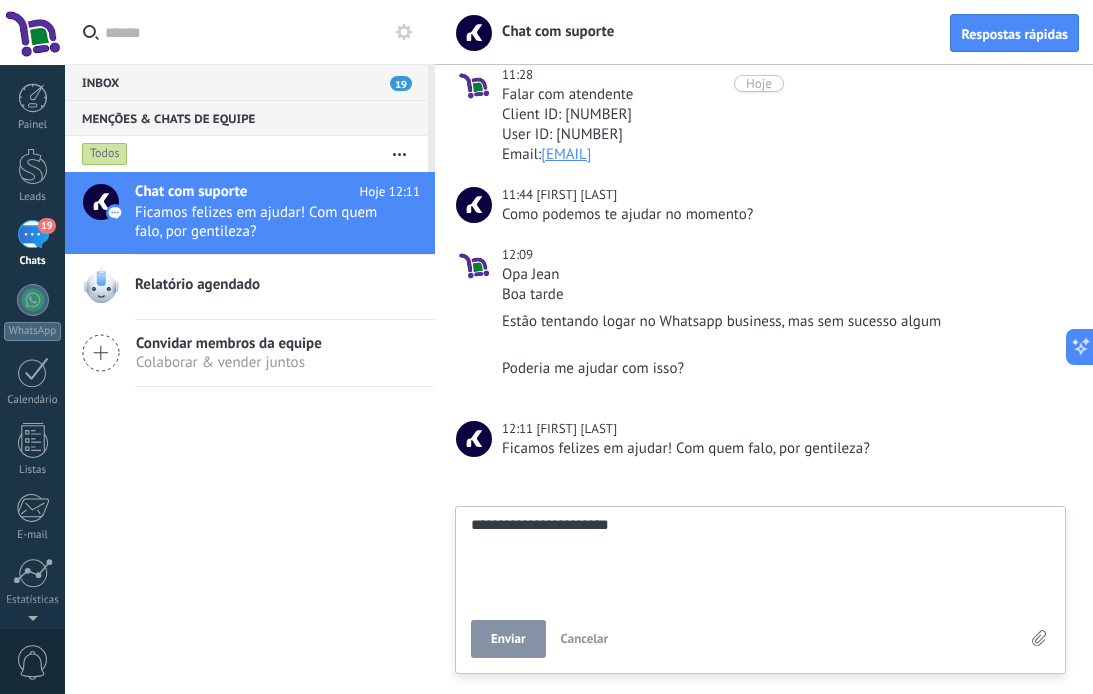 type on "**********" 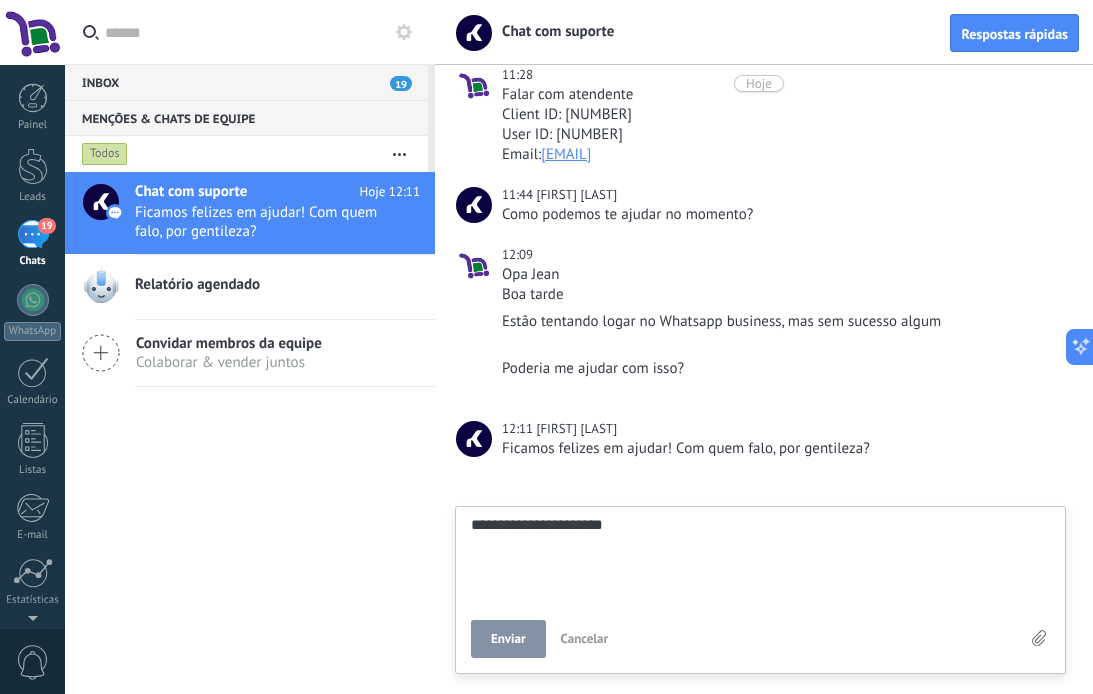 scroll, scrollTop: 19, scrollLeft: 0, axis: vertical 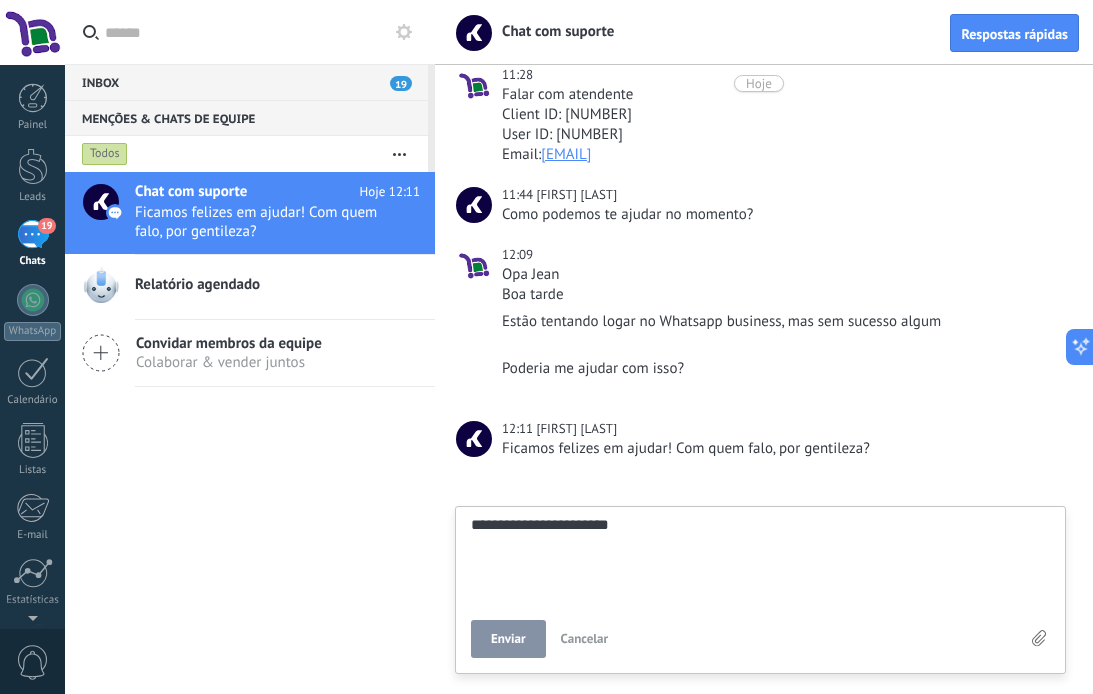 type on "**********" 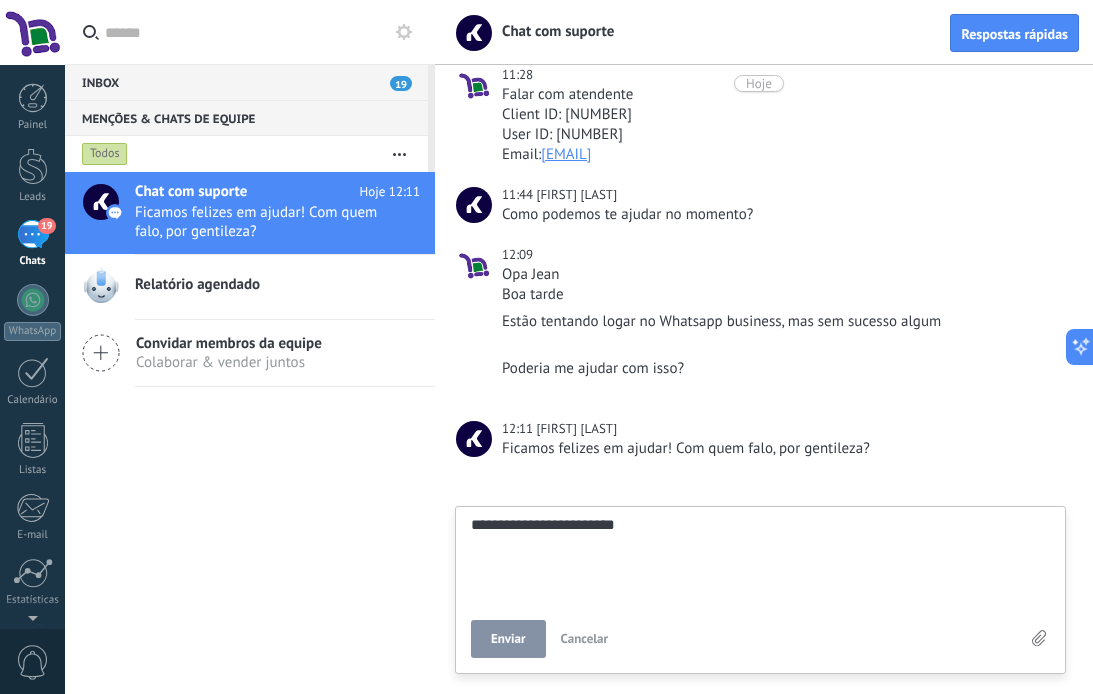 type on "**********" 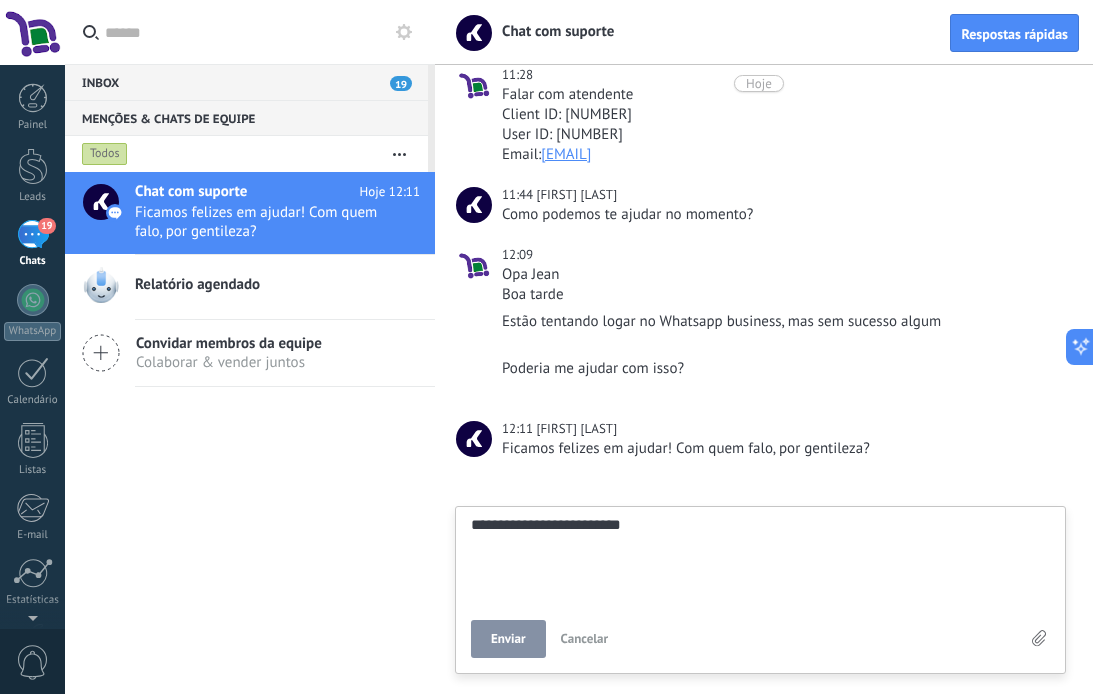type 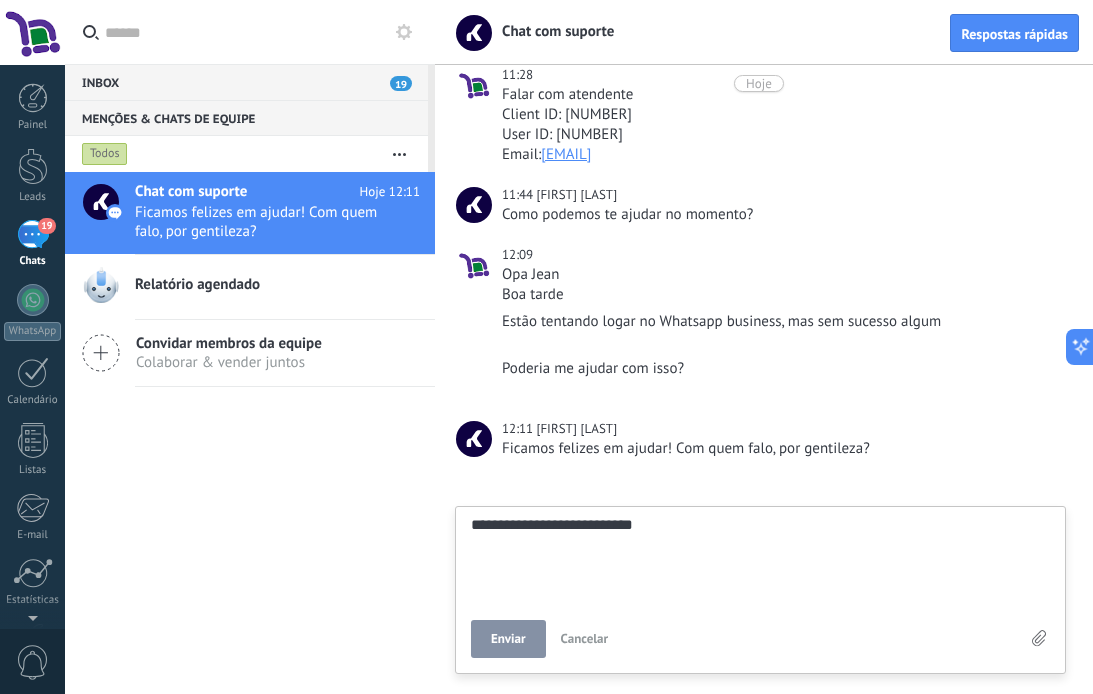 scroll, scrollTop: 19, scrollLeft: 0, axis: vertical 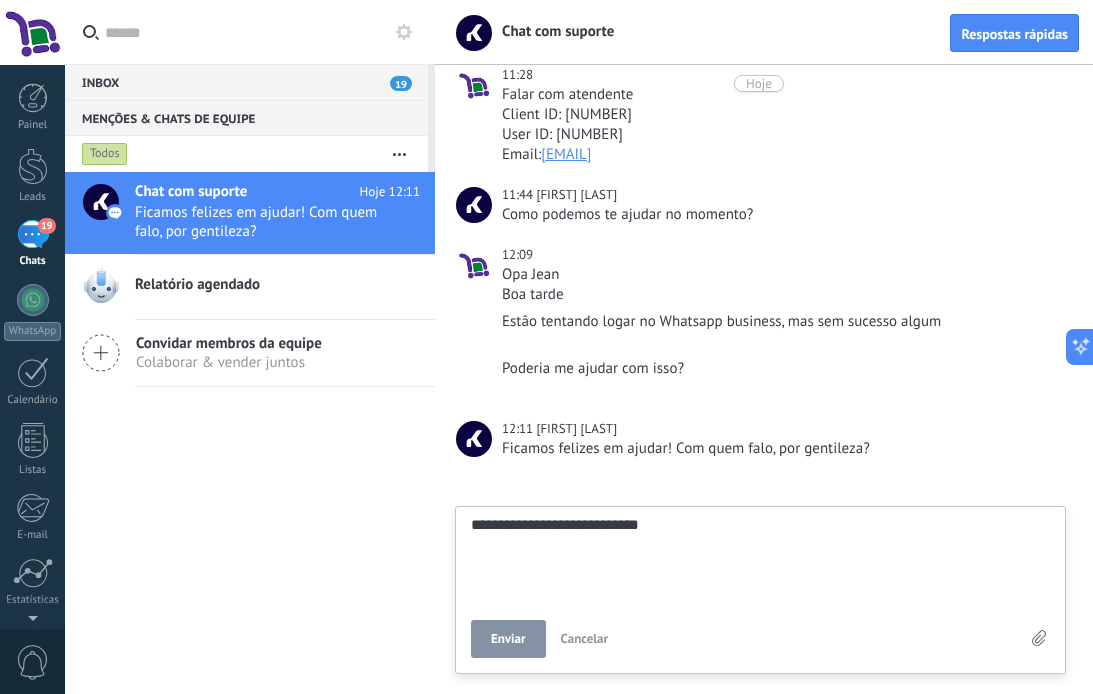 click on "**********" at bounding box center (760, 558) 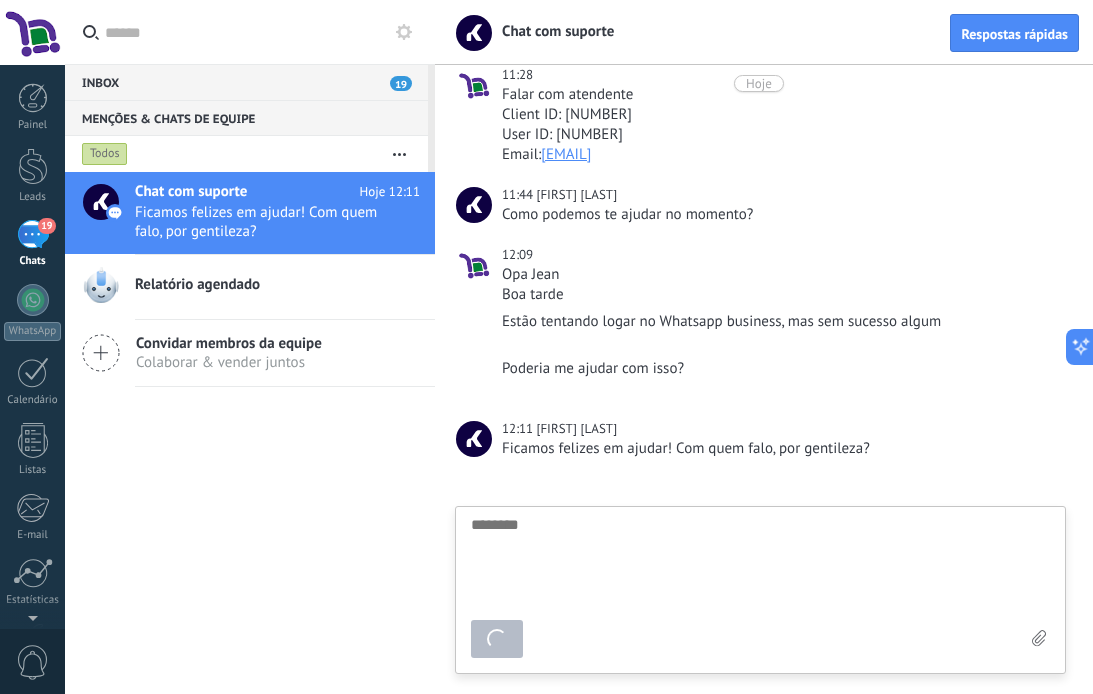 scroll, scrollTop: 110, scrollLeft: 0, axis: vertical 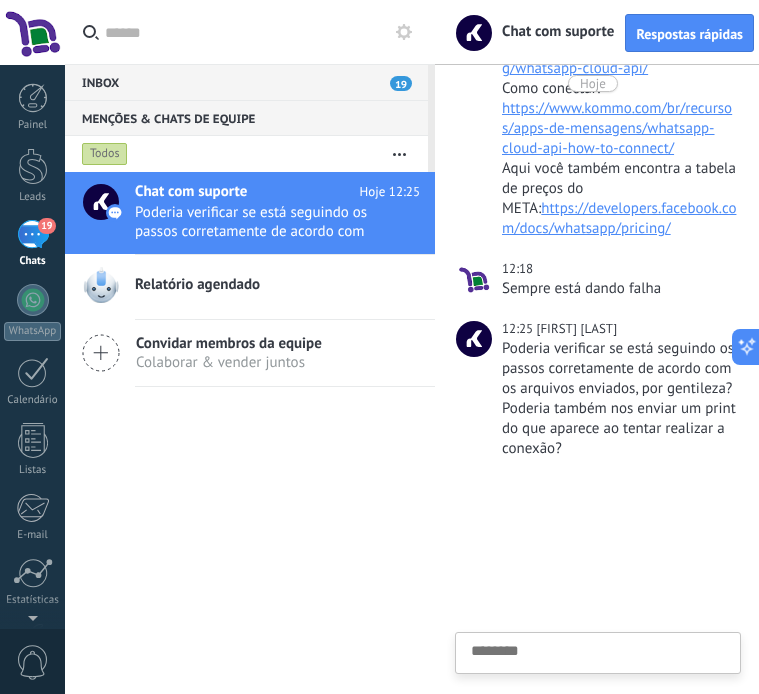 click at bounding box center (601, 586) 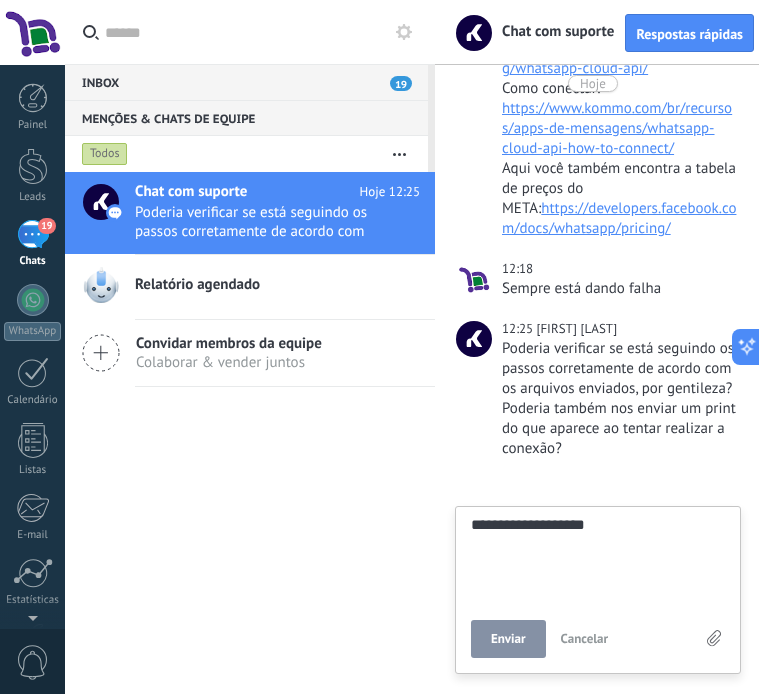 scroll, scrollTop: 19, scrollLeft: 0, axis: vertical 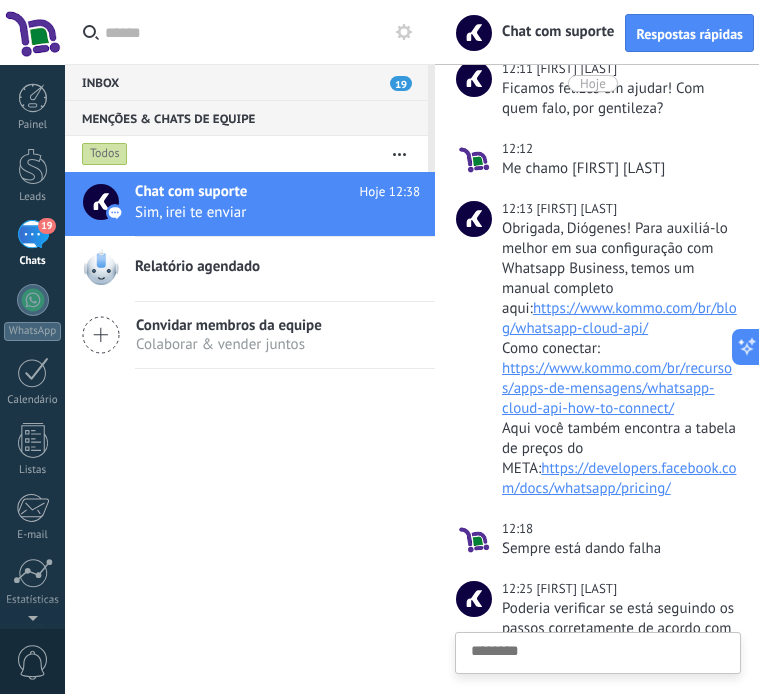 click on "https://www.kommo.com/br/blog/whatsapp-cloud-api/" at bounding box center [619, 318] 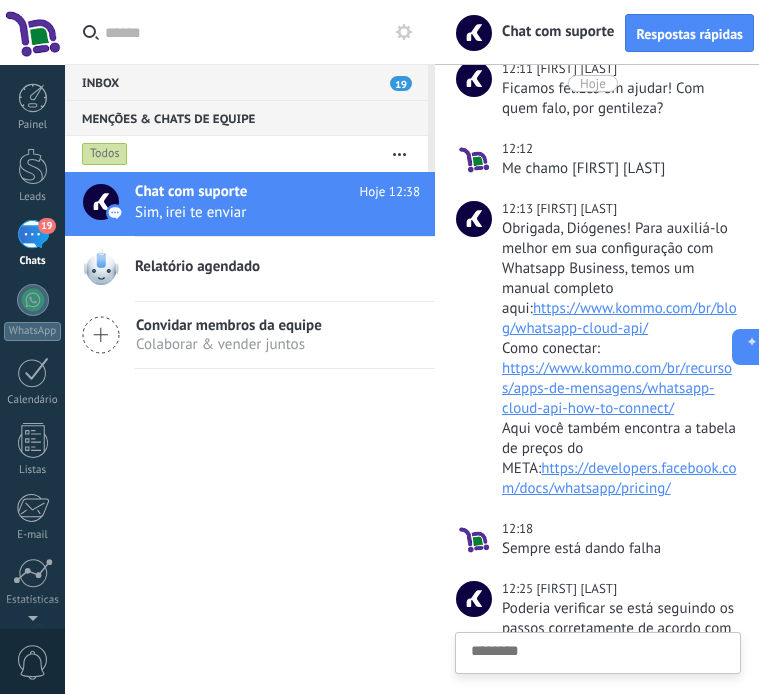 scroll, scrollTop: 0, scrollLeft: 9, axis: horizontal 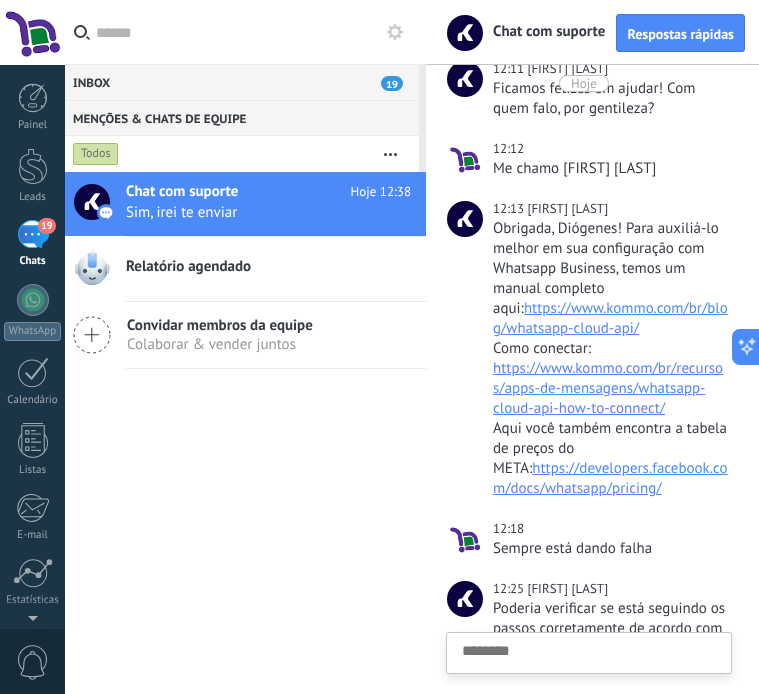 click on "https://www.kommo.com/br/recursos/apps-de-mensagens/whatsapp-cloud-api-how-to-connect/" at bounding box center [608, 388] 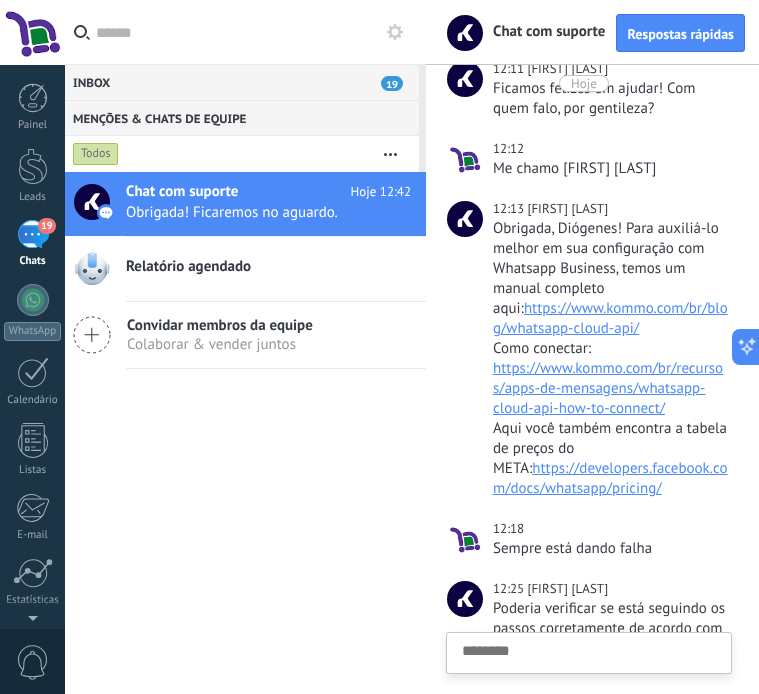 scroll, scrollTop: 830, scrollLeft: 0, axis: vertical 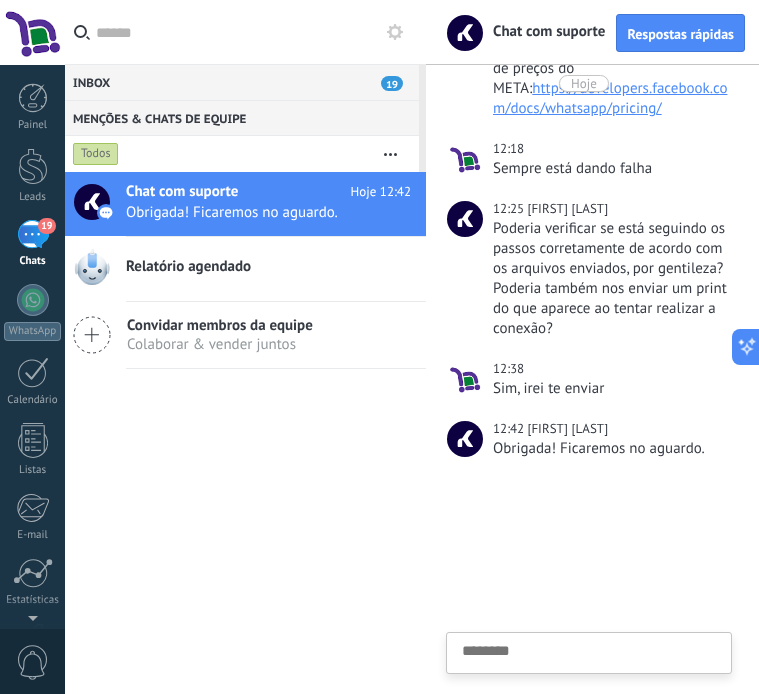 click at bounding box center (592, 586) 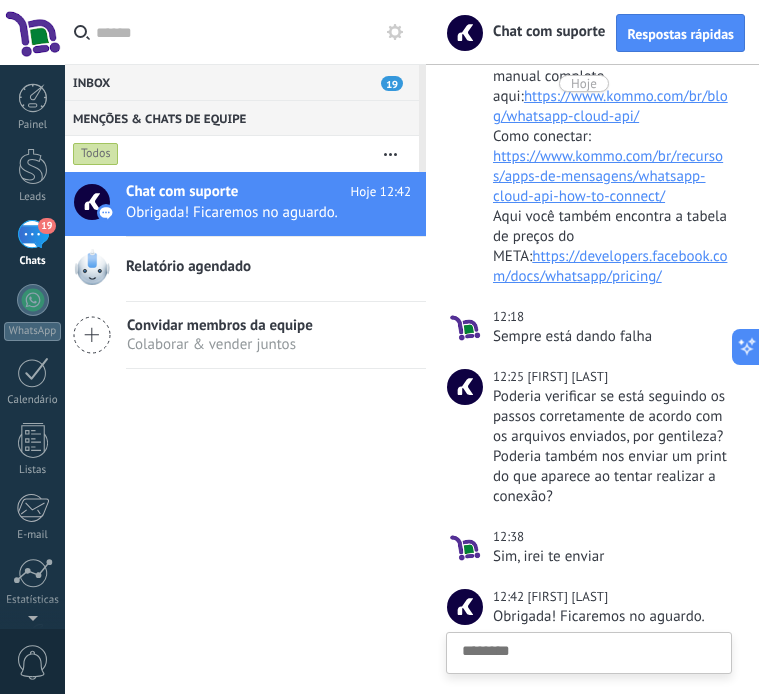 scroll, scrollTop: 640, scrollLeft: 0, axis: vertical 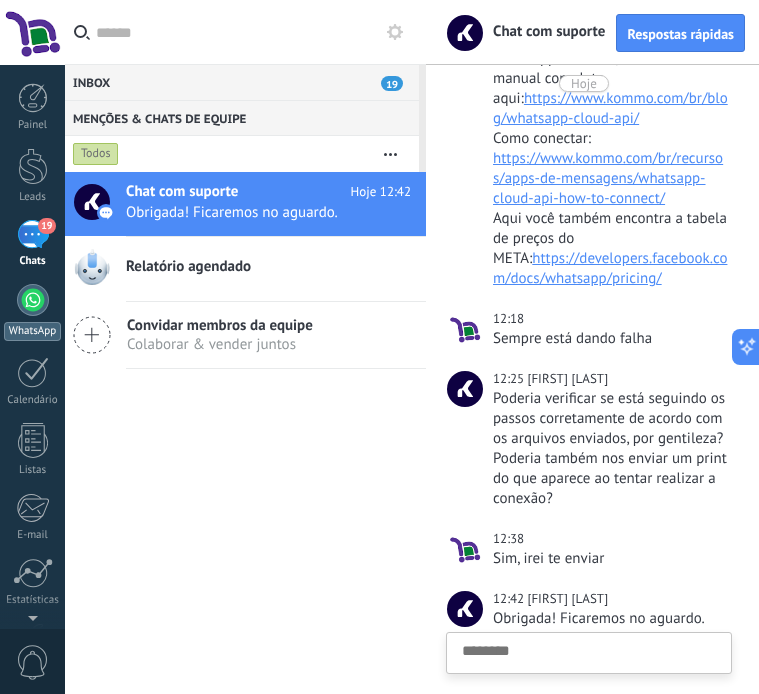 click at bounding box center [33, 300] 